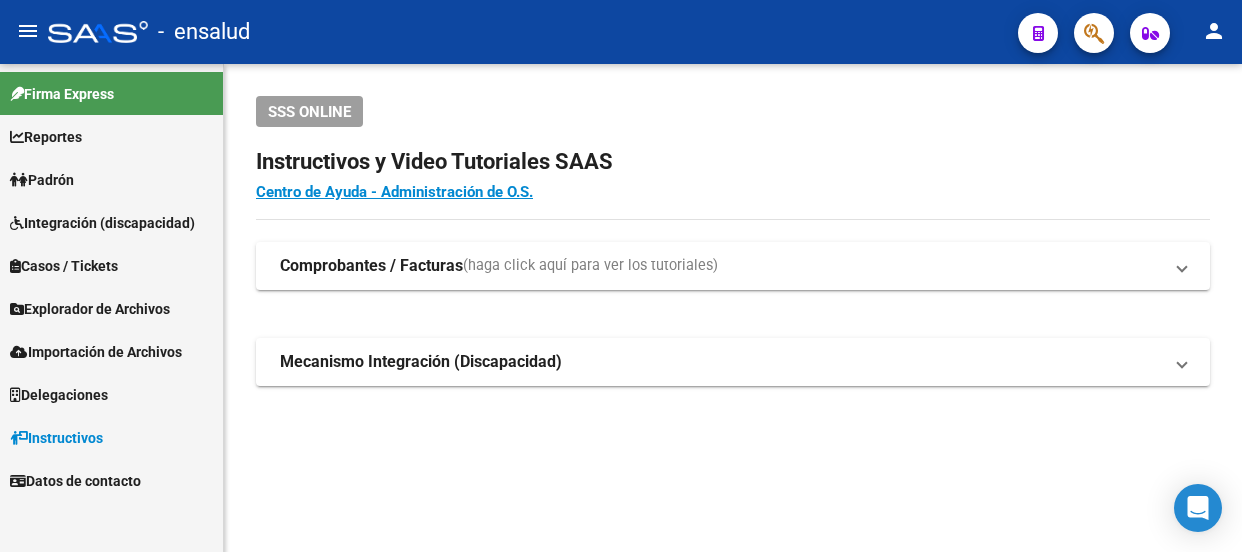 scroll, scrollTop: 0, scrollLeft: 0, axis: both 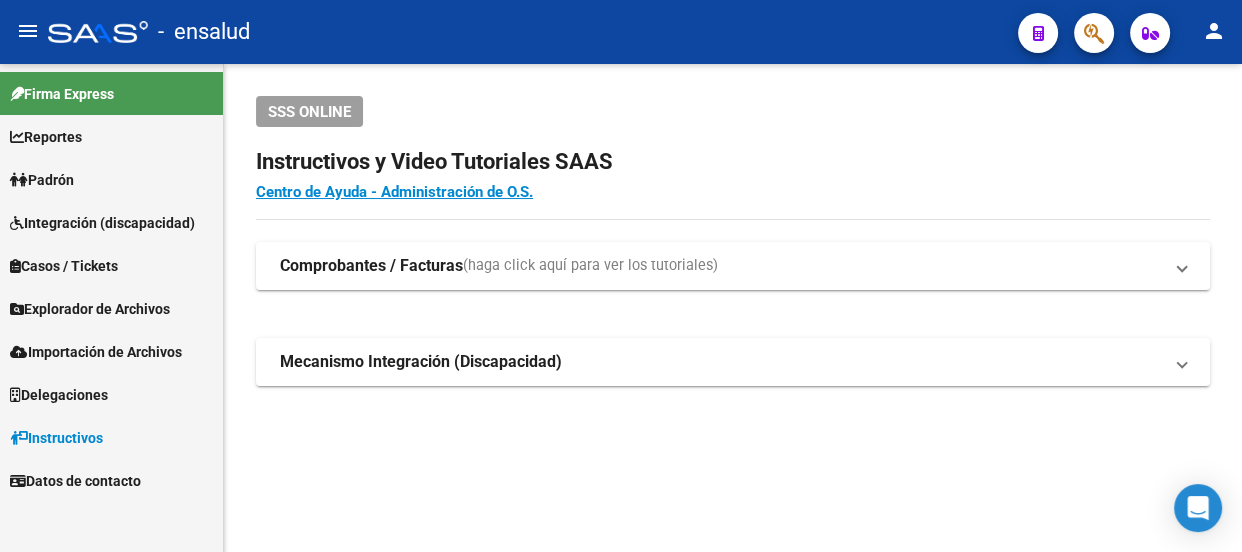 click on "Padrón" at bounding box center (111, 179) 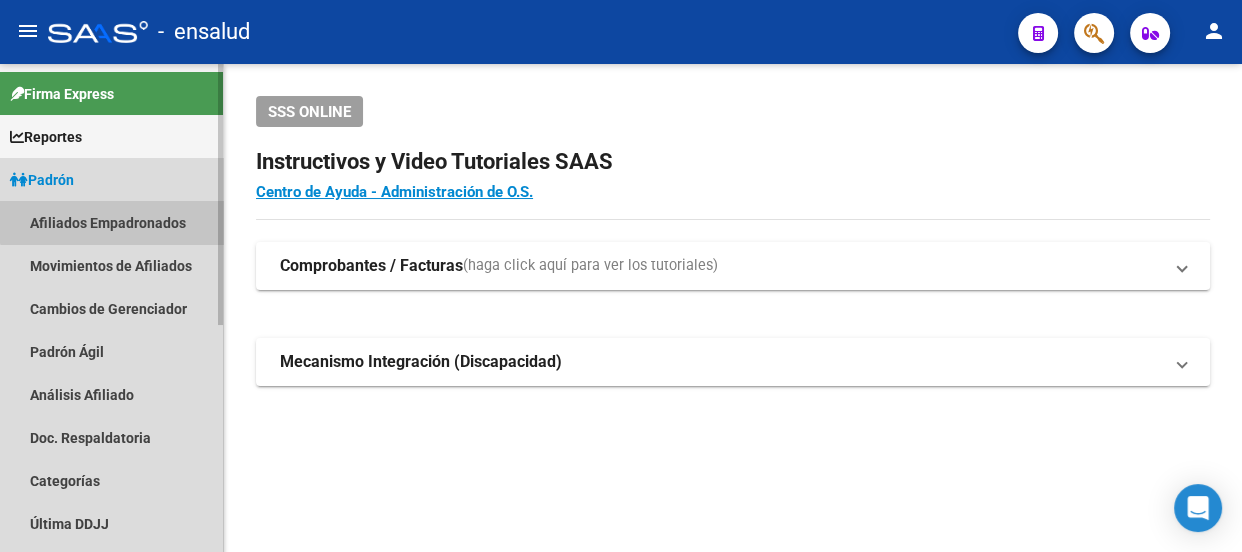 click on "Afiliados Empadronados" at bounding box center [111, 222] 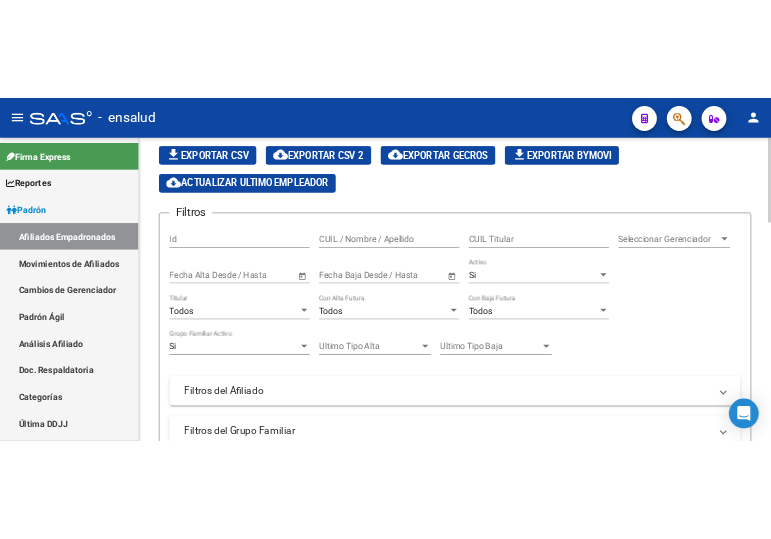 scroll, scrollTop: 90, scrollLeft: 0, axis: vertical 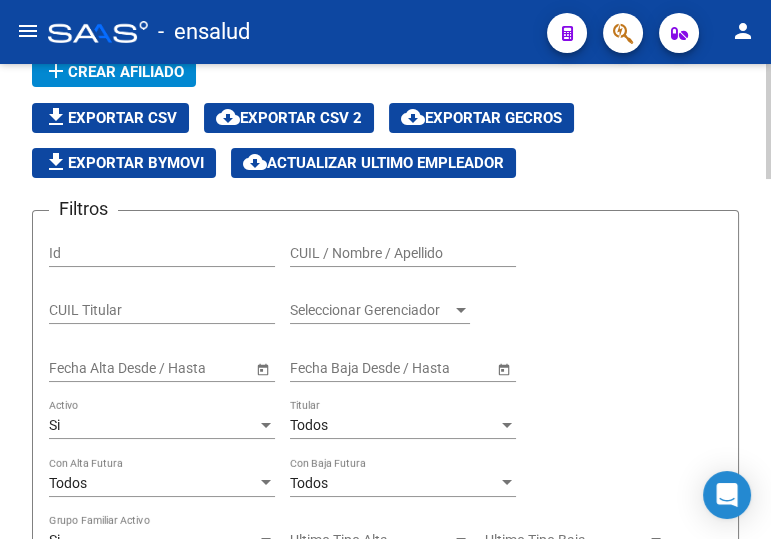 click on "CUIL / Nombre / Apellido" at bounding box center (403, 253) 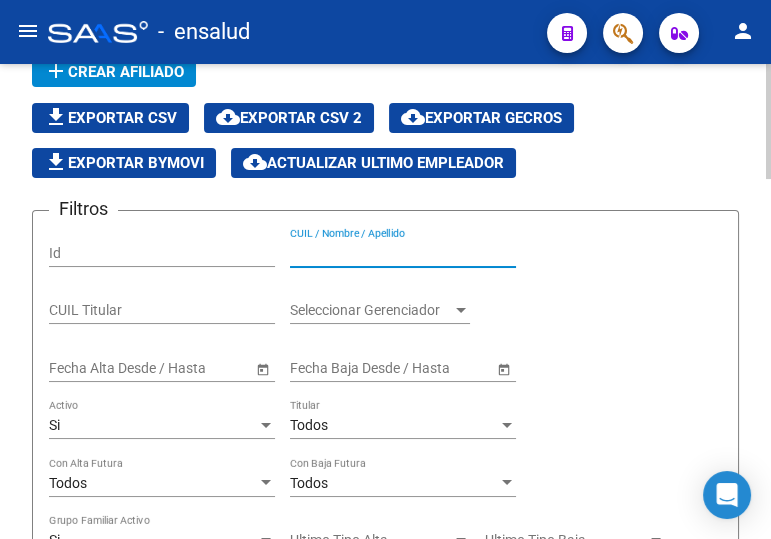 paste on "[CUIL]" 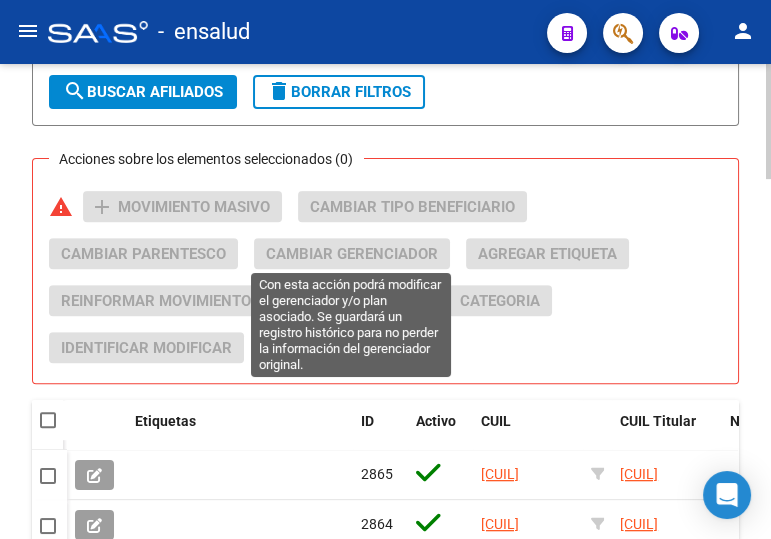 scroll, scrollTop: 818, scrollLeft: 0, axis: vertical 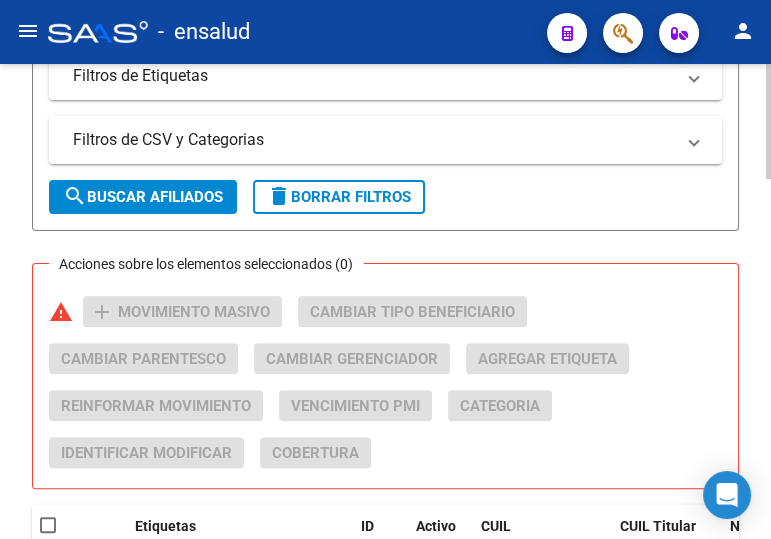 type on "[CUIL]" 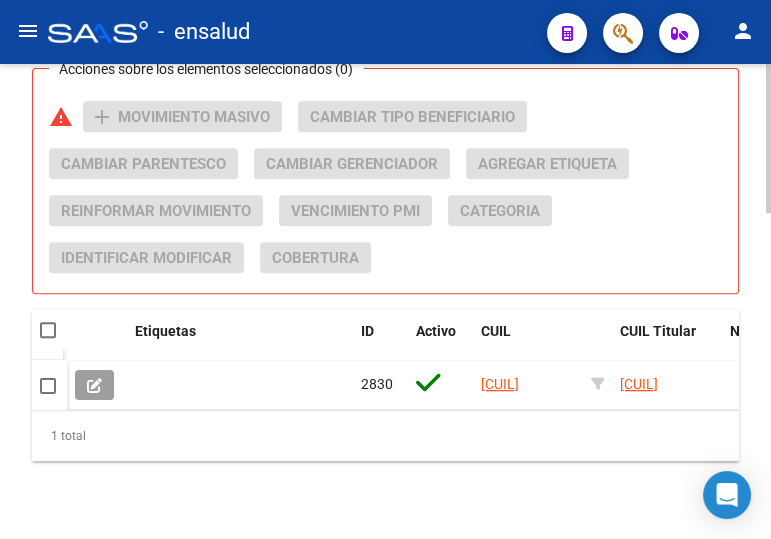 scroll, scrollTop: 1040, scrollLeft: 0, axis: vertical 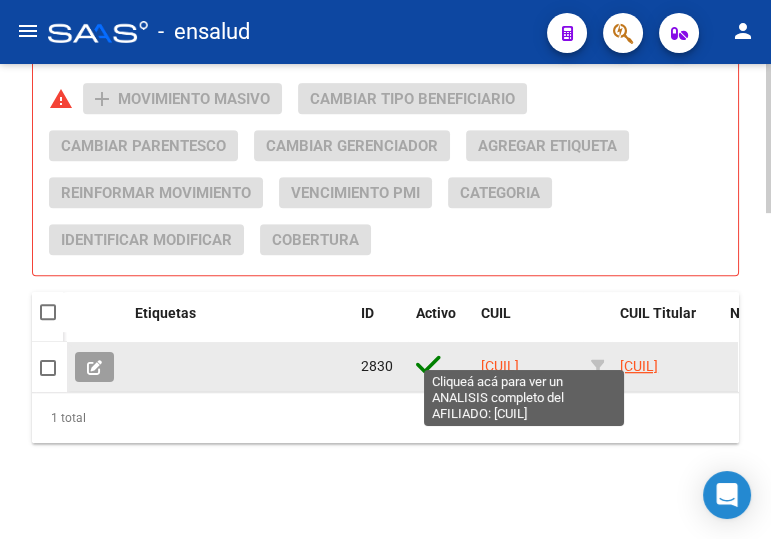 click on "[CUIL]" 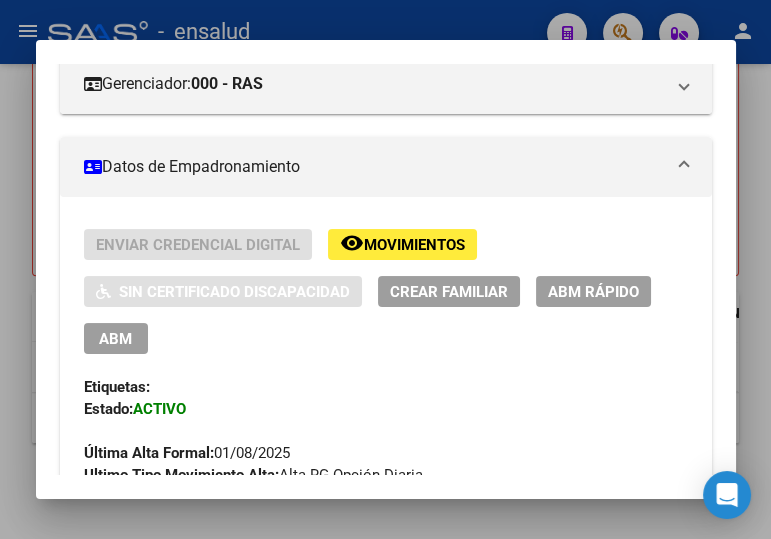 scroll, scrollTop: 454, scrollLeft: 0, axis: vertical 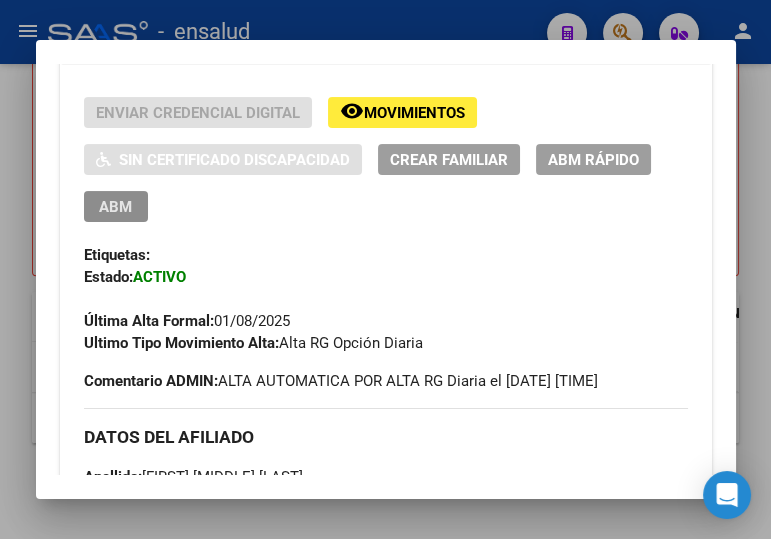click on "ABM" at bounding box center [115, 207] 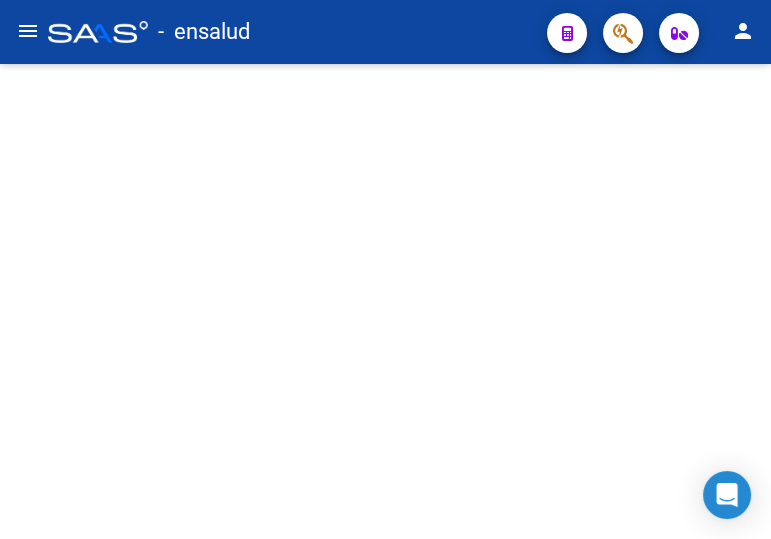 type on "[CUIL]" 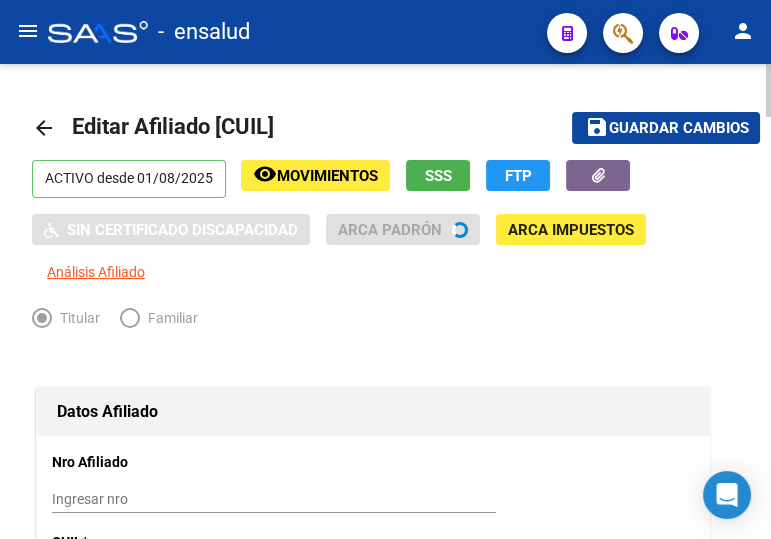 radio on "true" 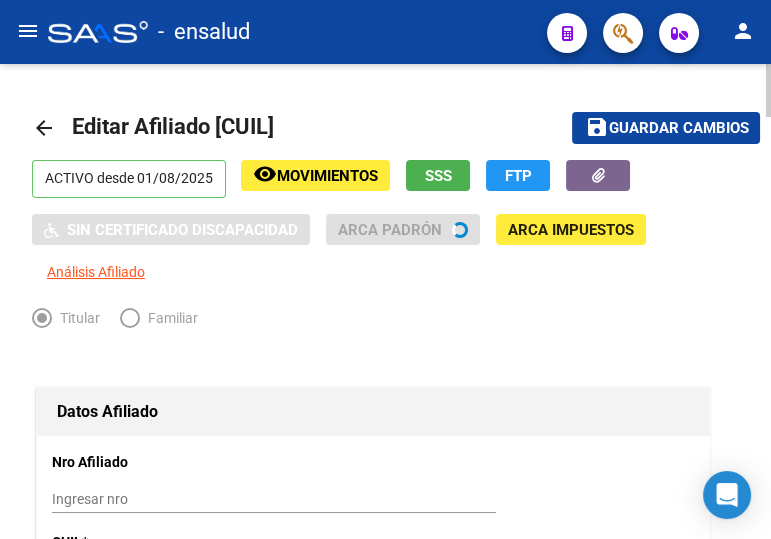 type on "[CUIL]" 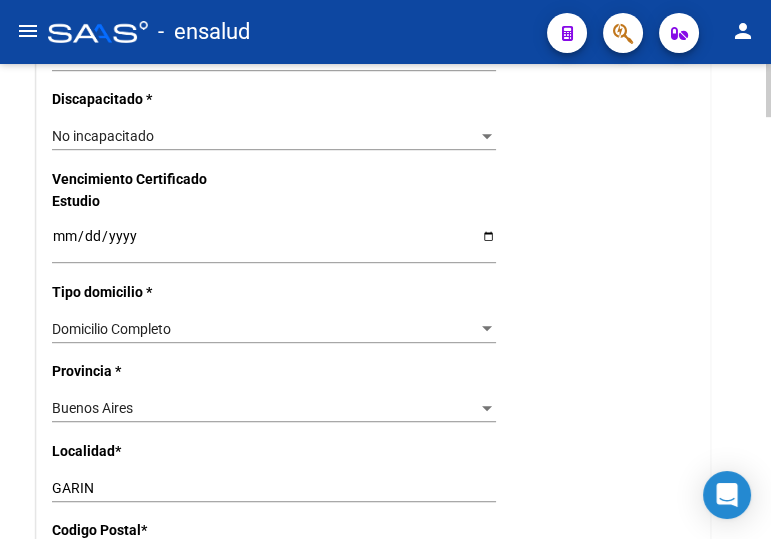 scroll, scrollTop: 1272, scrollLeft: 0, axis: vertical 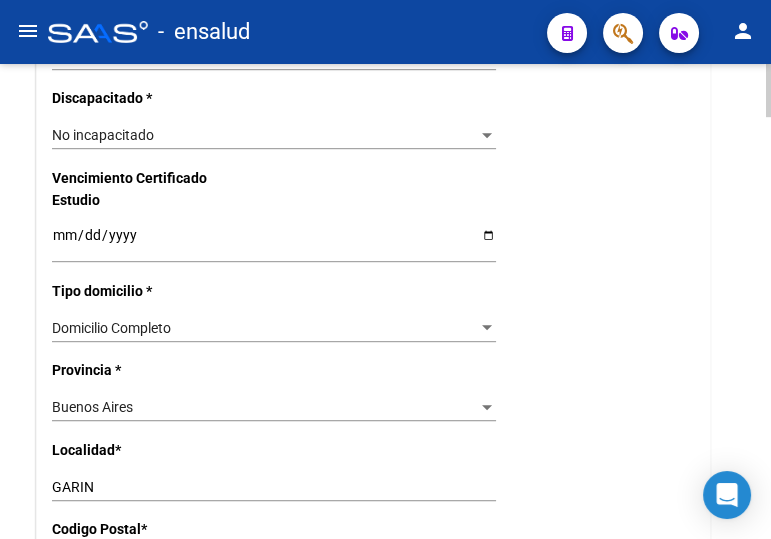 click on "Domicilio Completo Seleccionar tipo domicilio" 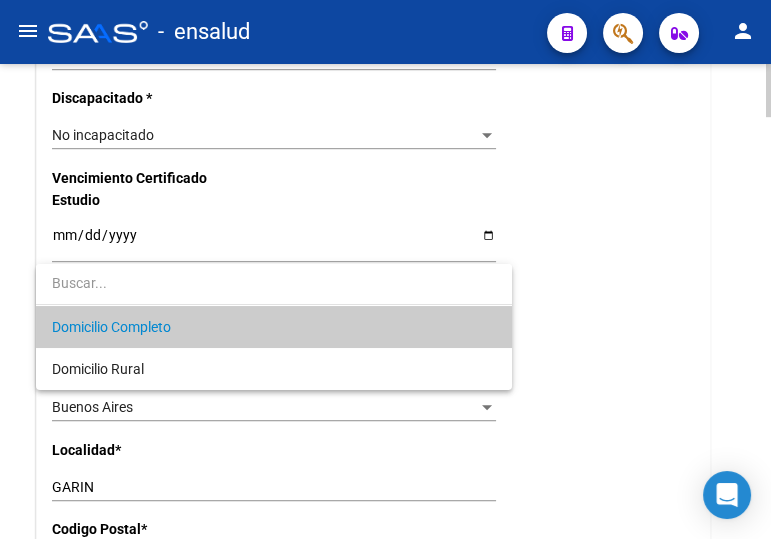 click on "Domicilio Completo" at bounding box center (274, 327) 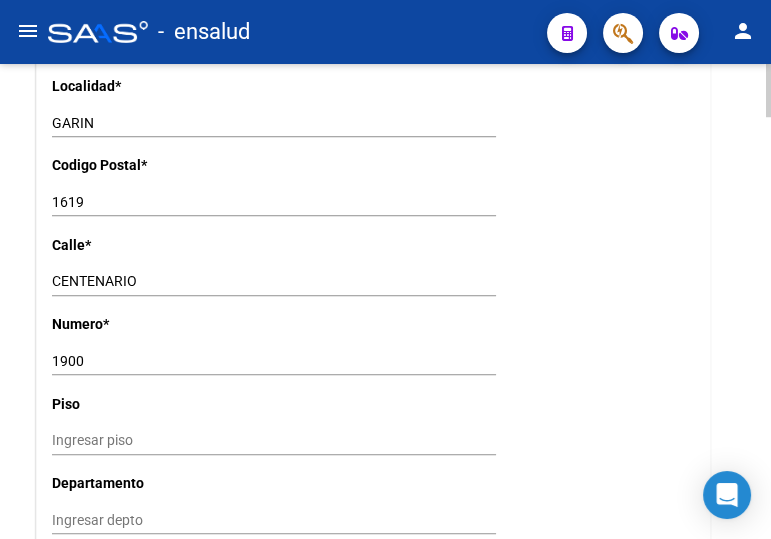 scroll, scrollTop: 1545, scrollLeft: 0, axis: vertical 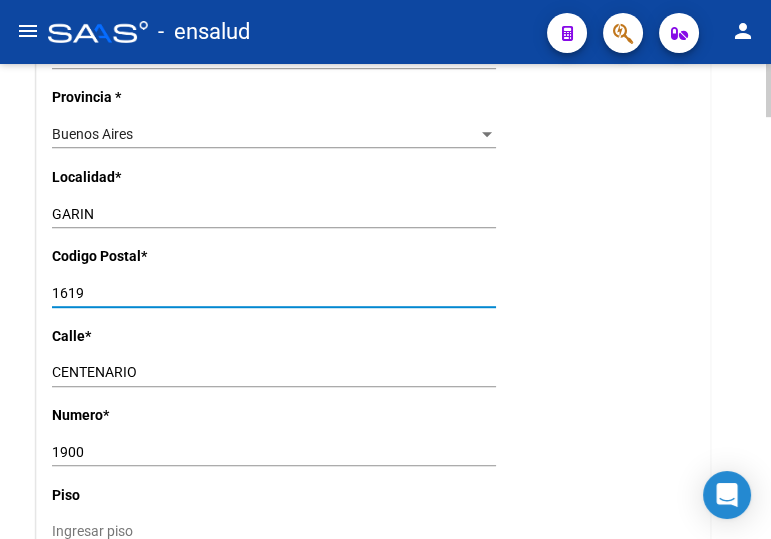drag, startPoint x: 81, startPoint y: 298, endPoint x: 70, endPoint y: 293, distance: 12.083046 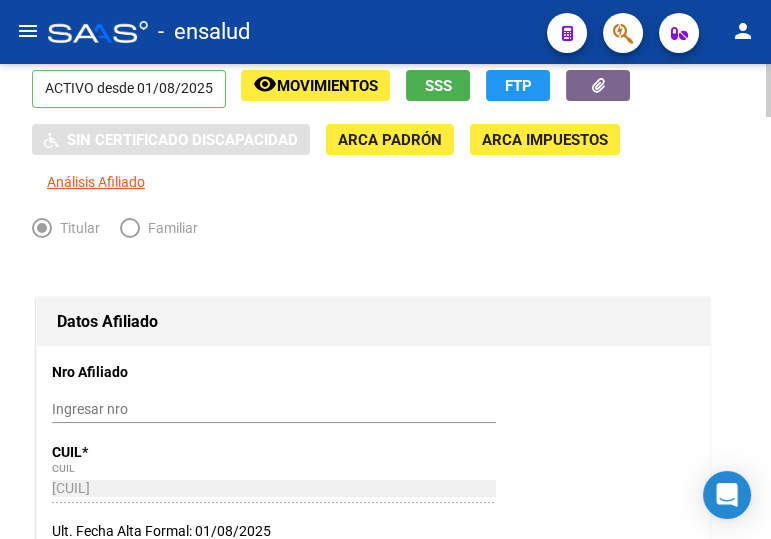 scroll, scrollTop: 0, scrollLeft: 0, axis: both 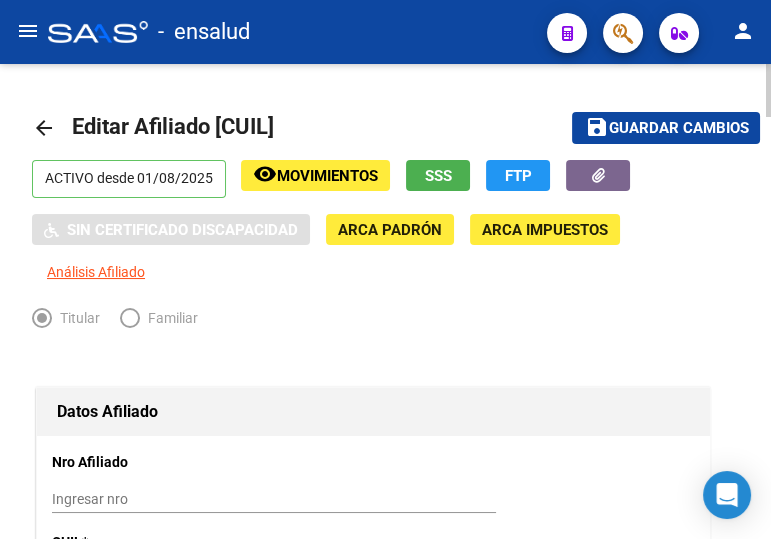 click on "arrow_back" 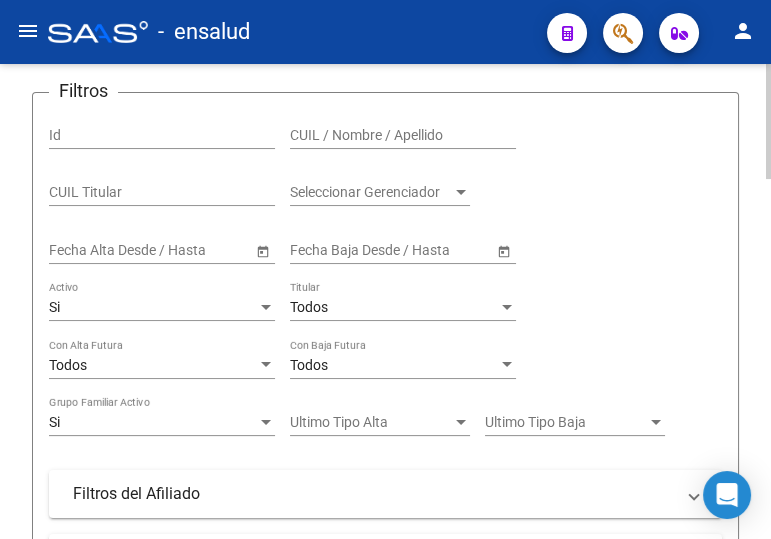 scroll, scrollTop: 181, scrollLeft: 0, axis: vertical 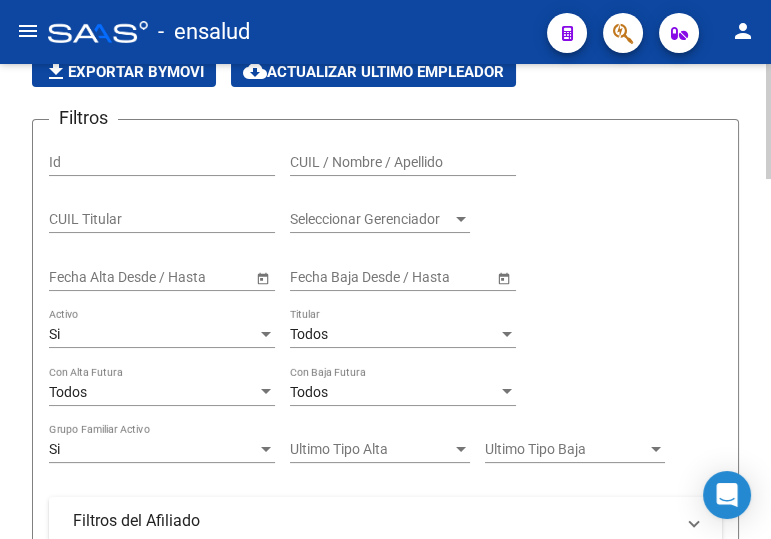 click on "CUIL / Nombre / Apellido" at bounding box center [403, 162] 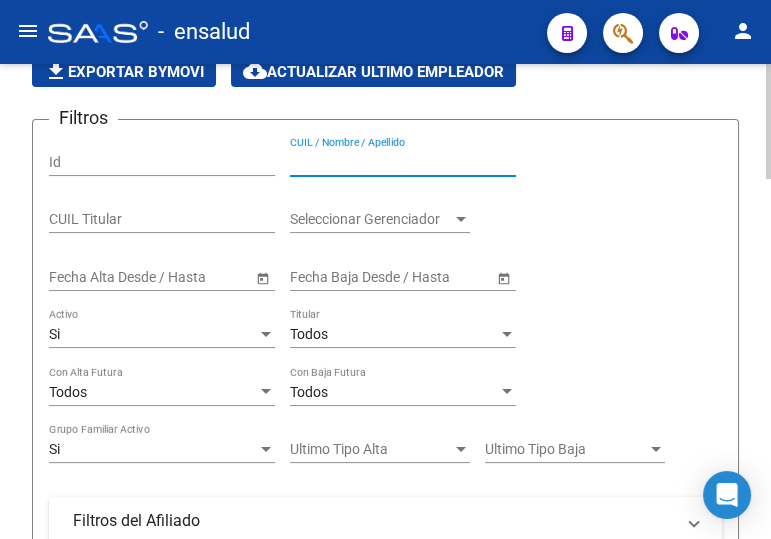 paste on "[CUIL]" 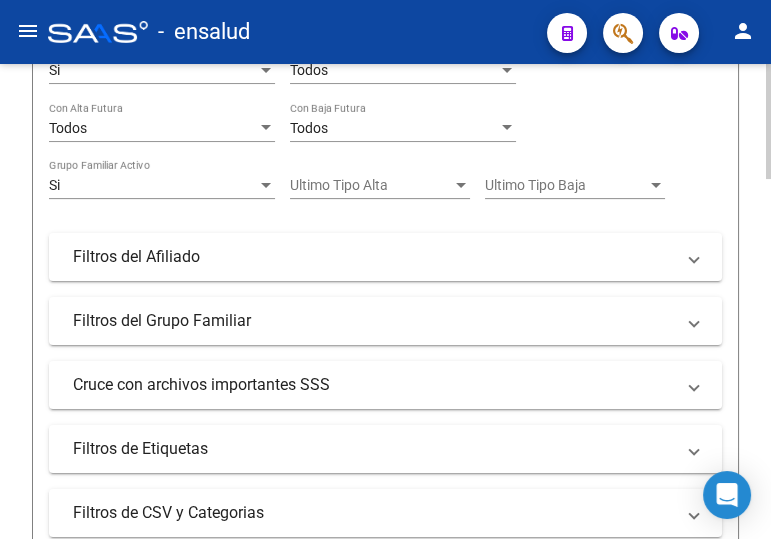 scroll, scrollTop: 636, scrollLeft: 0, axis: vertical 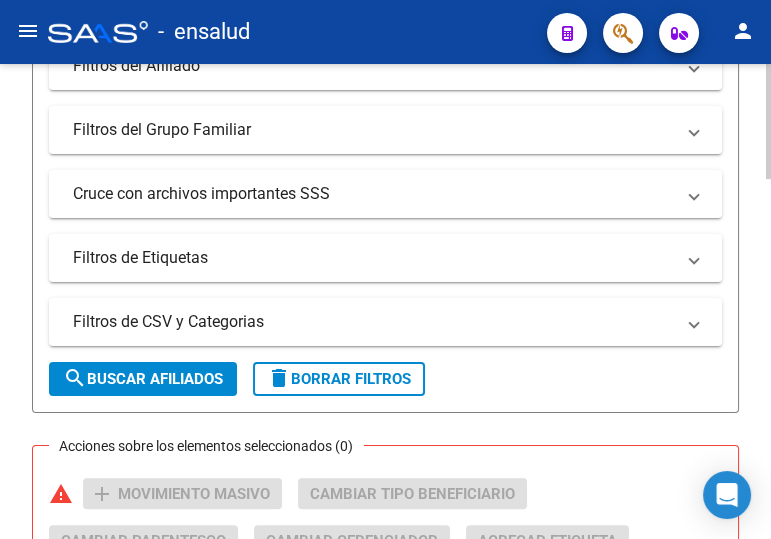 type on "[CUIL]" 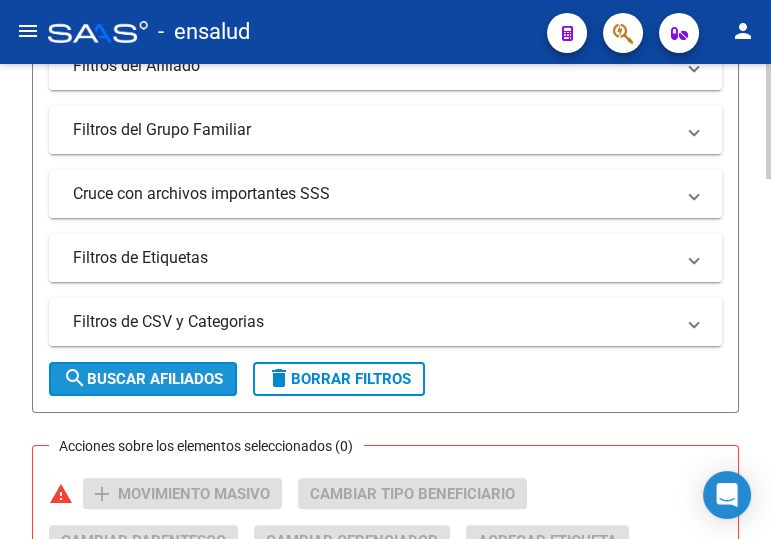 click on "search  Buscar Afiliados" 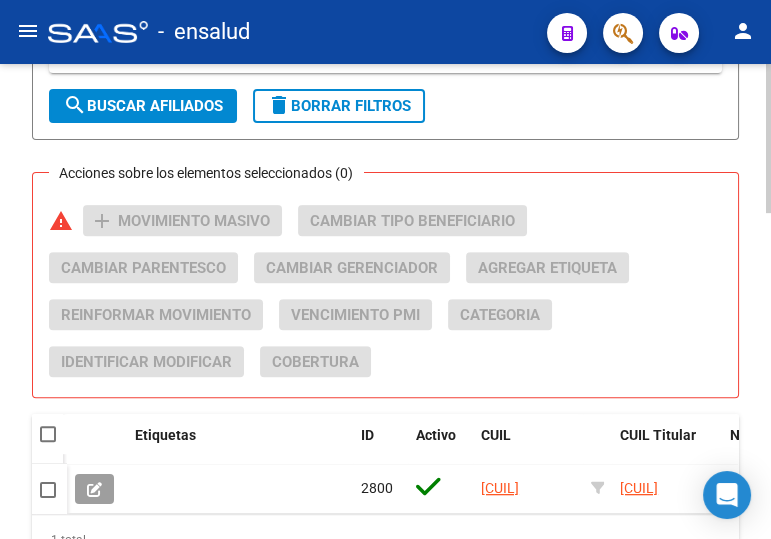 scroll, scrollTop: 1000, scrollLeft: 0, axis: vertical 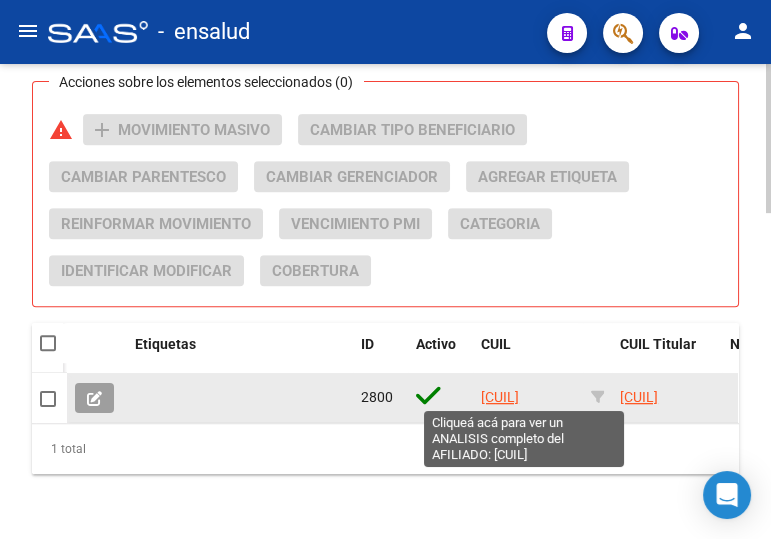 click on "[CUIL]" 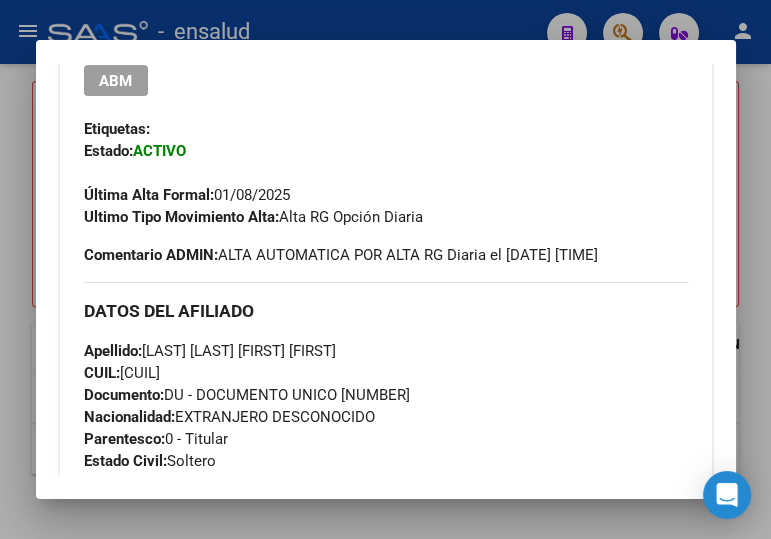 scroll, scrollTop: 545, scrollLeft: 0, axis: vertical 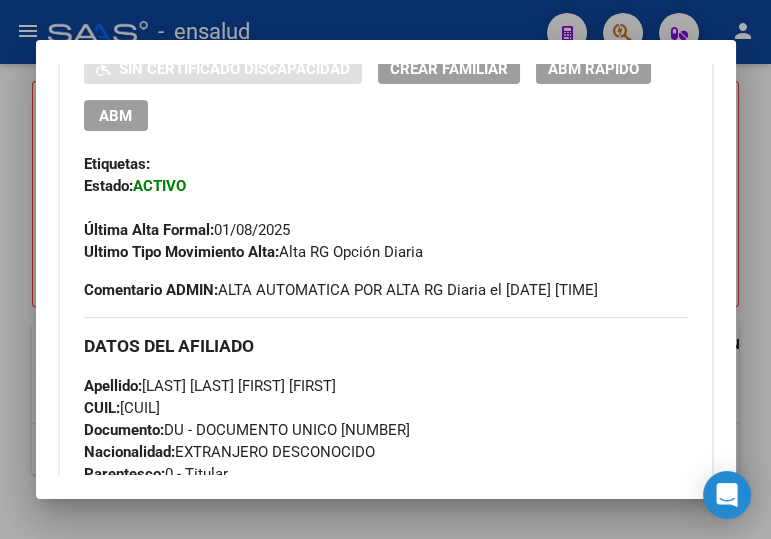 drag, startPoint x: 106, startPoint y: 136, endPoint x: 430, endPoint y: 226, distance: 336.26776 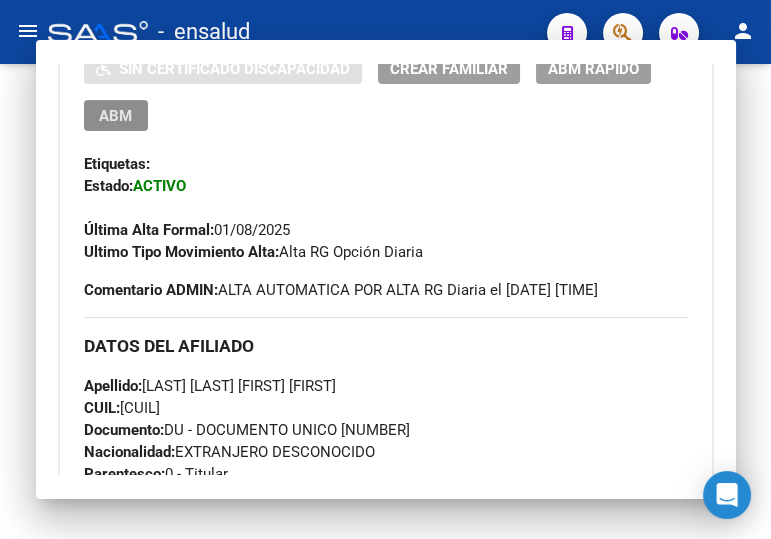 scroll, scrollTop: 0, scrollLeft: 0, axis: both 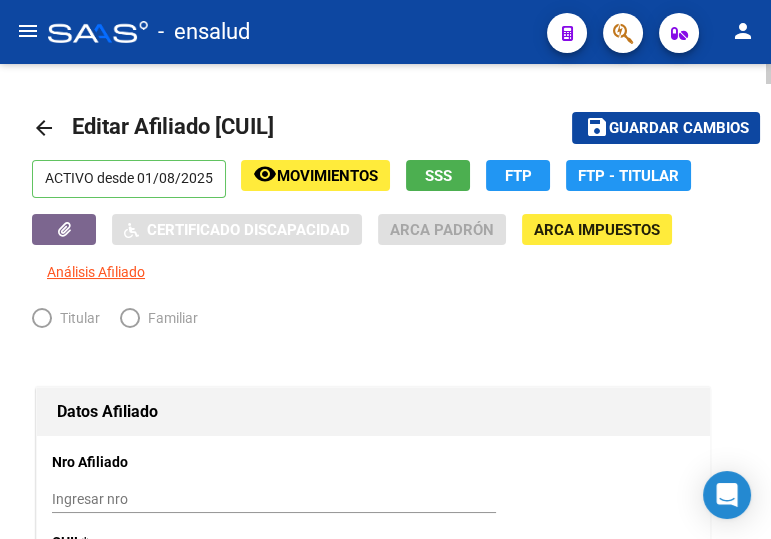 radio on "true" 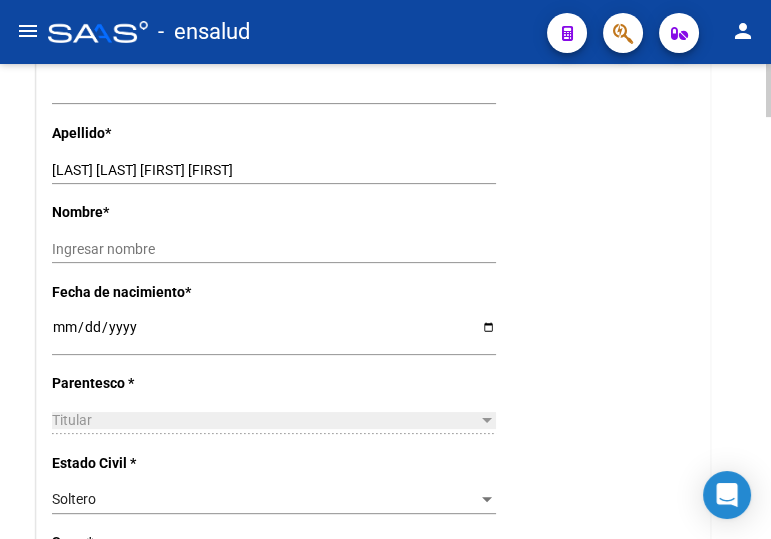 scroll, scrollTop: 545, scrollLeft: 0, axis: vertical 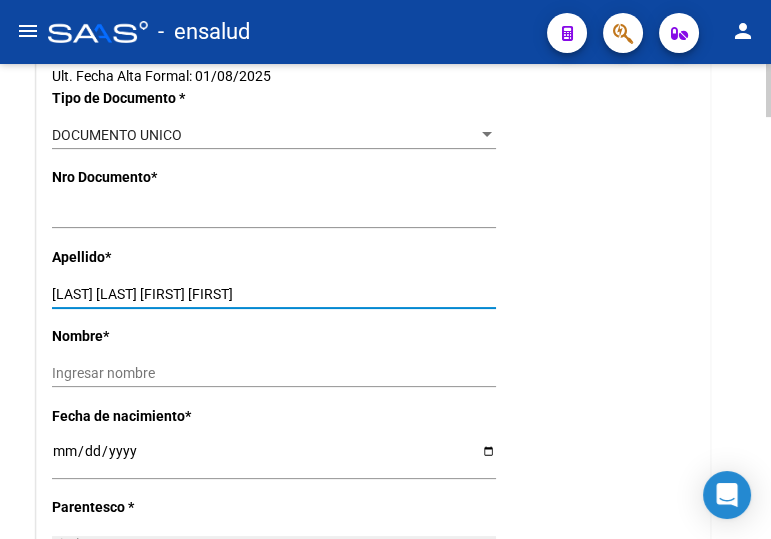 drag, startPoint x: 191, startPoint y: 285, endPoint x: 319, endPoint y: 310, distance: 130.41856 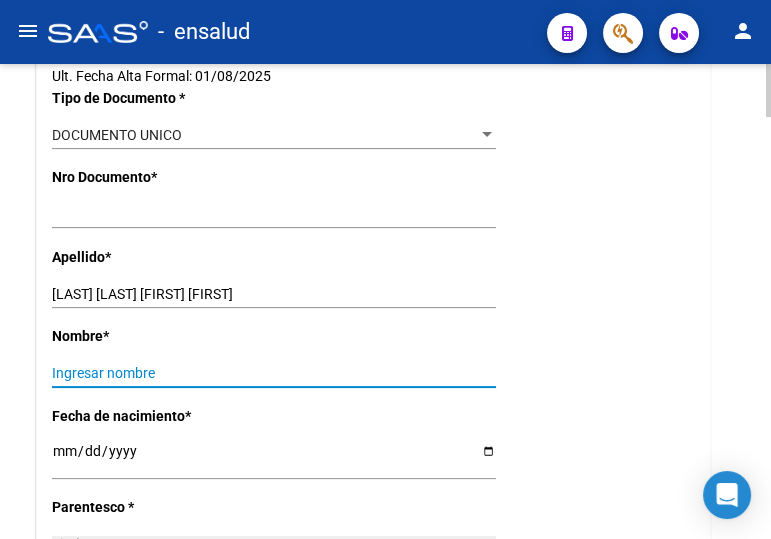 click on "Ingresar nombre" at bounding box center (274, 373) 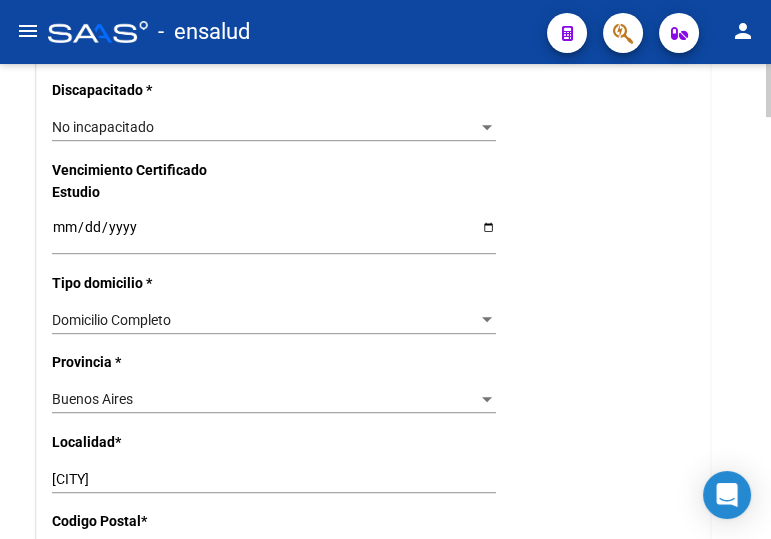 scroll, scrollTop: 1363, scrollLeft: 0, axis: vertical 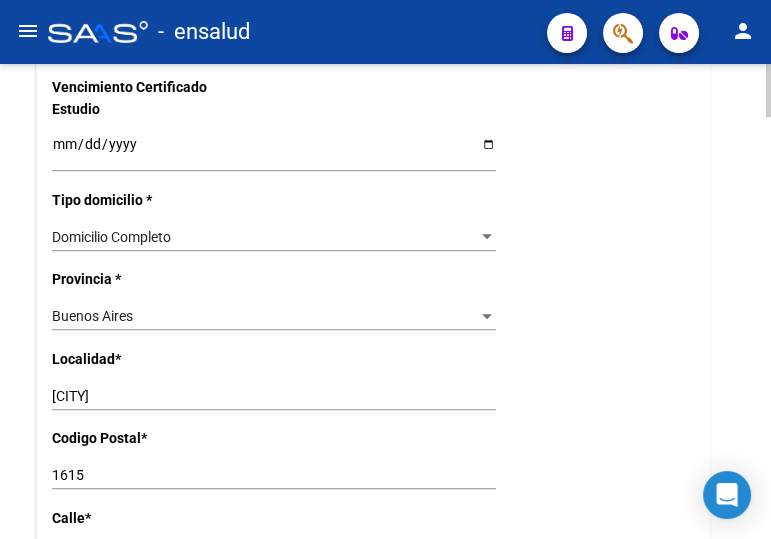 type on "[FIRST] [FIRST]" 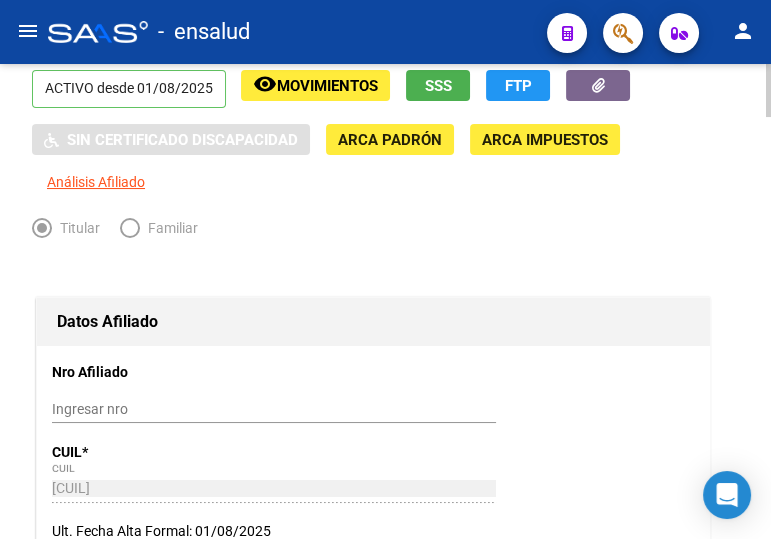 scroll, scrollTop: 0, scrollLeft: 0, axis: both 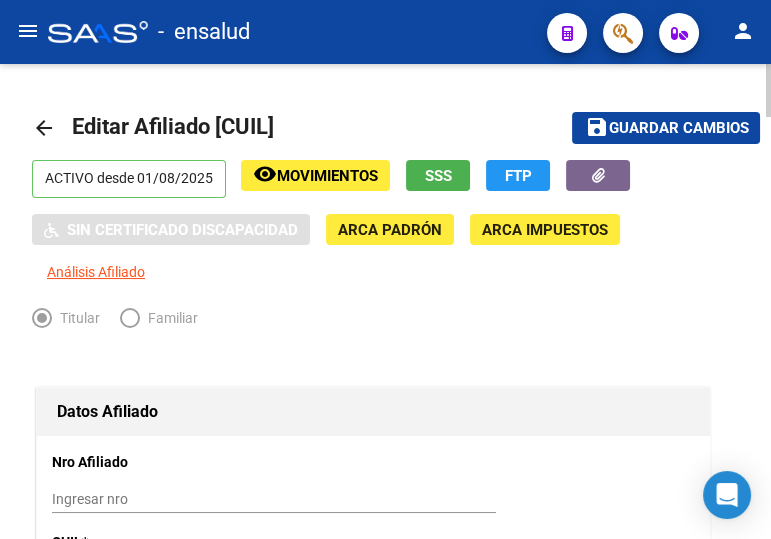 drag, startPoint x: 215, startPoint y: 119, endPoint x: 260, endPoint y: 134, distance: 47.434166 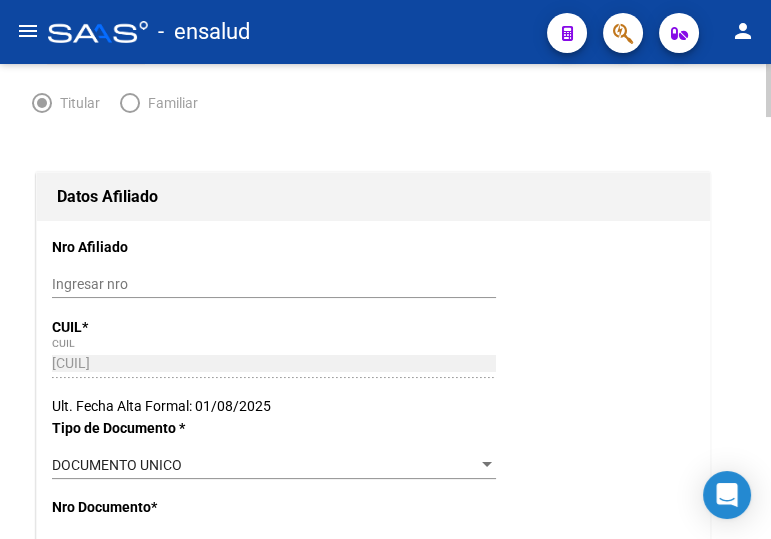 scroll, scrollTop: 363, scrollLeft: 0, axis: vertical 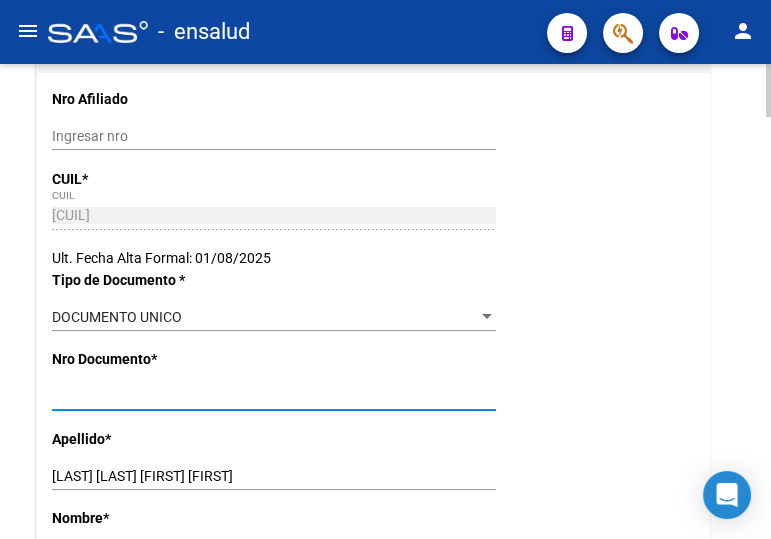 drag, startPoint x: 117, startPoint y: 396, endPoint x: 43, endPoint y: 390, distance: 74.24284 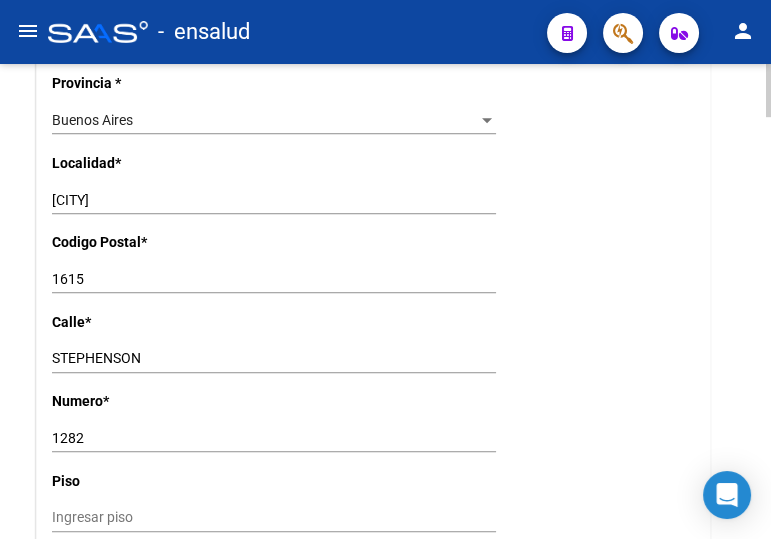 scroll, scrollTop: 1545, scrollLeft: 0, axis: vertical 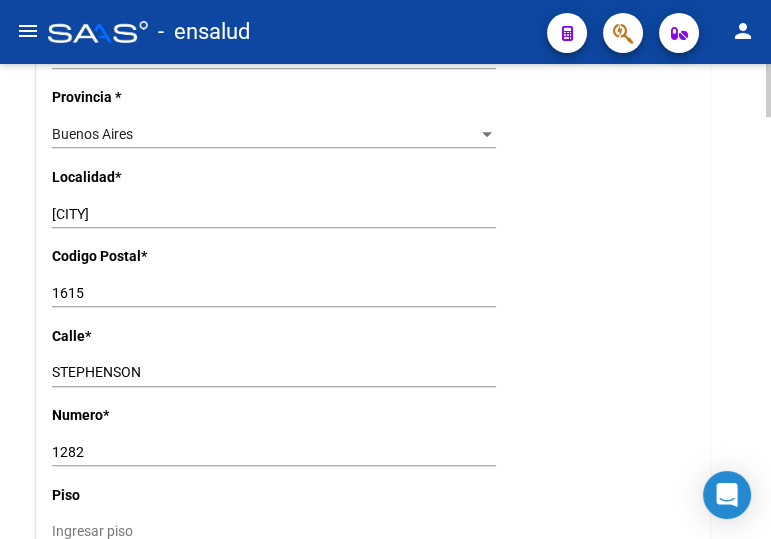 click on "STEPHENSON" at bounding box center (274, 372) 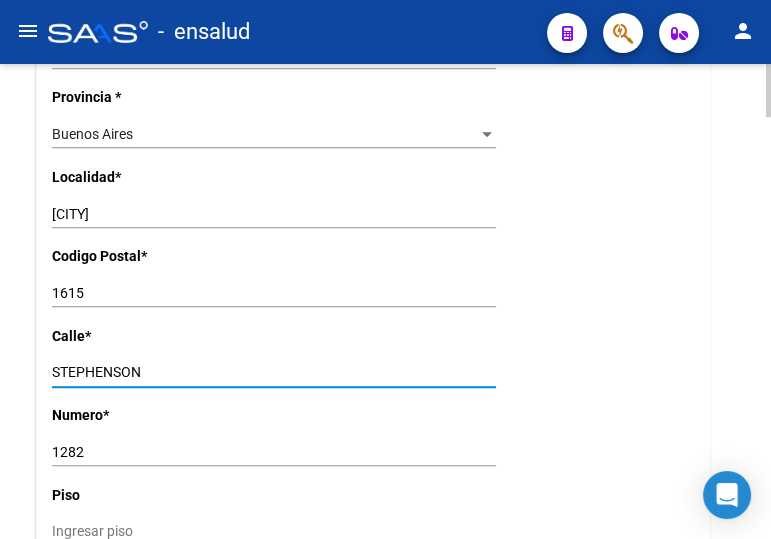 drag, startPoint x: 89, startPoint y: 365, endPoint x: 4, endPoint y: 360, distance: 85.146935 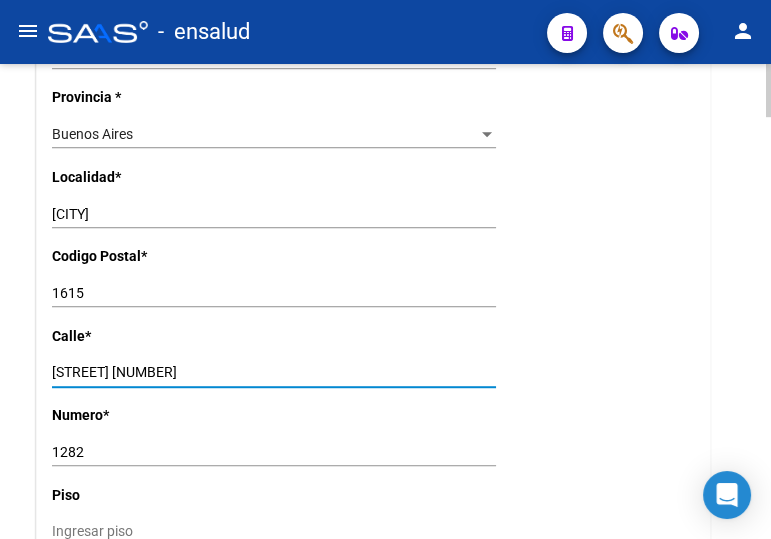 drag, startPoint x: 152, startPoint y: 374, endPoint x: 113, endPoint y: 378, distance: 39.20459 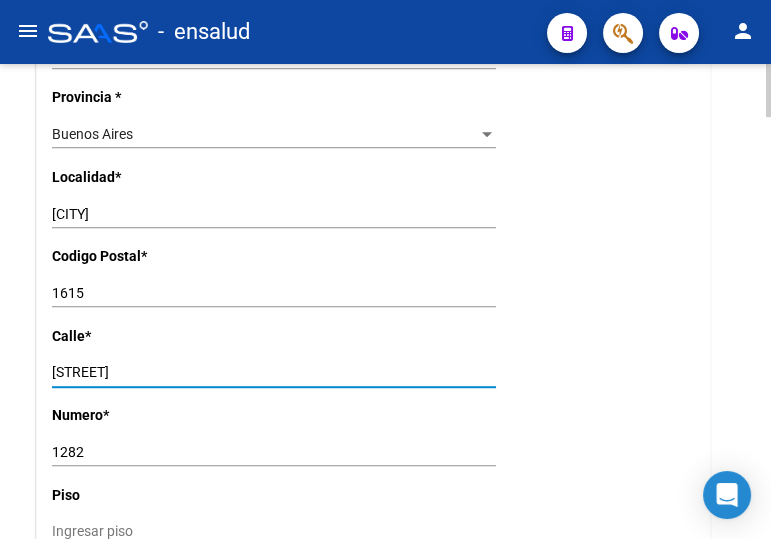 type on "[STREET]" 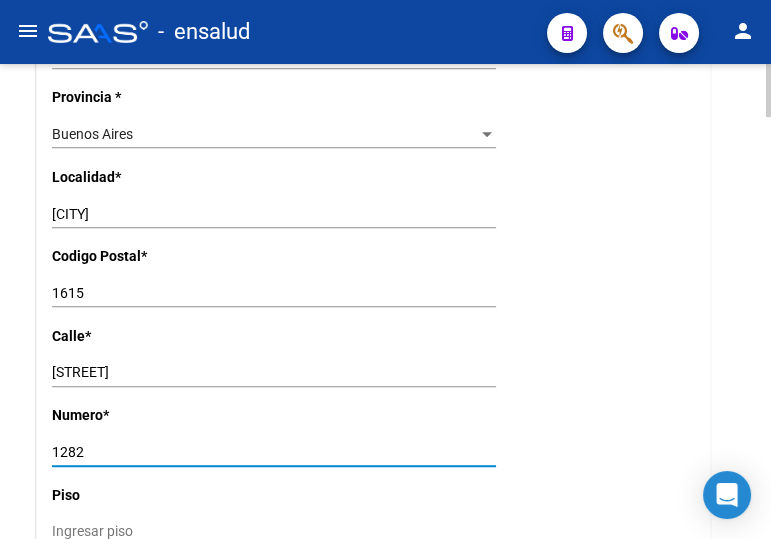 drag, startPoint x: 63, startPoint y: 449, endPoint x: 4, endPoint y: 448, distance: 59.008472 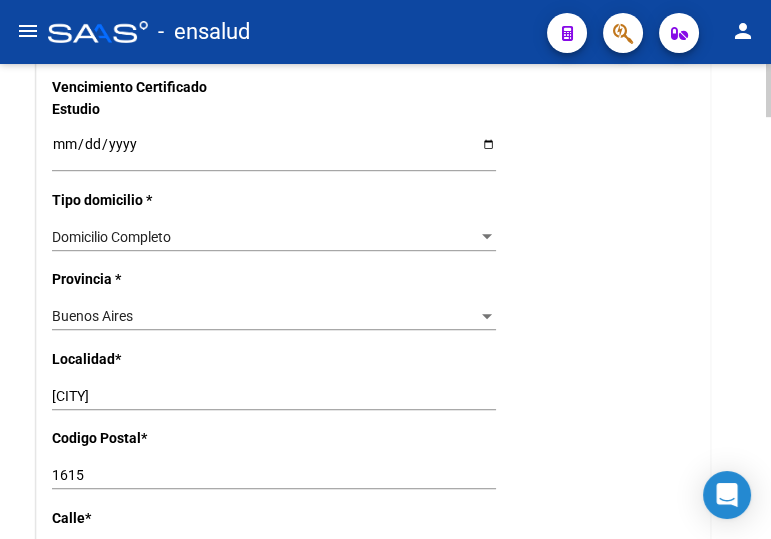 scroll, scrollTop: 1272, scrollLeft: 0, axis: vertical 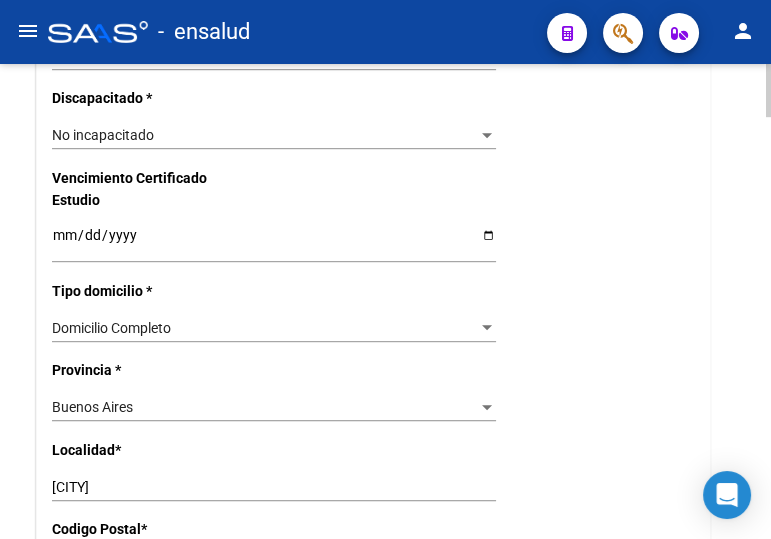 type on "4309" 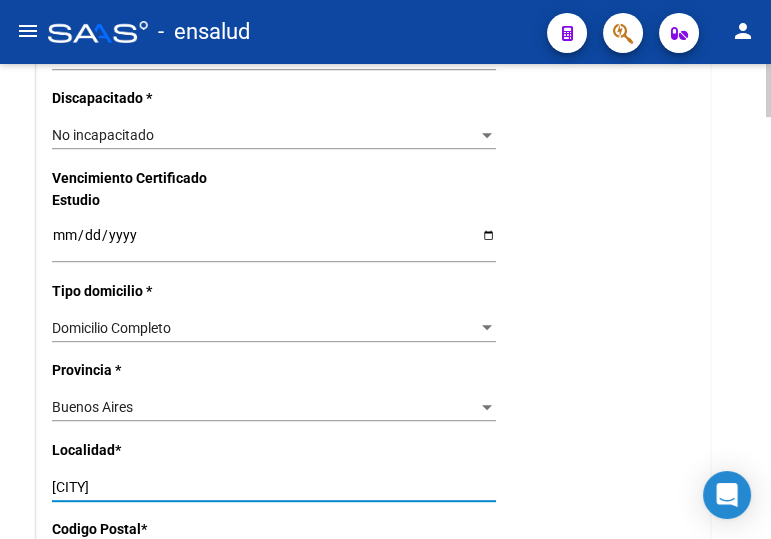 drag, startPoint x: 108, startPoint y: 481, endPoint x: 4, endPoint y: 479, distance: 104.019226 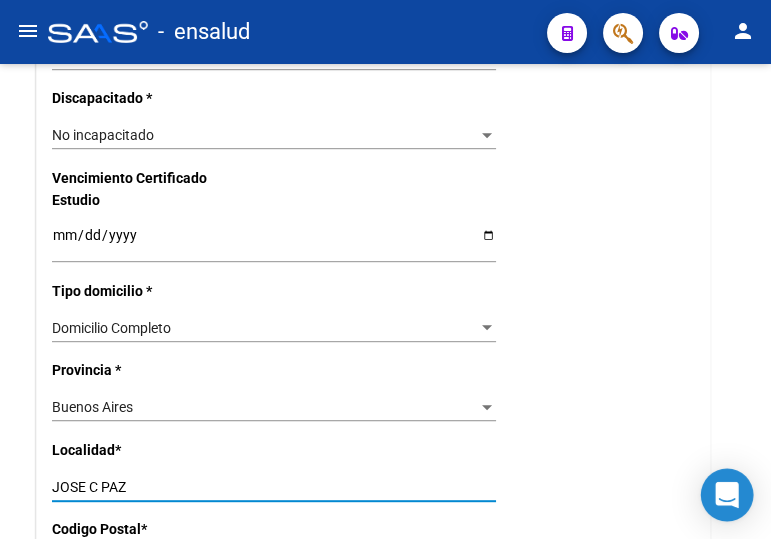 type on "JOSE C PAZ" 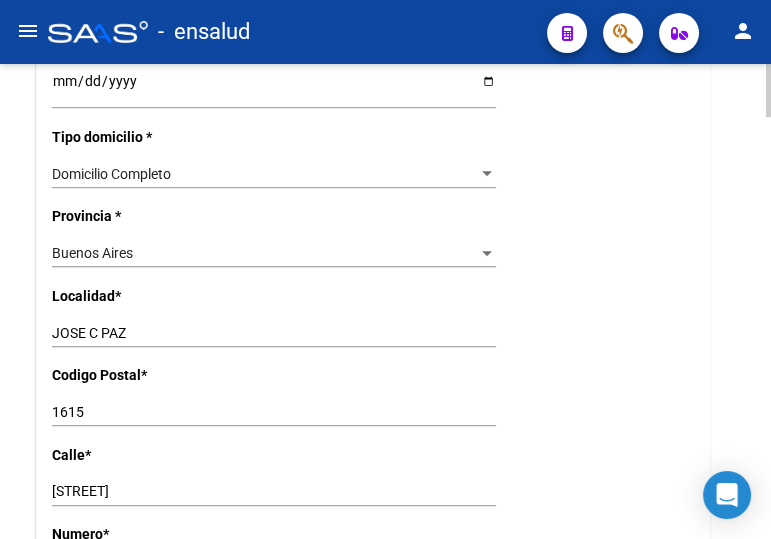 scroll, scrollTop: 1454, scrollLeft: 0, axis: vertical 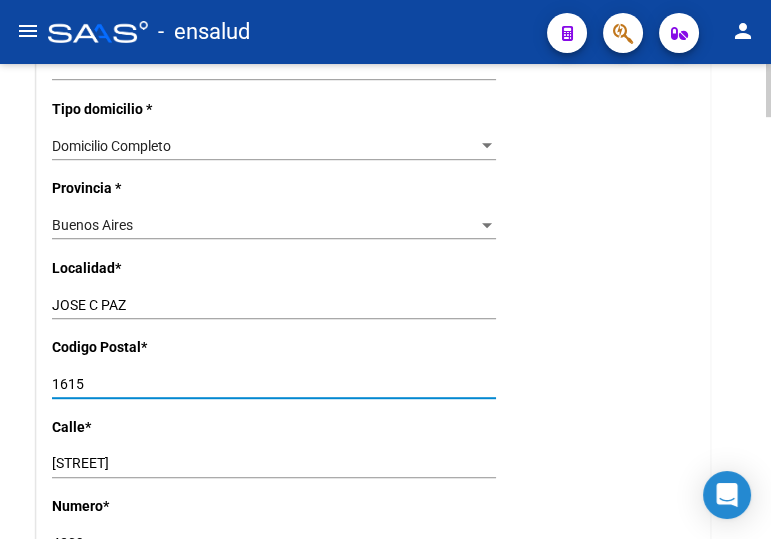 drag, startPoint x: 79, startPoint y: 378, endPoint x: 5, endPoint y: 371, distance: 74.330345 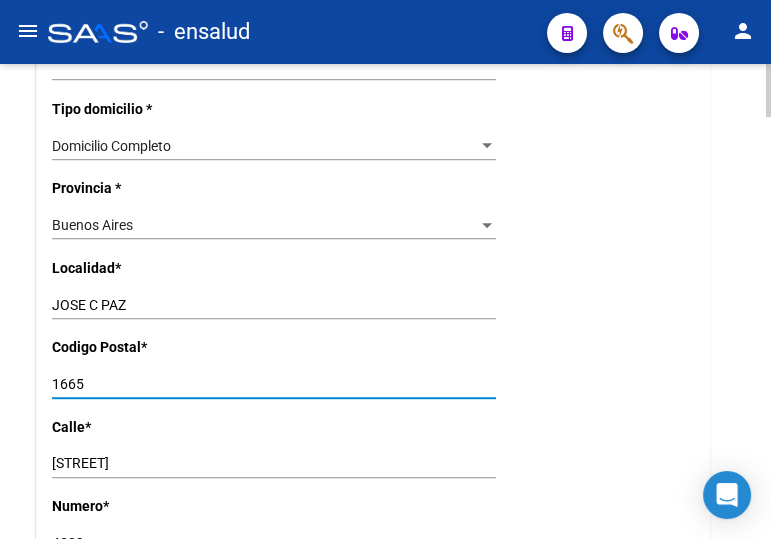 type on "1665" 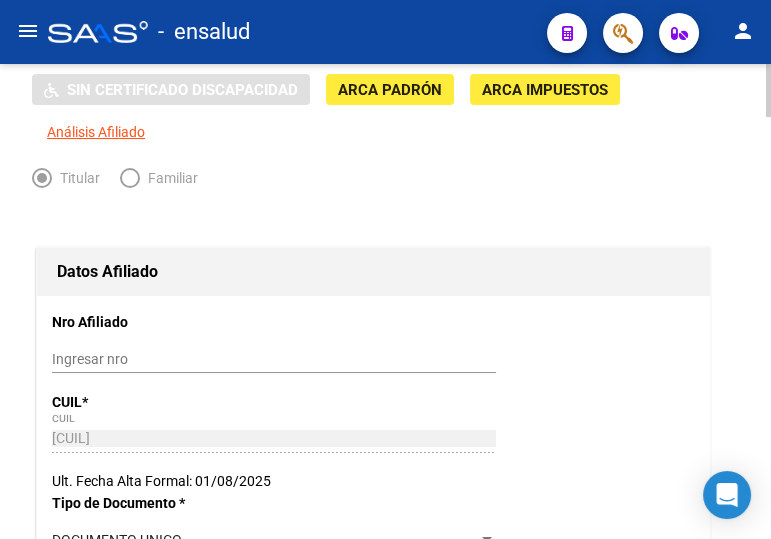 scroll, scrollTop: 0, scrollLeft: 0, axis: both 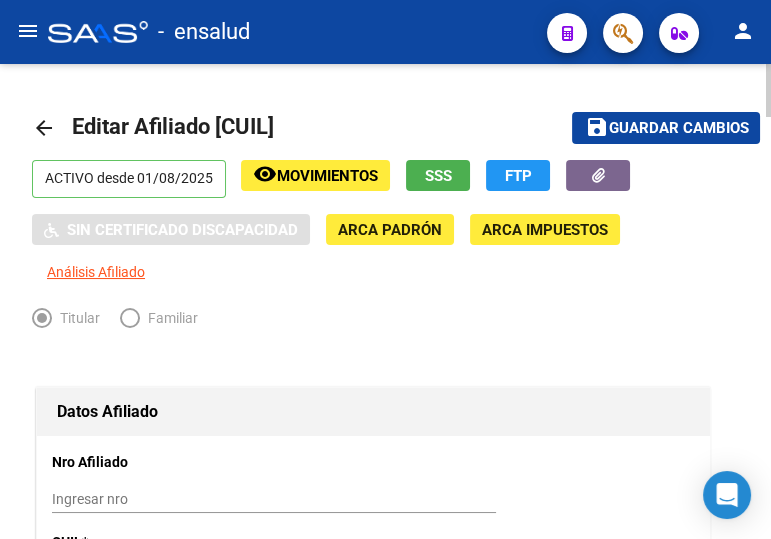 click on "Guardar cambios" 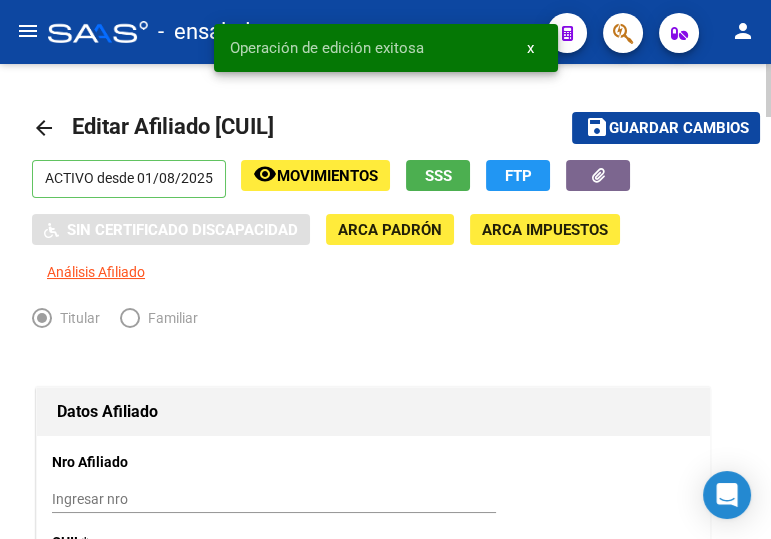 click on "arrow_back" 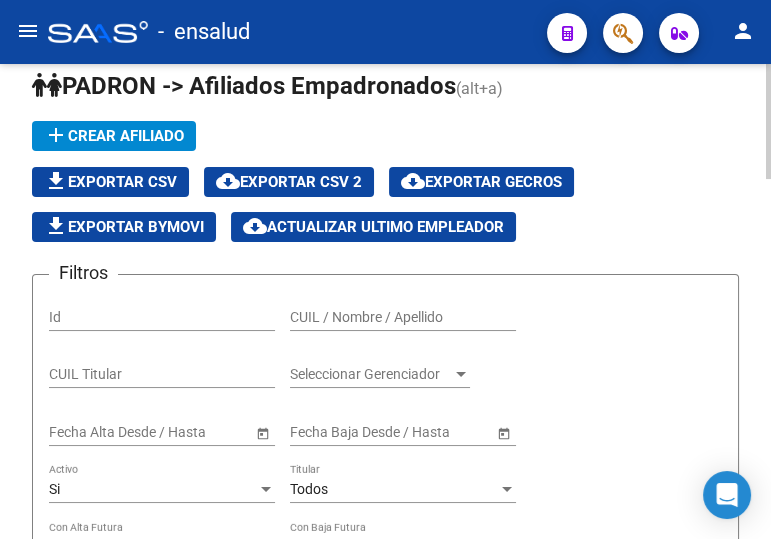 scroll, scrollTop: 0, scrollLeft: 0, axis: both 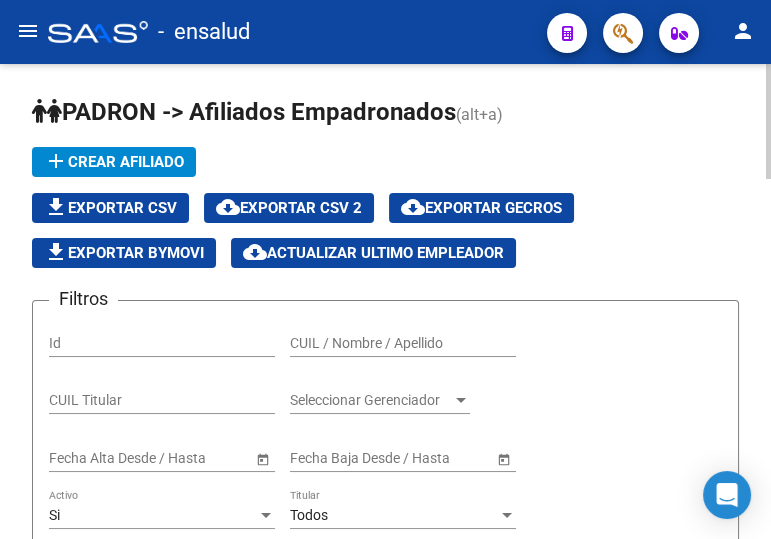 click on "CUIL / Nombre / Apellido" at bounding box center (403, 343) 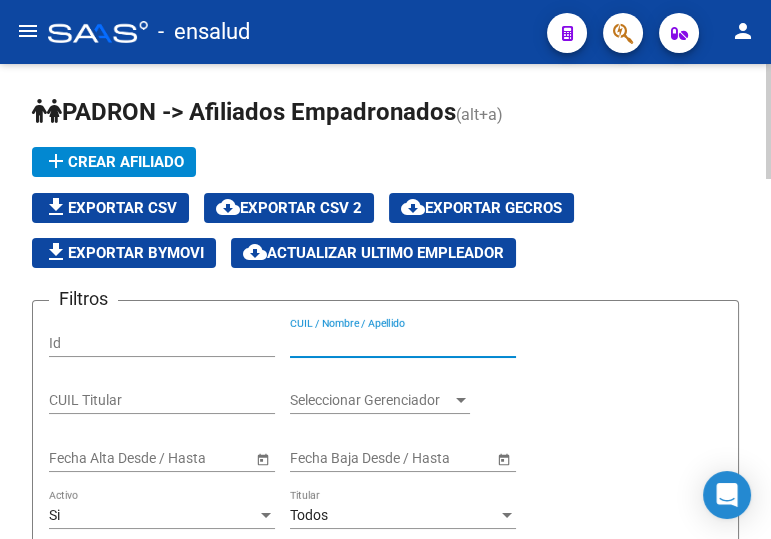 paste on "[CUIL]" 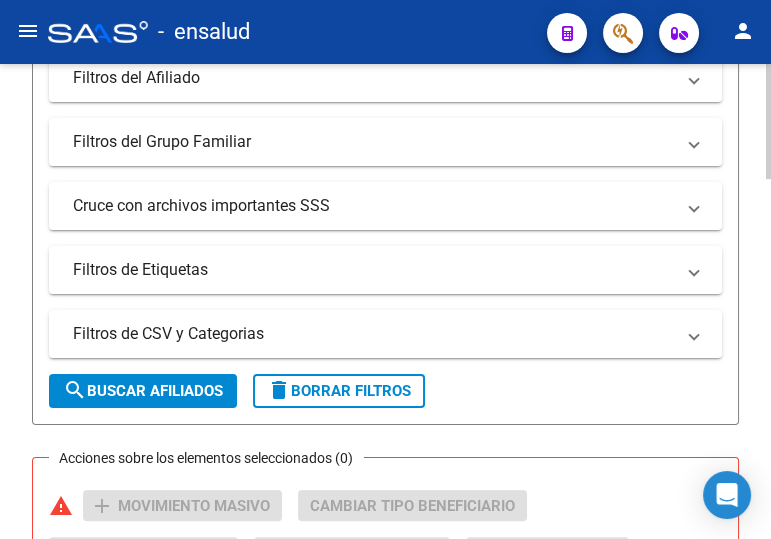 scroll, scrollTop: 636, scrollLeft: 0, axis: vertical 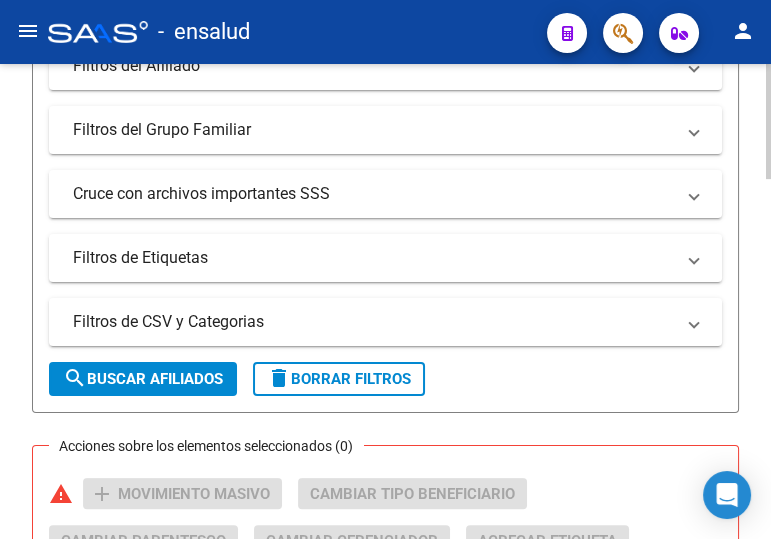 type on "[CUIL]" 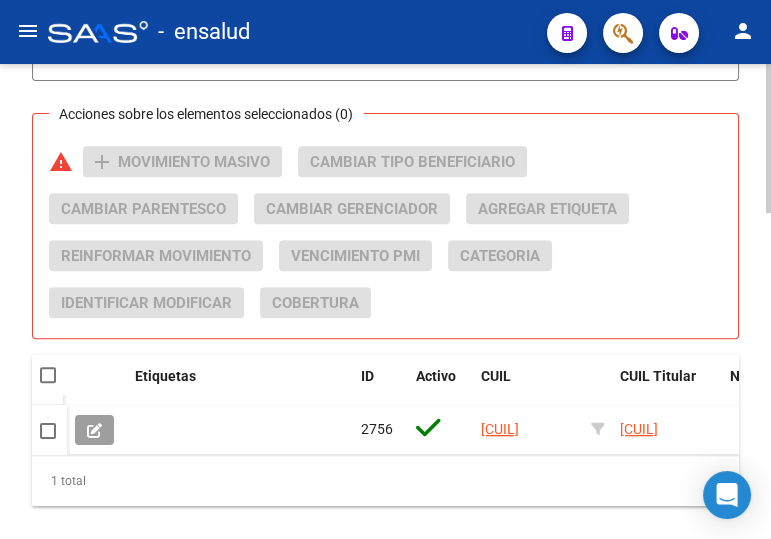 scroll, scrollTop: 1040, scrollLeft: 0, axis: vertical 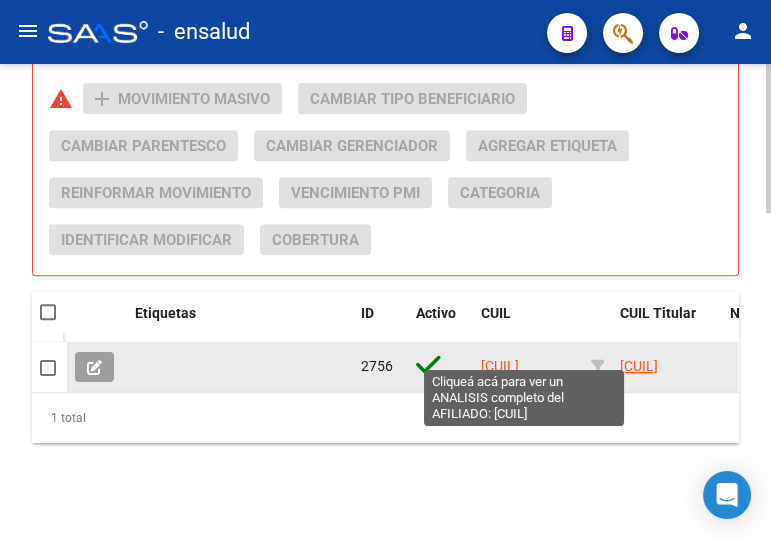 click on "[CUIL]" 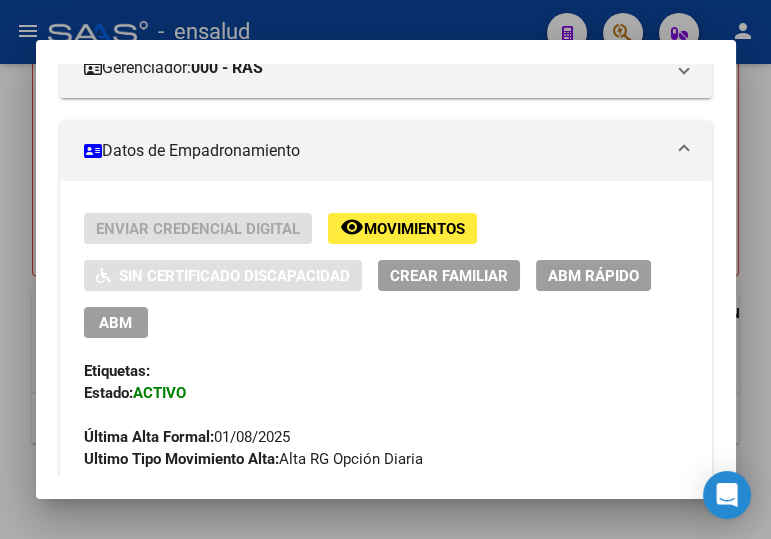 scroll, scrollTop: 363, scrollLeft: 0, axis: vertical 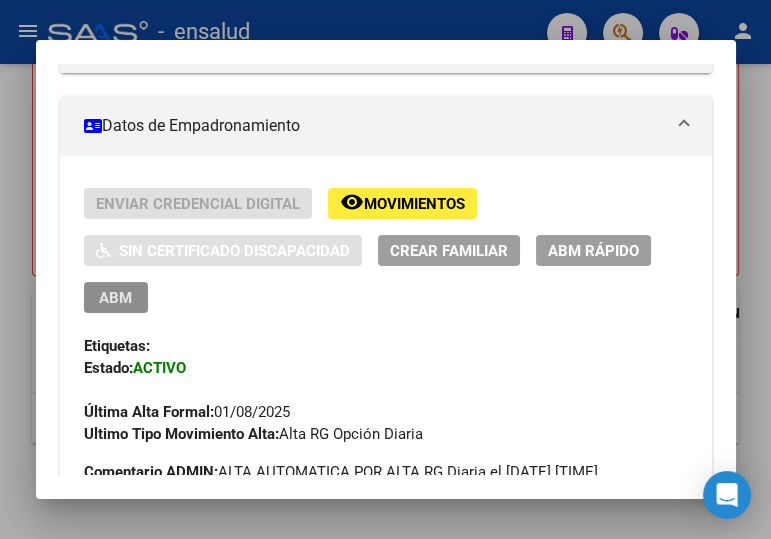 click on "ABM" at bounding box center [115, 298] 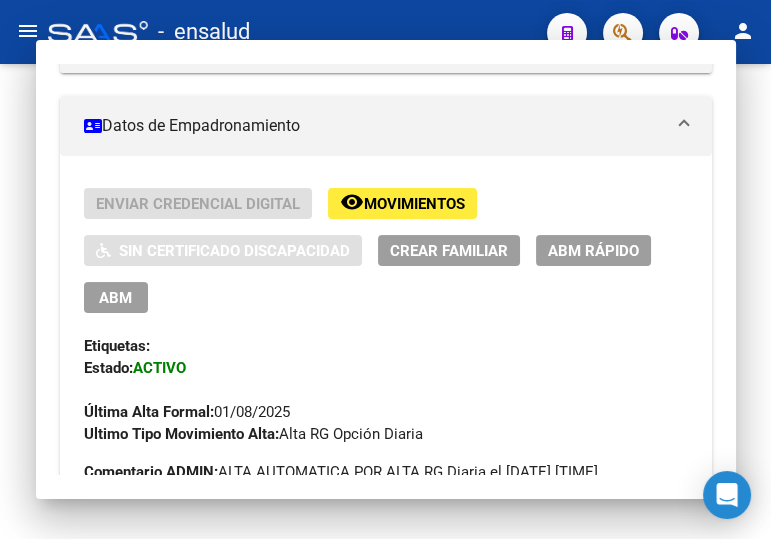 scroll, scrollTop: 0, scrollLeft: 0, axis: both 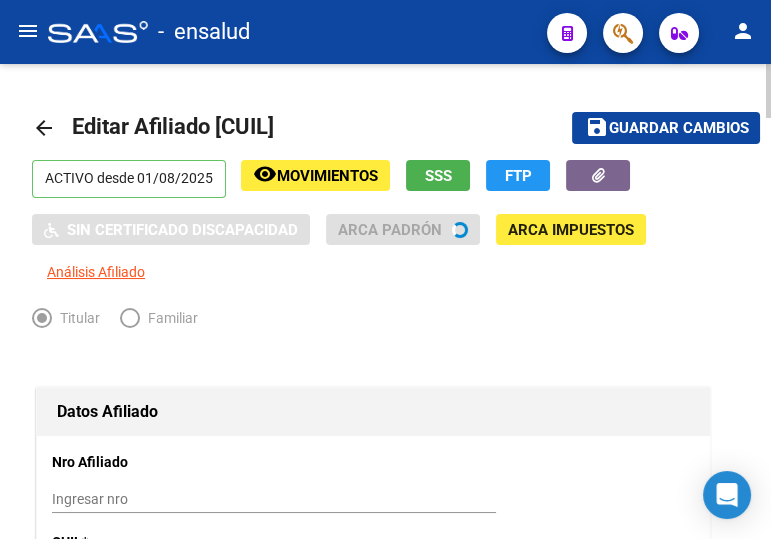 radio on "true" 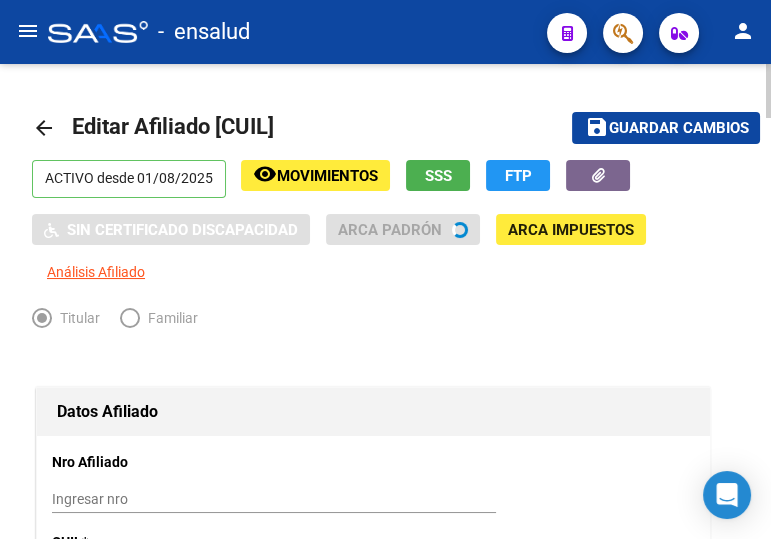 type on "[CUIL]" 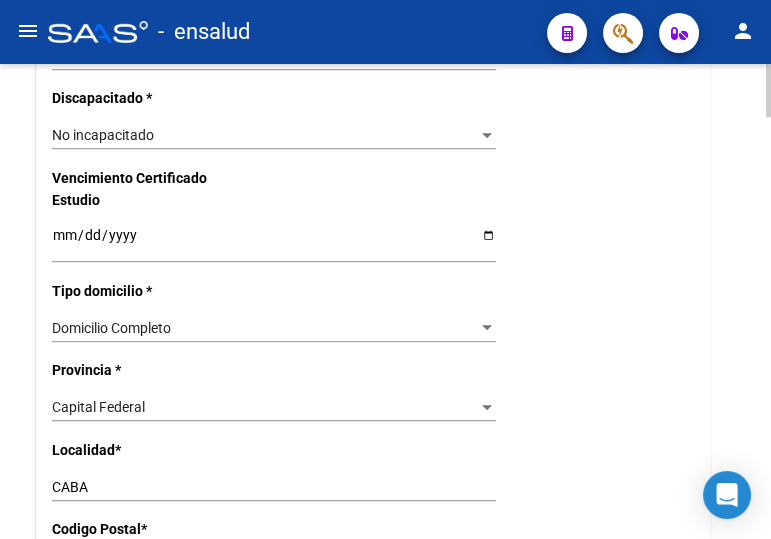 scroll, scrollTop: 1363, scrollLeft: 0, axis: vertical 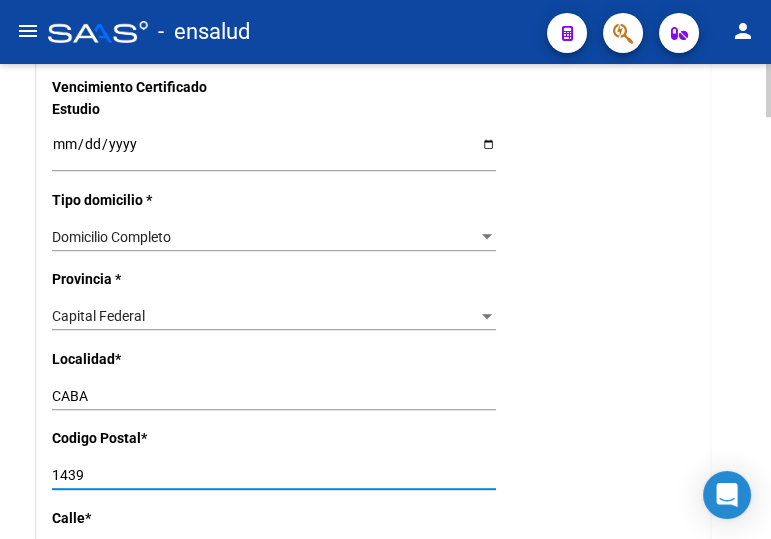 drag, startPoint x: 105, startPoint y: 469, endPoint x: 18, endPoint y: 482, distance: 87.965904 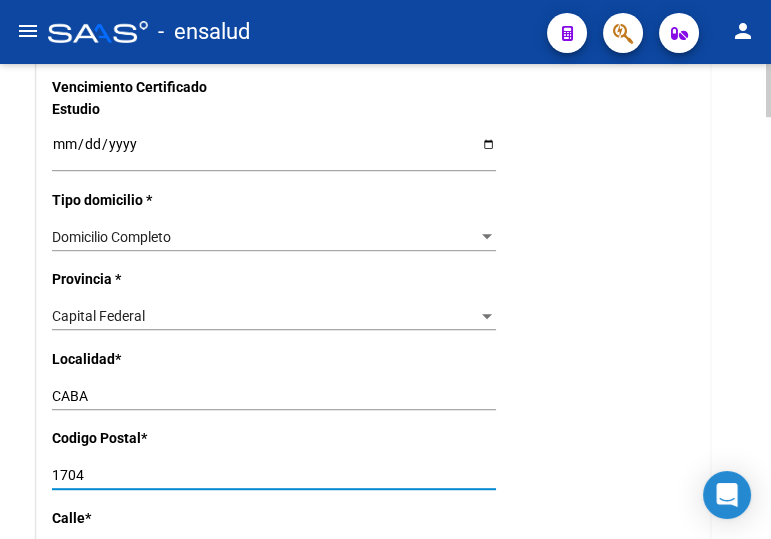 type on "1704" 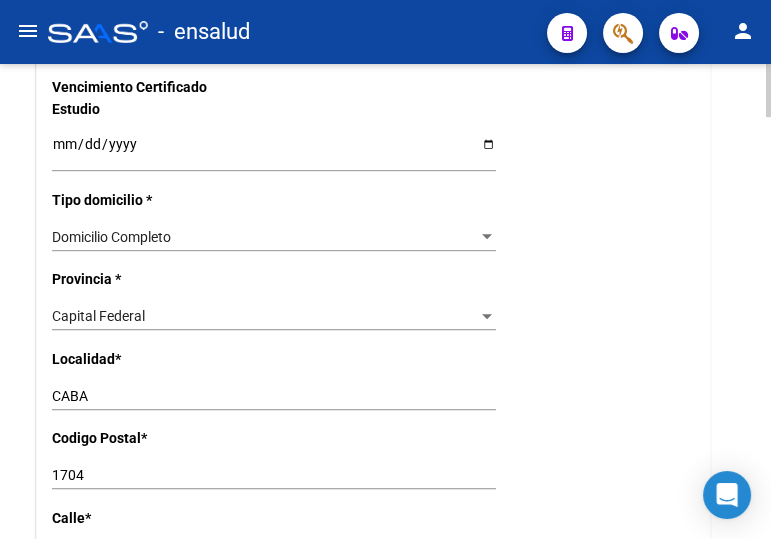 click on "Capital Federal" at bounding box center (265, 316) 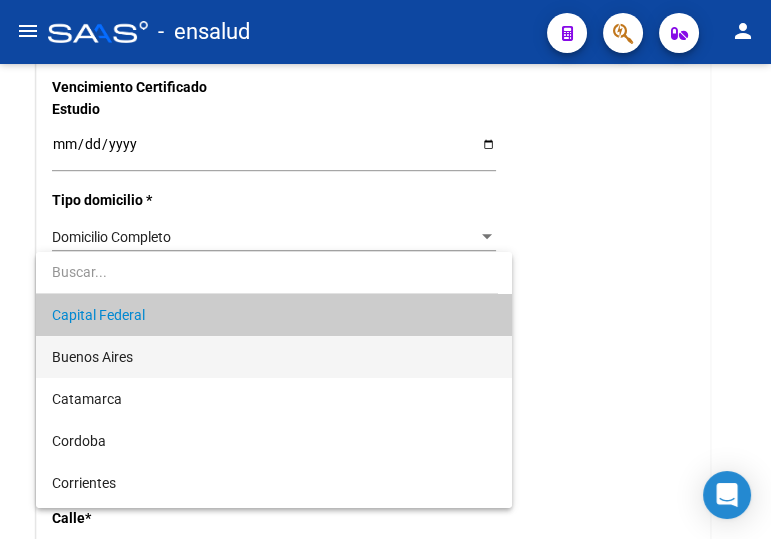 click on "Buenos Aires" at bounding box center (274, 357) 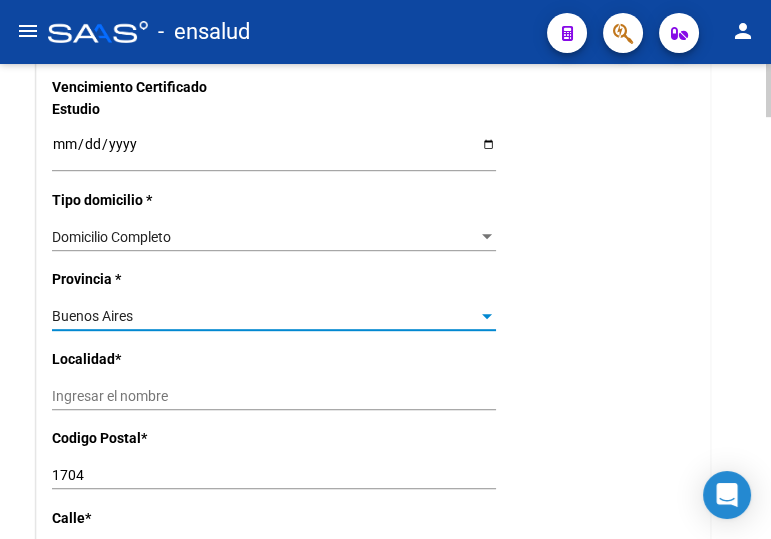 click on "Ingresar el nombre" at bounding box center [274, 396] 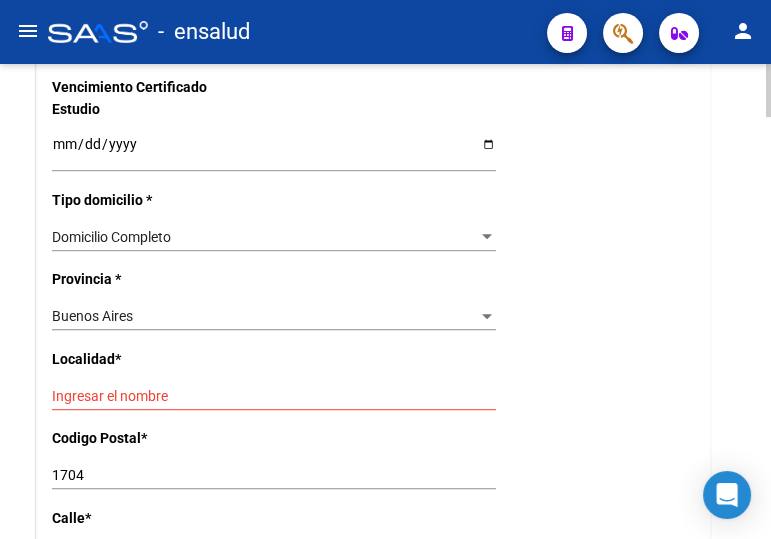 click on "Ingresar el nombre" at bounding box center (274, 396) 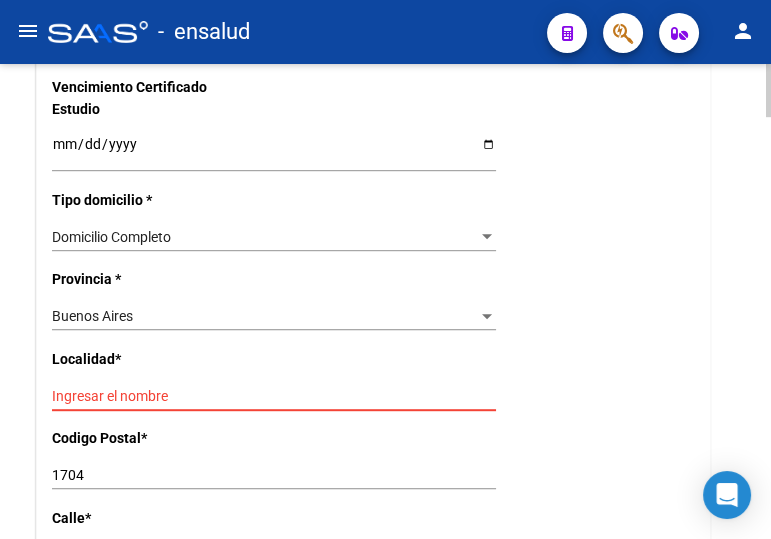 paste on "RAMOS MEJIA" 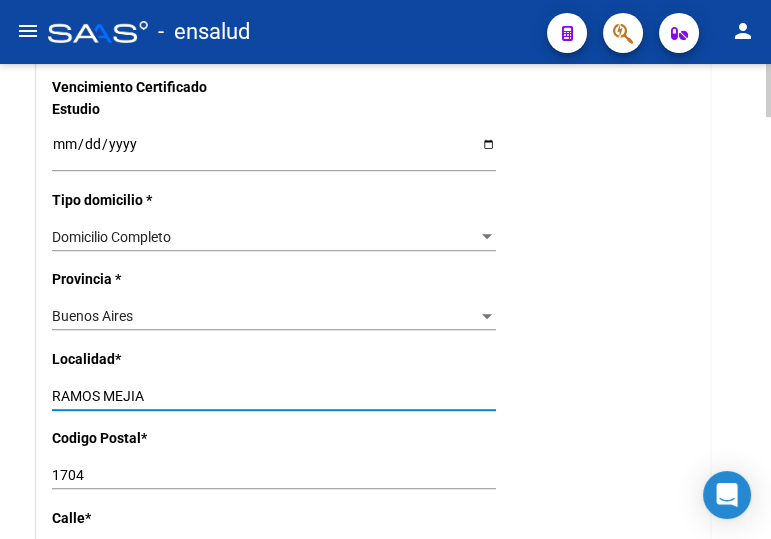 type on "RAMOS MEJIA" 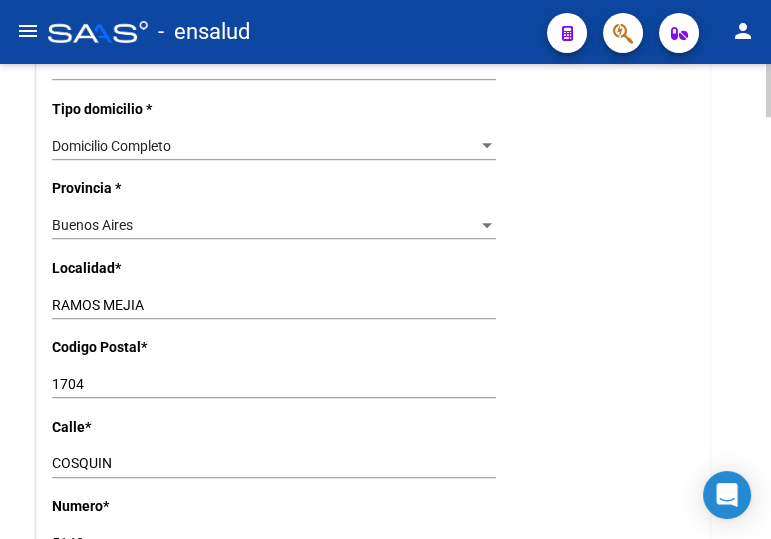 scroll, scrollTop: 1545, scrollLeft: 0, axis: vertical 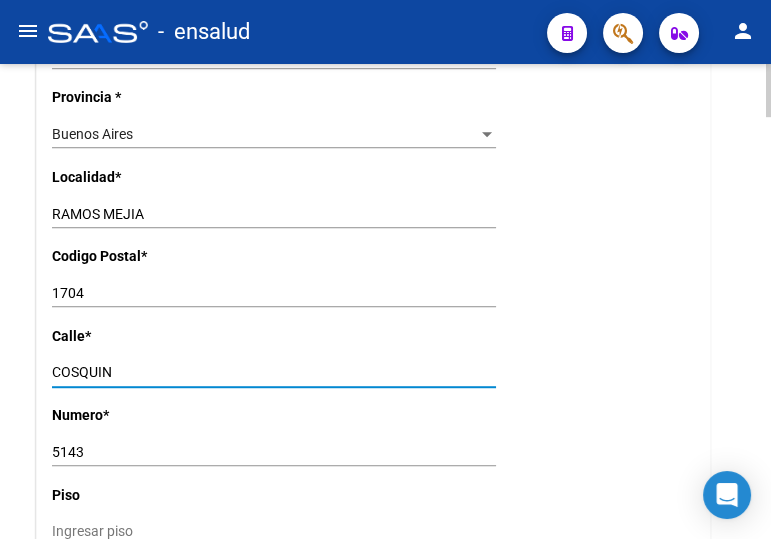 click on "arrow_back Editar Afiliado [CUIL]    save Guardar cambios  ACTIVO desde [DATE]  remove_red_eye Movimientos SSS FTP    Sin Certificado Discapacidad ARCA Padrón ARCA Impuestos Análisis Afiliado   Titular   Familiar Datos Afiliado Nro Afiliado    Ingresar nro  CUIL  *   [CUIL] CUIL  ARCA Padrón  Ult. Fecha Alta Formal: [DATE]  Tipo de Documento * DOCUMENTO UNICO Seleccionar tipo Nro Documento  *   [NUMBER] Ingresar nro  Apellido  *   [LAST] Ingresar apellido  Nombre  *   [FIRST] [MIDDLE] Ingresar nombre  Fecha de nacimiento  *   [DATE] Ingresar fecha   Parentesco * Titular Seleccionar parentesco  Estado Civil * Soltero Seleccionar tipo  Sexo * Masculino Seleccionar sexo  Nacionalidad * ARGENTINA Seleccionar tipo  Discapacitado * No incapacitado Seleccionar tipo Vencimiento Certificado Estudio    Ingresar fecha   Tipo domicilio * Domicilio Completo Seleccionar tipo domicilio  Provincia * Buenos Aires Seleccionar provincia Localidad  *   [CITY] Ingresar el nombre  Codigo Postal  *" 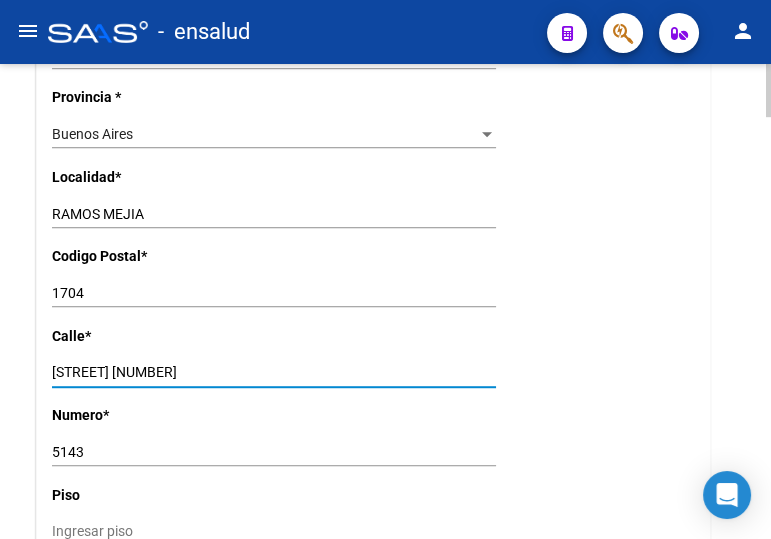 drag, startPoint x: 133, startPoint y: 365, endPoint x: 177, endPoint y: 369, distance: 44.181442 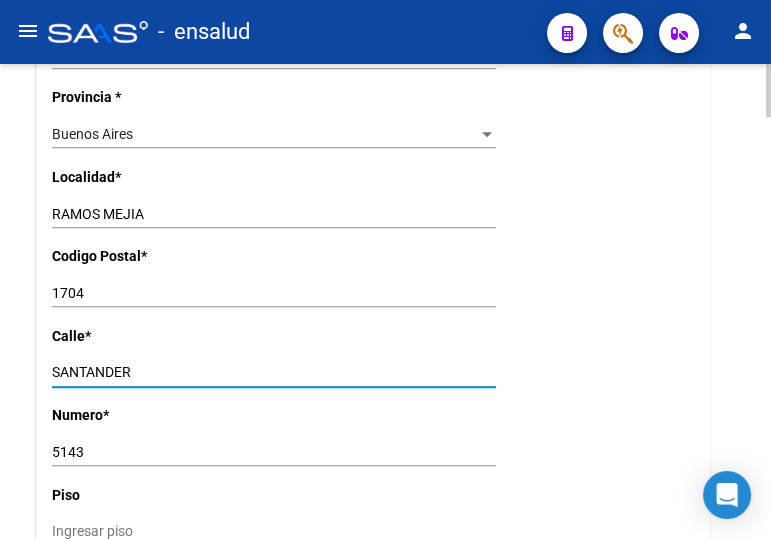 type on "SANTANDER" 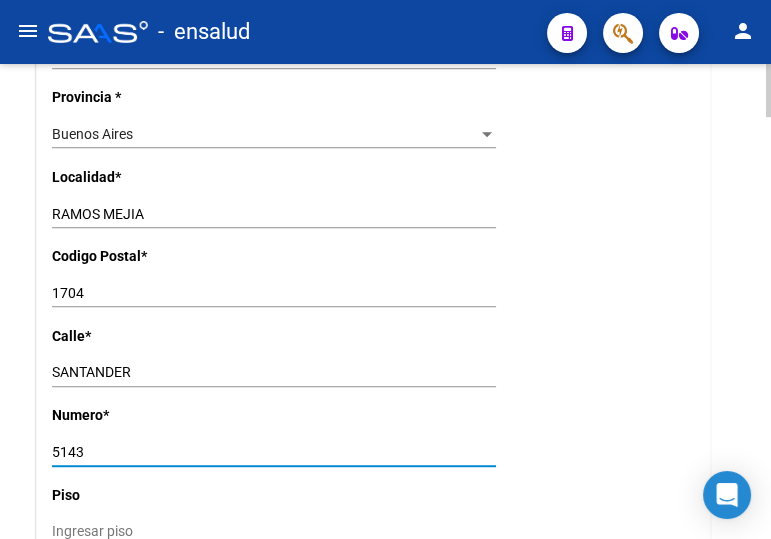 drag, startPoint x: 90, startPoint y: 453, endPoint x: 12, endPoint y: 445, distance: 78.40918 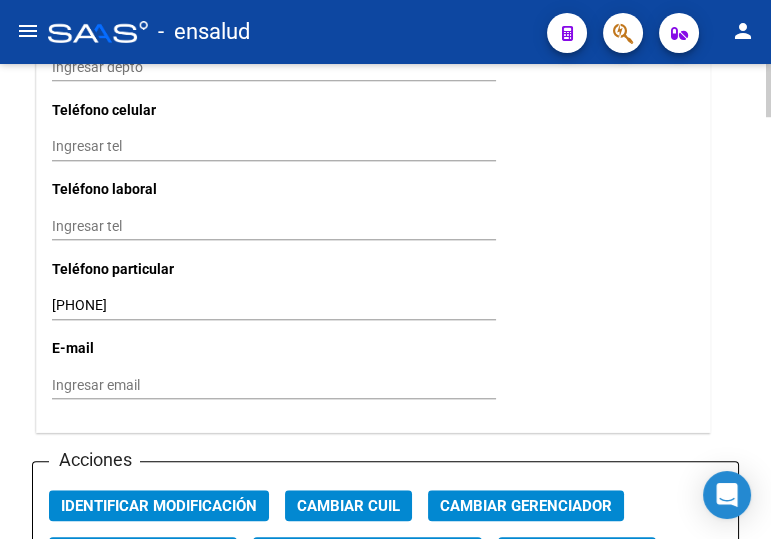 scroll, scrollTop: 2181, scrollLeft: 0, axis: vertical 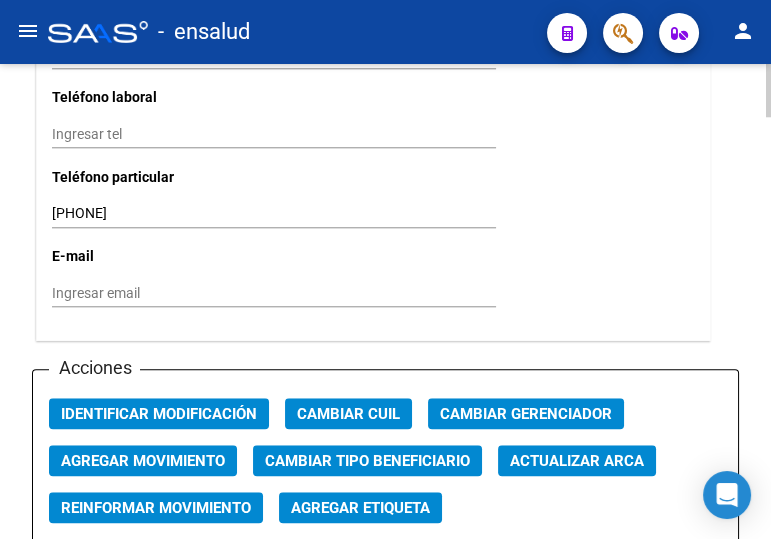 type on "1396" 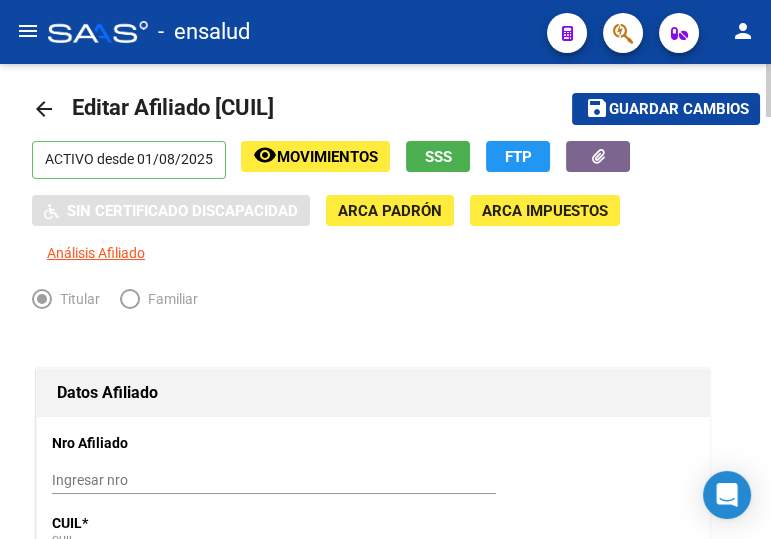 scroll, scrollTop: 0, scrollLeft: 0, axis: both 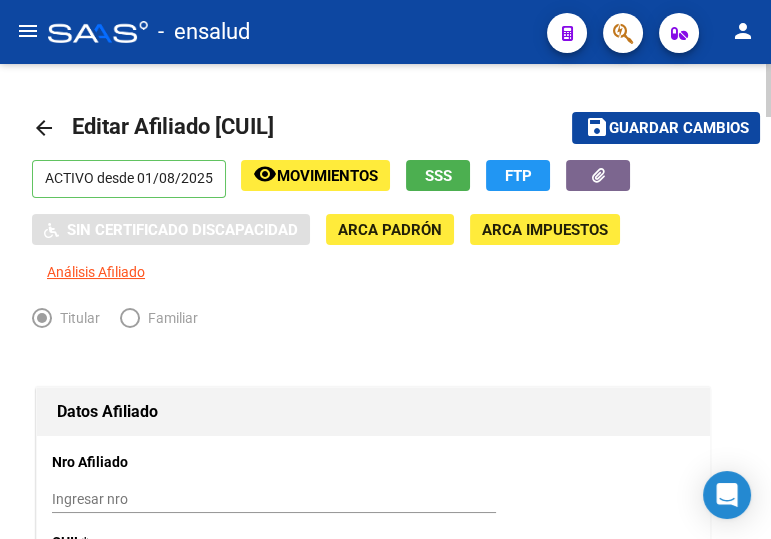 click on "Guardar cambios" 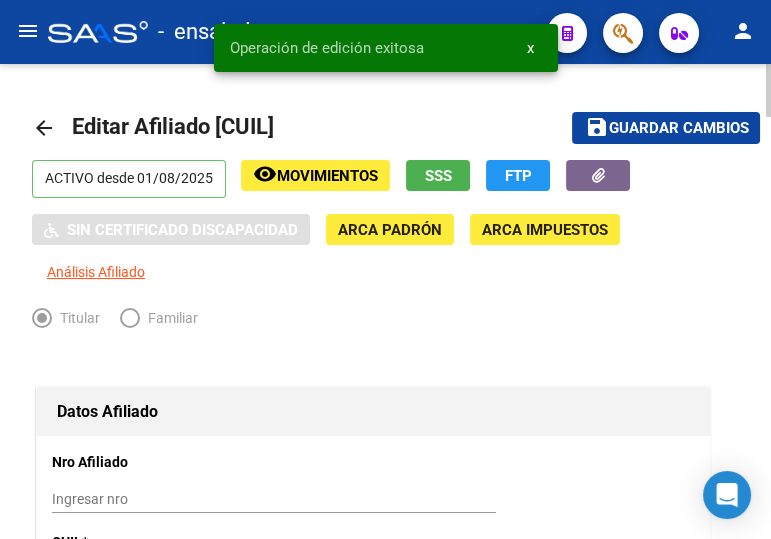 click on "arrow_back" 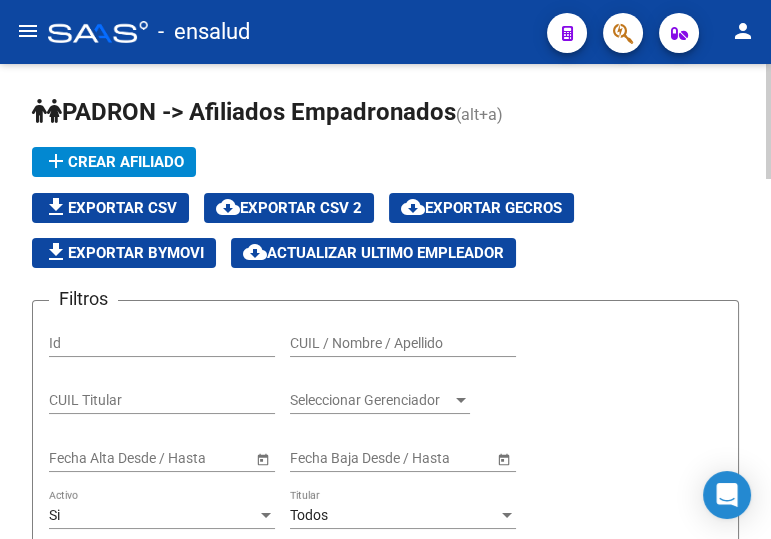 click on "CUIL / Nombre / Apellido" at bounding box center [403, 343] 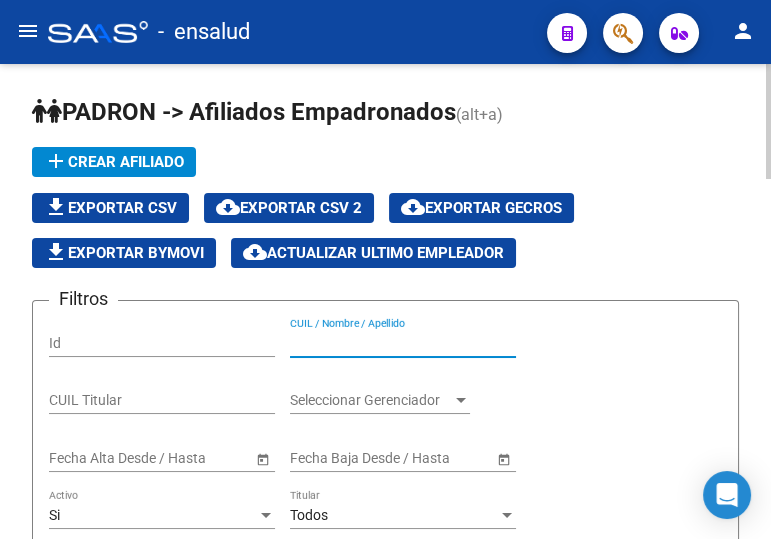 paste on "[CUIL]" 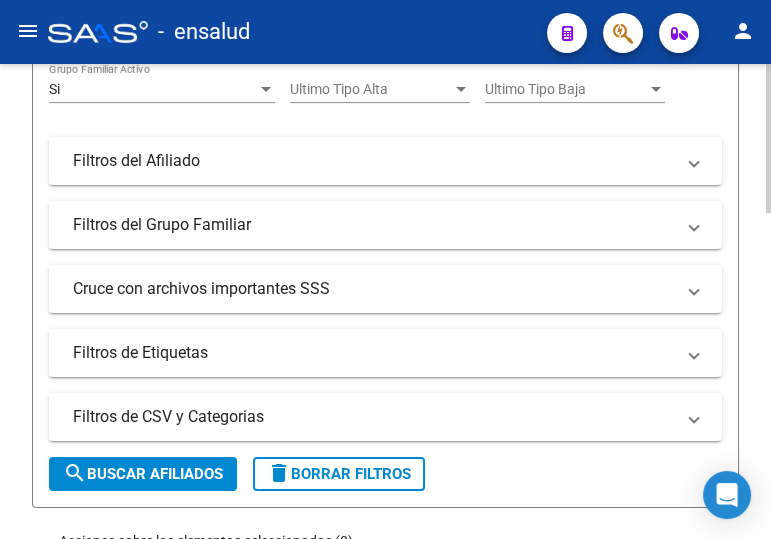 scroll, scrollTop: 545, scrollLeft: 0, axis: vertical 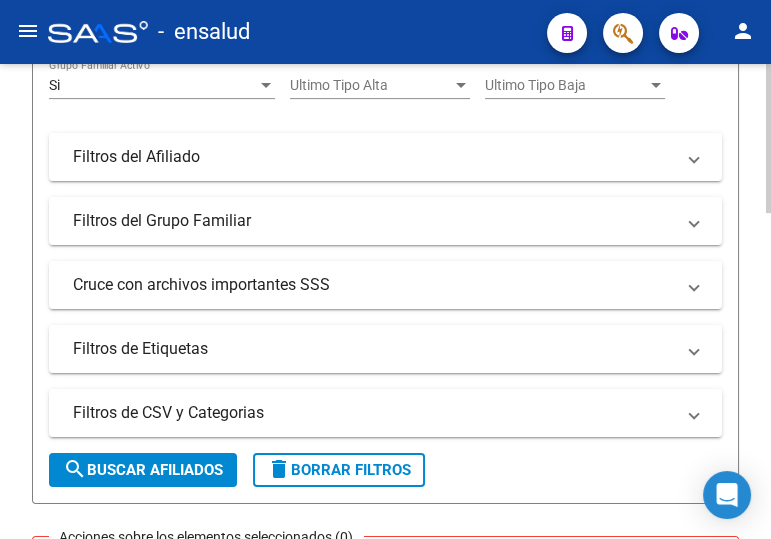 type on "[CUIL]" 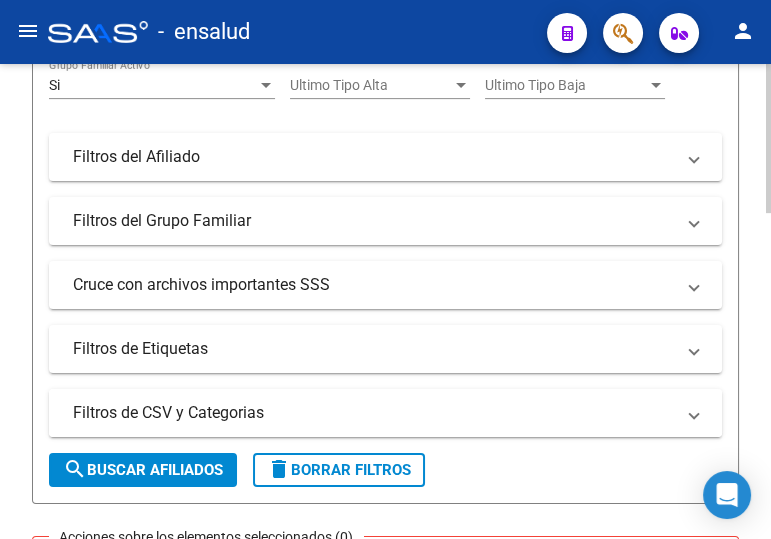 drag, startPoint x: 168, startPoint y: 471, endPoint x: 353, endPoint y: 431, distance: 189.27493 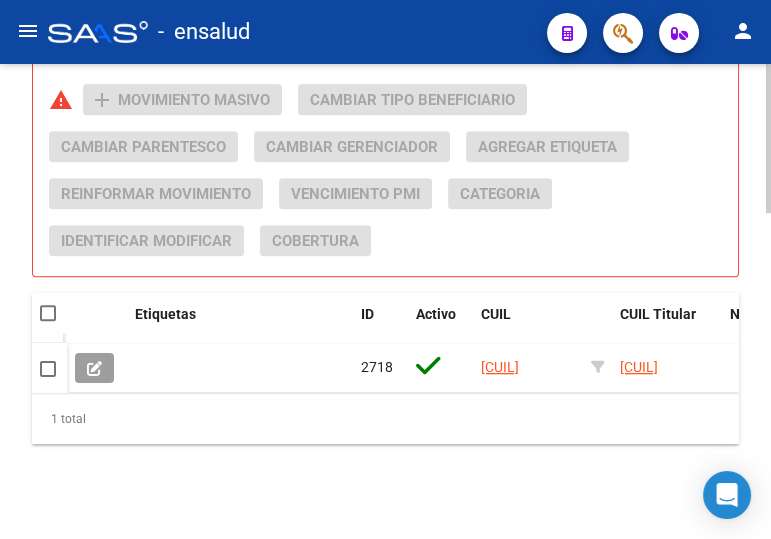 scroll, scrollTop: 1040, scrollLeft: 0, axis: vertical 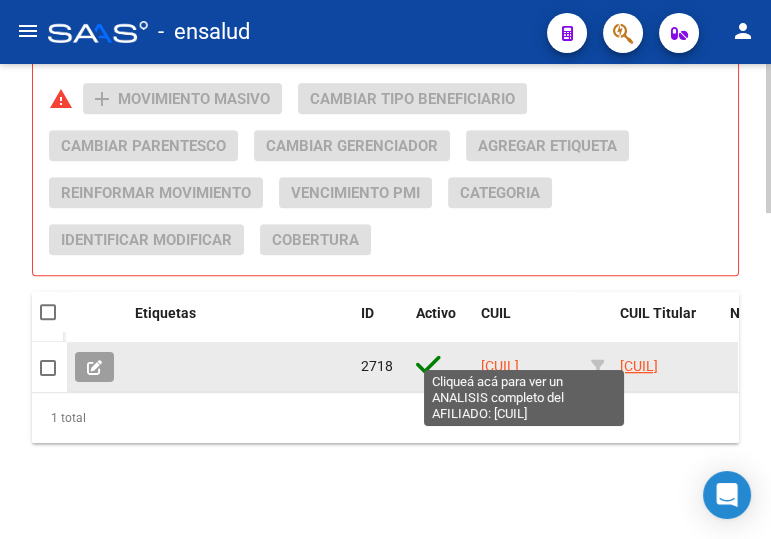 click on "[CUIL]" 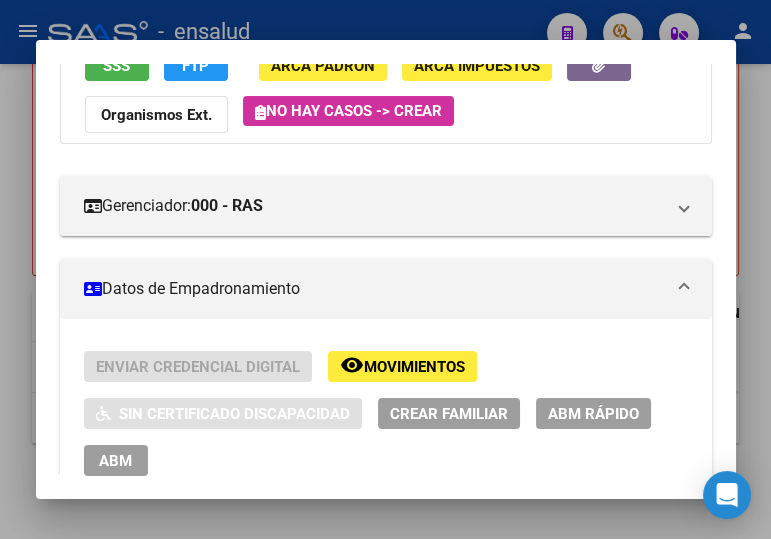 scroll, scrollTop: 272, scrollLeft: 0, axis: vertical 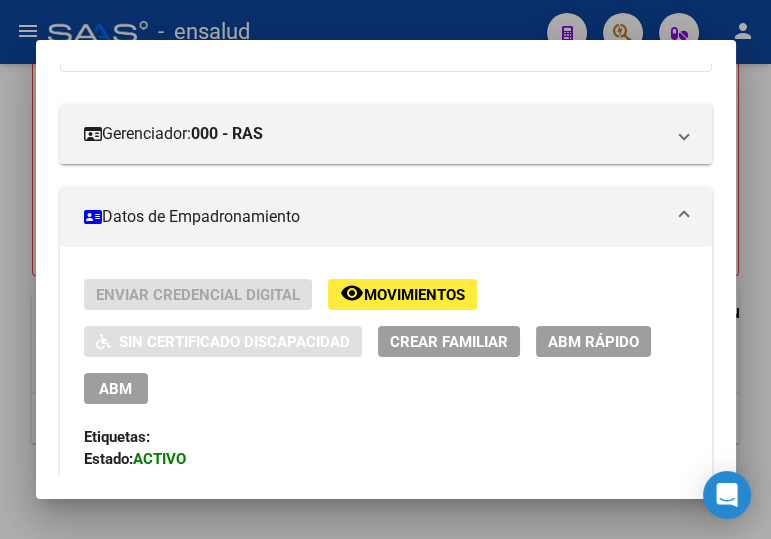 drag, startPoint x: 117, startPoint y: 390, endPoint x: 390, endPoint y: 381, distance: 273.14832 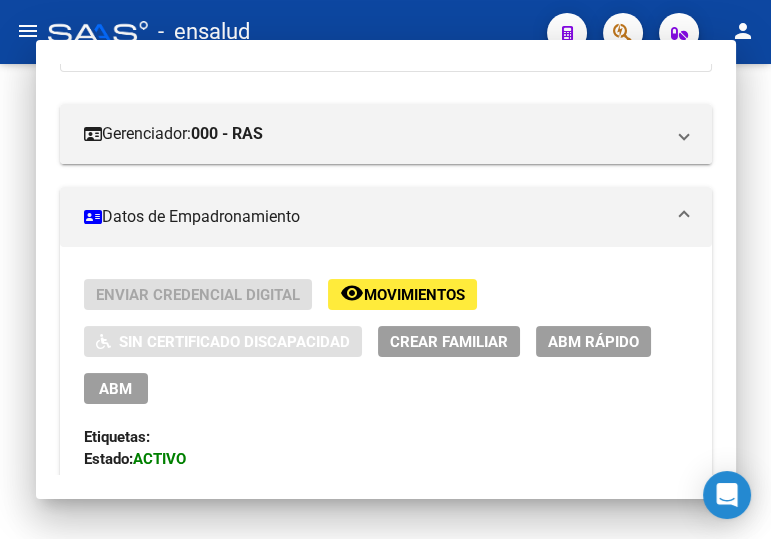 scroll, scrollTop: 0, scrollLeft: 0, axis: both 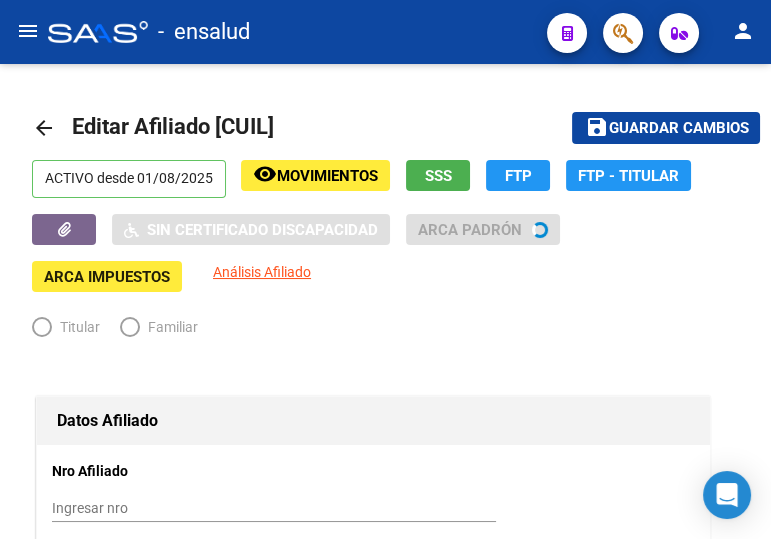 radio on "true" 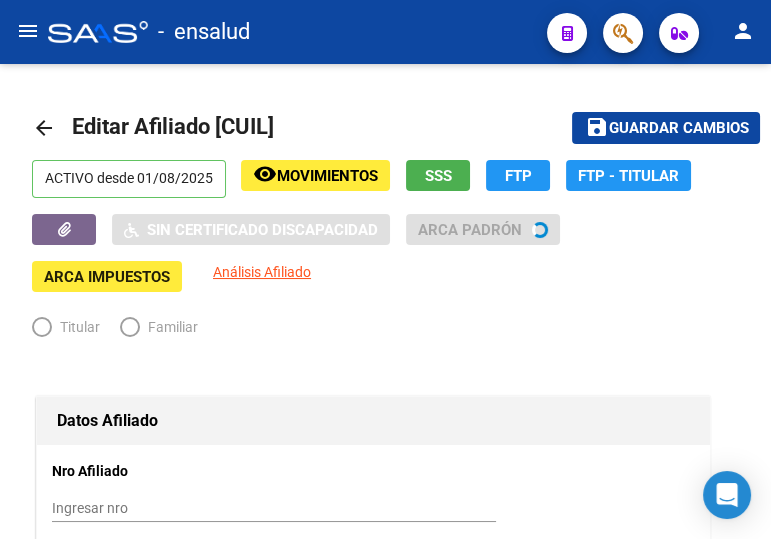 type on "[CUIL]" 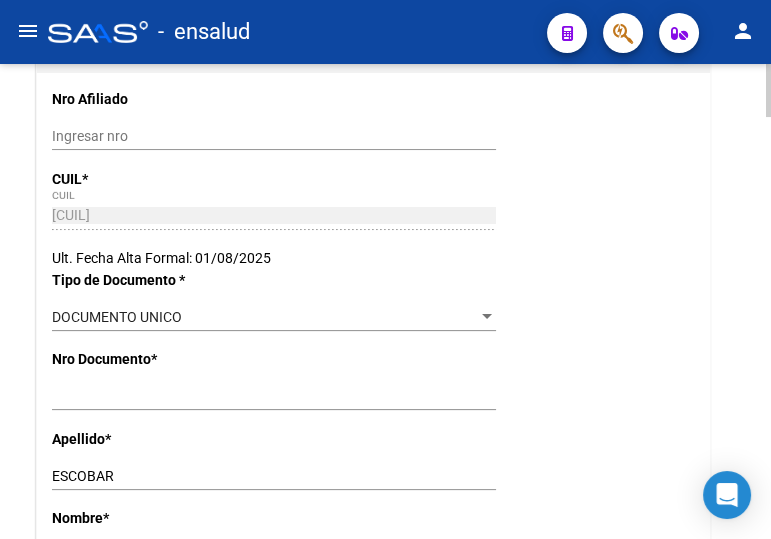 scroll, scrollTop: 0, scrollLeft: 0, axis: both 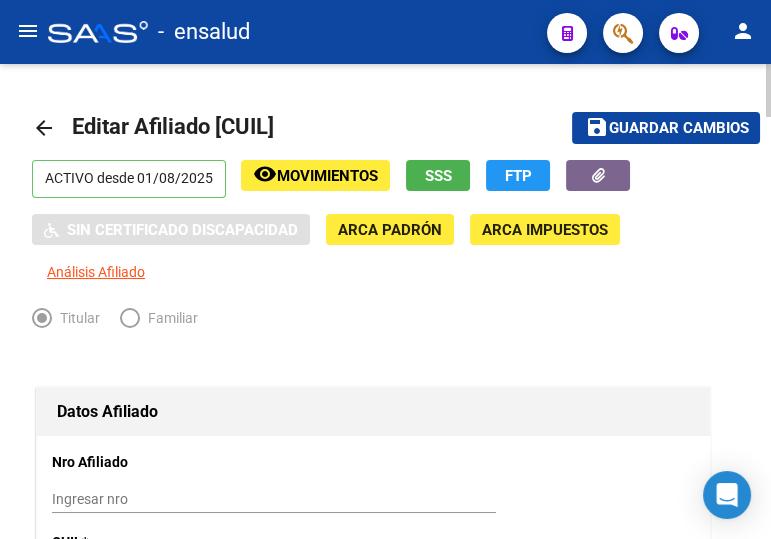 click on "arrow_back" 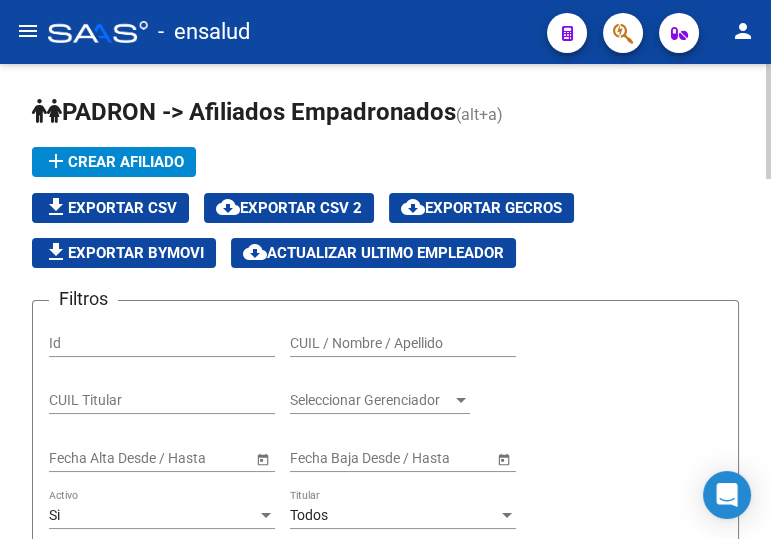 click on "CUIL / Nombre / Apellido" at bounding box center (403, 343) 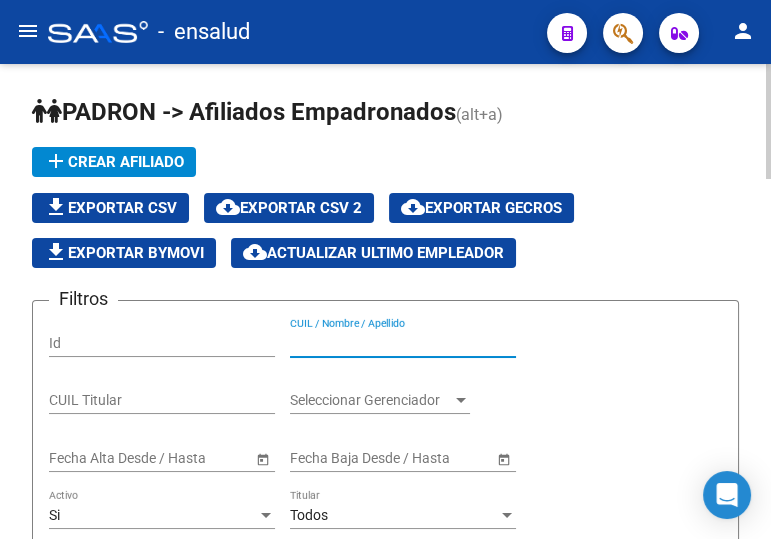 paste on "[CUIL]" 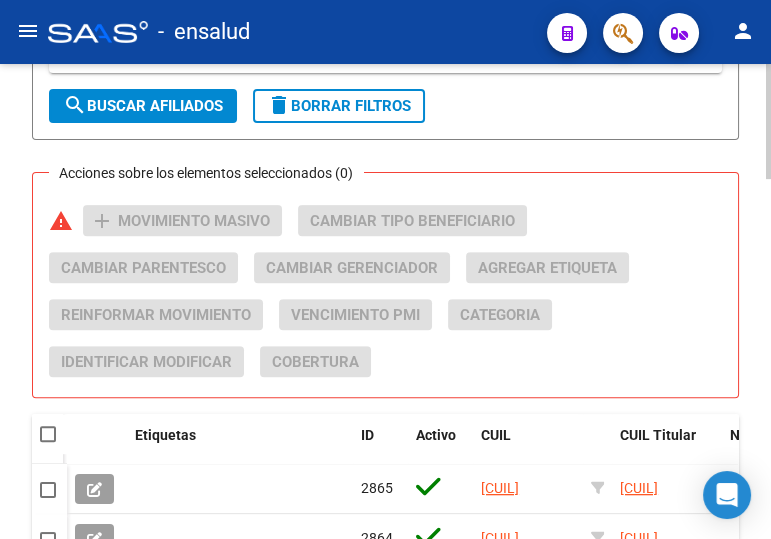 scroll, scrollTop: 727, scrollLeft: 0, axis: vertical 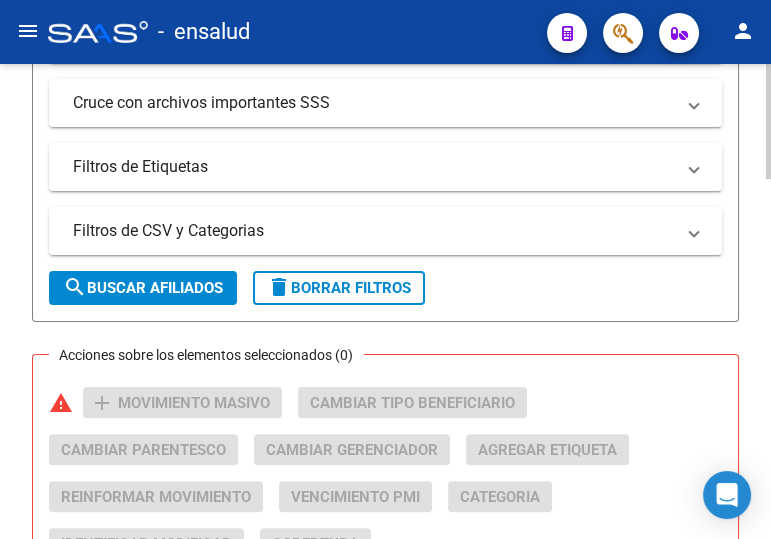 type on "[CUIL]" 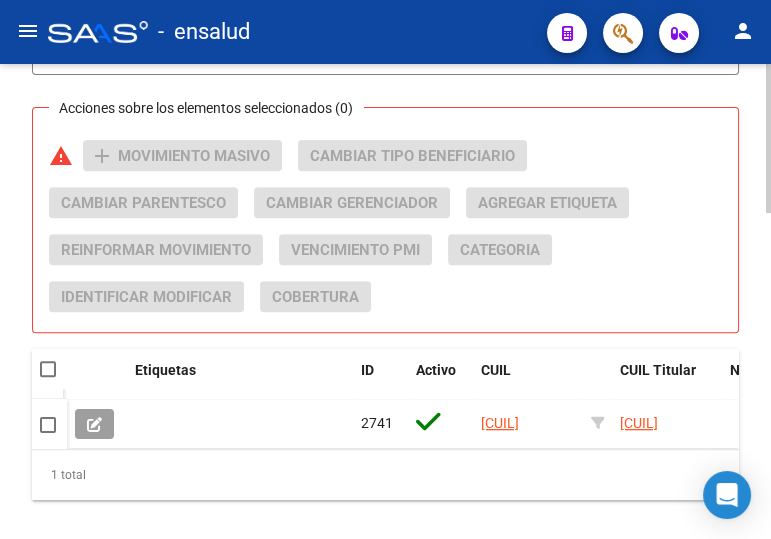 scroll, scrollTop: 1040, scrollLeft: 0, axis: vertical 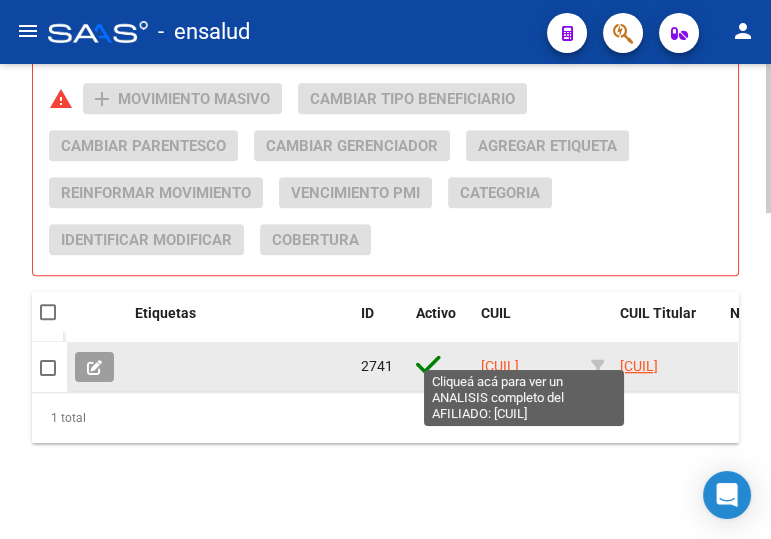 click on "[CUIL]" 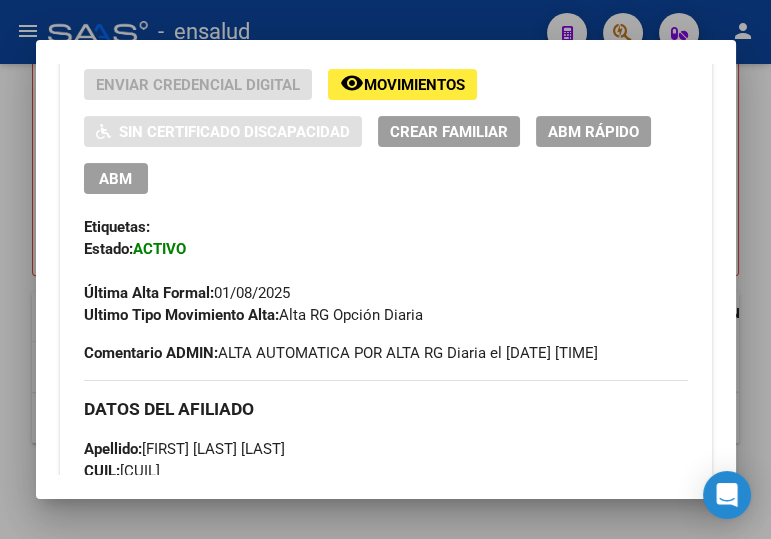 scroll, scrollTop: 454, scrollLeft: 0, axis: vertical 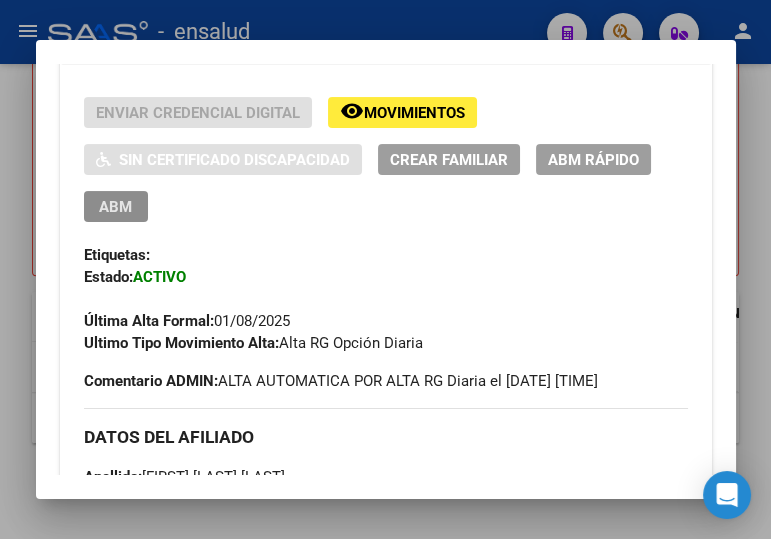 click on "ABM" at bounding box center (116, 206) 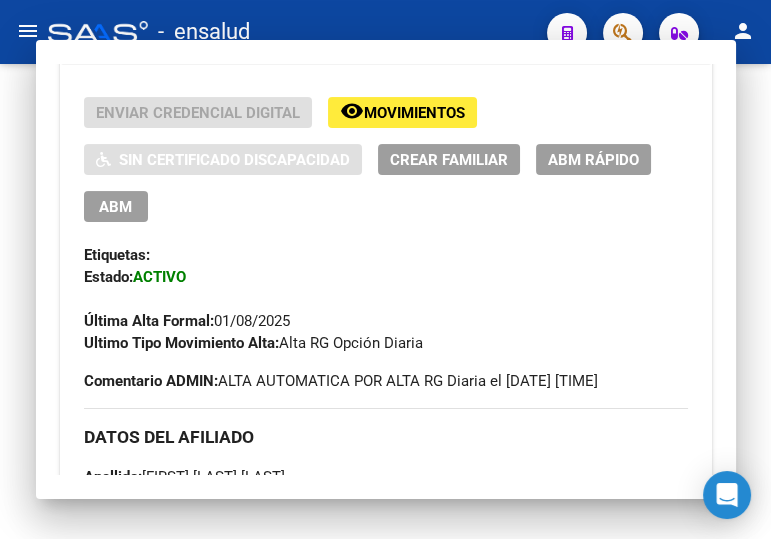 scroll, scrollTop: 0, scrollLeft: 0, axis: both 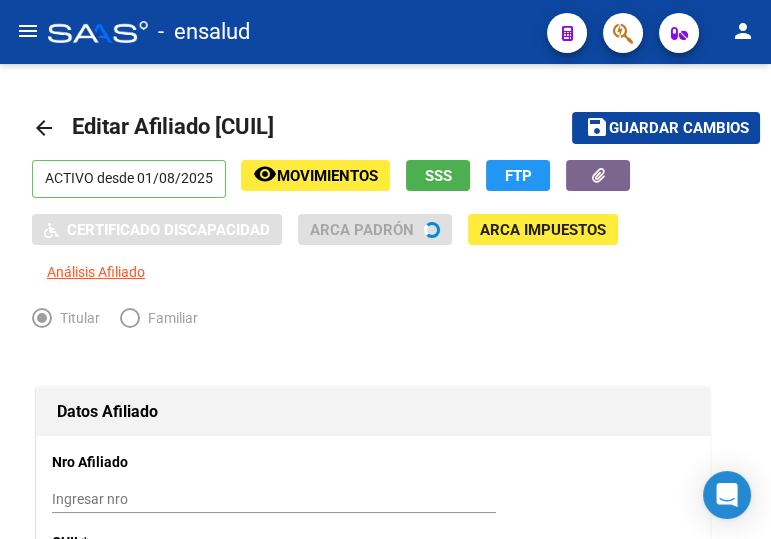 radio on "true" 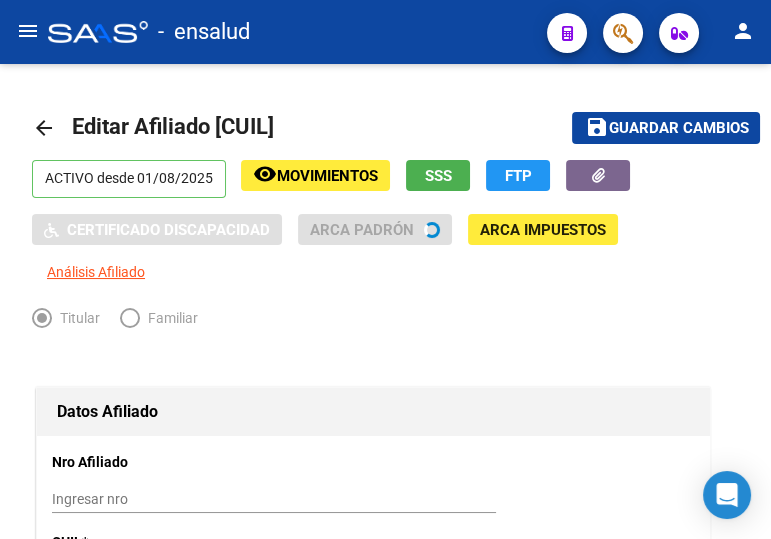 type on "[CUIL]" 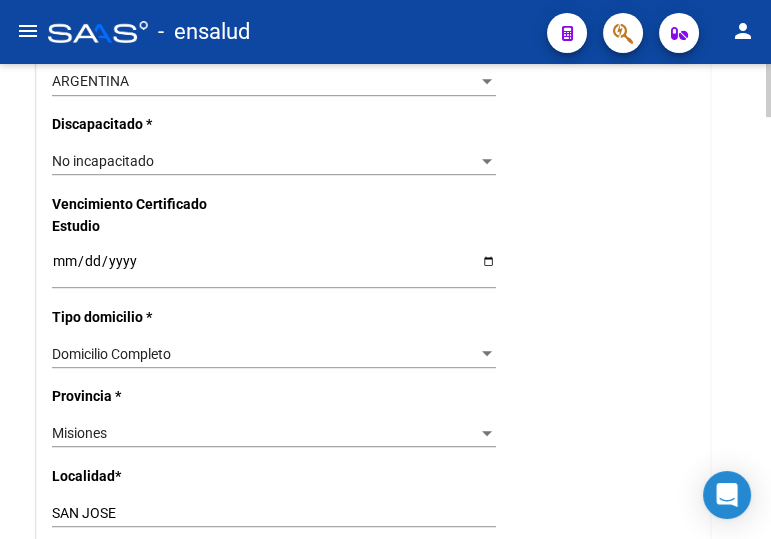 scroll, scrollTop: 1272, scrollLeft: 0, axis: vertical 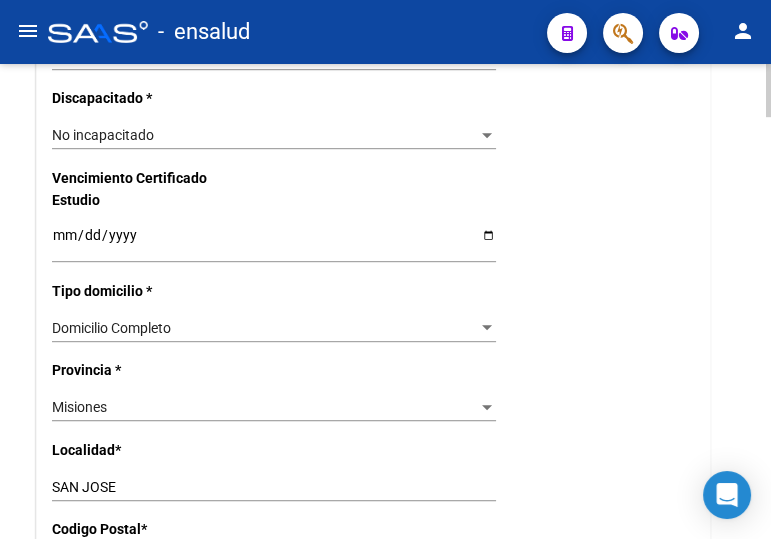 click on "Misiones" at bounding box center (265, 407) 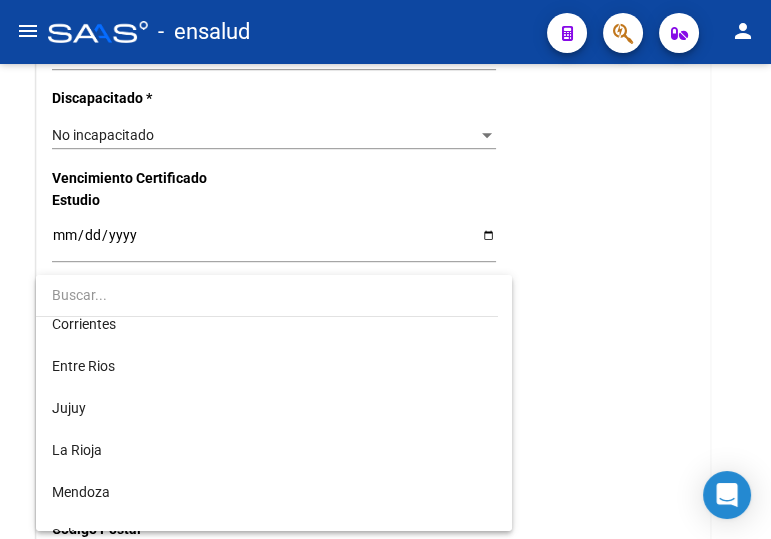 scroll, scrollTop: 0, scrollLeft: 0, axis: both 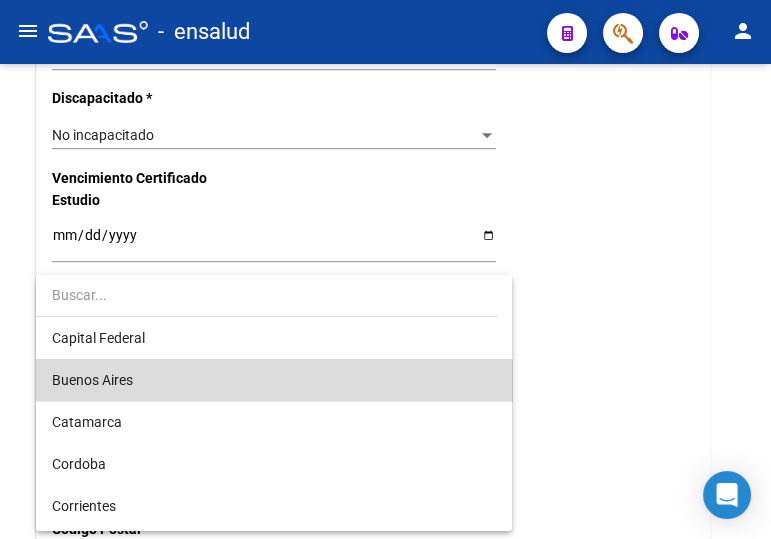 click on "Buenos Aires" at bounding box center (274, 380) 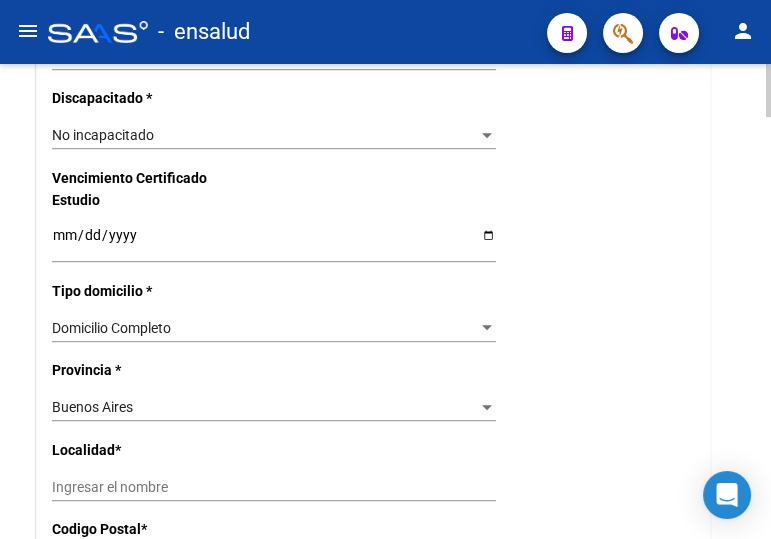 click on "Ingresar el nombre" at bounding box center [274, 487] 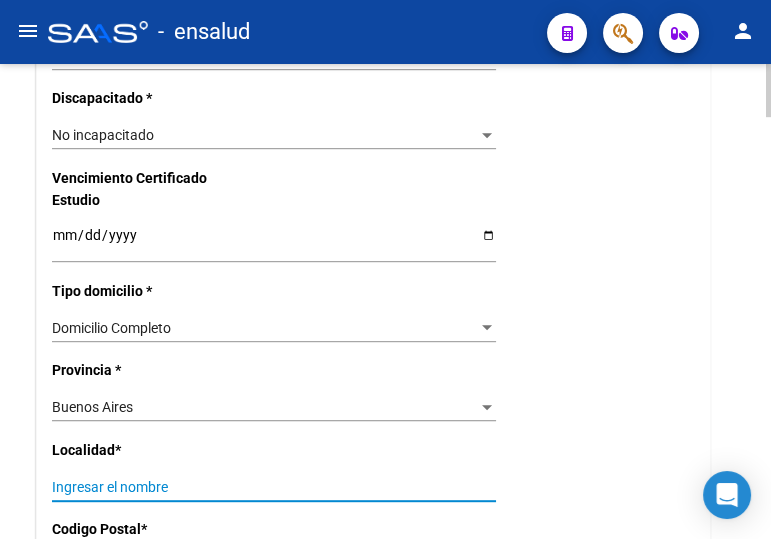 paste on "VIRREY DEL PINO" 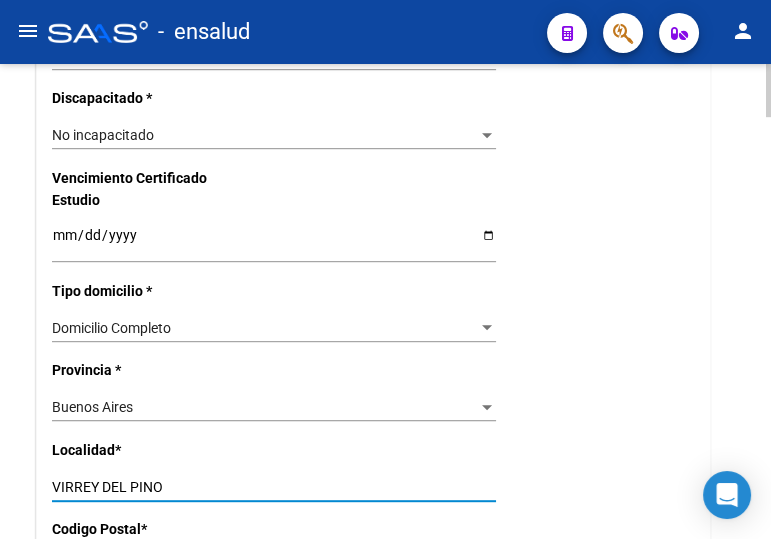 type on "VIRREY DEL PINO" 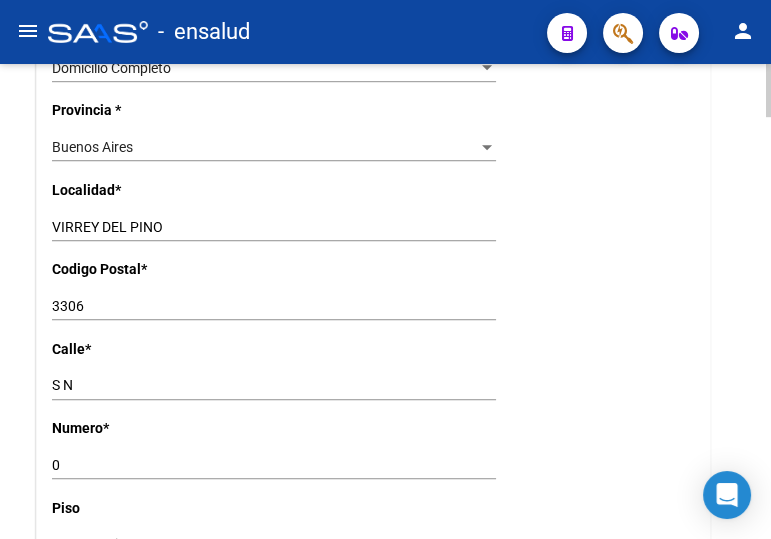 scroll, scrollTop: 1545, scrollLeft: 0, axis: vertical 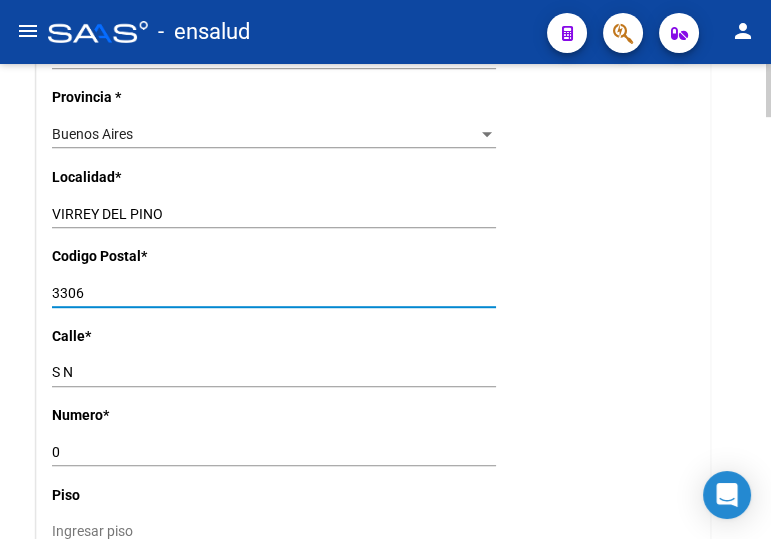 drag, startPoint x: 24, startPoint y: 295, endPoint x: 8, endPoint y: 294, distance: 16.03122 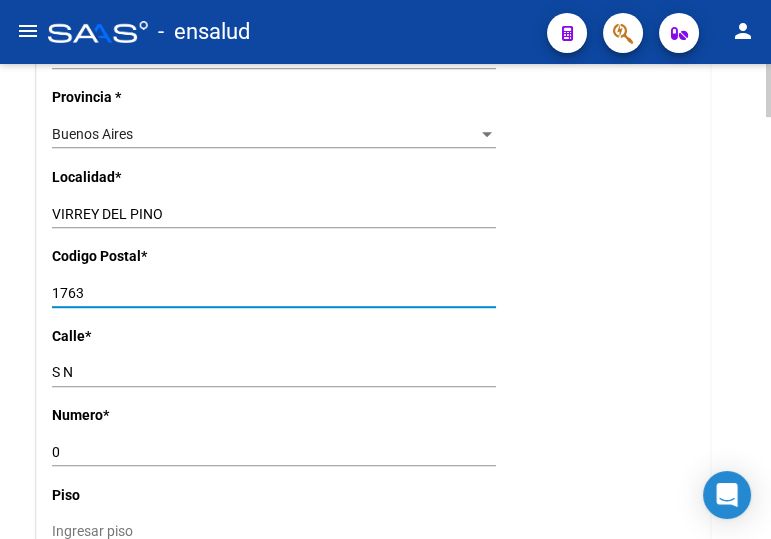 type on "1763" 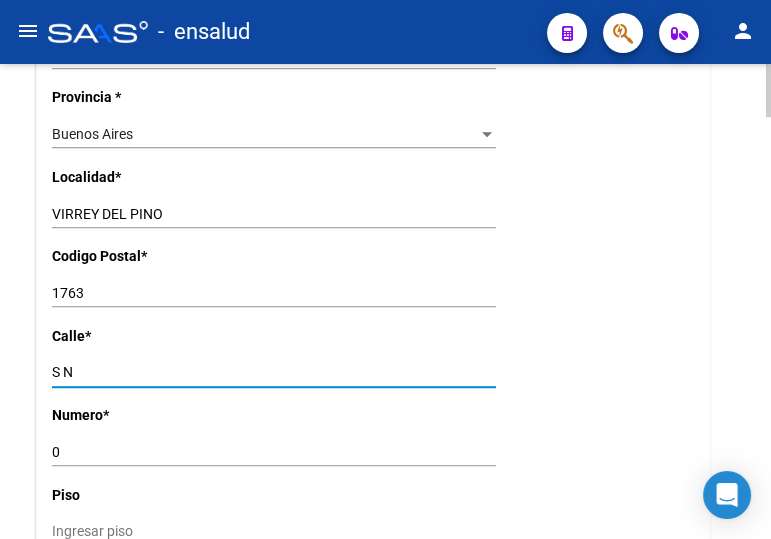 drag, startPoint x: 43, startPoint y: 362, endPoint x: 7, endPoint y: 362, distance: 36 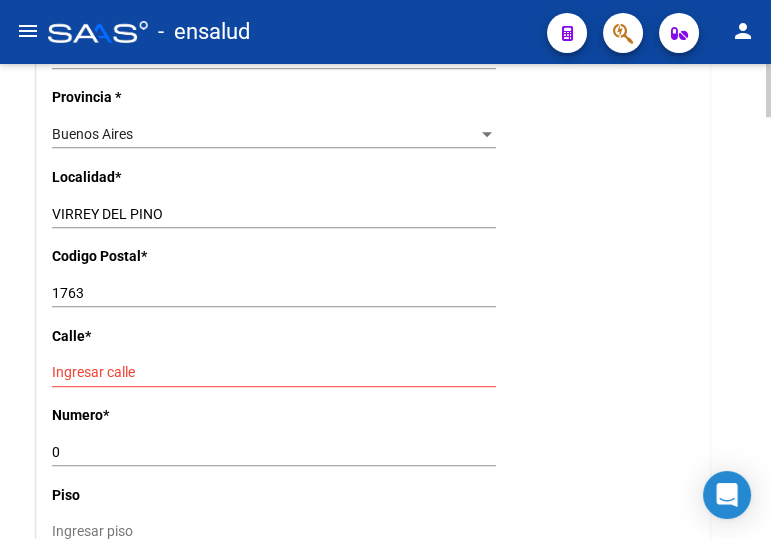 click on "Ingresar calle" at bounding box center (274, 372) 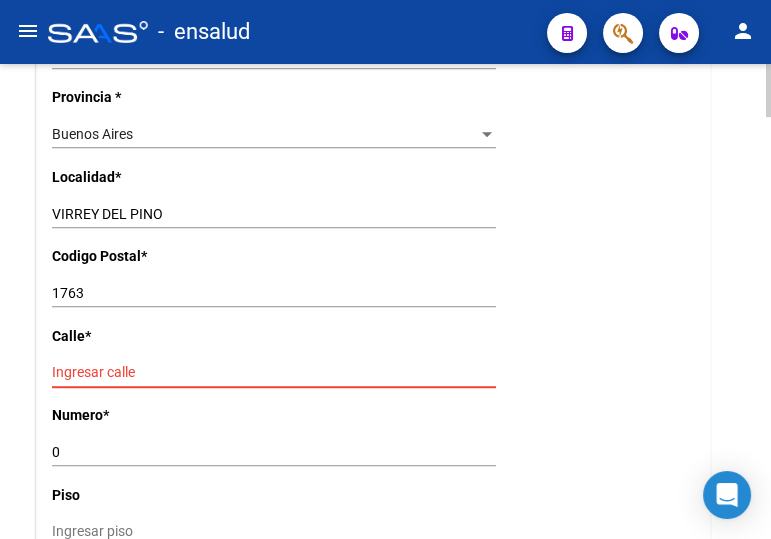 paste on "[LAST] [LAST] [NUMBER]" 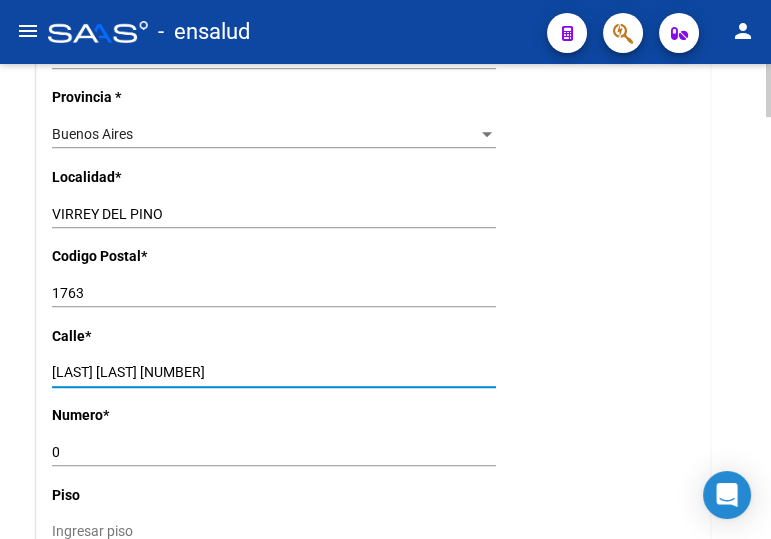drag, startPoint x: 180, startPoint y: 368, endPoint x: 160, endPoint y: 367, distance: 20.024984 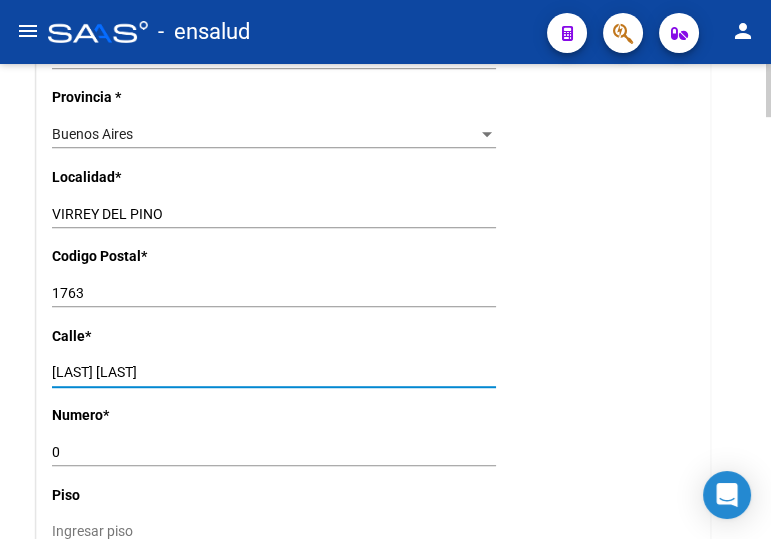 type on "[LAST] [LAST]" 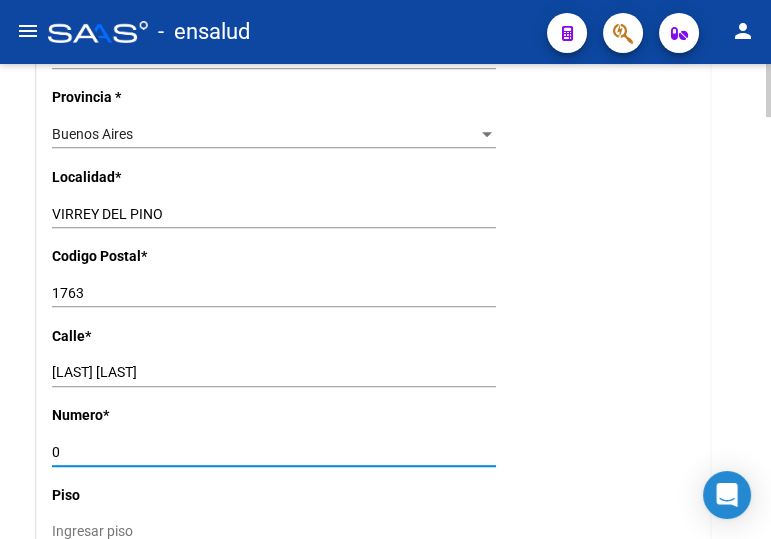 drag, startPoint x: 86, startPoint y: 445, endPoint x: 13, endPoint y: 435, distance: 73.68175 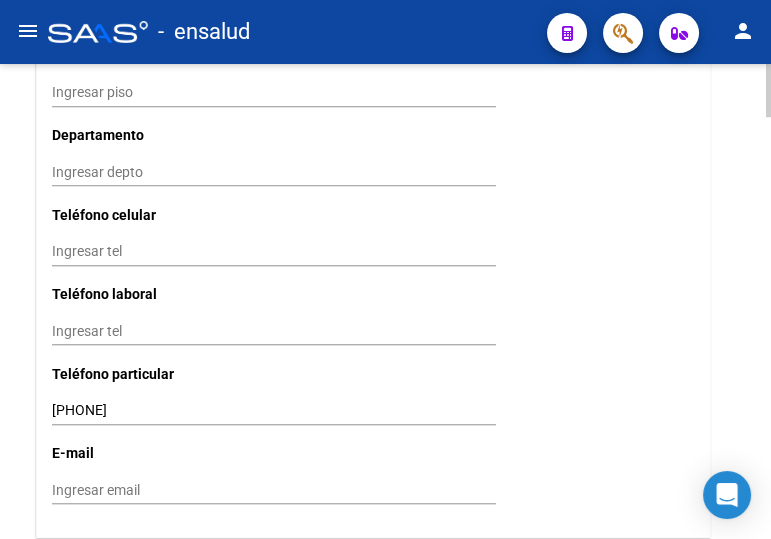 scroll, scrollTop: 2000, scrollLeft: 0, axis: vertical 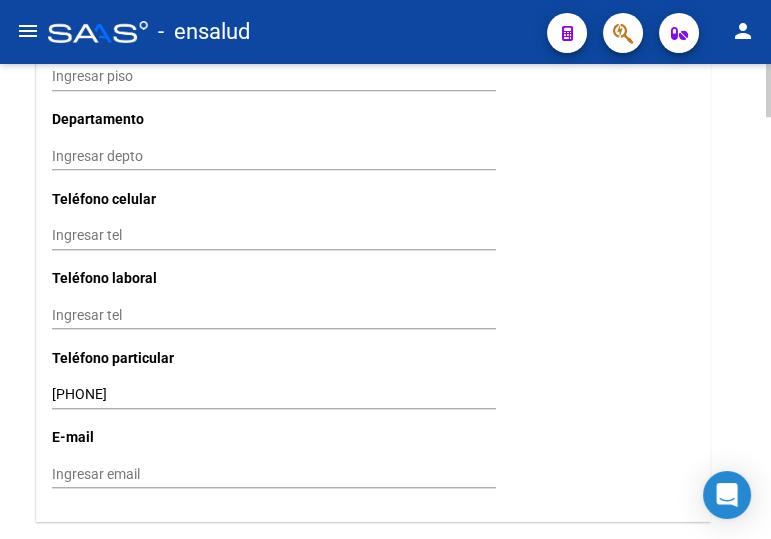 type on "8836" 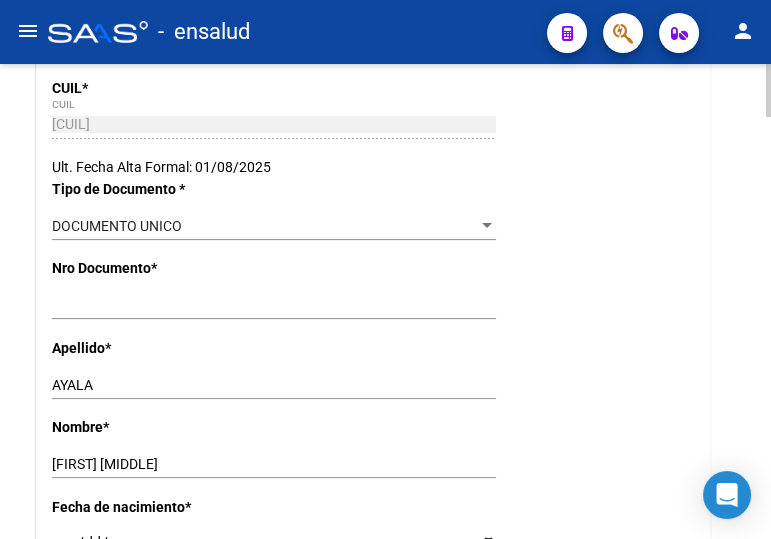 scroll, scrollTop: 0, scrollLeft: 0, axis: both 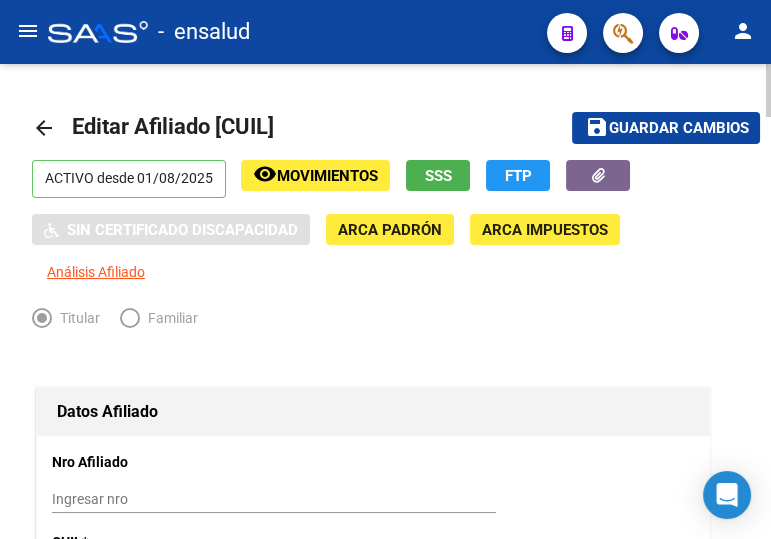 click on "Guardar cambios" 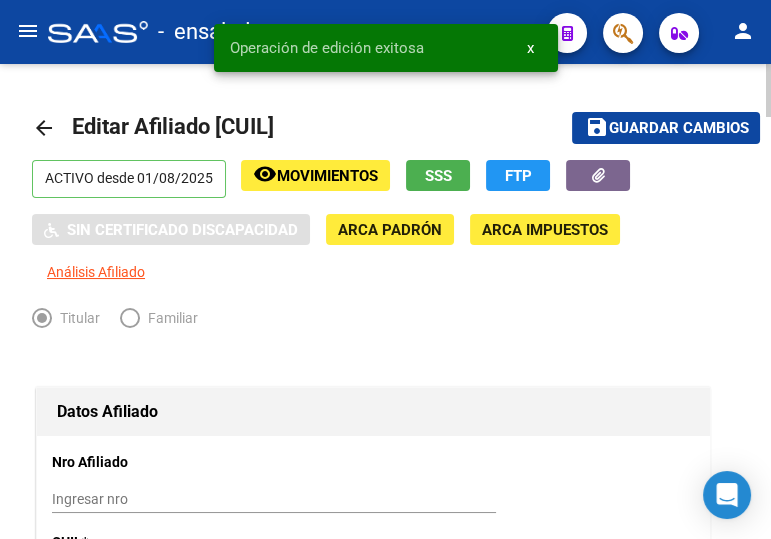 click on "arrow_back" 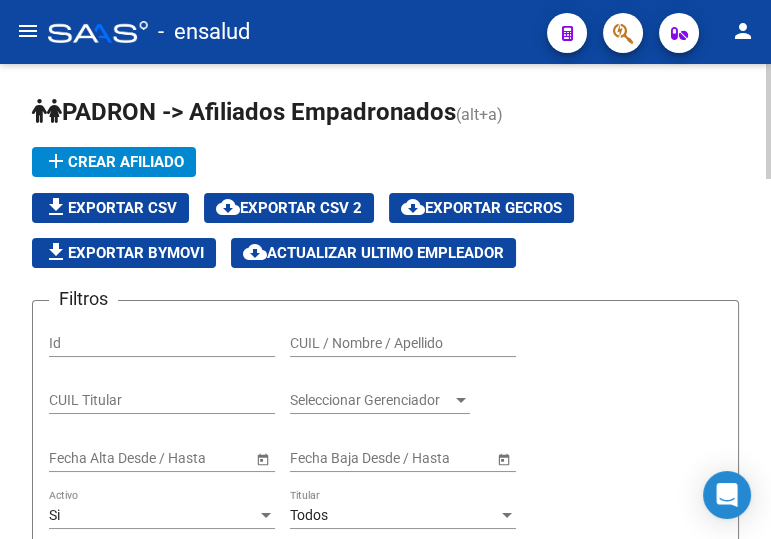 click on "CUIL / Nombre / Apellido" at bounding box center [403, 343] 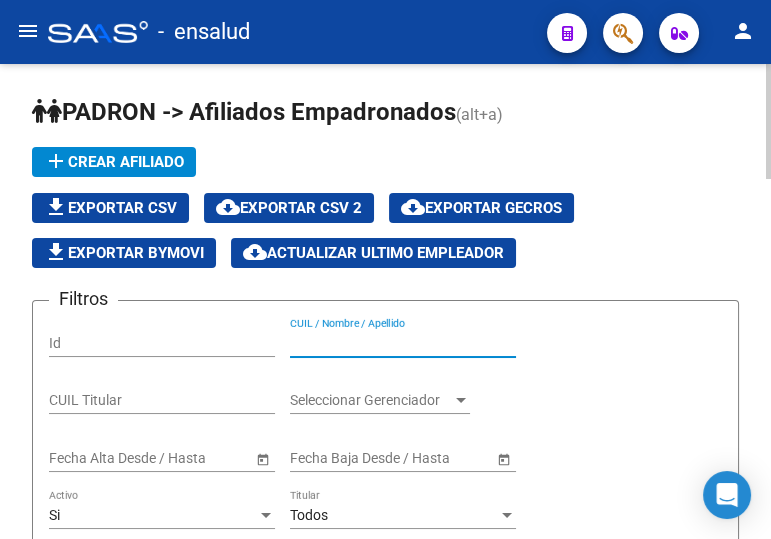 paste on "[CUIL]" 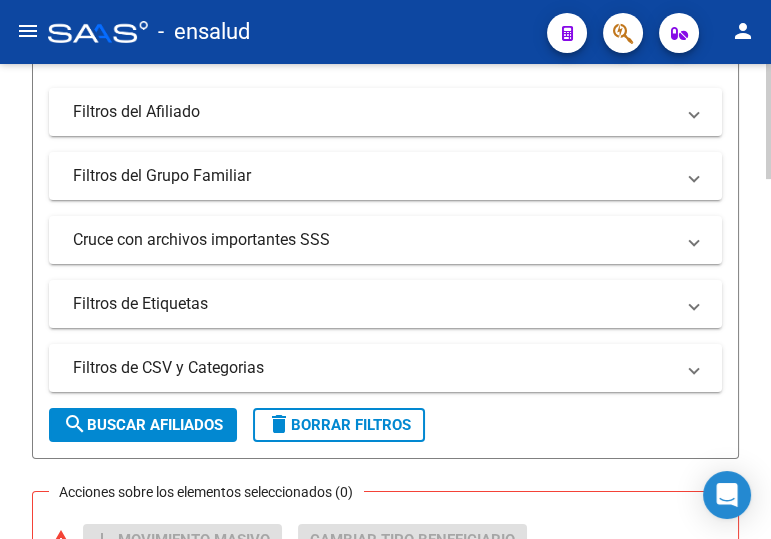 scroll, scrollTop: 636, scrollLeft: 0, axis: vertical 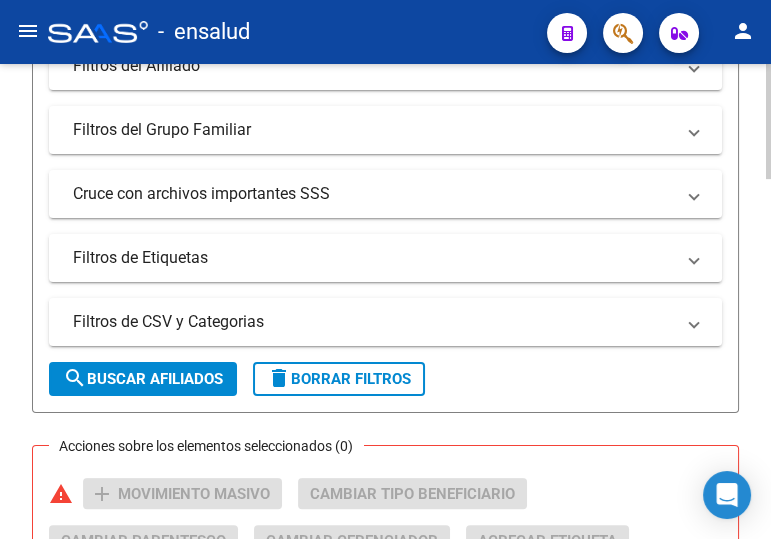 type on "[CUIL]" 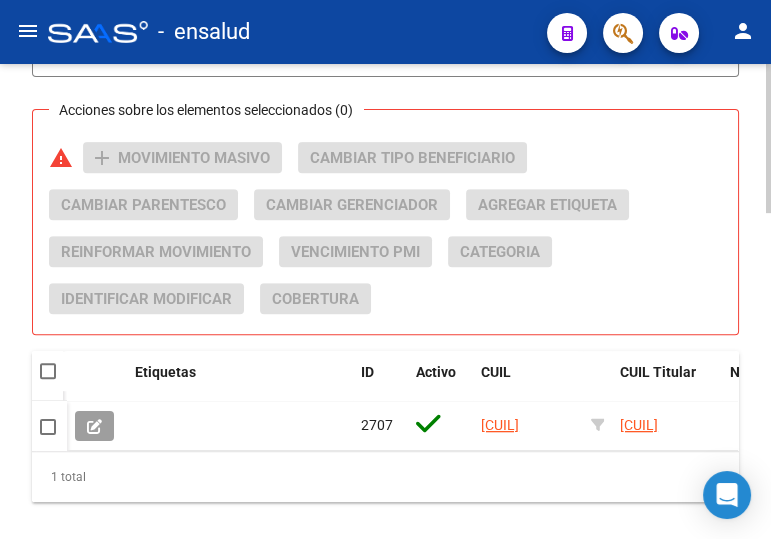 scroll, scrollTop: 1040, scrollLeft: 0, axis: vertical 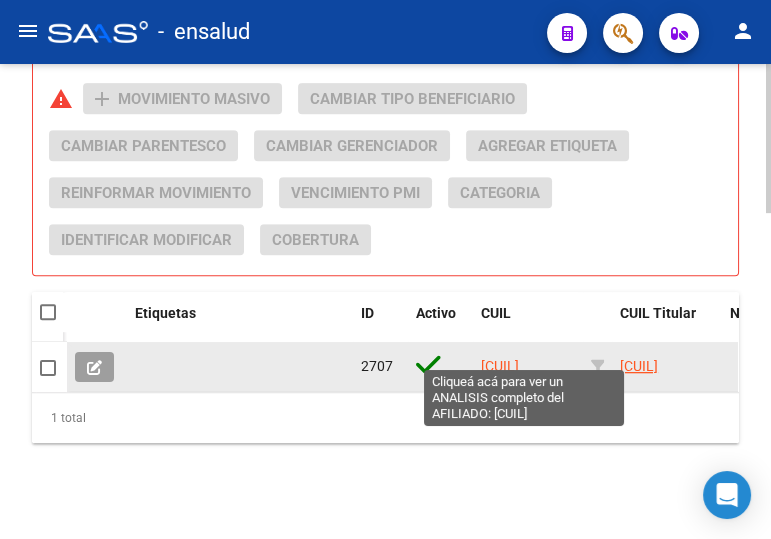 click on "[CUIL]" 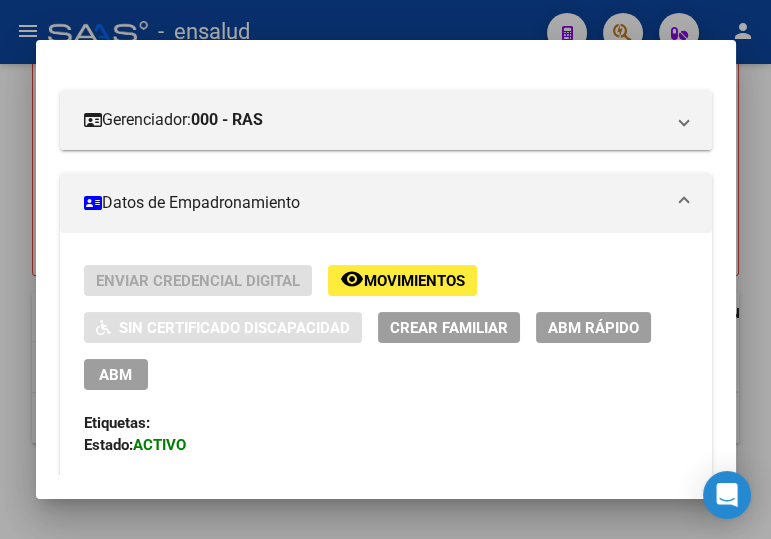 scroll, scrollTop: 272, scrollLeft: 0, axis: vertical 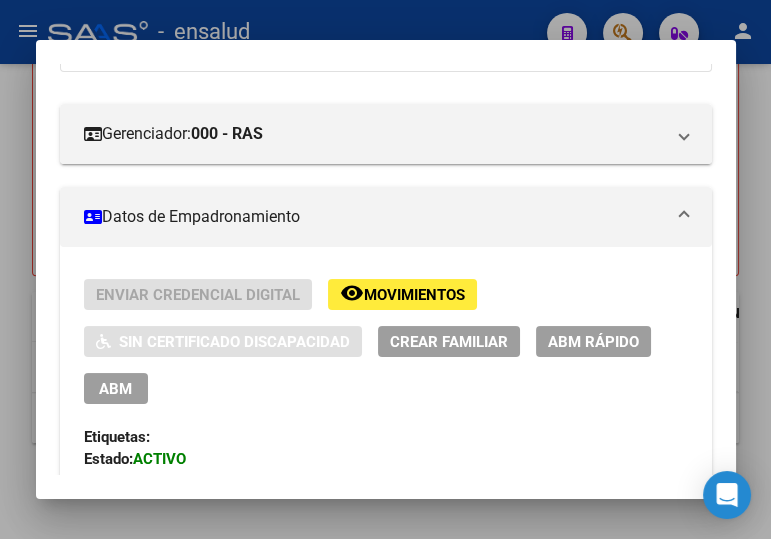 click on "ABM" at bounding box center [115, 389] 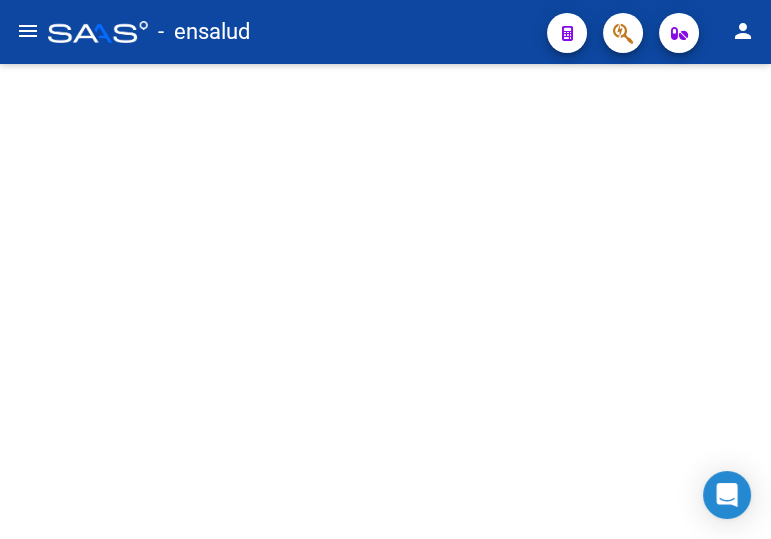 scroll, scrollTop: 0, scrollLeft: 0, axis: both 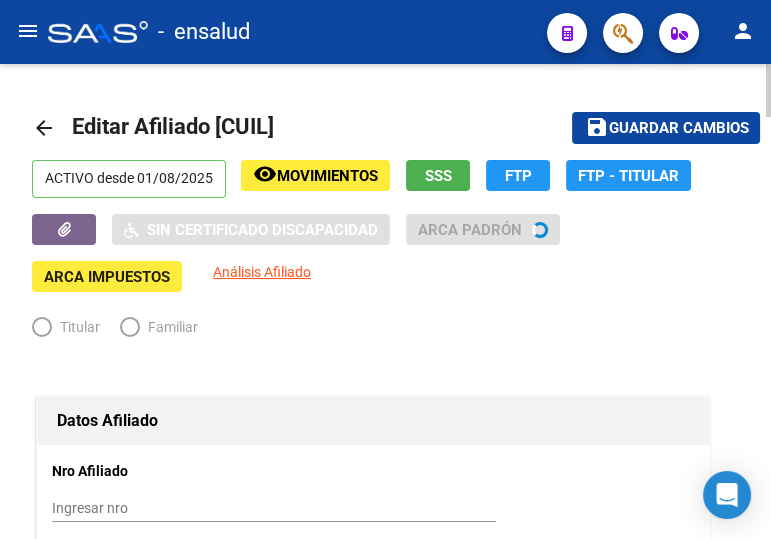 radio on "true" 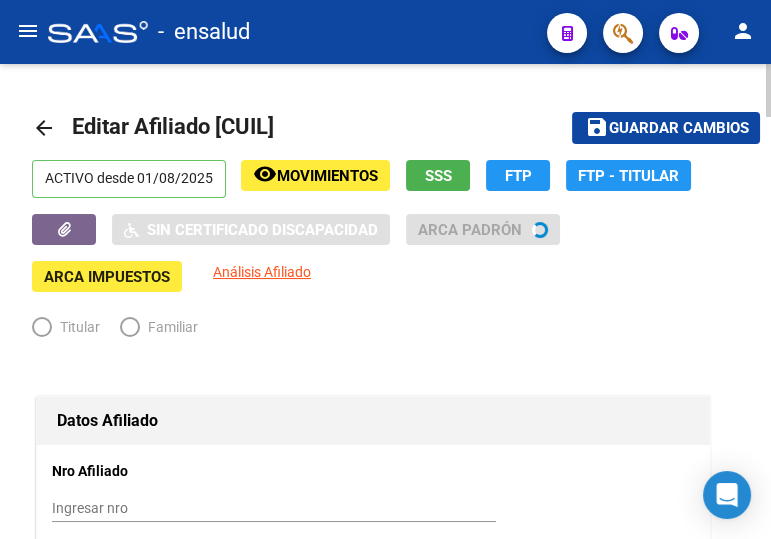 type on "[CUIL]" 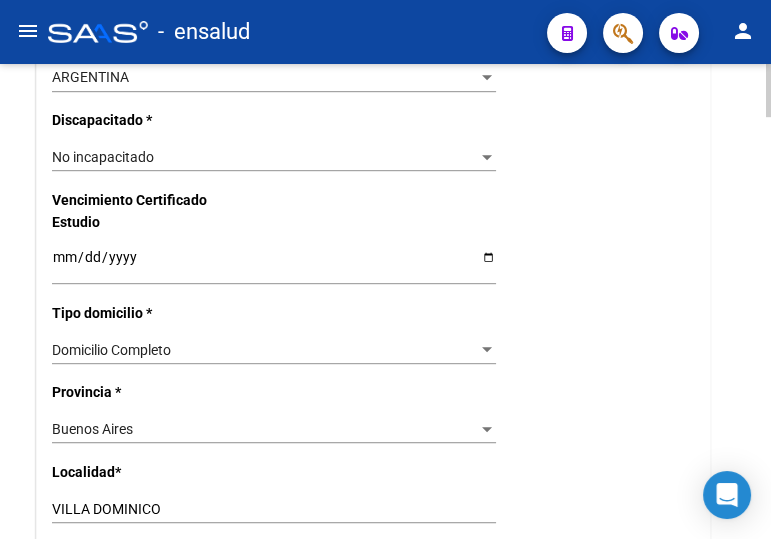 scroll, scrollTop: 1272, scrollLeft: 0, axis: vertical 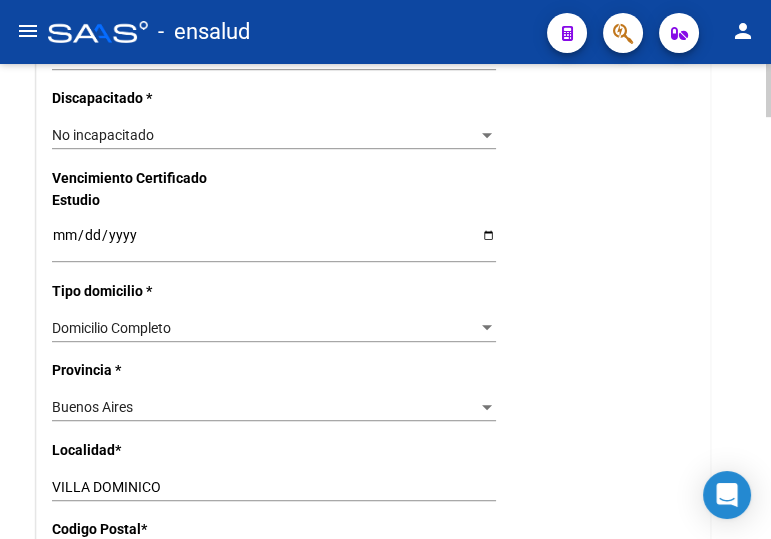 click on "Domicilio Completo" at bounding box center [265, 328] 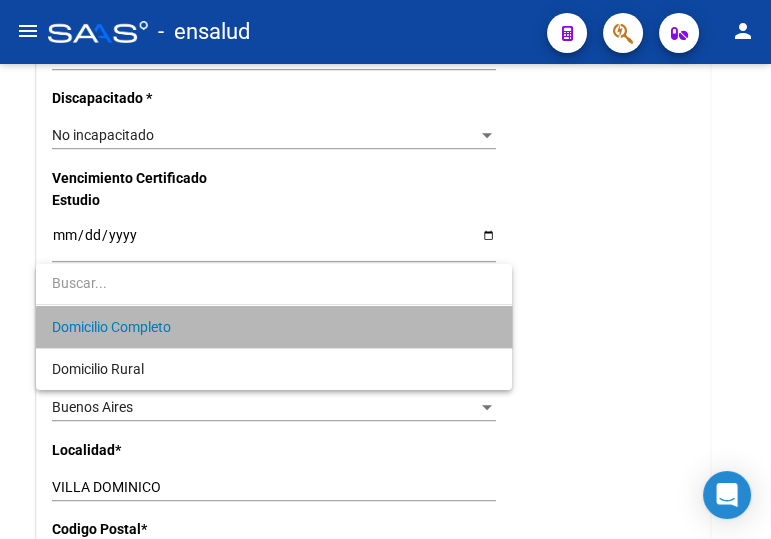 click on "Domicilio Completo" at bounding box center [274, 327] 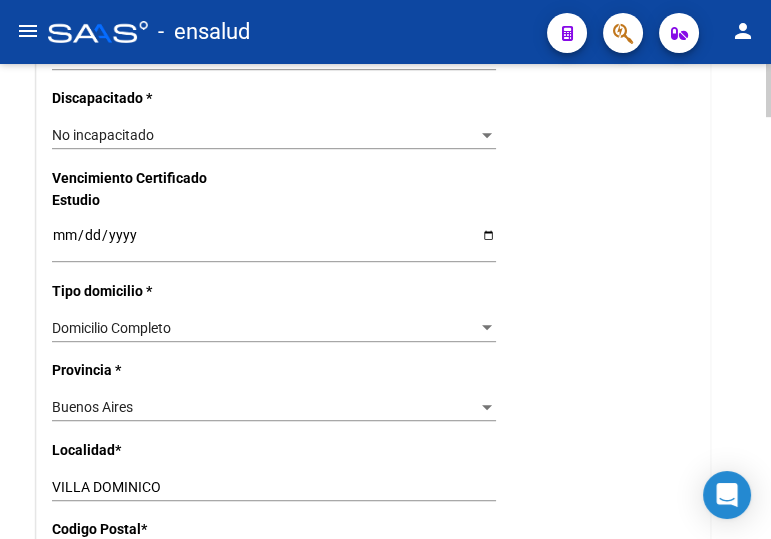 click on "VILLA DOMINICO" at bounding box center [274, 487] 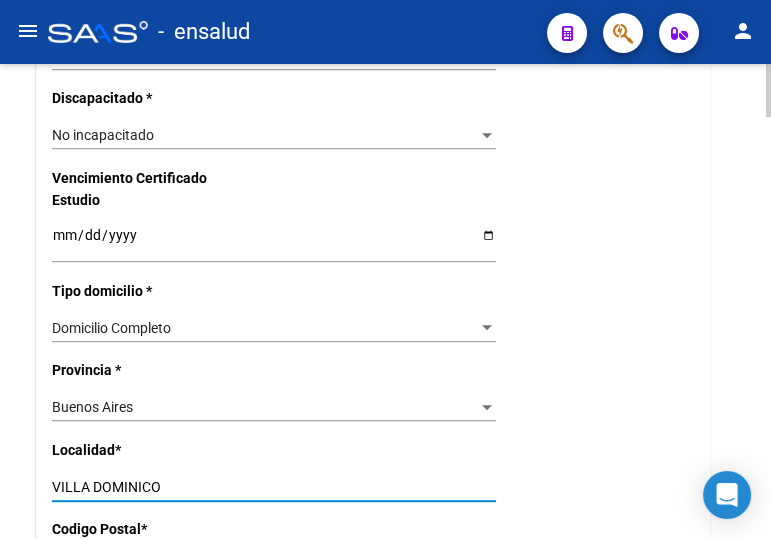 drag, startPoint x: 74, startPoint y: 475, endPoint x: 6, endPoint y: 474, distance: 68.007355 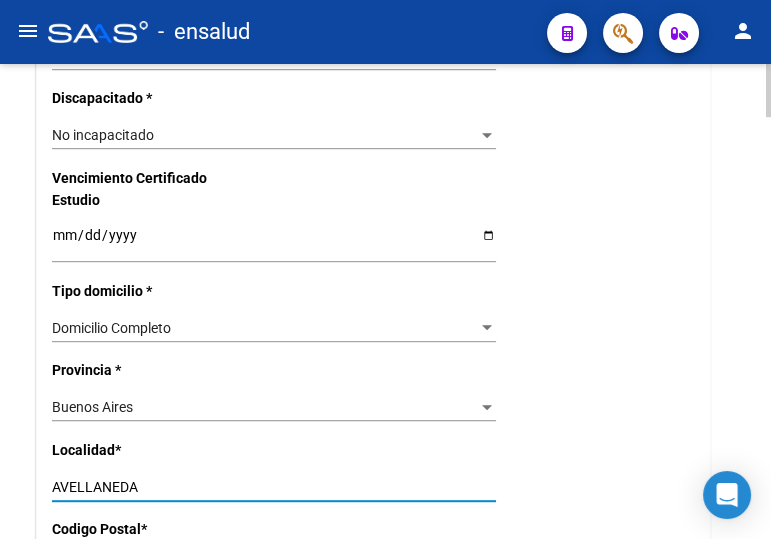 type on "AVELLANEDA" 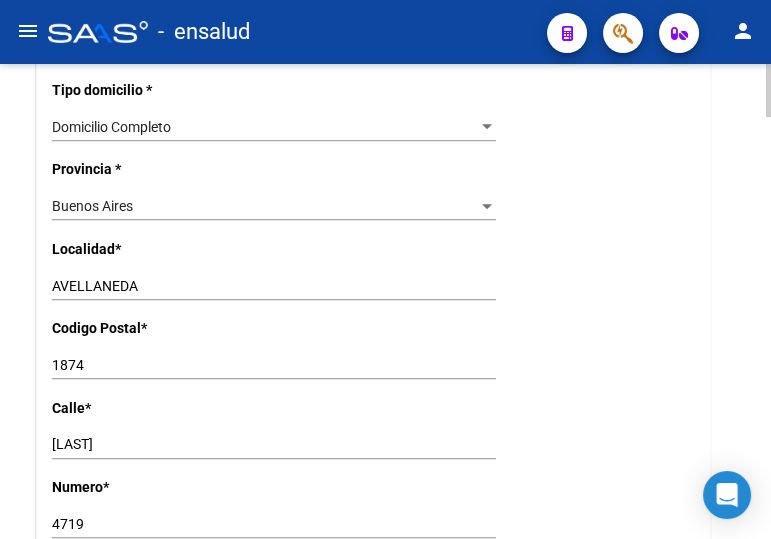 scroll, scrollTop: 1454, scrollLeft: 0, axis: vertical 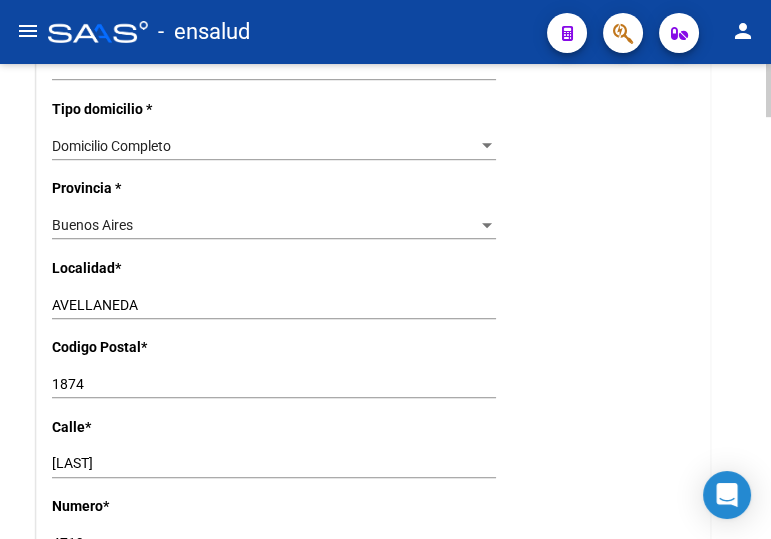click on "1874" at bounding box center [274, 384] 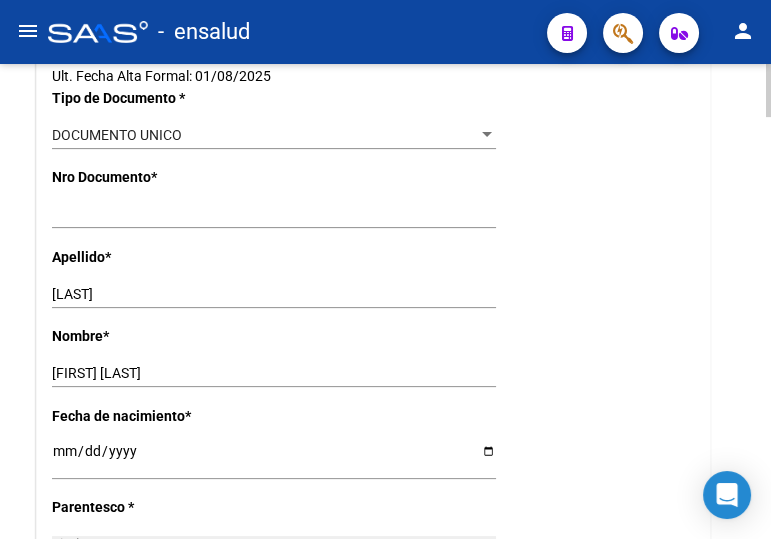 scroll, scrollTop: 0, scrollLeft: 0, axis: both 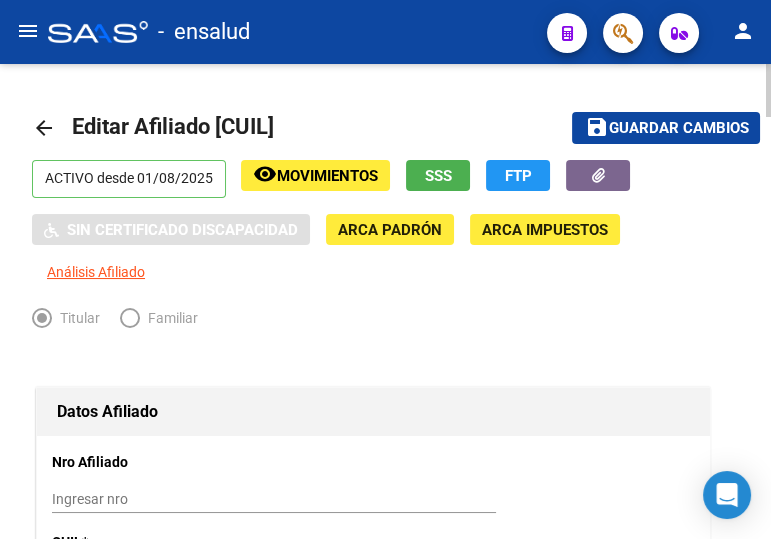 type on "1870" 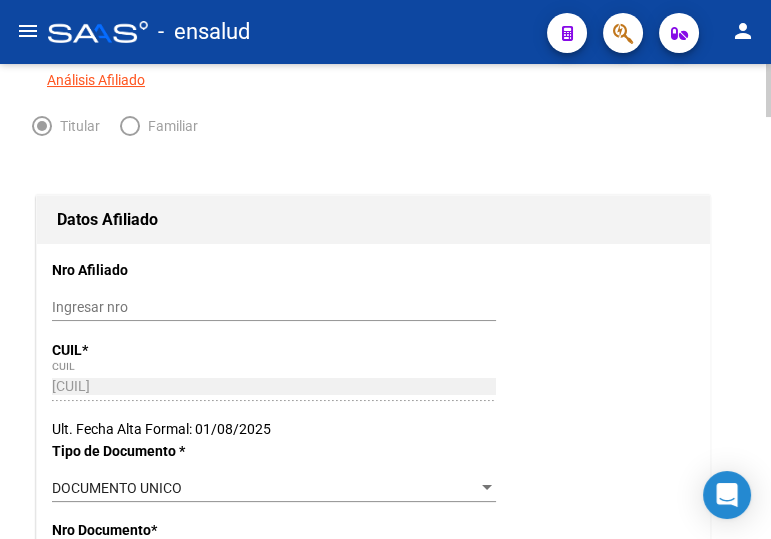 scroll, scrollTop: 0, scrollLeft: 0, axis: both 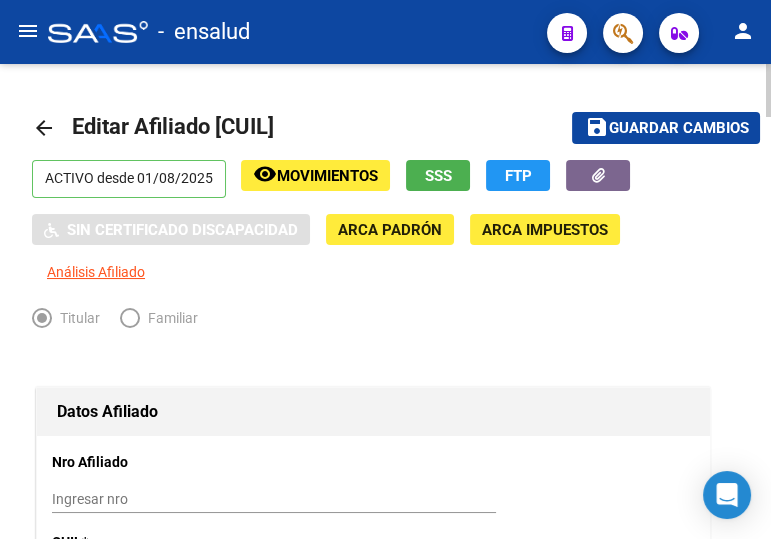click on "arrow_back" 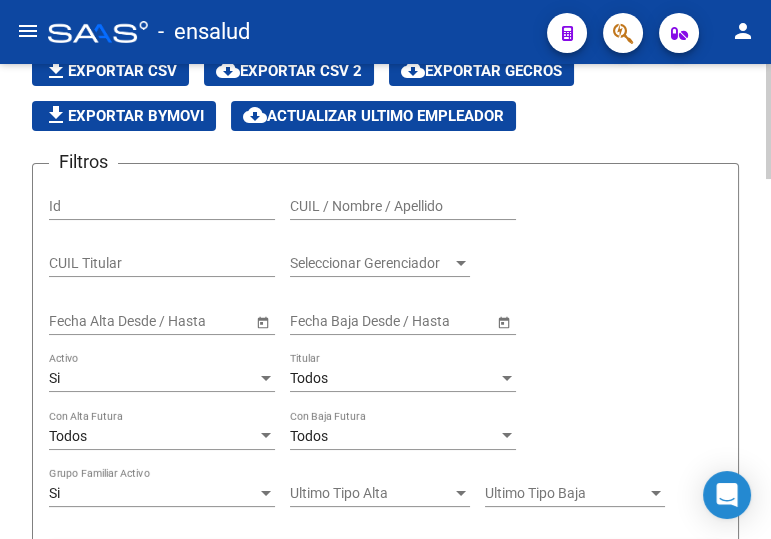 scroll, scrollTop: 181, scrollLeft: 0, axis: vertical 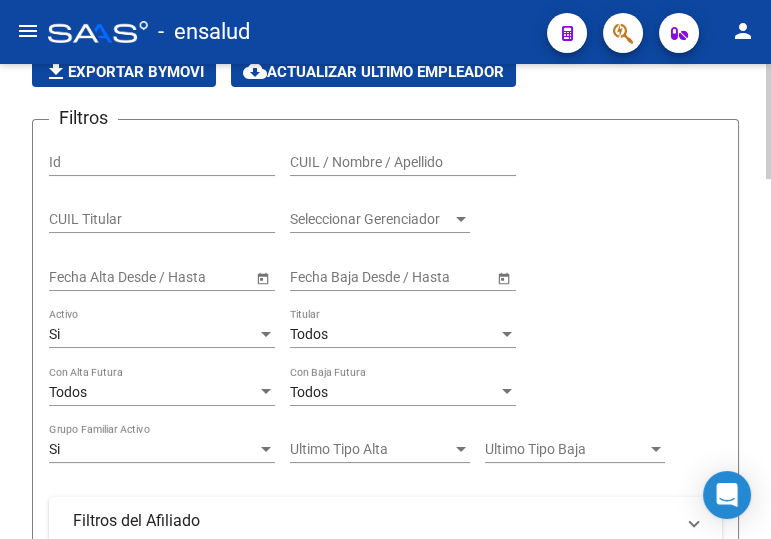 click on "CUIL / Nombre / Apellido" at bounding box center (403, 162) 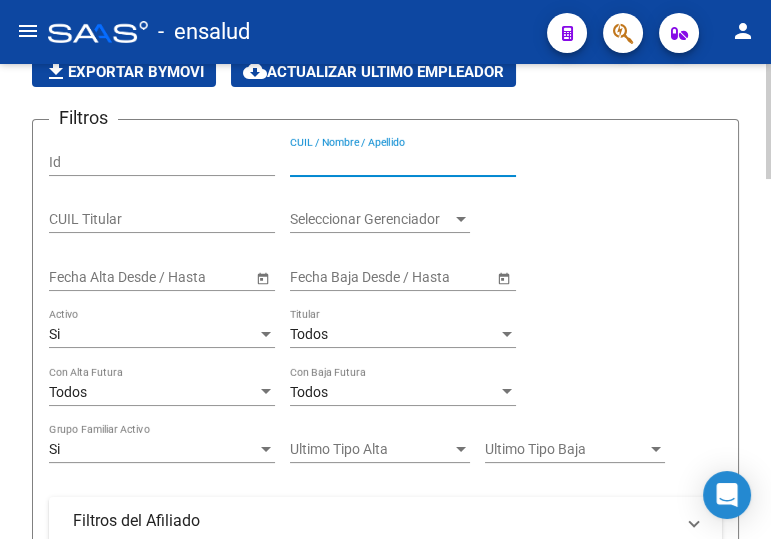paste on "[CUIL]" 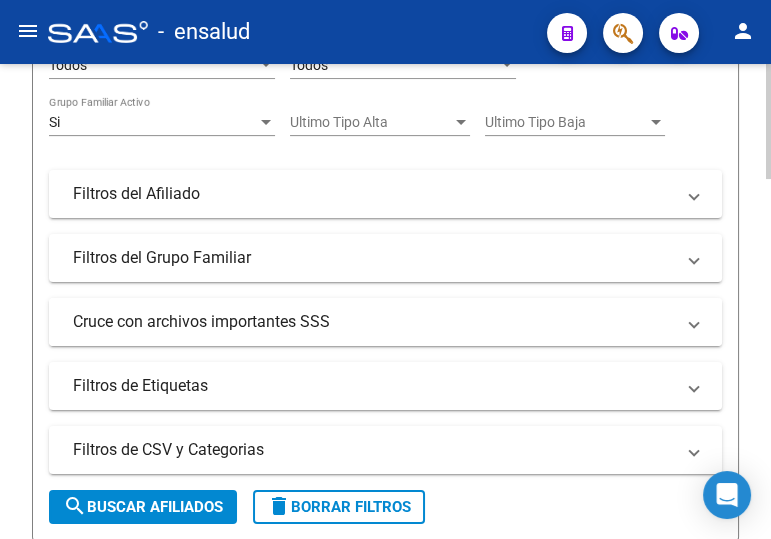 scroll, scrollTop: 545, scrollLeft: 0, axis: vertical 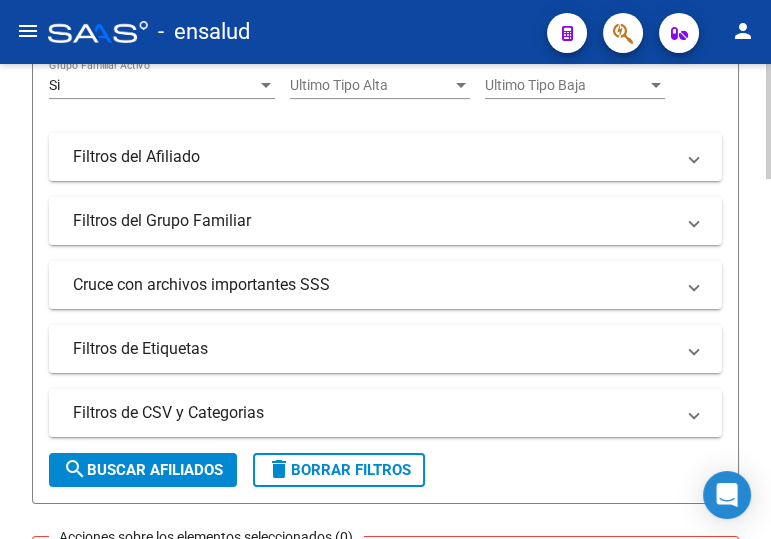 type on "[CUIL]" 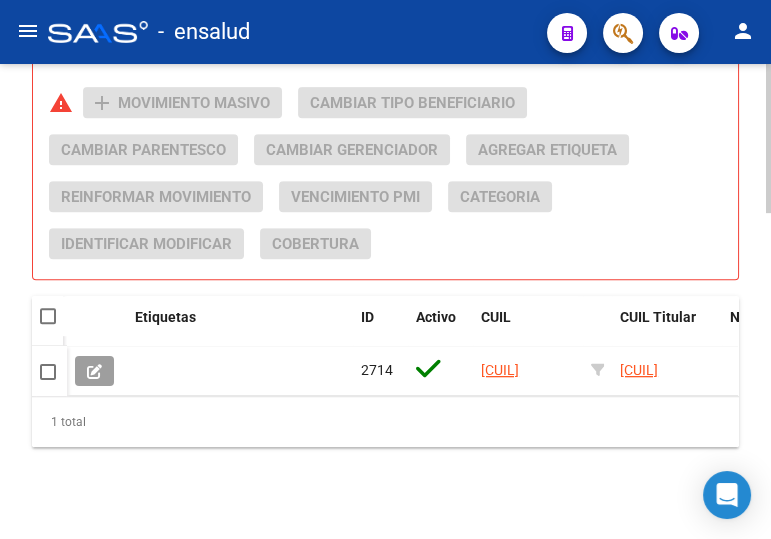 scroll, scrollTop: 1040, scrollLeft: 0, axis: vertical 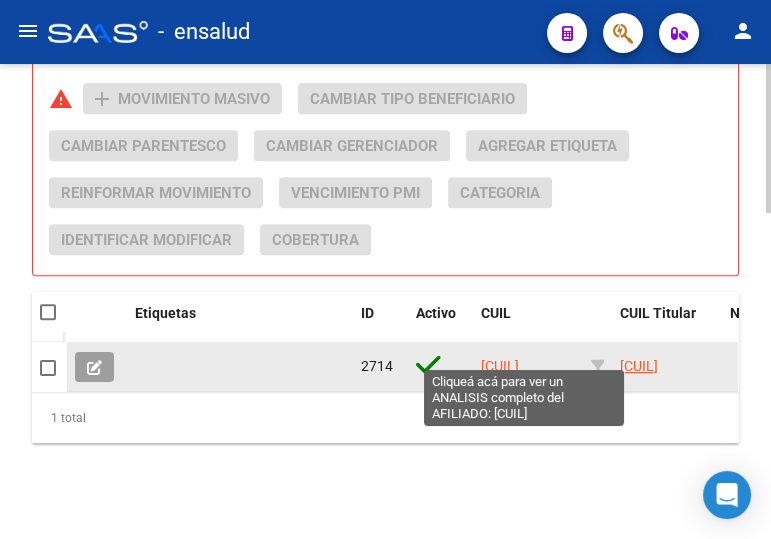 click on "[CUIL]" 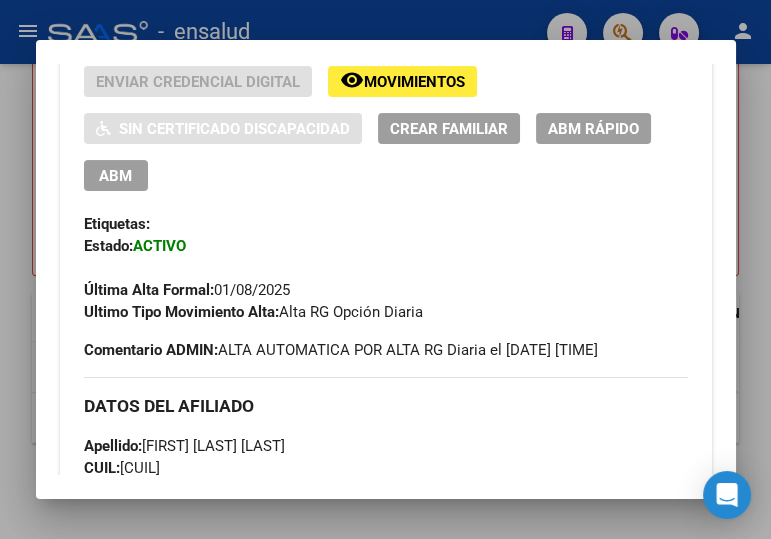 scroll, scrollTop: 454, scrollLeft: 0, axis: vertical 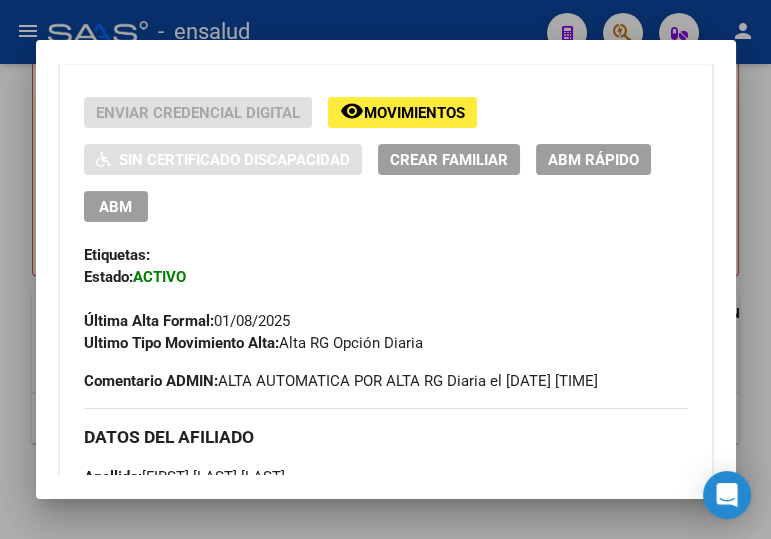 click on "ABM" at bounding box center [115, 207] 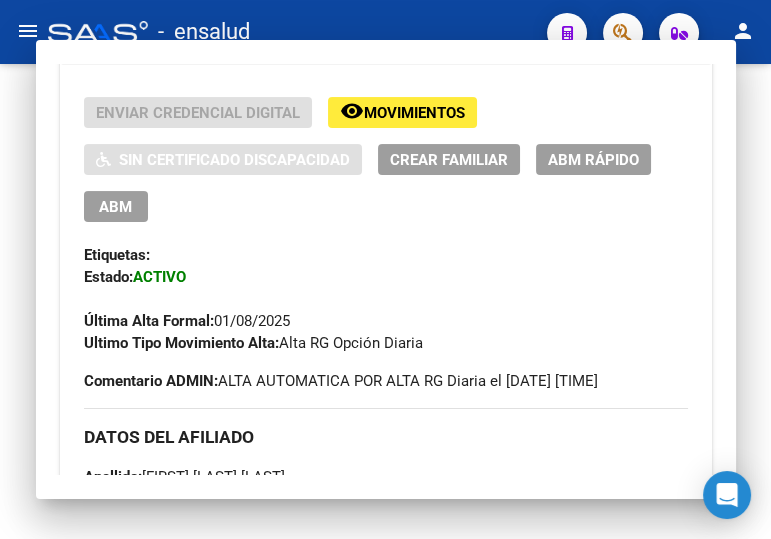 scroll, scrollTop: 0, scrollLeft: 0, axis: both 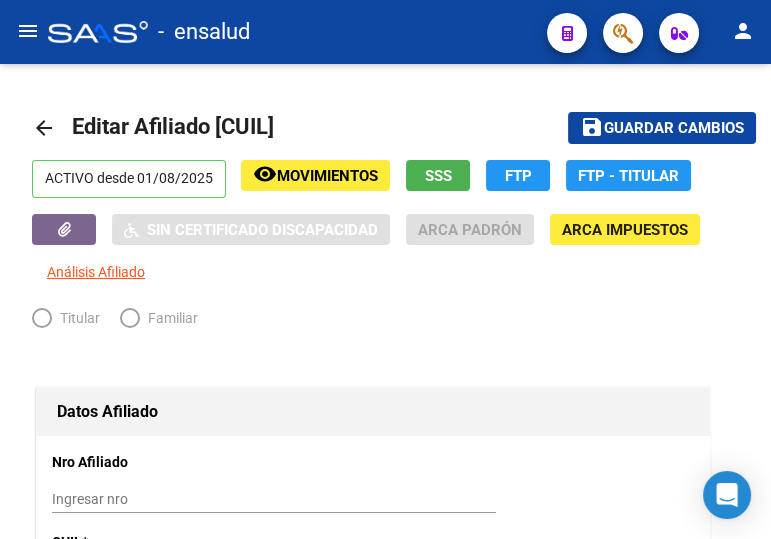 radio on "true" 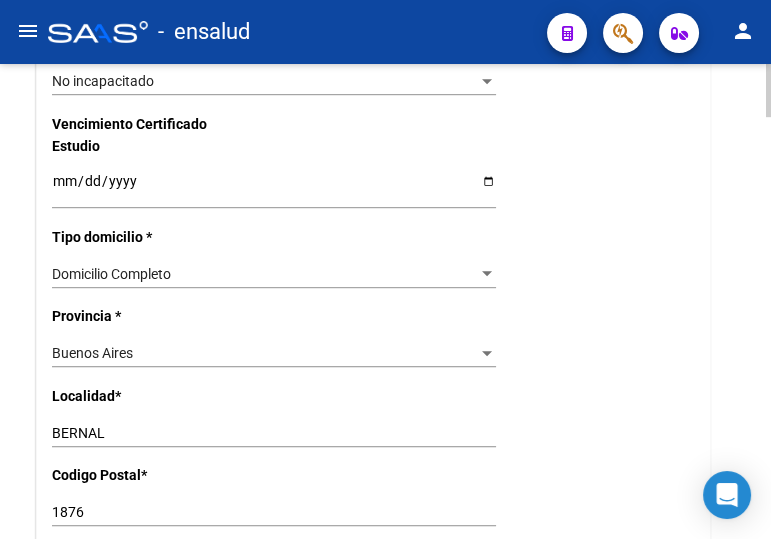 scroll, scrollTop: 1363, scrollLeft: 0, axis: vertical 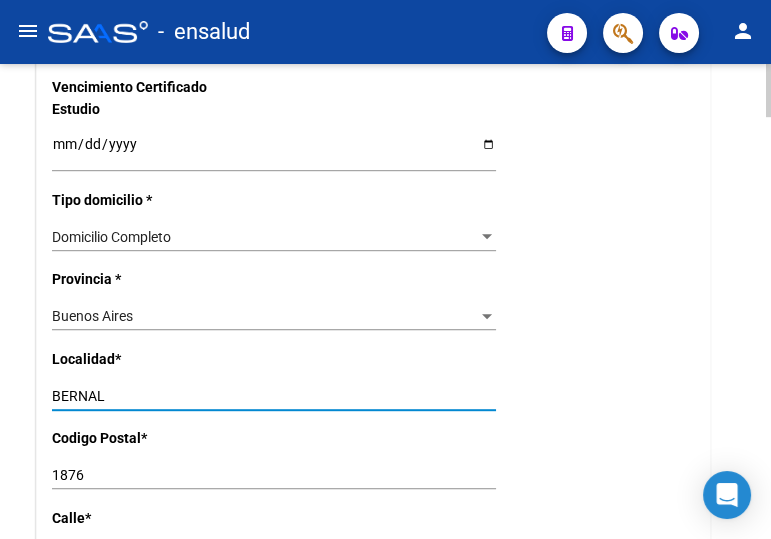 drag, startPoint x: 170, startPoint y: 390, endPoint x: 20, endPoint y: 389, distance: 150.00333 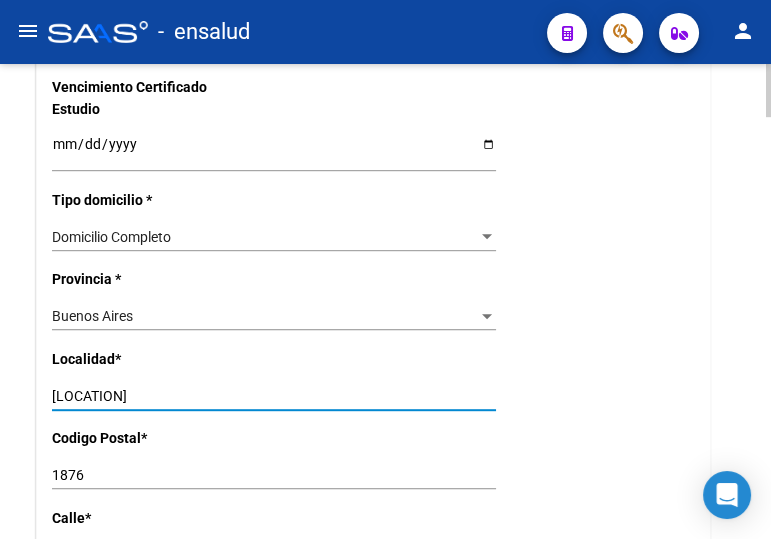 type on "[LOCATION]" 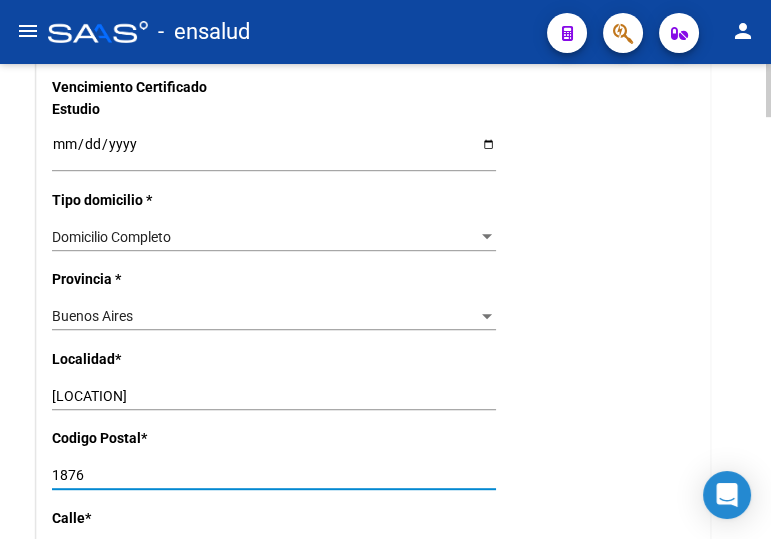 drag, startPoint x: 82, startPoint y: 475, endPoint x: 69, endPoint y: 469, distance: 14.3178215 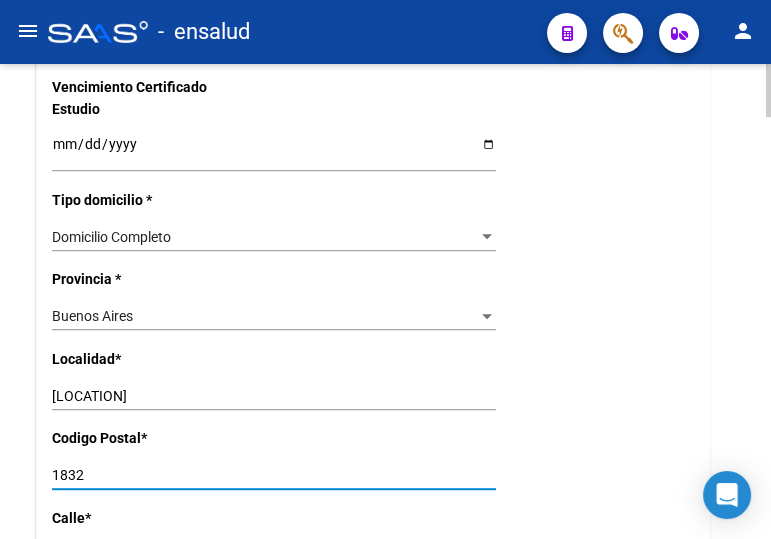 type on "1832" 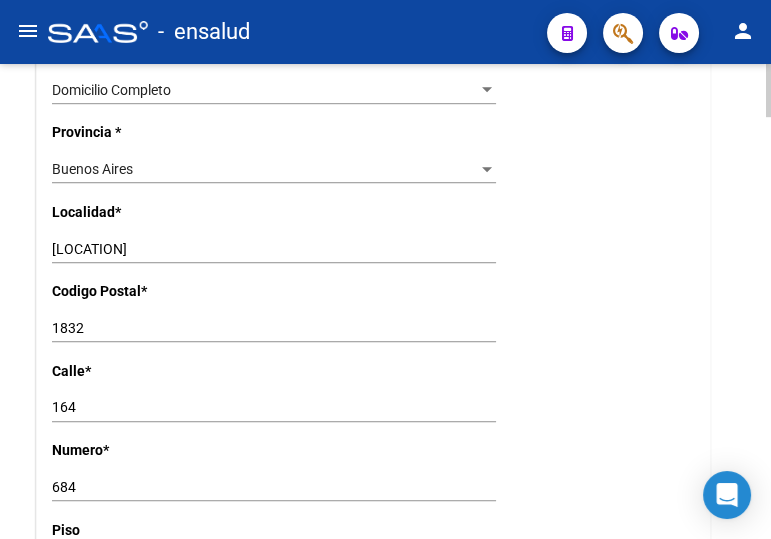 scroll, scrollTop: 1545, scrollLeft: 0, axis: vertical 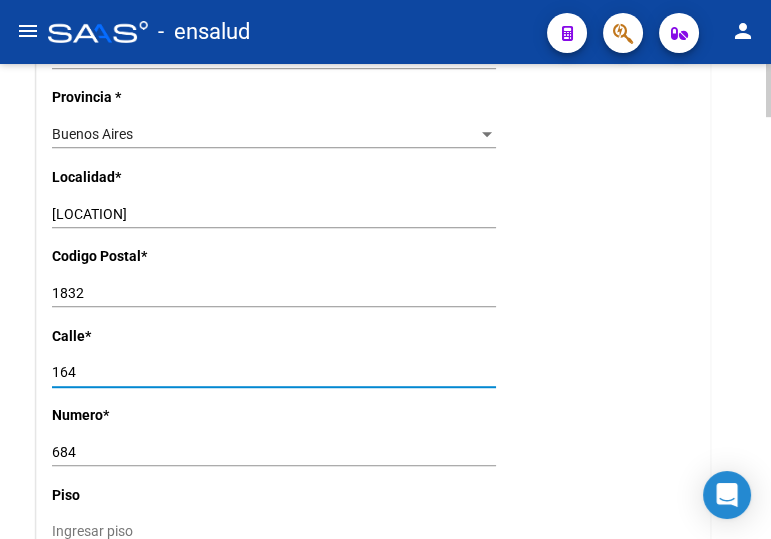 drag, startPoint x: 180, startPoint y: 365, endPoint x: 18, endPoint y: 365, distance: 162 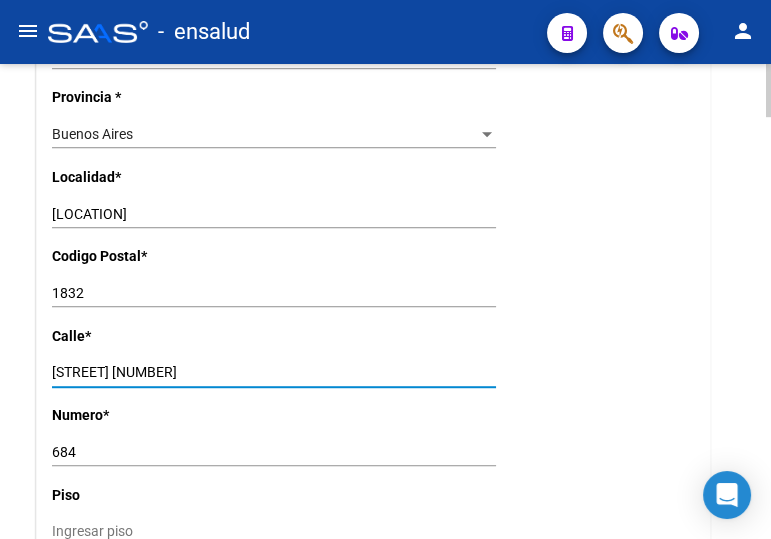 drag, startPoint x: 160, startPoint y: 368, endPoint x: 125, endPoint y: 367, distance: 35.014282 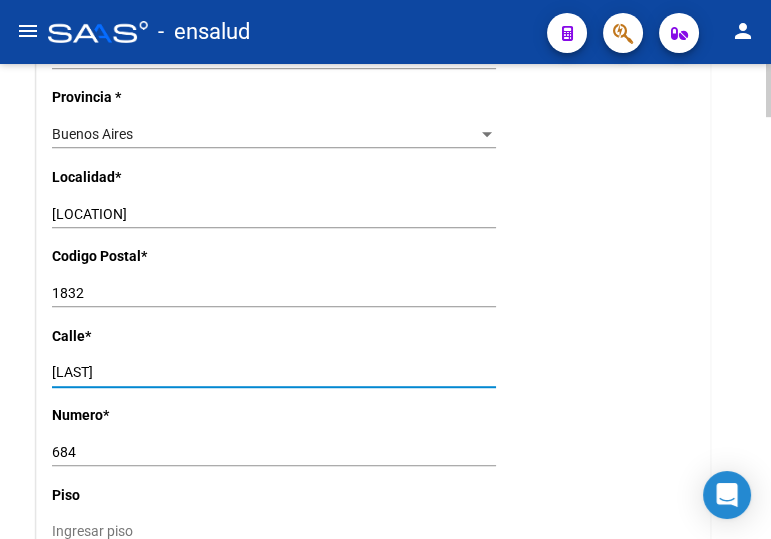 type on "[LAST]" 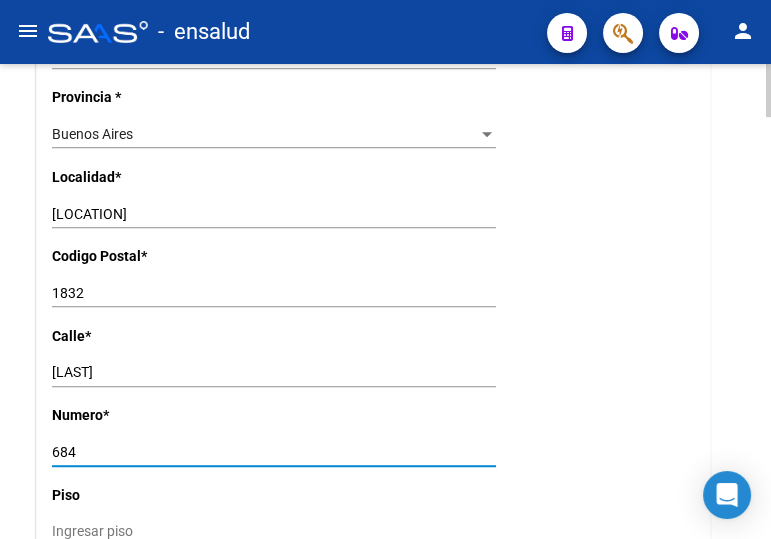 drag, startPoint x: 85, startPoint y: 456, endPoint x: 47, endPoint y: 455, distance: 38.013157 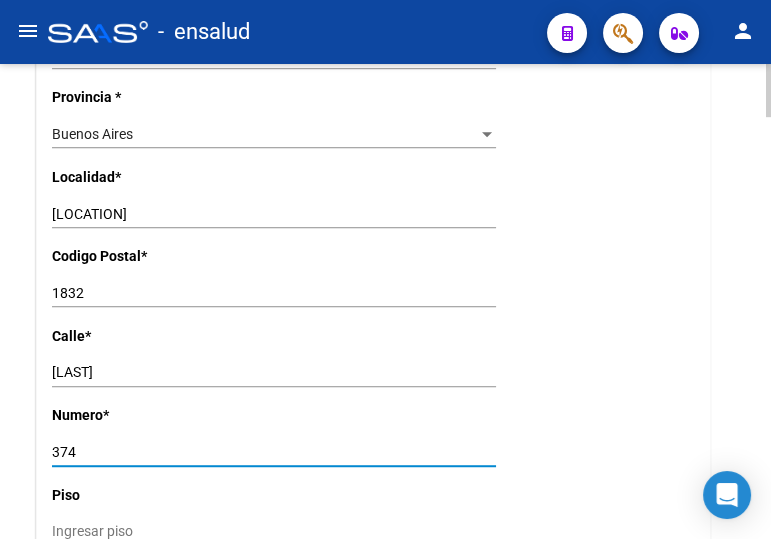 type on "374" 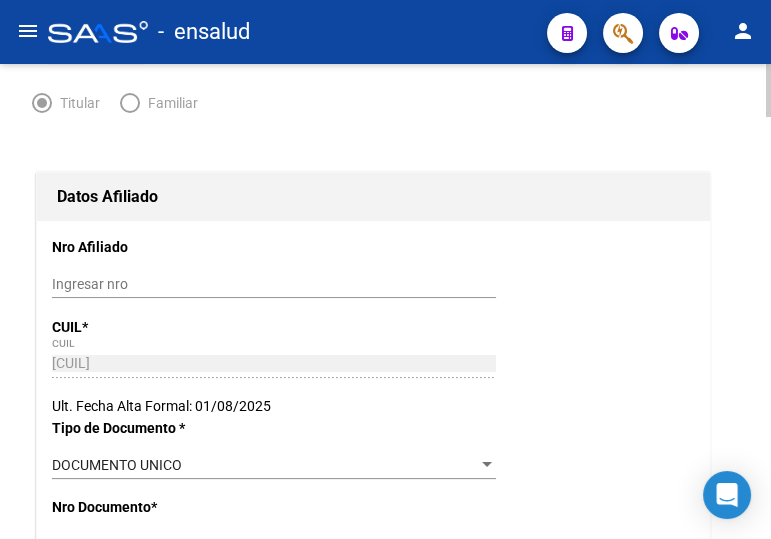scroll, scrollTop: 0, scrollLeft: 0, axis: both 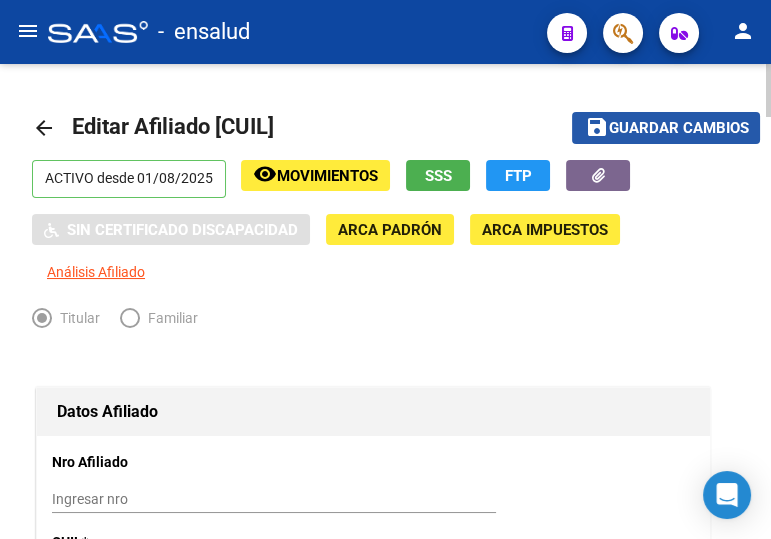 click on "Guardar cambios" 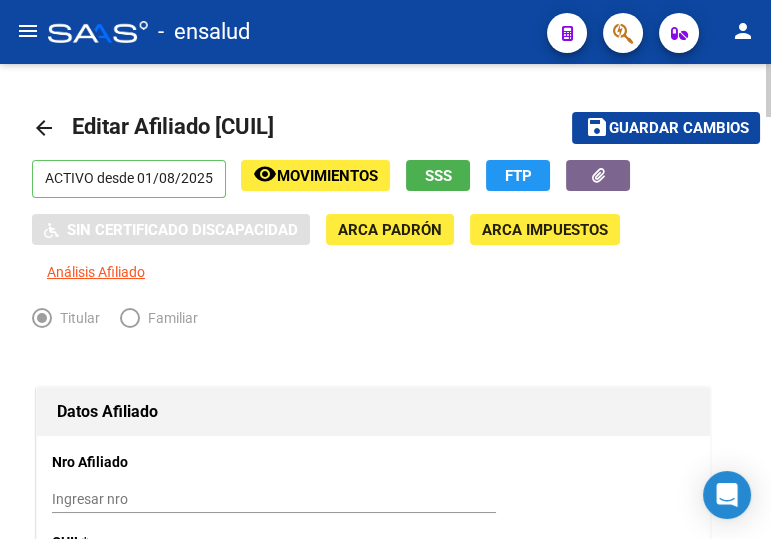 click on "arrow_back" 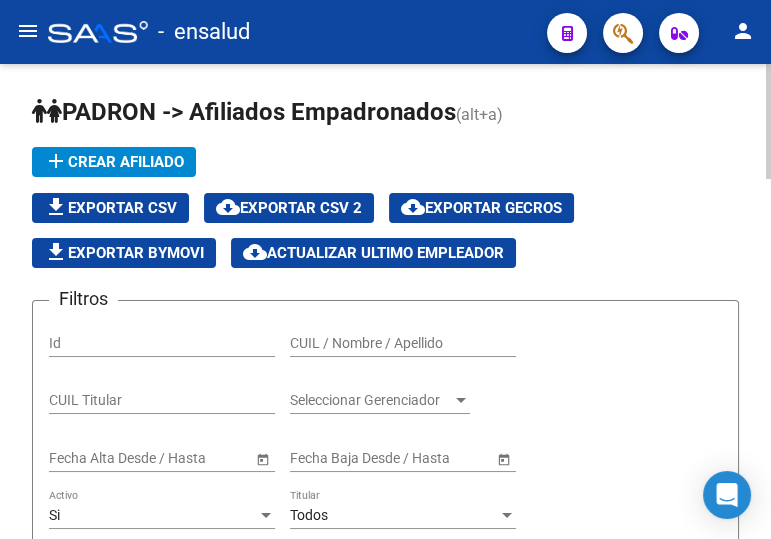 click on "CUIL / Nombre / Apellido" 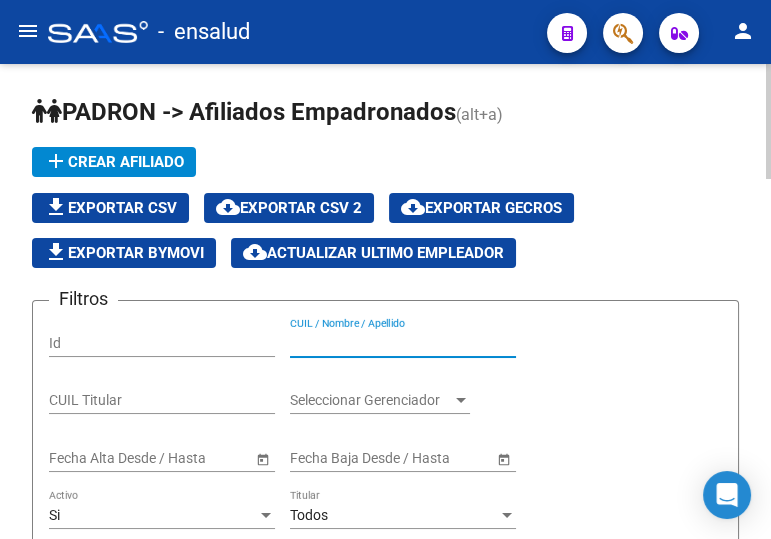 paste on "[CUIL]" 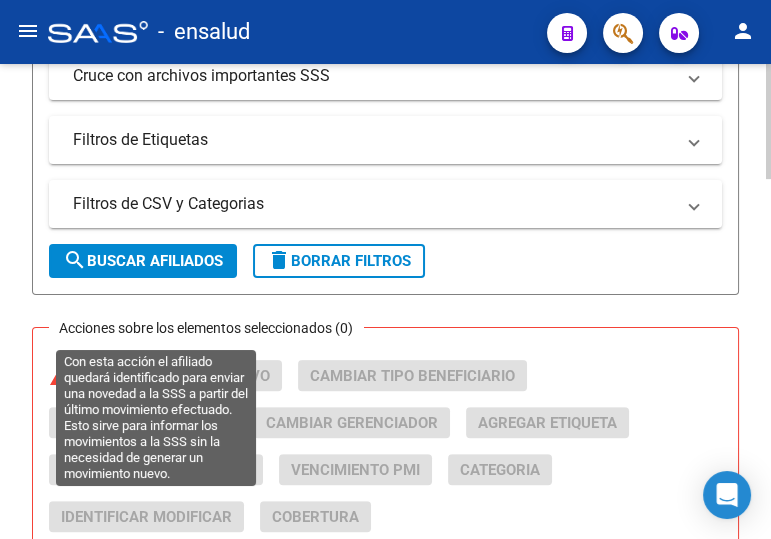 scroll, scrollTop: 727, scrollLeft: 0, axis: vertical 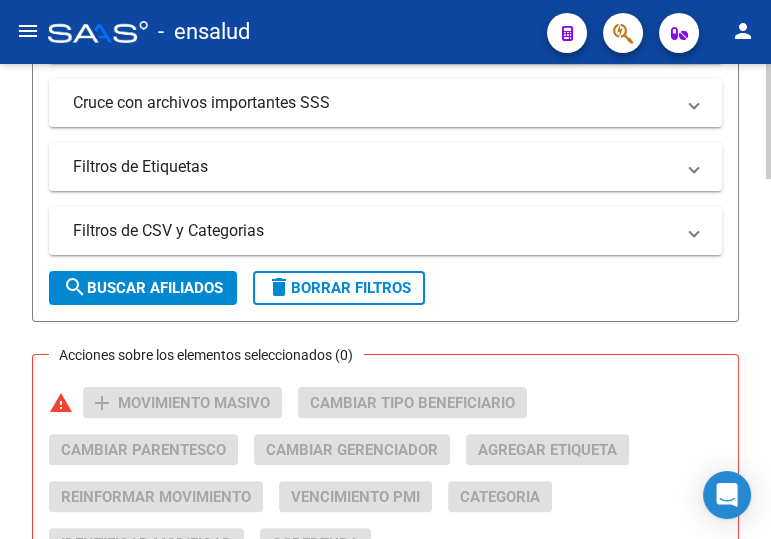 type on "[CUIL]" 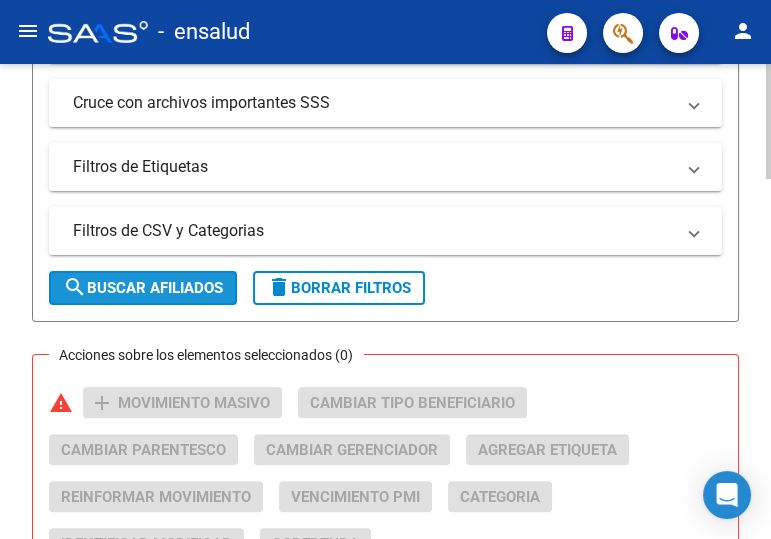click on "search  Buscar Afiliados" 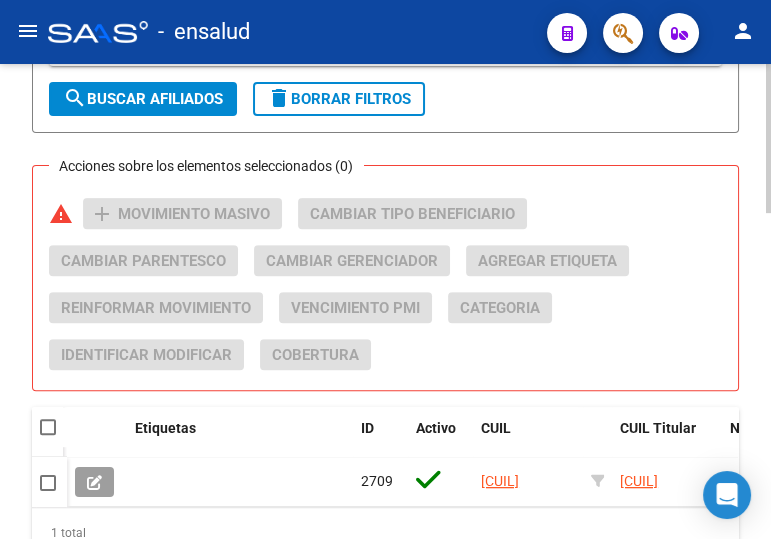 scroll, scrollTop: 1040, scrollLeft: 0, axis: vertical 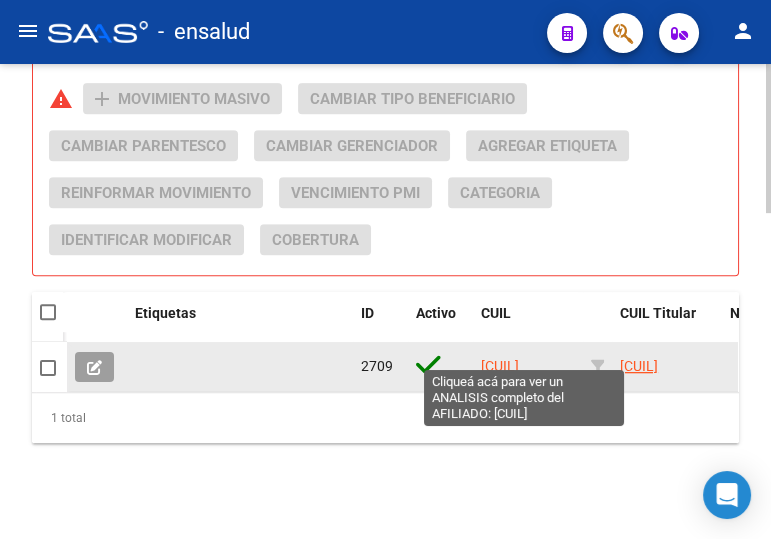 click on "[CUIL]" 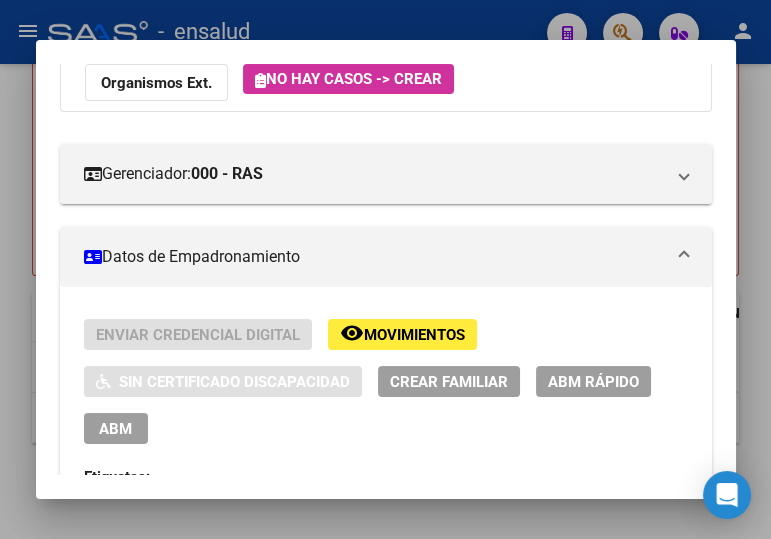 scroll, scrollTop: 363, scrollLeft: 0, axis: vertical 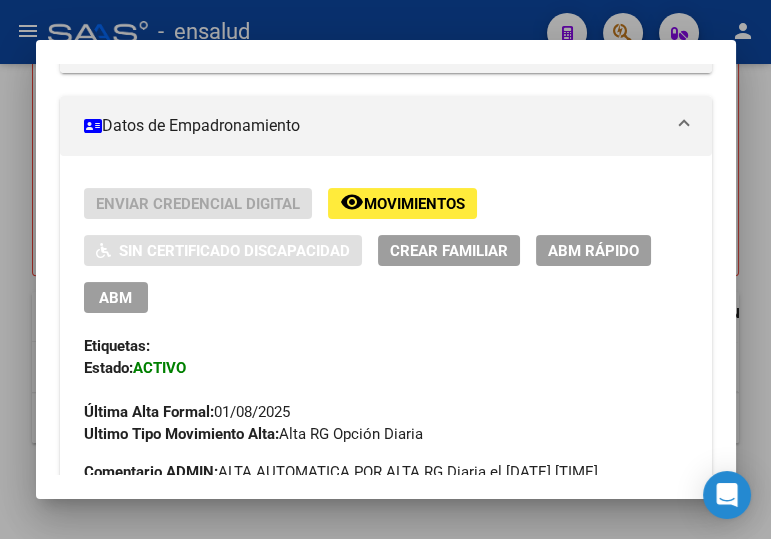 drag, startPoint x: 103, startPoint y: 295, endPoint x: 488, endPoint y: 306, distance: 385.1571 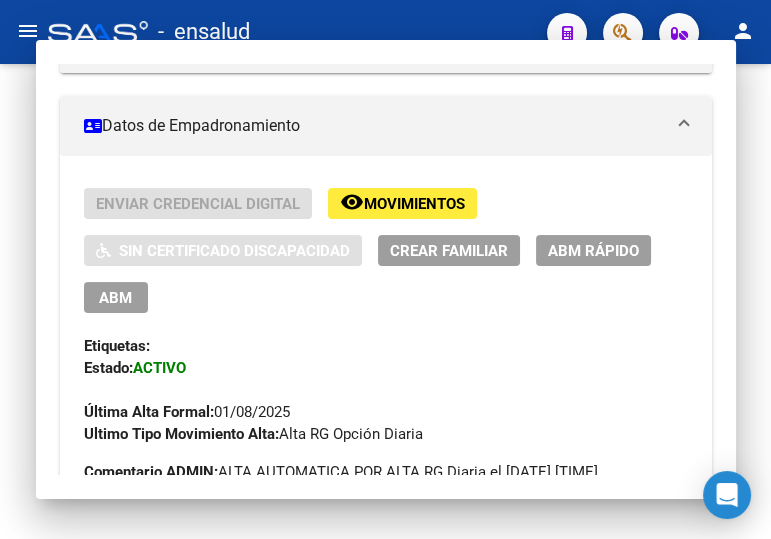 scroll, scrollTop: 0, scrollLeft: 0, axis: both 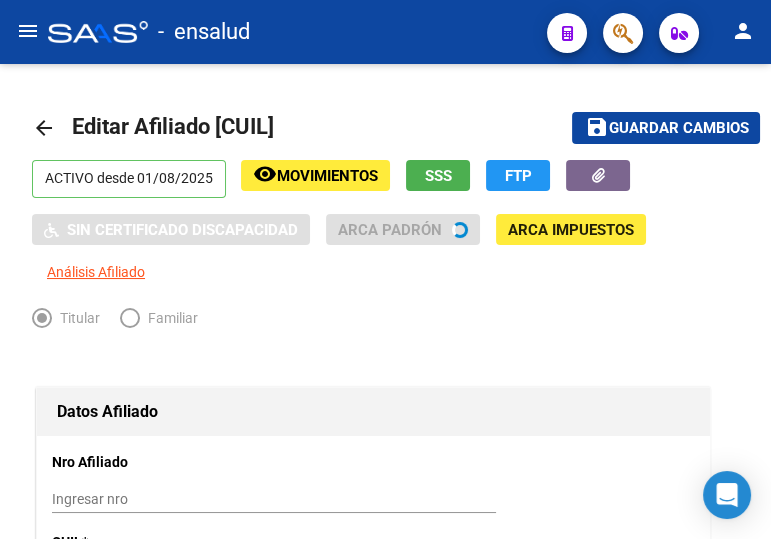 radio on "true" 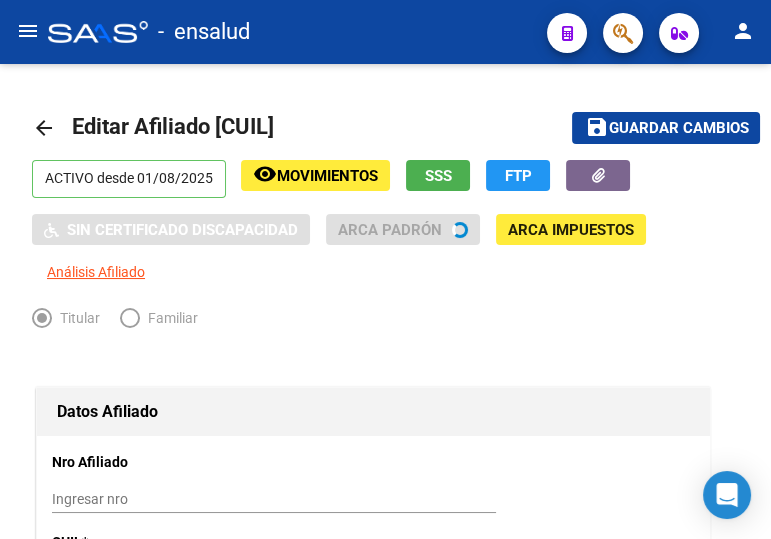 type on "[CUIL]" 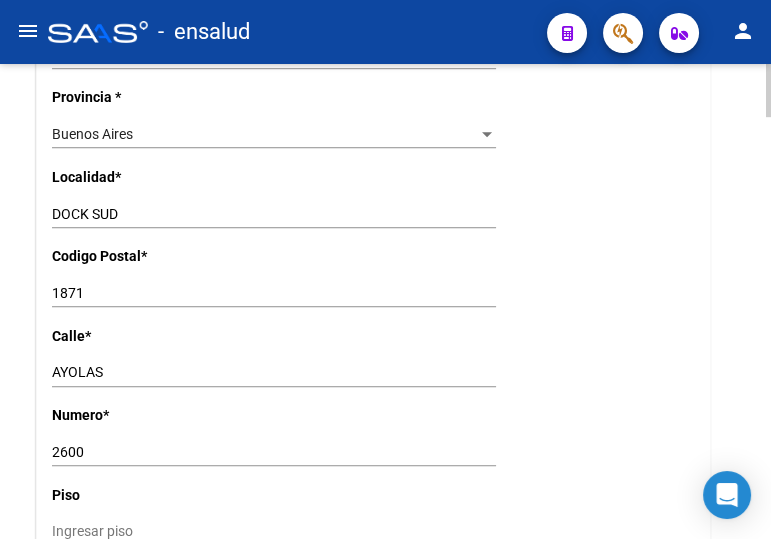scroll, scrollTop: 1454, scrollLeft: 0, axis: vertical 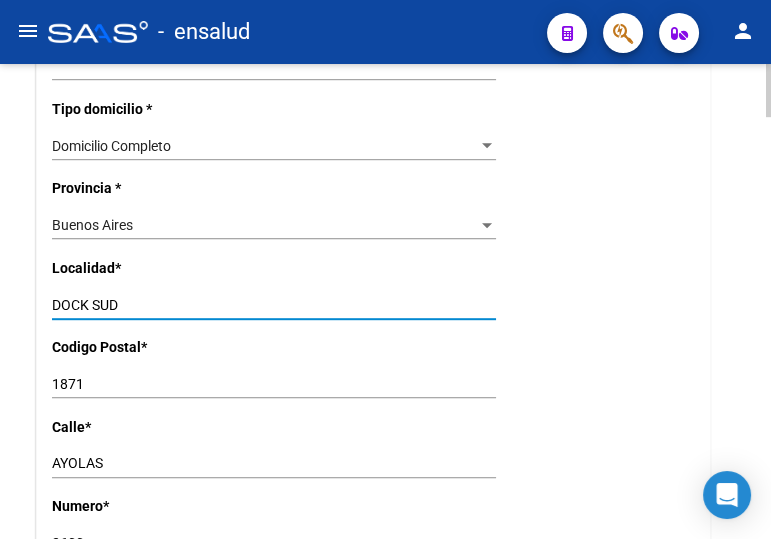 click on "arrow_back Editar Afiliado [CUIL]    save Guardar cambios  ACTIVO desde [DATE]  remove_red_eye Movimientos SSS FTP    Sin Certificado Discapacidad ARCA Padrón ARCA Impuestos Análisis Afiliado   Titular   Familiar Datos Afiliado Nro Afiliado    Ingresar nro  CUIL  *   [CUIL] CUIL  ARCA Padrón  Ult. Fecha Alta Formal: [DATE]  Tipo de Documento * DOCUMENTO UNICO Seleccionar tipo Nro Documento  *   [NUMBER] Ingresar nro  Apellido  *   [LAST] Ingresar apellido  Nombre  *   [FIRST] [MIDDLE] Ingresar nombre  Fecha de nacimiento  *   [DATE] Ingresar fecha   Parentesco * Titular Seleccionar parentesco  Estado Civil * Soltero Seleccionar tipo  Sexo * Femenino Seleccionar sexo  Nacionalidad * ARGENTINA Seleccionar tipo  Discapacitado * No incapacitado Seleccionar tipo Vencimiento Certificado Estudio    Ingresar fecha   Tipo domicilio * Domicilio Completo Seleccionar tipo domicilio  Provincia * Buenos Aires Seleccionar provincia Localidad  *   [CITY] Ingresar el nombre  Codigo Postal  *" 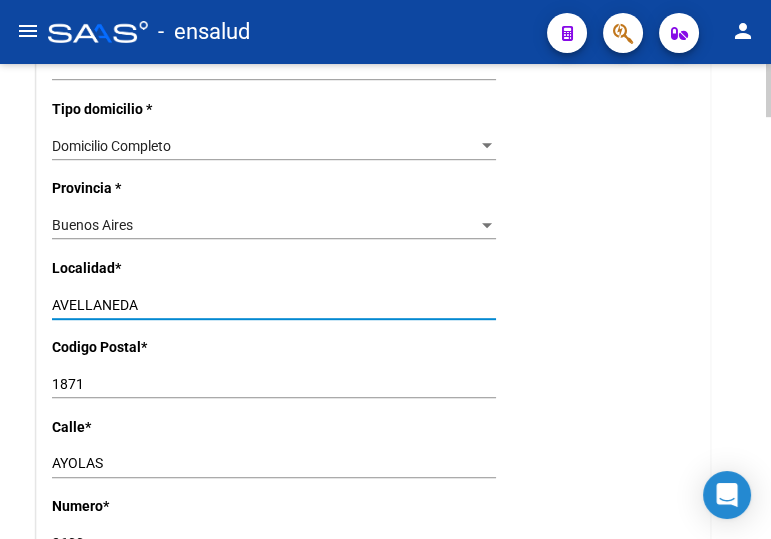 type on "AVELLANEDA" 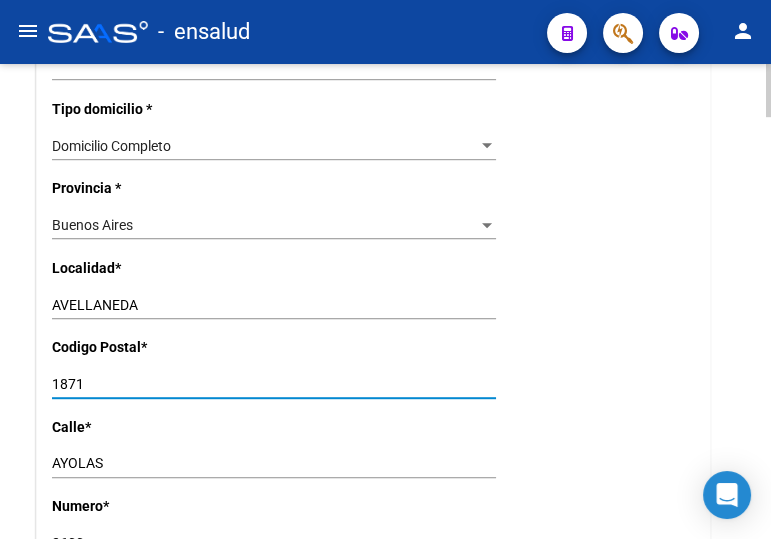 click on "1871" at bounding box center (274, 384) 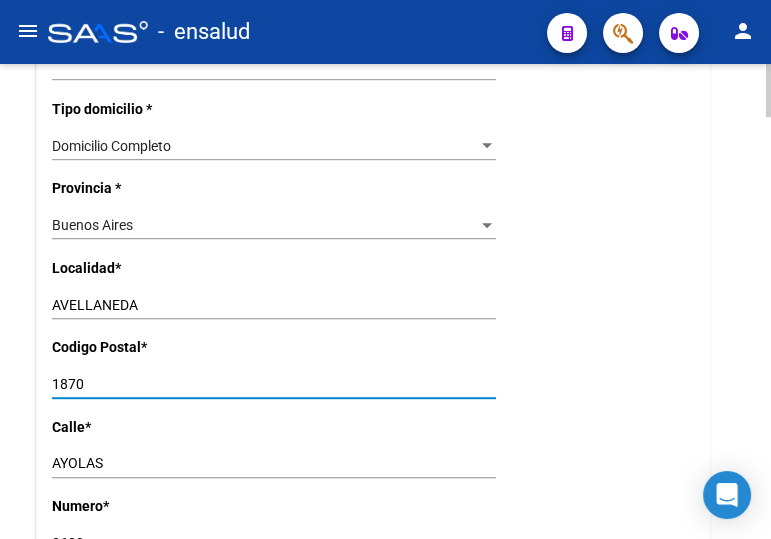 type on "1870" 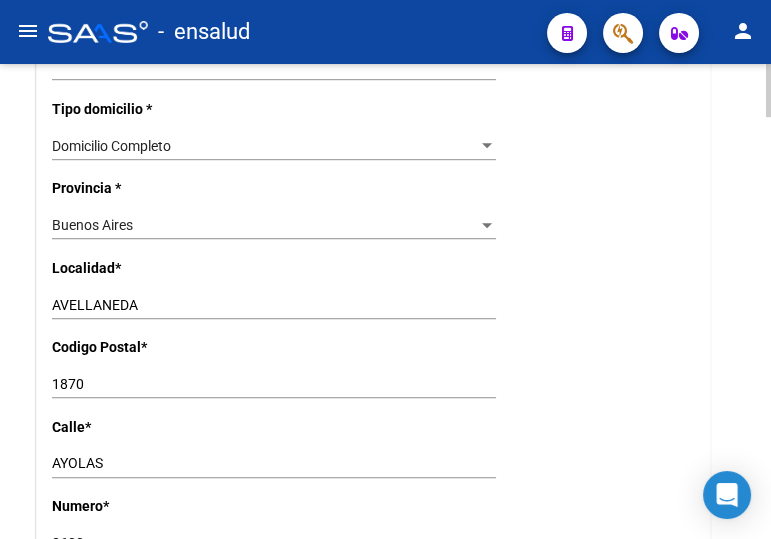drag, startPoint x: 24, startPoint y: 446, endPoint x: 121, endPoint y: 456, distance: 97.5141 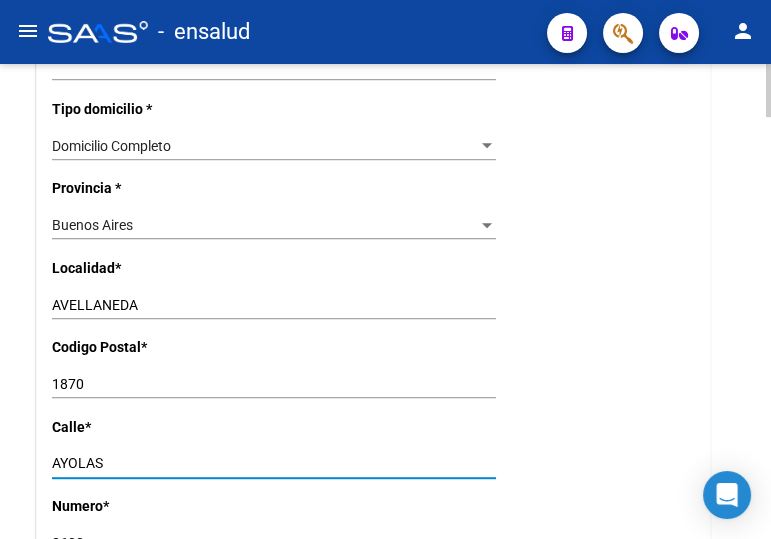 drag, startPoint x: 102, startPoint y: 455, endPoint x: 4, endPoint y: 459, distance: 98.0816 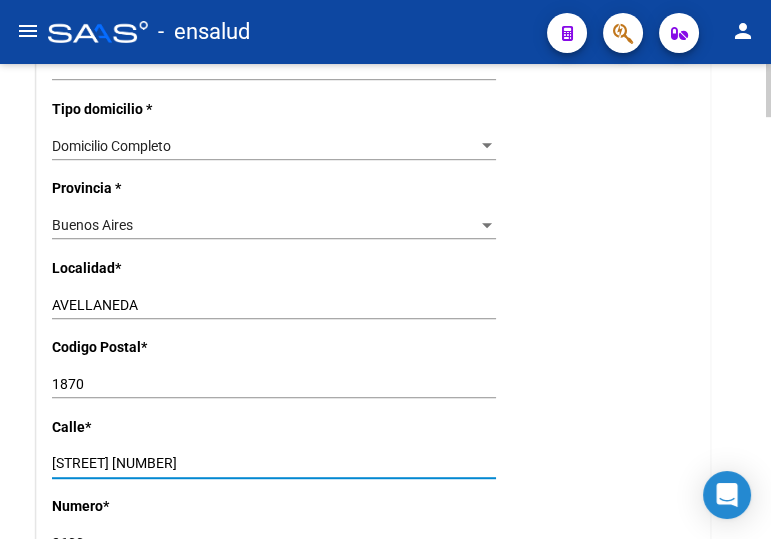 drag, startPoint x: 184, startPoint y: 460, endPoint x: 150, endPoint y: 460, distance: 34 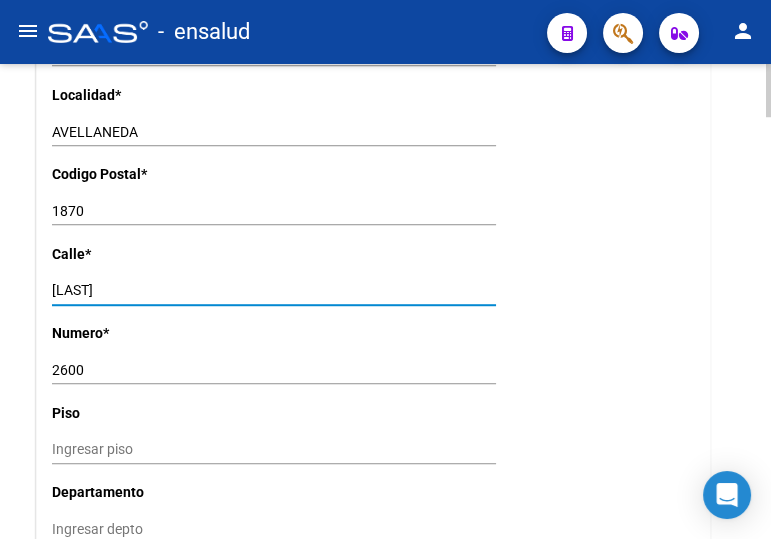 scroll, scrollTop: 1636, scrollLeft: 0, axis: vertical 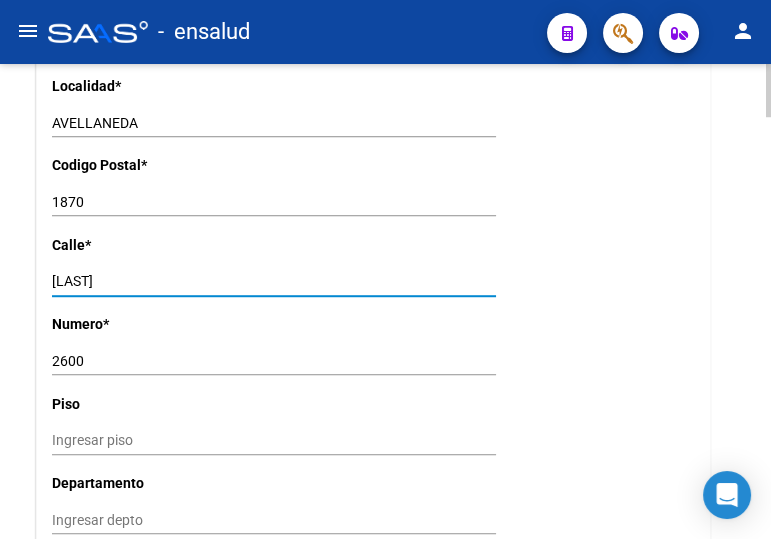 type on "[LAST]" 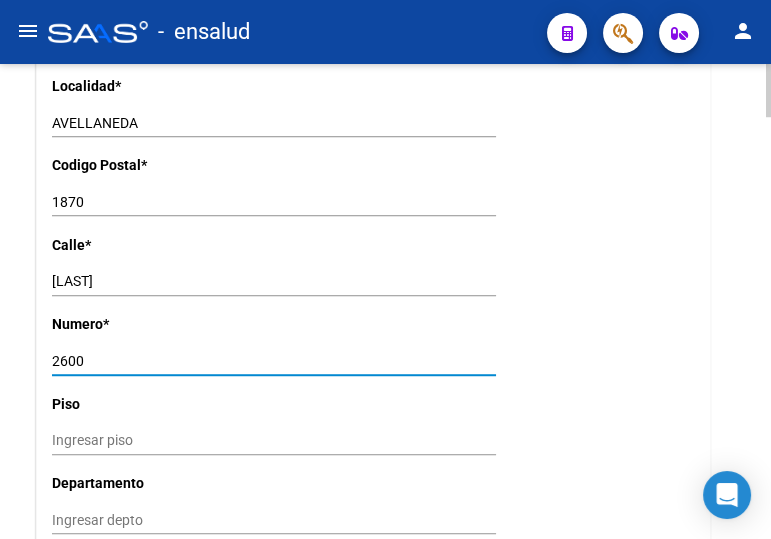 drag, startPoint x: 140, startPoint y: 359, endPoint x: 84, endPoint y: 361, distance: 56.0357 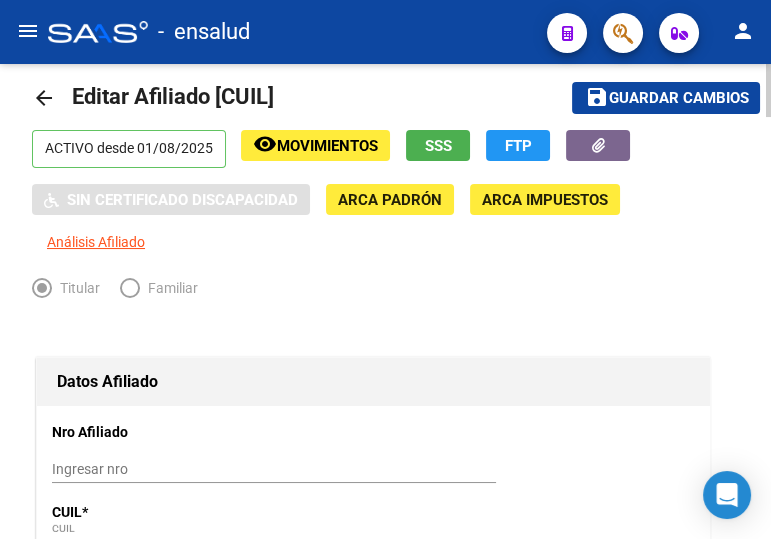 scroll, scrollTop: 0, scrollLeft: 0, axis: both 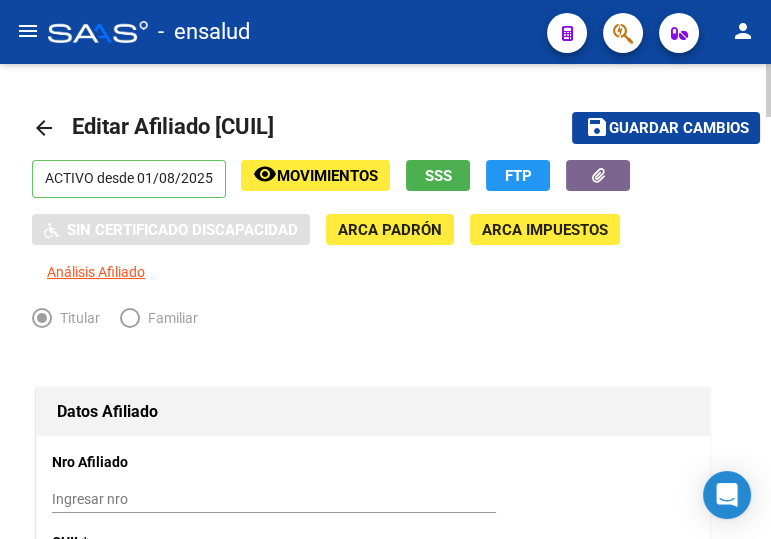 type on "2602" 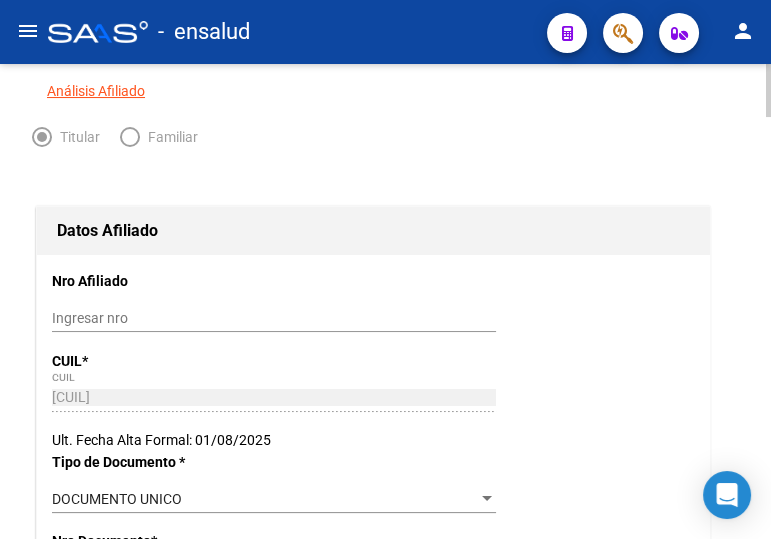 scroll, scrollTop: 0, scrollLeft: 0, axis: both 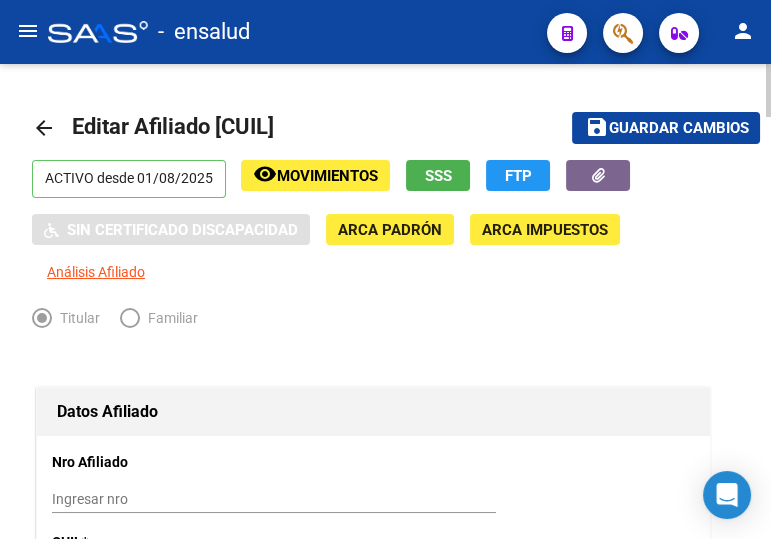 drag, startPoint x: 619, startPoint y: 129, endPoint x: 518, endPoint y: 120, distance: 101.4002 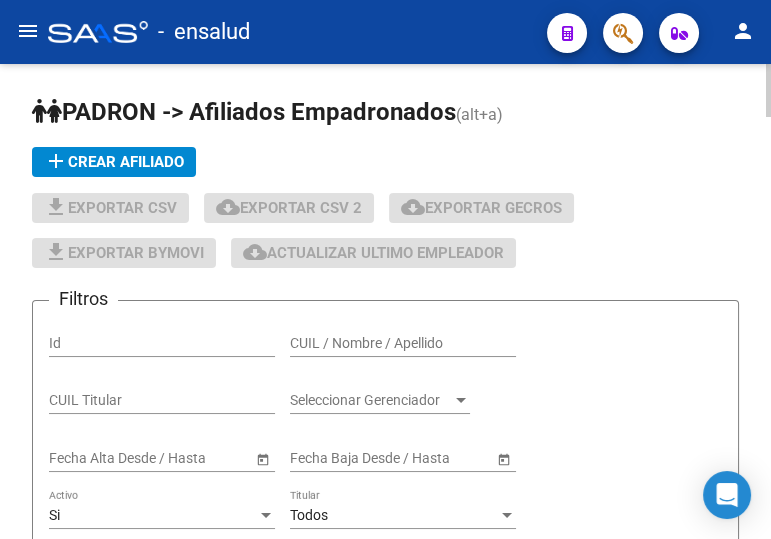 click on "PADRON -> Afiliados Empadronados" 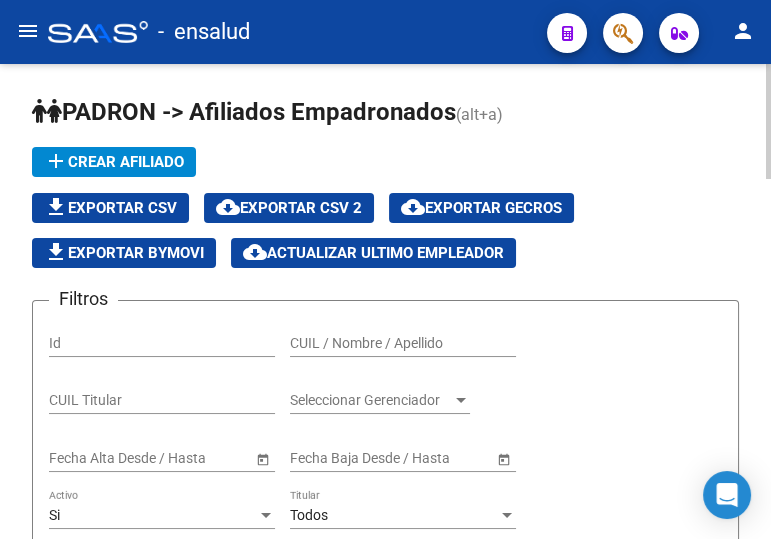 click on "CUIL / Nombre / Apellido" at bounding box center (403, 343) 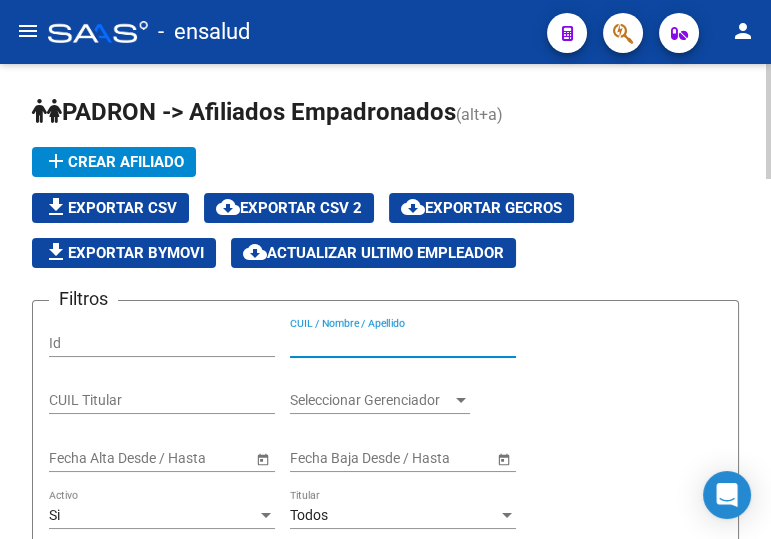 paste on "[CUIL]" 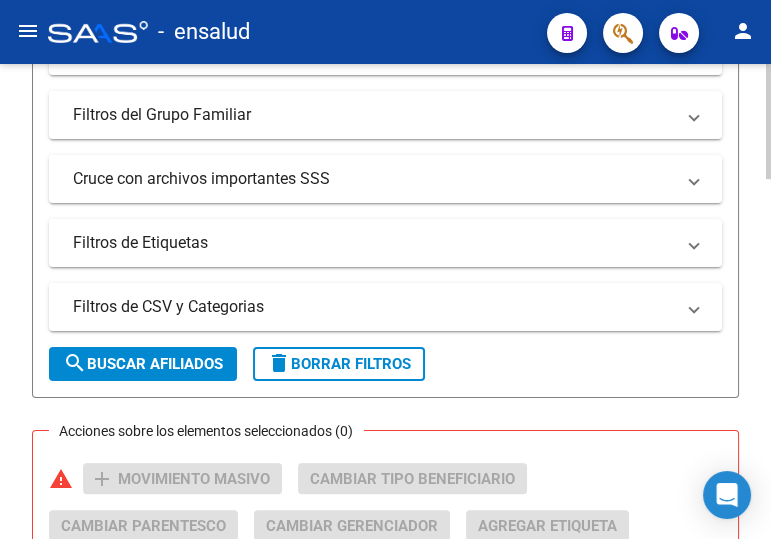 scroll, scrollTop: 636, scrollLeft: 0, axis: vertical 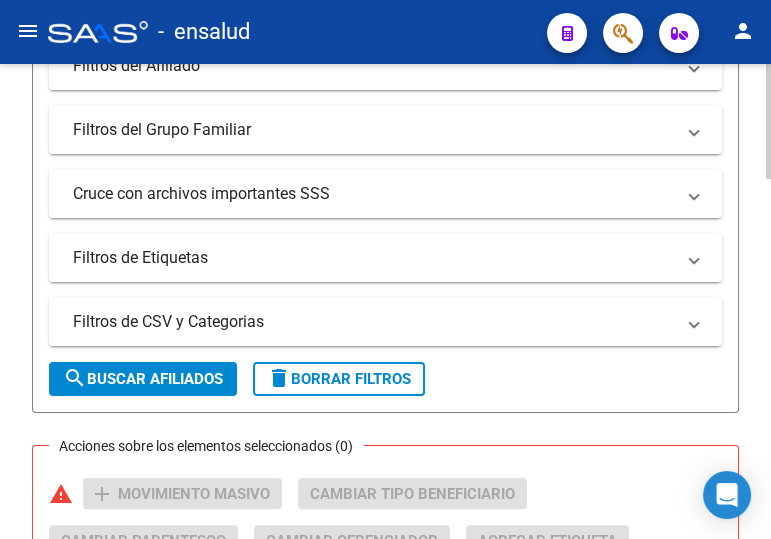 type on "[CUIL]" 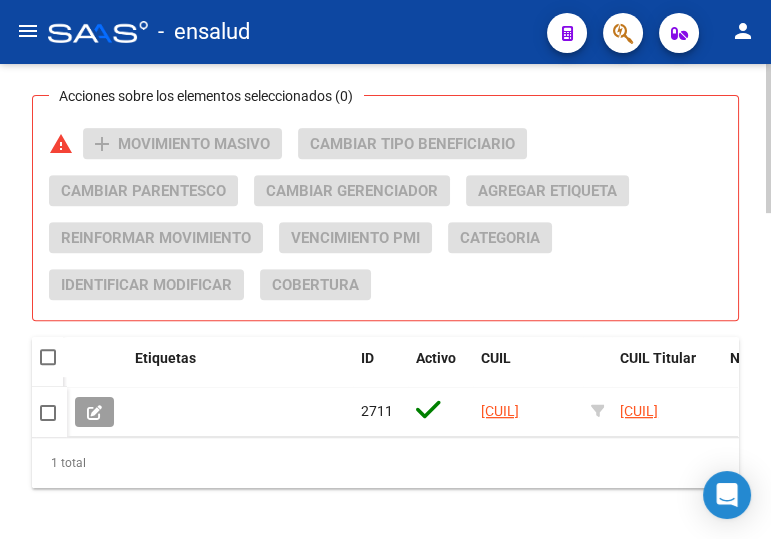 scroll, scrollTop: 1000, scrollLeft: 0, axis: vertical 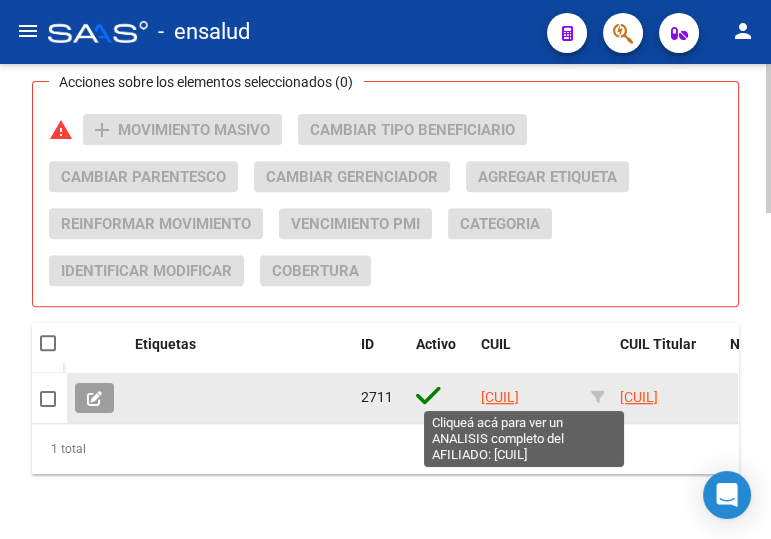 click on "[CUIL]" 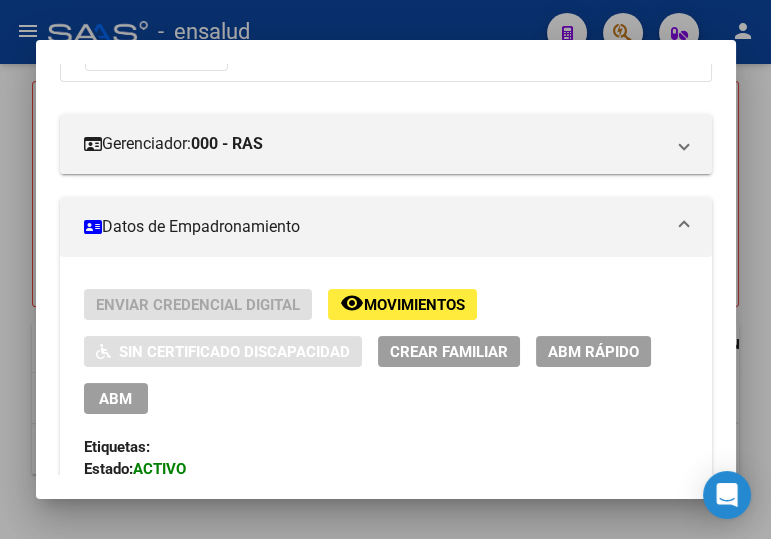 scroll, scrollTop: 272, scrollLeft: 0, axis: vertical 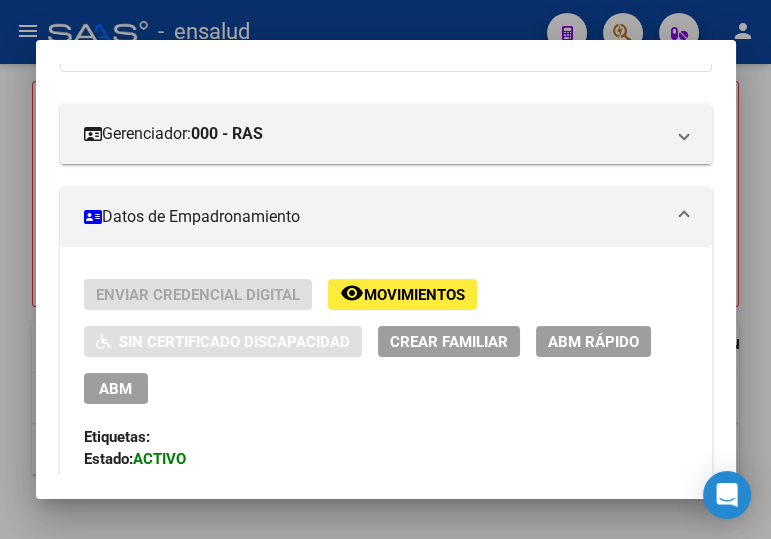 click on "ABM" at bounding box center [115, 389] 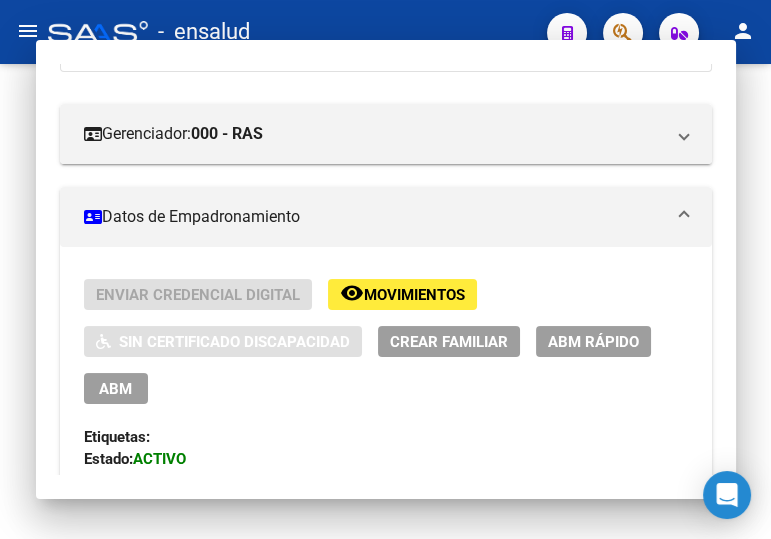 scroll, scrollTop: 0, scrollLeft: 0, axis: both 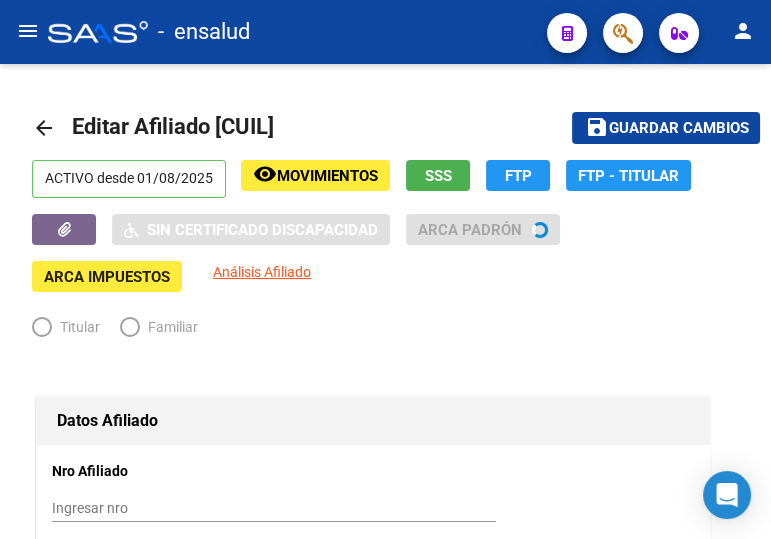radio on "true" 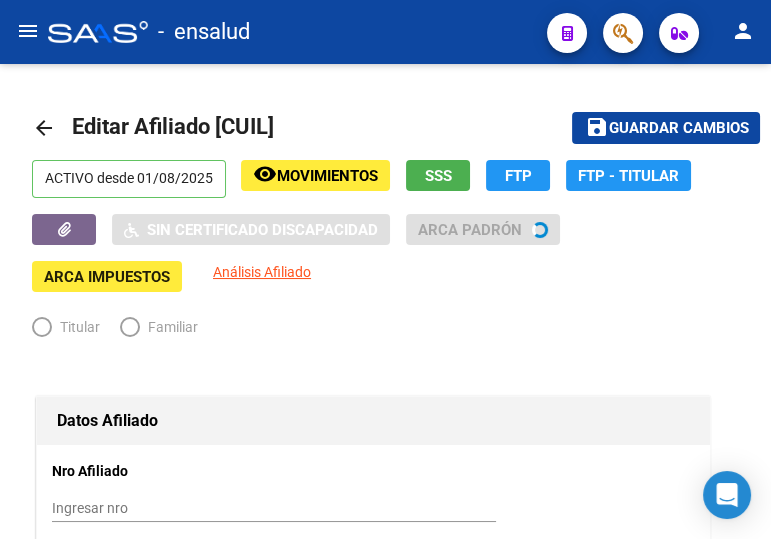 type on "[CUIL]" 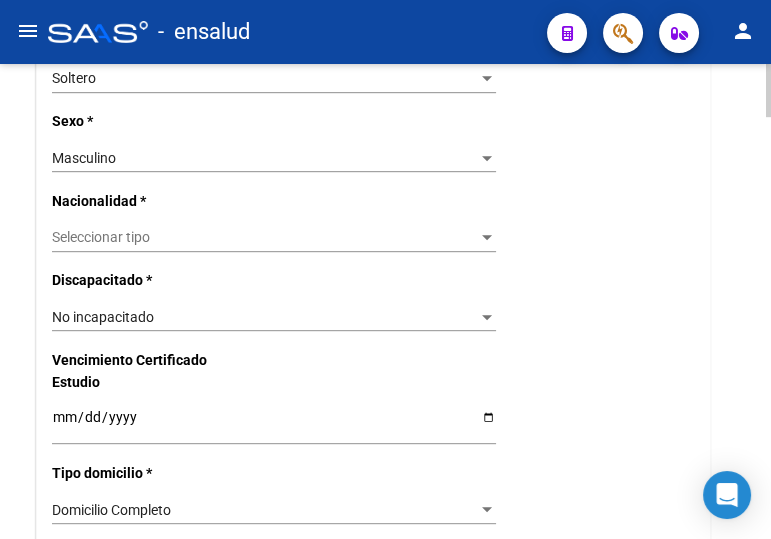 scroll, scrollTop: 1000, scrollLeft: 0, axis: vertical 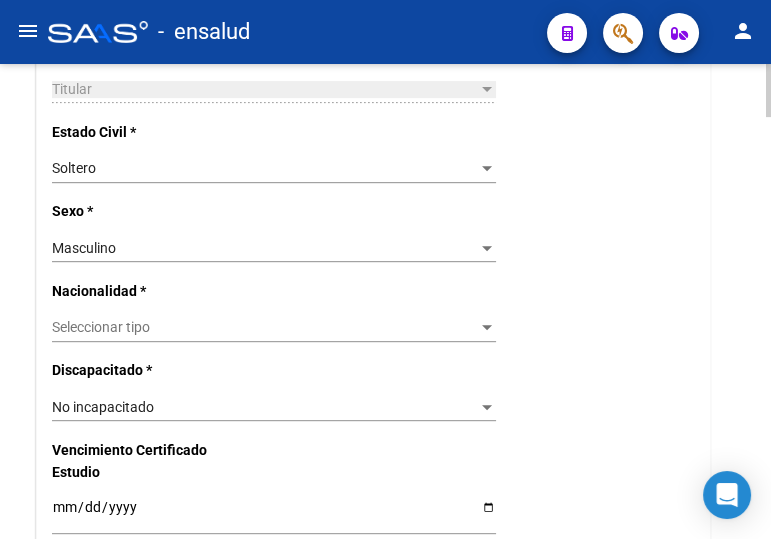 click on "Seleccionar tipo" at bounding box center (265, 327) 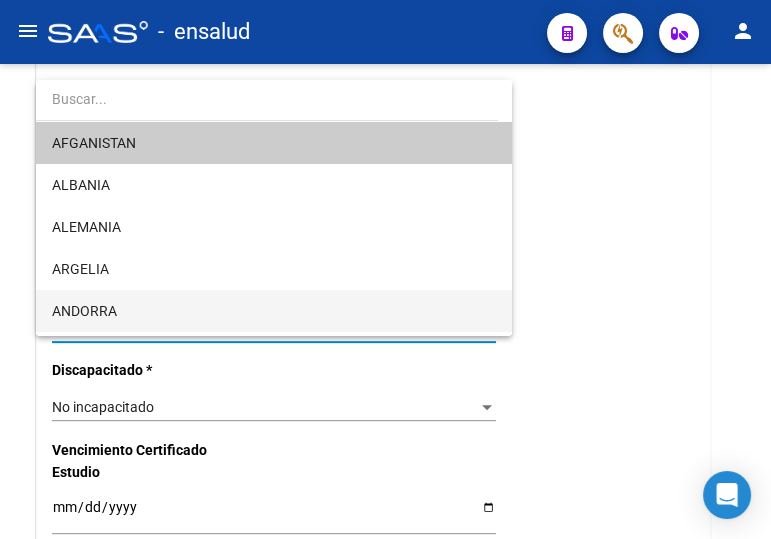 click on "ANDORRA" at bounding box center [274, 311] 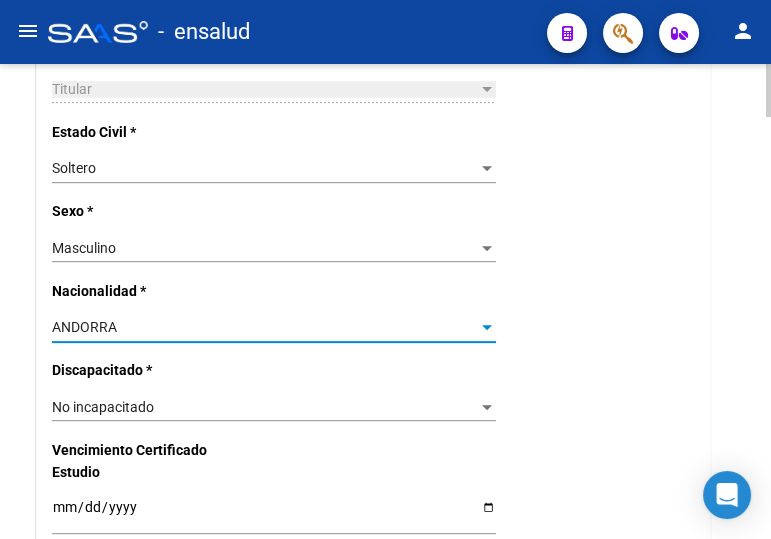 click on "ANDORRA" at bounding box center (265, 327) 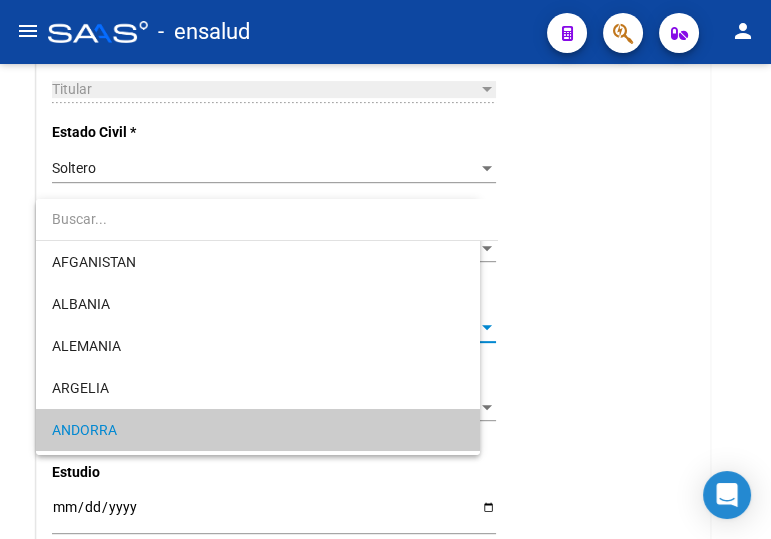 scroll, scrollTop: 102, scrollLeft: 0, axis: vertical 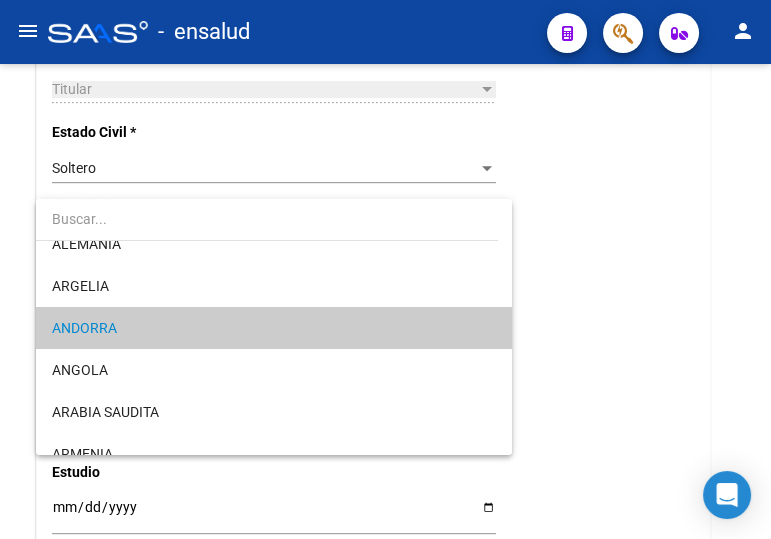 paste on "PERUANA" 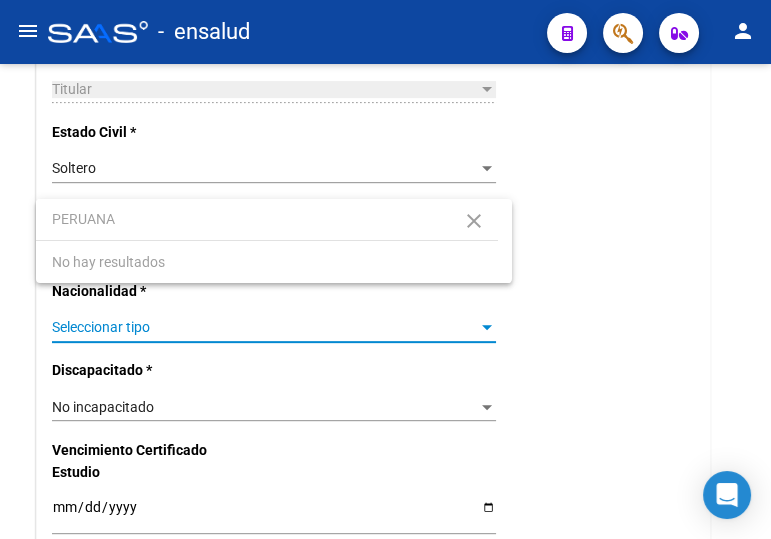 scroll, scrollTop: 0, scrollLeft: 0, axis: both 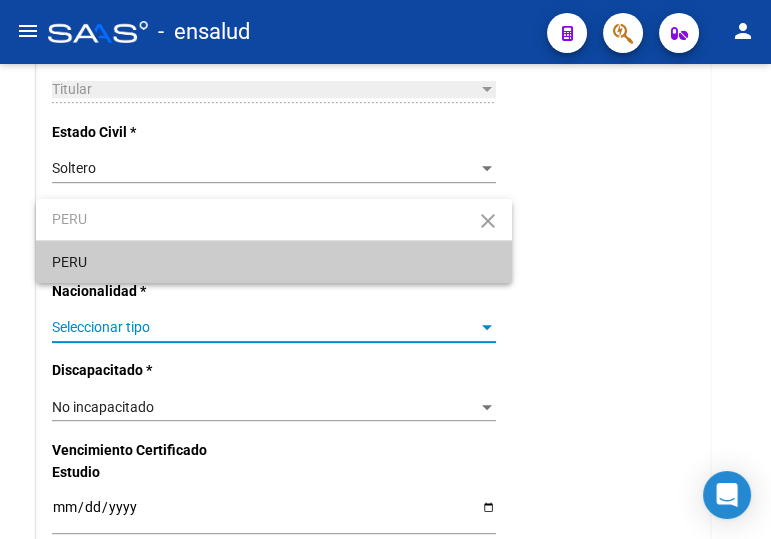 type on "PERU" 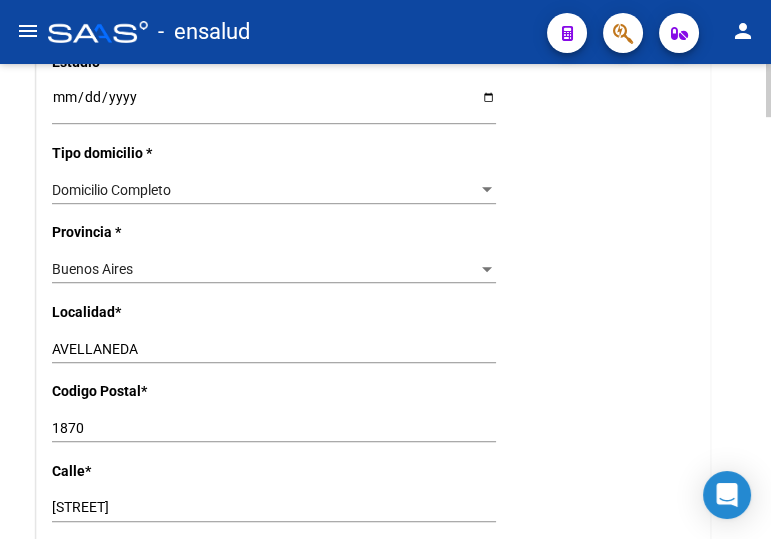 scroll, scrollTop: 1454, scrollLeft: 0, axis: vertical 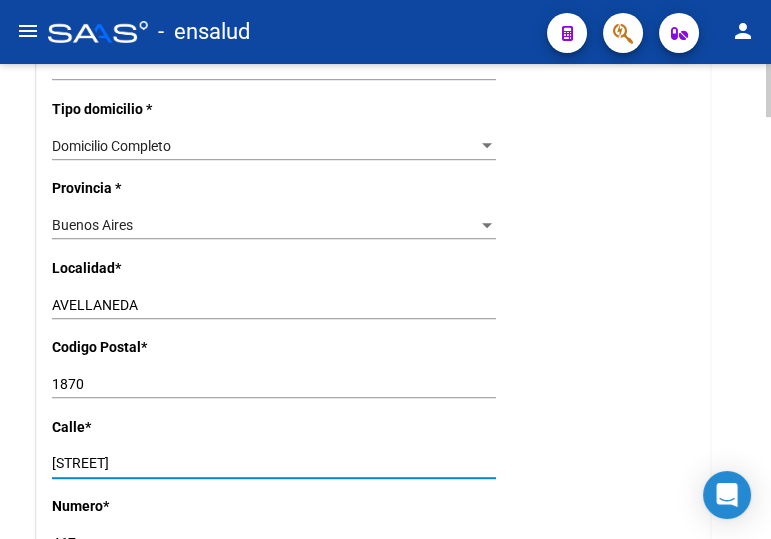 click on "[STREET]" at bounding box center (274, 463) 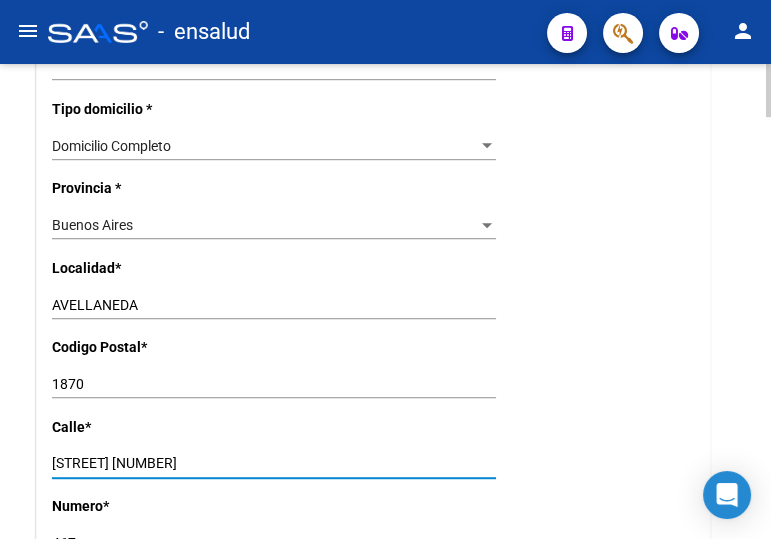 drag, startPoint x: 205, startPoint y: 459, endPoint x: 164, endPoint y: 459, distance: 41 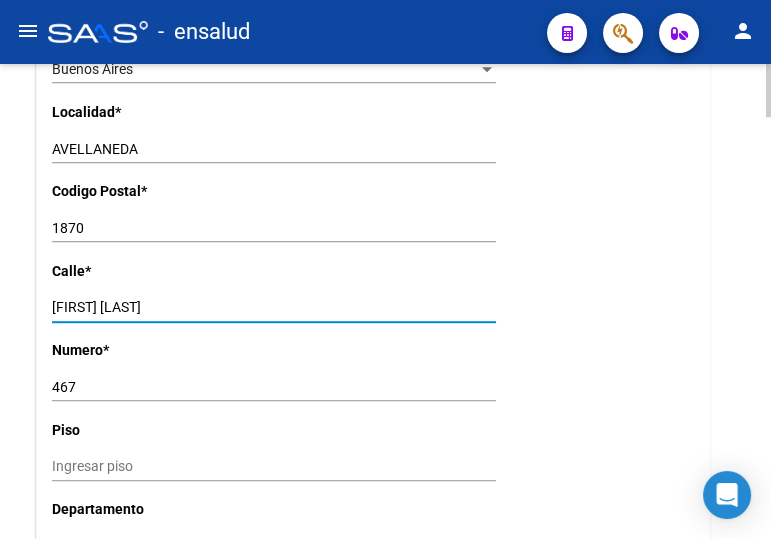 scroll, scrollTop: 1636, scrollLeft: 0, axis: vertical 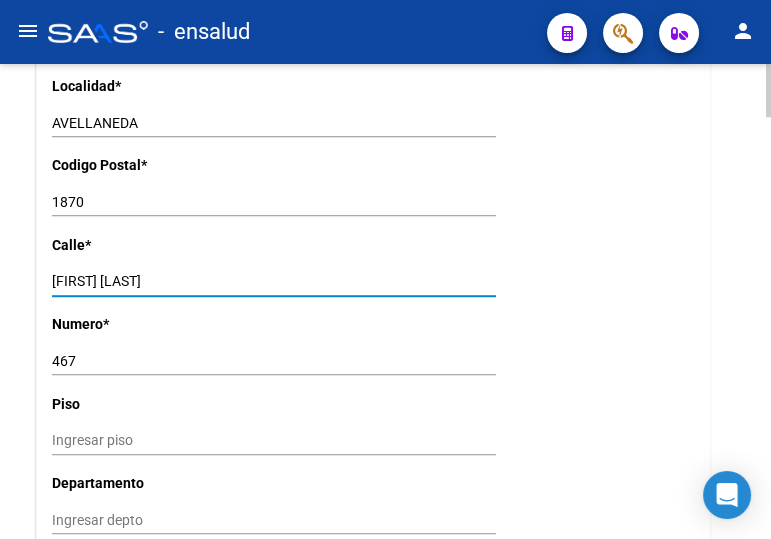 type on "[FIRST] [LAST]" 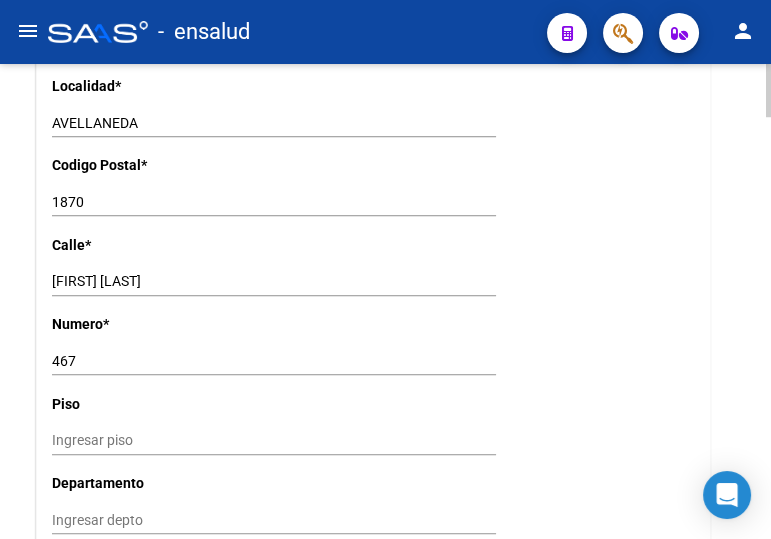 drag, startPoint x: 150, startPoint y: 348, endPoint x: 16, endPoint y: 355, distance: 134.18271 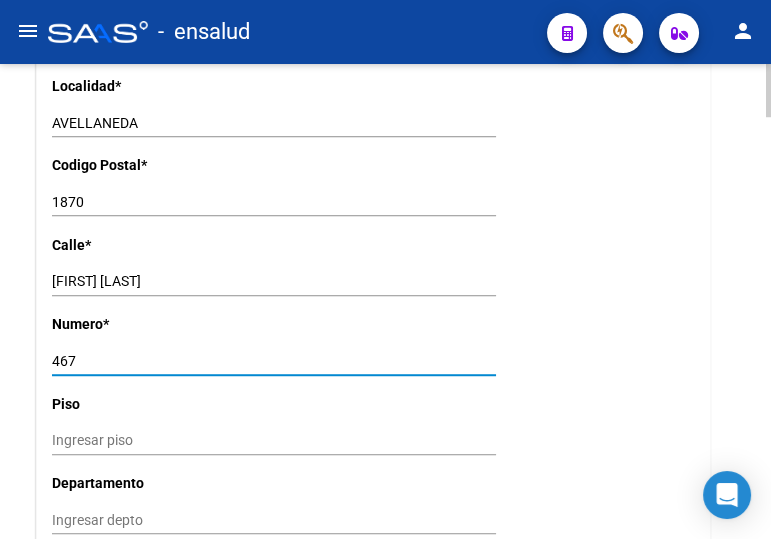 click on "arrow_back Editar Afiliado [CUIL]    save Guardar cambios  ACTIVO desde [DATE]  remove_red_eye Movimientos SSS FTP    Sin Certificado Discapacidad ARCA Padrón ARCA Impuestos Análisis Afiliado   Titular   Familiar Datos Afiliado Nro Afiliado    Ingresar nro  CUIL  *   [CUIL] CUIL  ARCA Padrón  Ult. Fecha Alta Formal: [DATE]  Tipo de Documento * DOCUMENTO UNICO Seleccionar tipo Nro Documento  *   [NUMBER] Ingresar nro  Apellido  *   [LAST] Ingresar apellido  Nombre  *   [FIRST] Ingresar nombre  Fecha de nacimiento  *   [DATE] Ingresar fecha   Parentesco * Titular Seleccionar parentesco  Estado Civil * Soltero Seleccionar tipo  Sexo * Masculino Seleccionar sexo  Nacionalidad * PERU Seleccionar tipo  Discapacitado * No incapacitado Seleccionar tipo Vencimiento Certificado Estudio    Ingresar fecha   Tipo domicilio * Domicilio Completo Seleccionar tipo domicilio  Provincia * Buenos Aires Seleccionar provincia Localidad  *   [CITY] Ingresar el nombre  Codigo Postal  *   [POSTAL_CODE]" 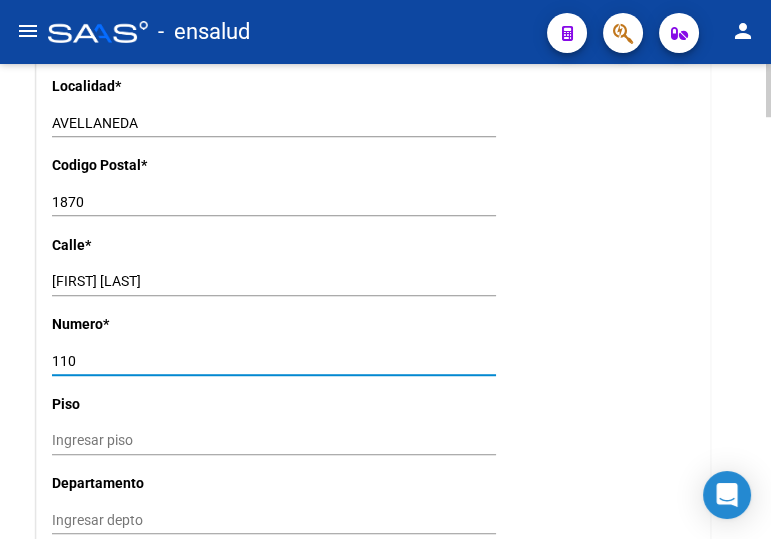 type on "110" 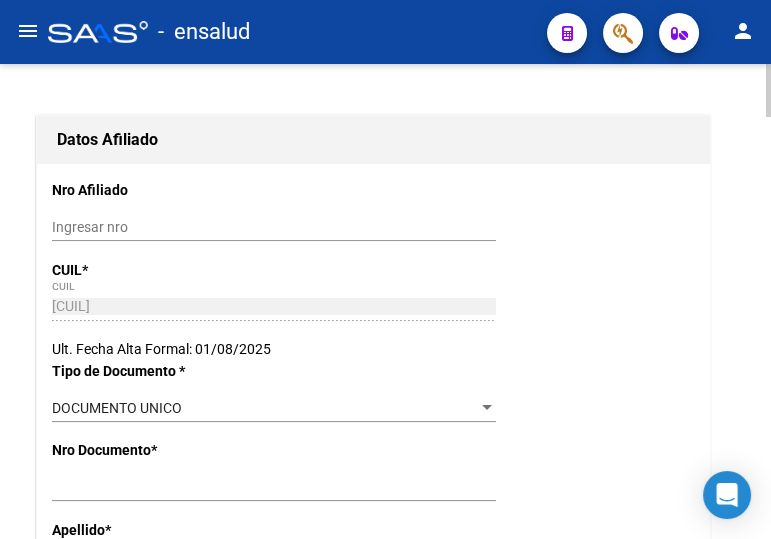 scroll, scrollTop: 0, scrollLeft: 0, axis: both 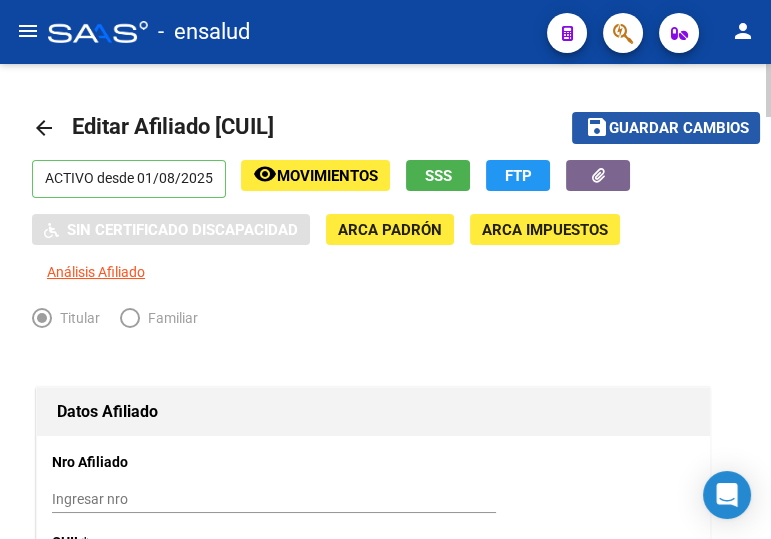 click on "Guardar cambios" 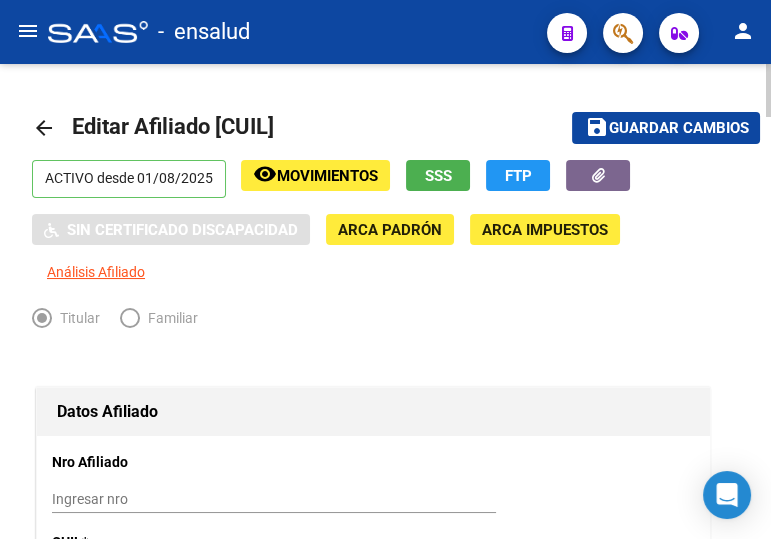 click on "arrow_back" 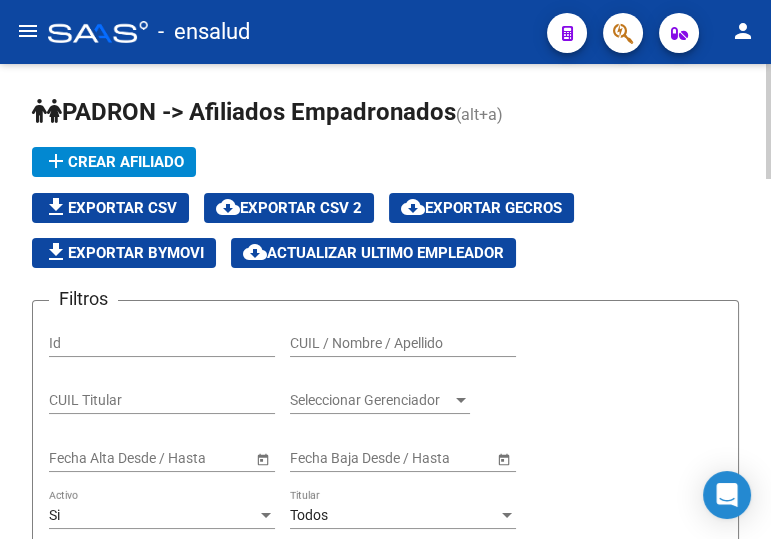 click on "CUIL / Nombre / Apellido" at bounding box center [403, 343] 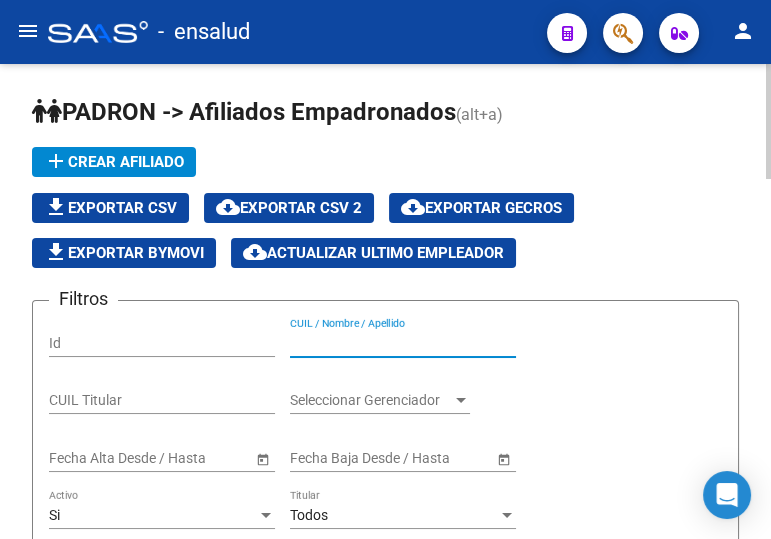 paste on "[CUIL]" 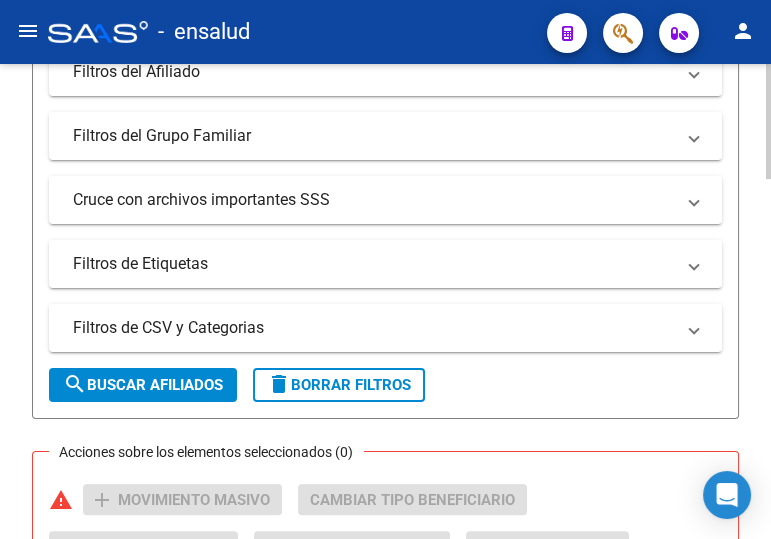 scroll, scrollTop: 636, scrollLeft: 0, axis: vertical 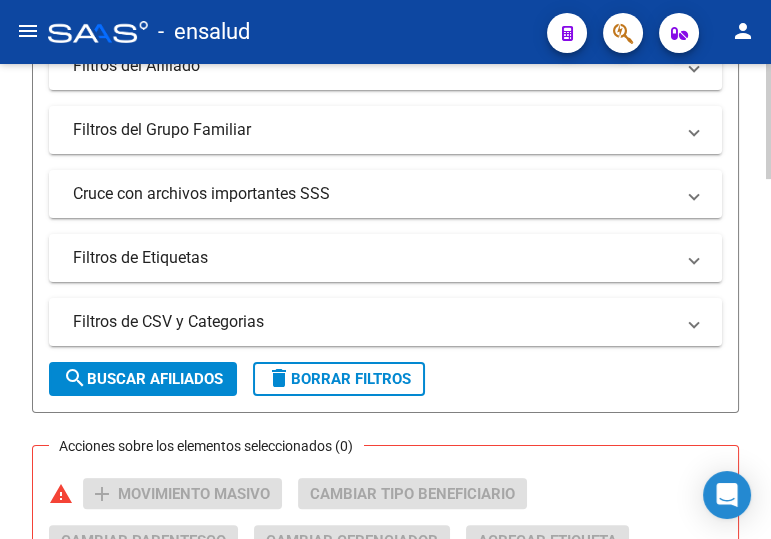 type on "[CUIL]" 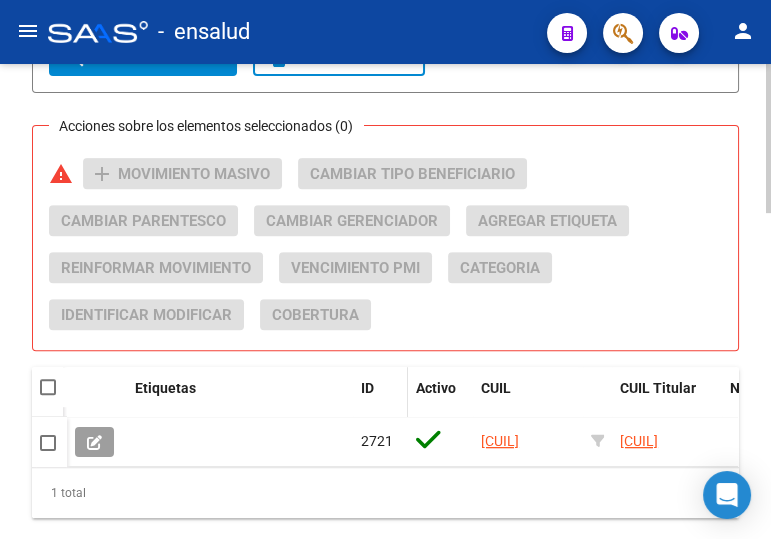 scroll, scrollTop: 1000, scrollLeft: 0, axis: vertical 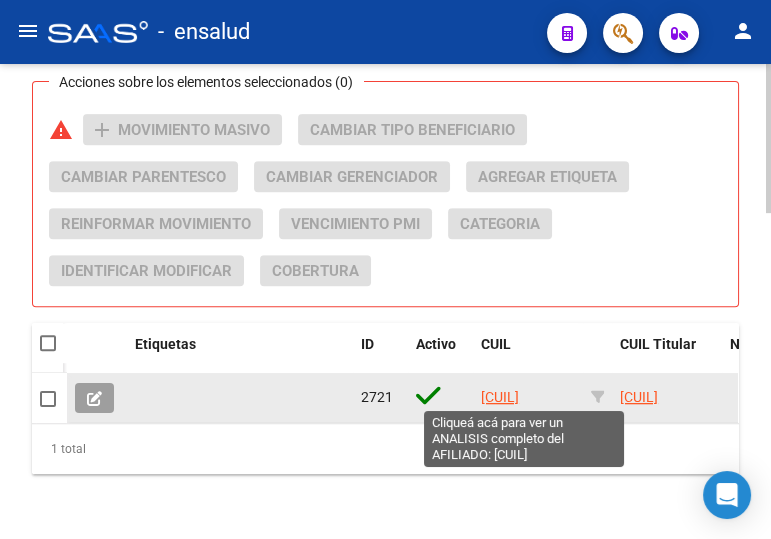 click on "[CUIL]" 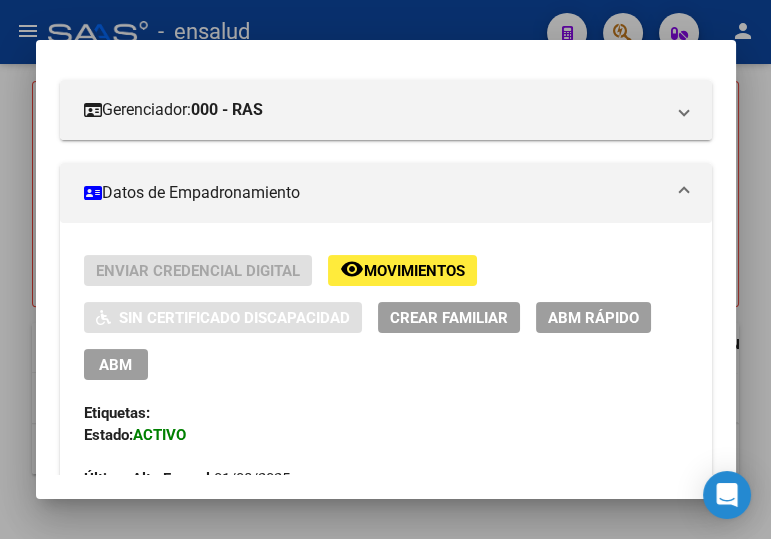 scroll, scrollTop: 363, scrollLeft: 0, axis: vertical 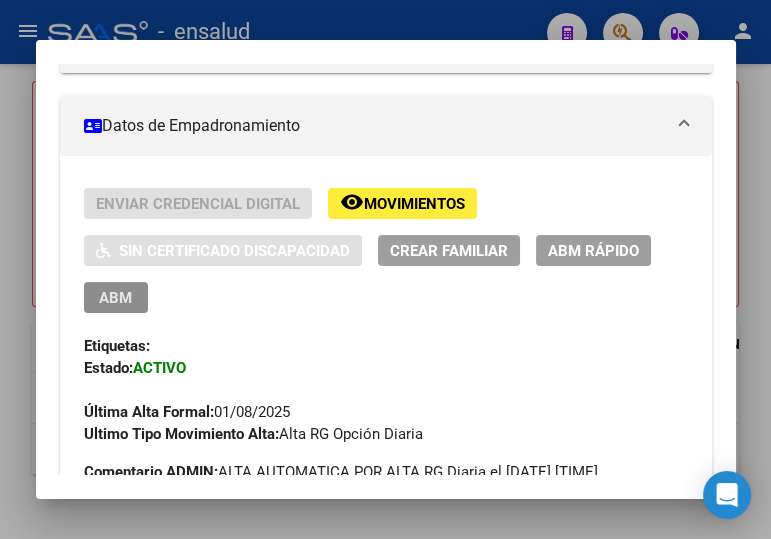 click on "ABM" at bounding box center [115, 298] 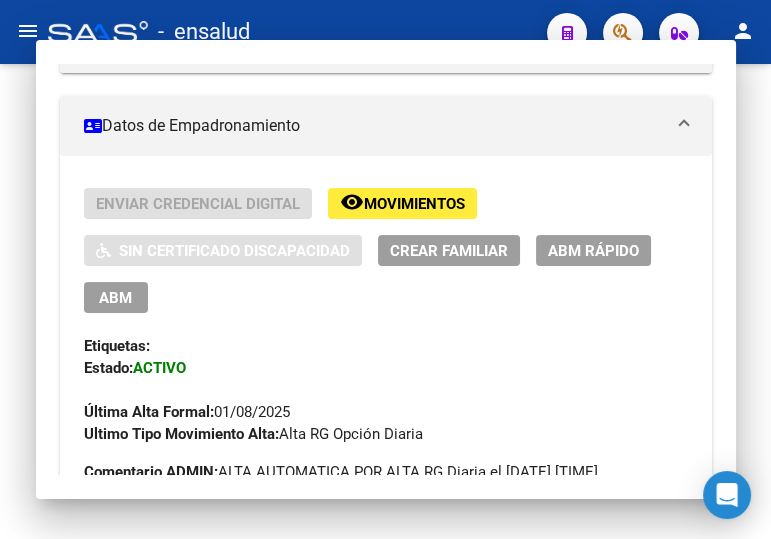scroll, scrollTop: 0, scrollLeft: 0, axis: both 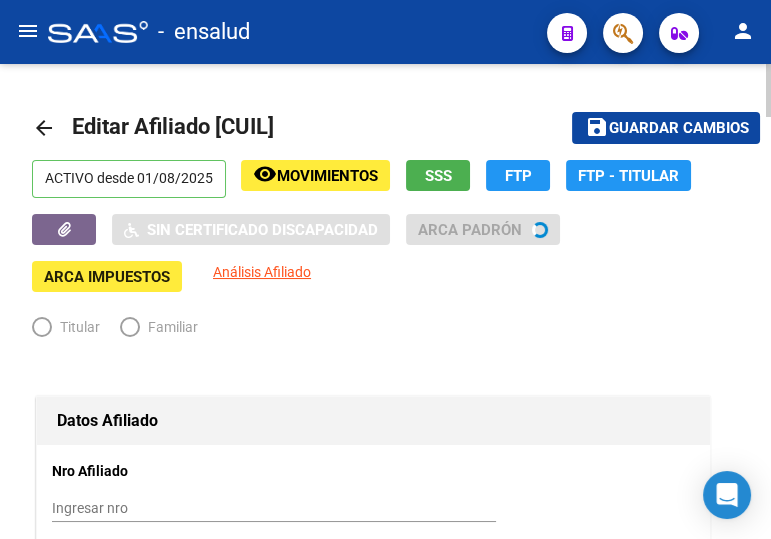 radio on "true" 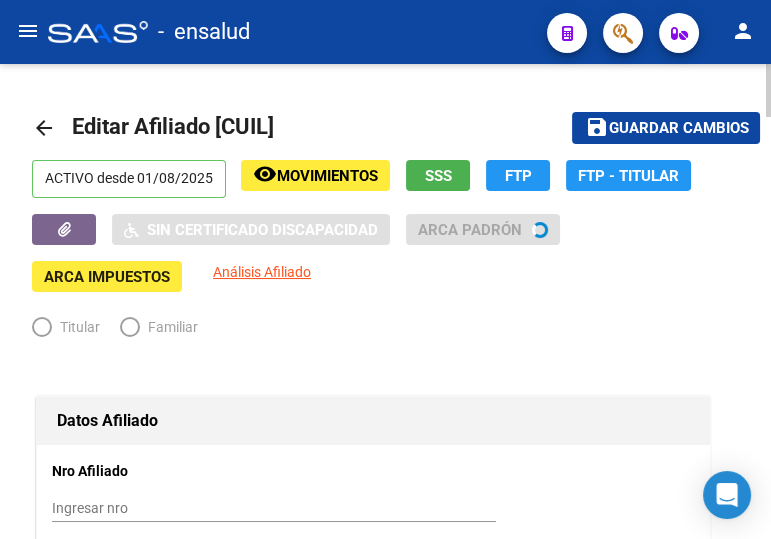 type on "[CUIL]" 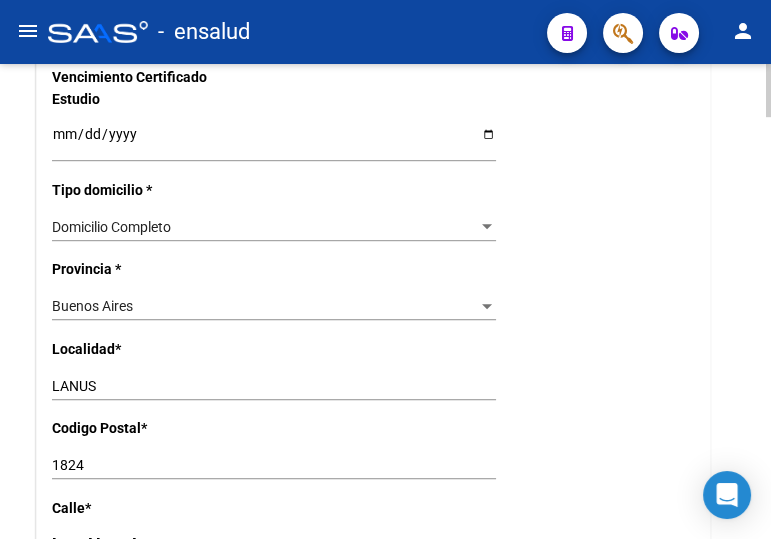 scroll, scrollTop: 1454, scrollLeft: 0, axis: vertical 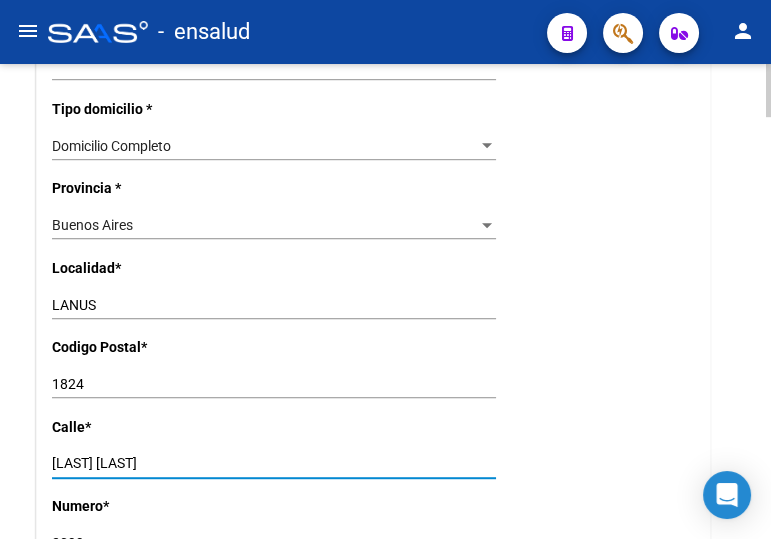 drag, startPoint x: 187, startPoint y: 456, endPoint x: 24, endPoint y: 438, distance: 163.99086 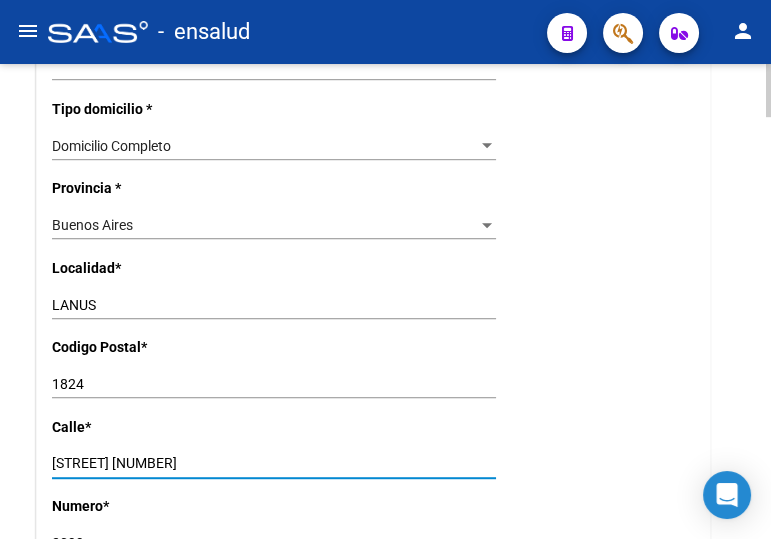 drag, startPoint x: 165, startPoint y: 462, endPoint x: 126, endPoint y: 462, distance: 39 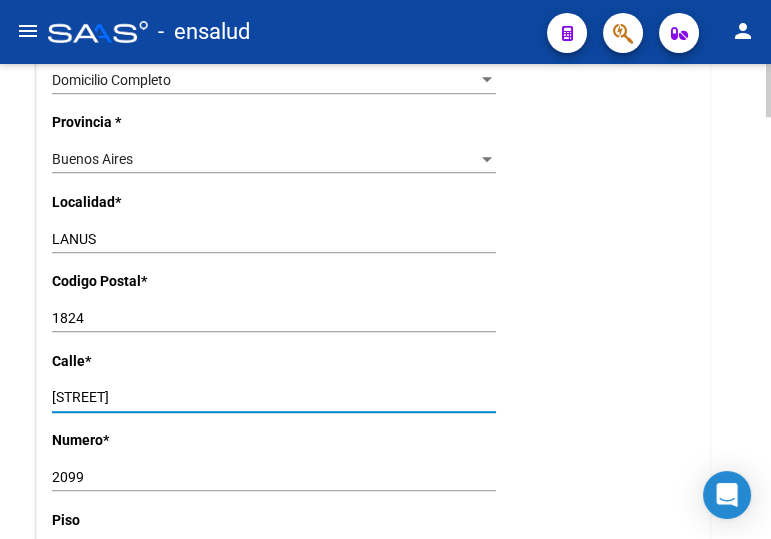 scroll, scrollTop: 1545, scrollLeft: 0, axis: vertical 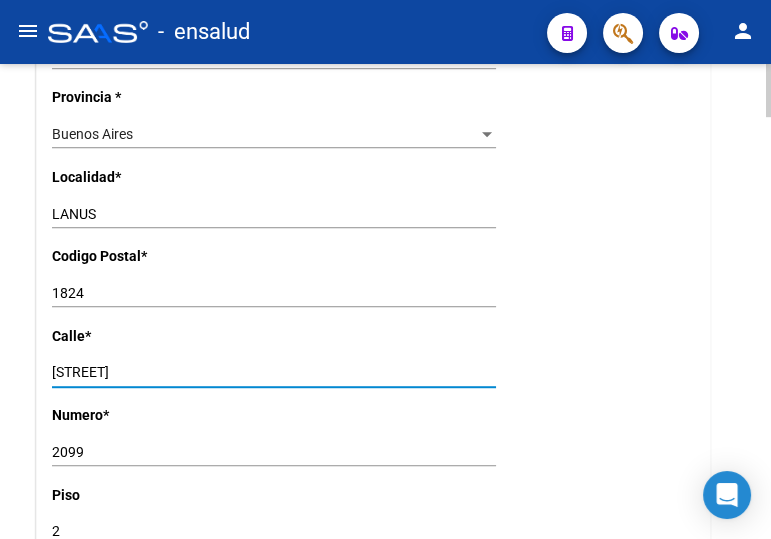 type on "[STREET]" 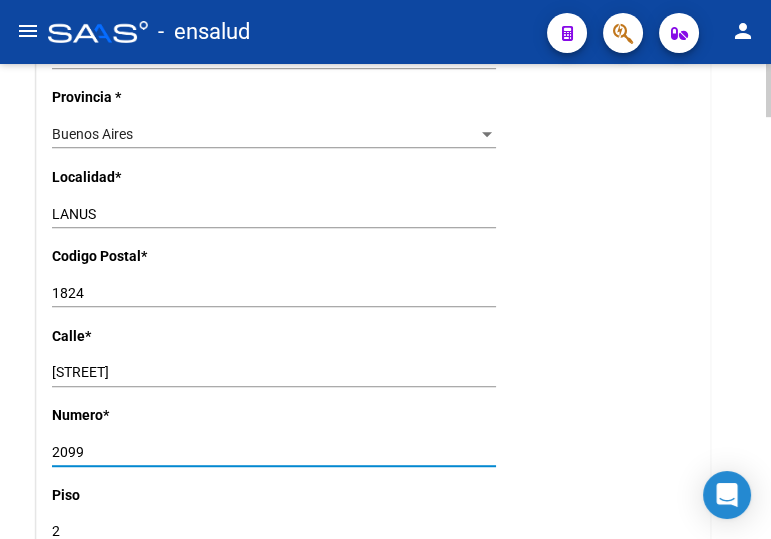 drag, startPoint x: 93, startPoint y: 456, endPoint x: 25, endPoint y: 452, distance: 68.117546 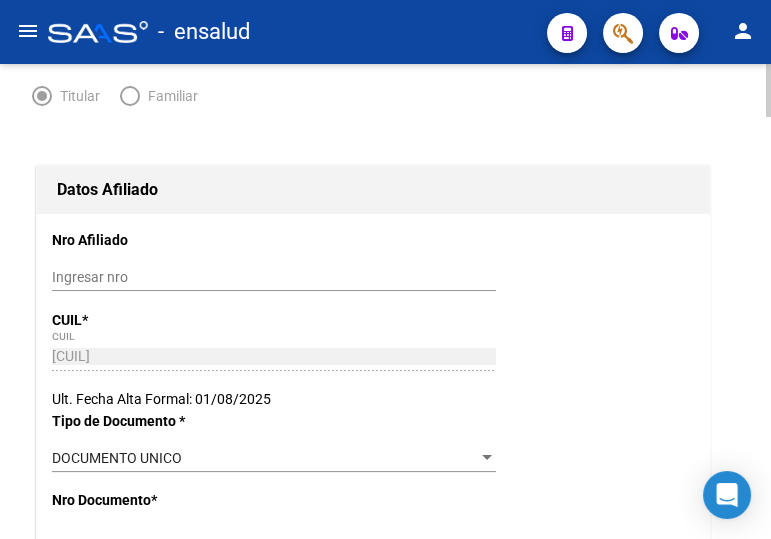 scroll, scrollTop: 0, scrollLeft: 0, axis: both 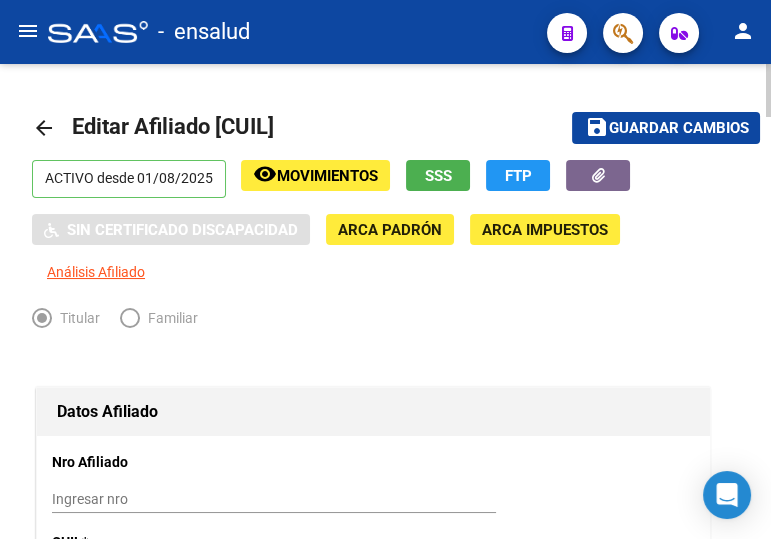 type on "2269" 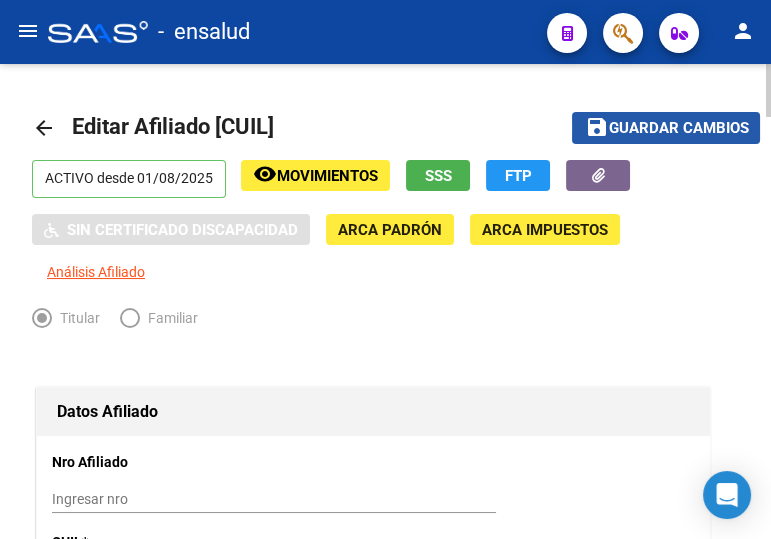 click on "Guardar cambios" 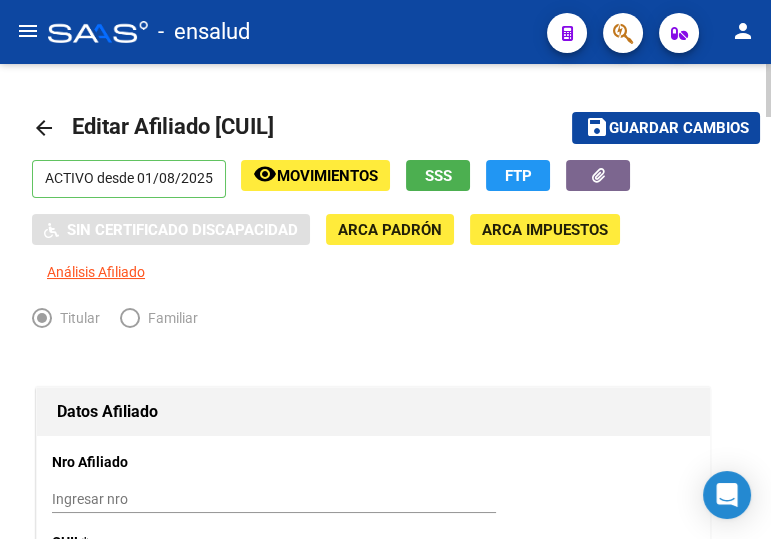 click on "arrow_back" 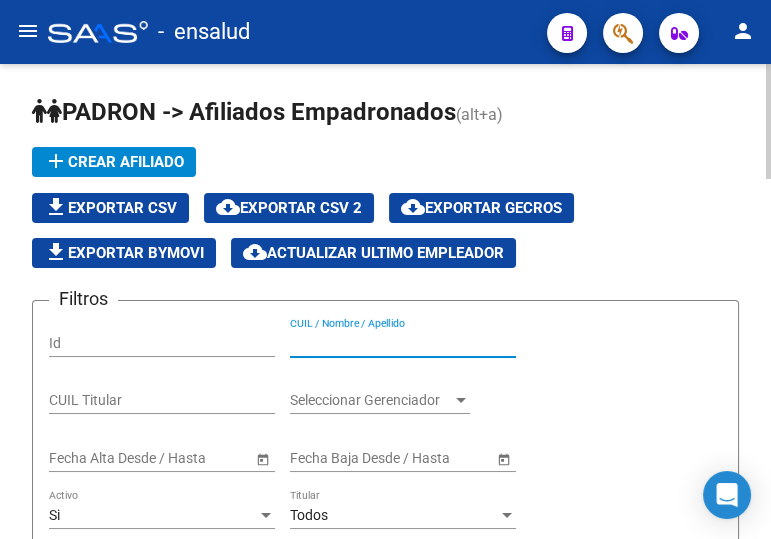 click on "CUIL / Nombre / Apellido" at bounding box center [403, 343] 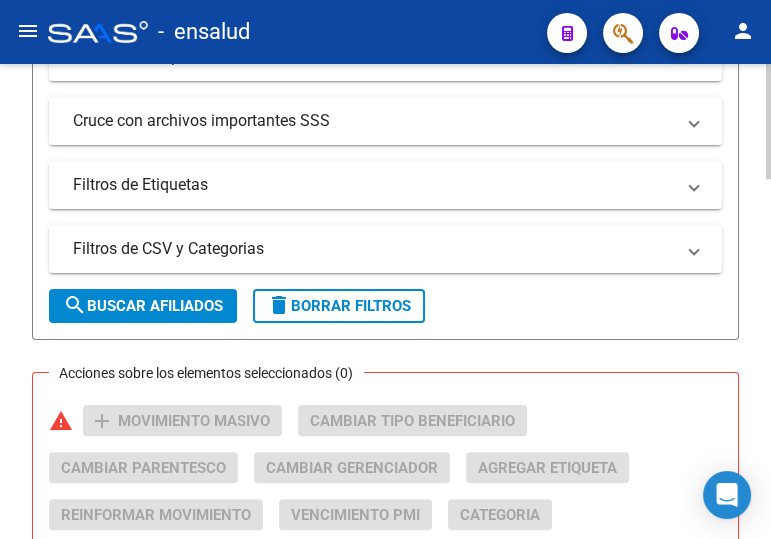 scroll, scrollTop: 727, scrollLeft: 0, axis: vertical 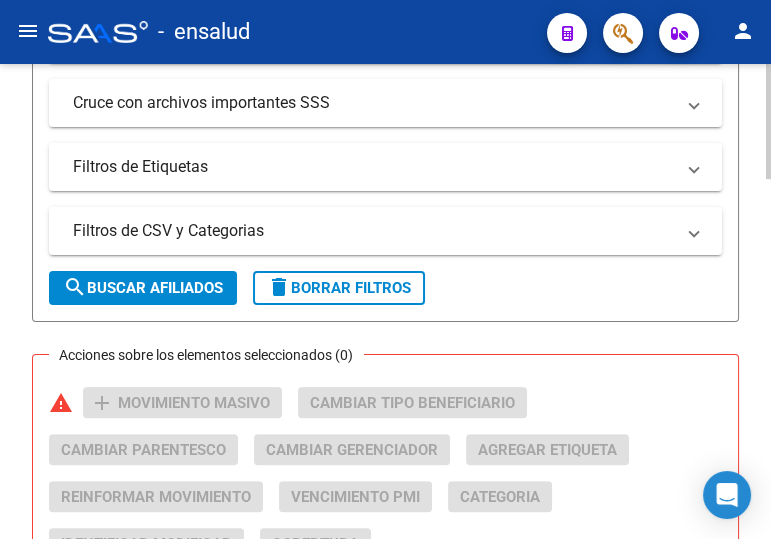 type on "[CUIL]" 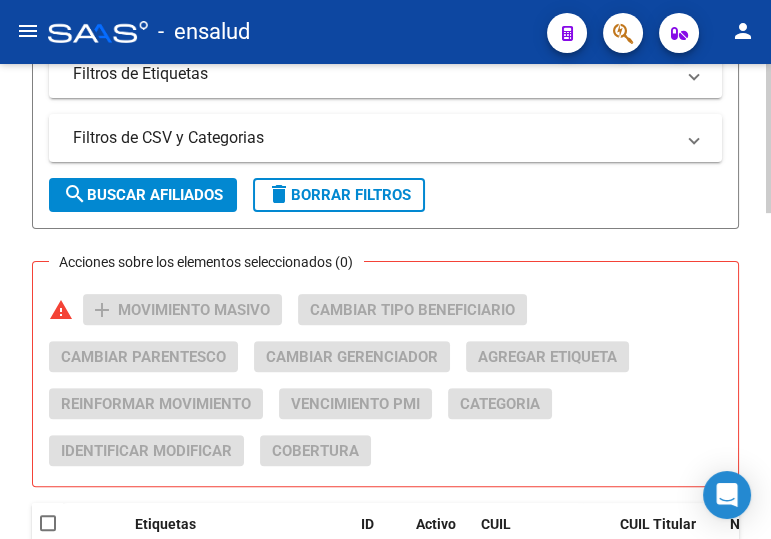 scroll, scrollTop: 1000, scrollLeft: 0, axis: vertical 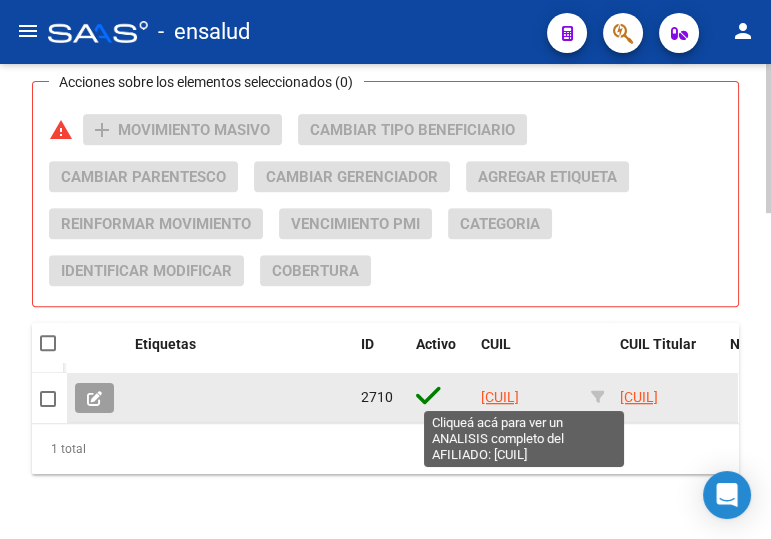 click on "[CUIL]" 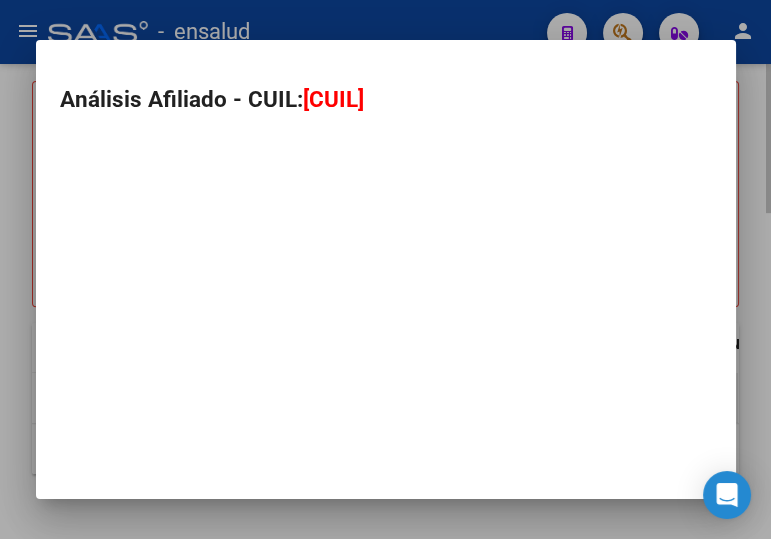 type on "[CUIL]" 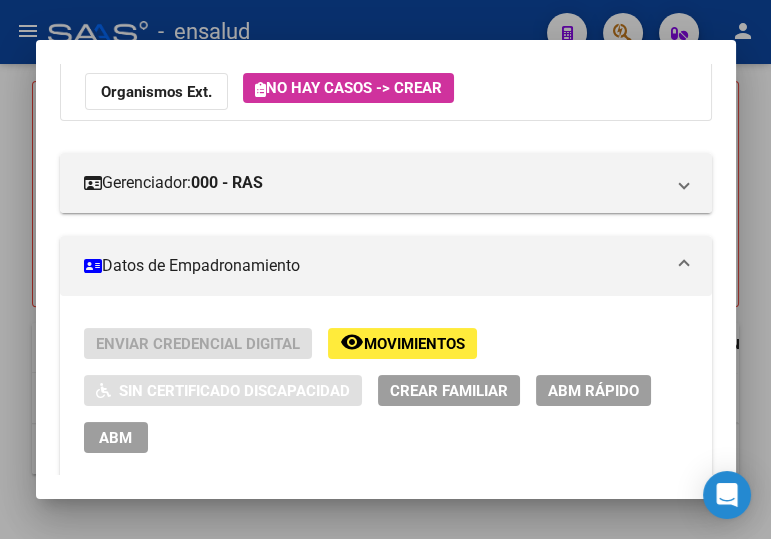 scroll, scrollTop: 272, scrollLeft: 0, axis: vertical 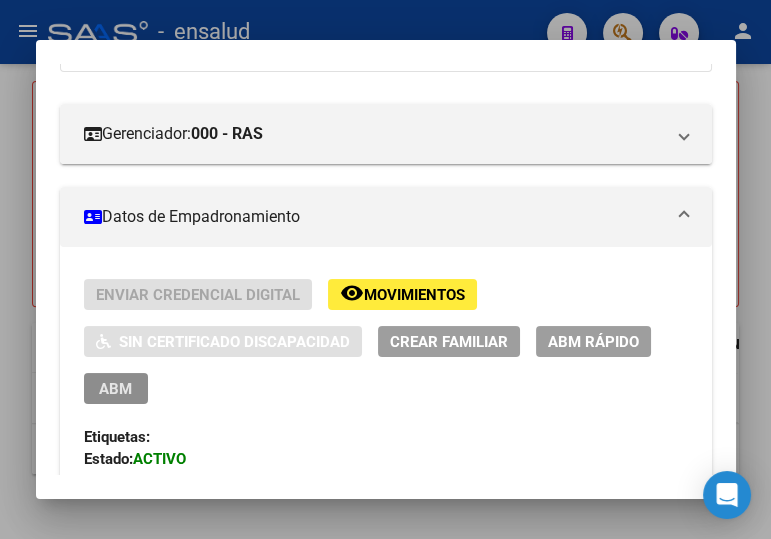 drag, startPoint x: 115, startPoint y: 380, endPoint x: 211, endPoint y: 340, distance: 104 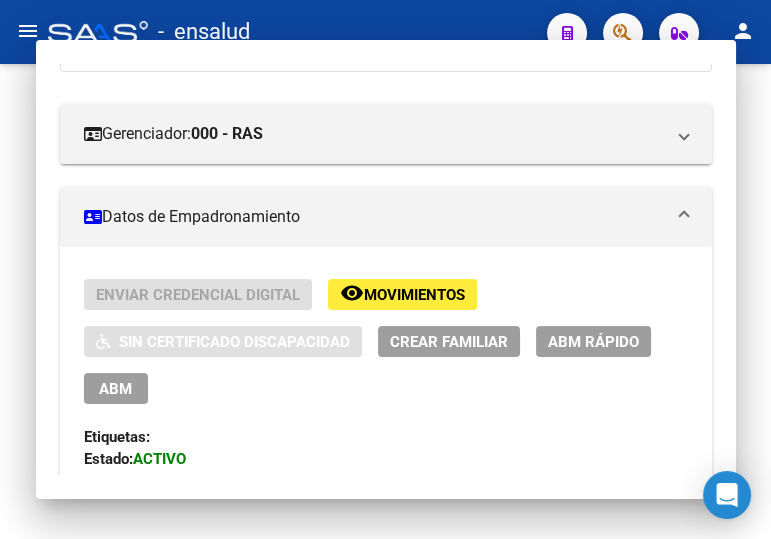 scroll, scrollTop: 0, scrollLeft: 0, axis: both 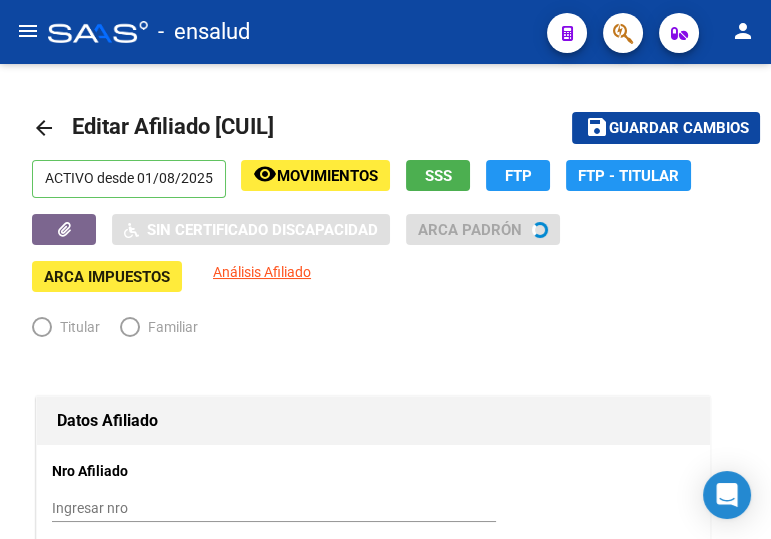 radio on "true" 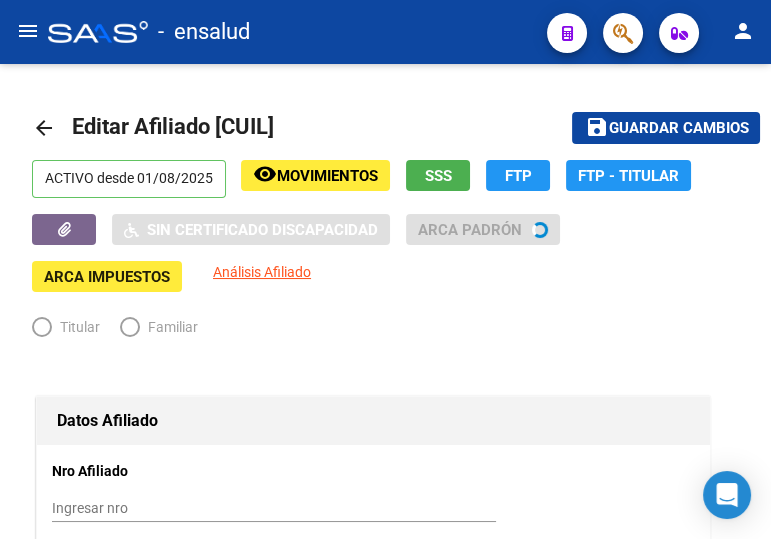 type on "[CUIL]" 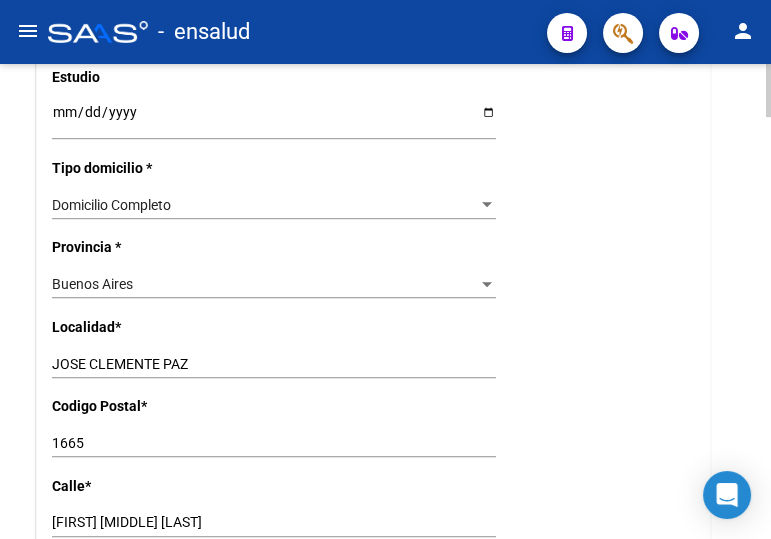 scroll, scrollTop: 1454, scrollLeft: 0, axis: vertical 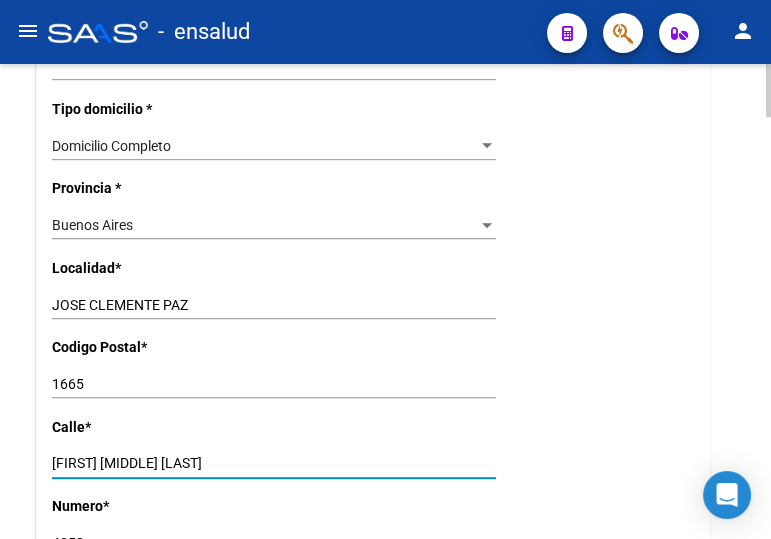 drag, startPoint x: 171, startPoint y: 458, endPoint x: 22, endPoint y: 456, distance: 149.01343 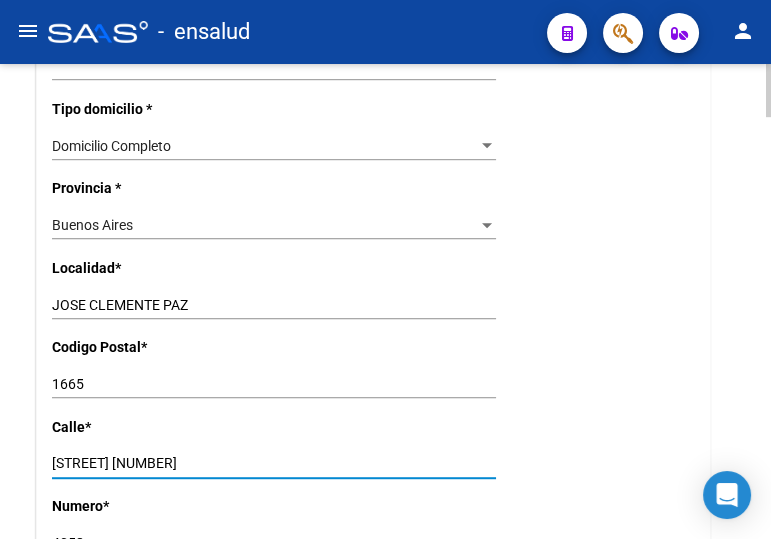 drag, startPoint x: 153, startPoint y: 460, endPoint x: 118, endPoint y: 459, distance: 35.014282 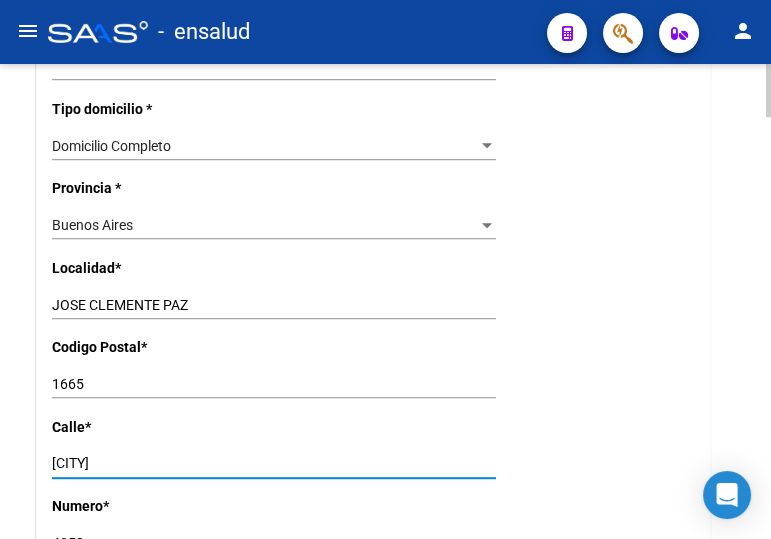 type on "[CITY]" 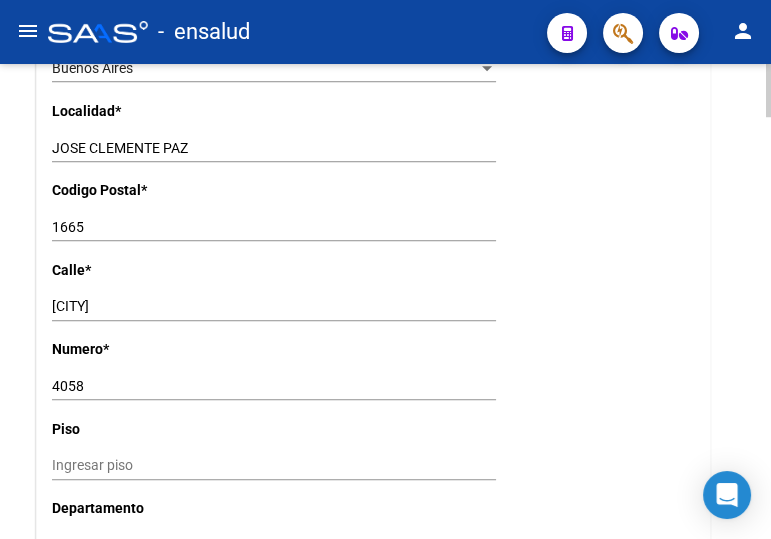 scroll, scrollTop: 1636, scrollLeft: 0, axis: vertical 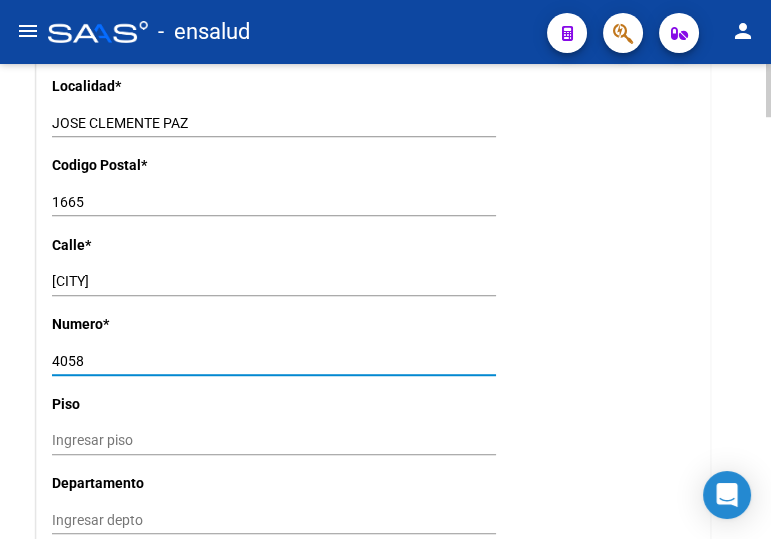 drag, startPoint x: 84, startPoint y: 354, endPoint x: 15, endPoint y: 354, distance: 69 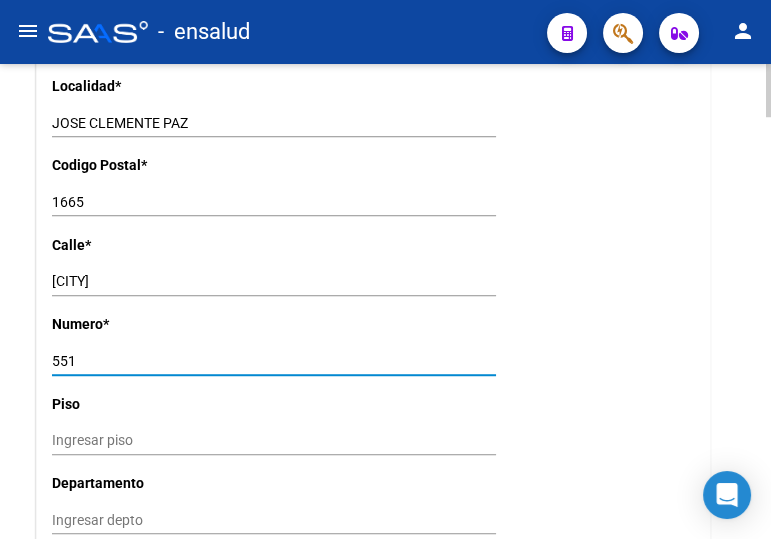 type on "551" 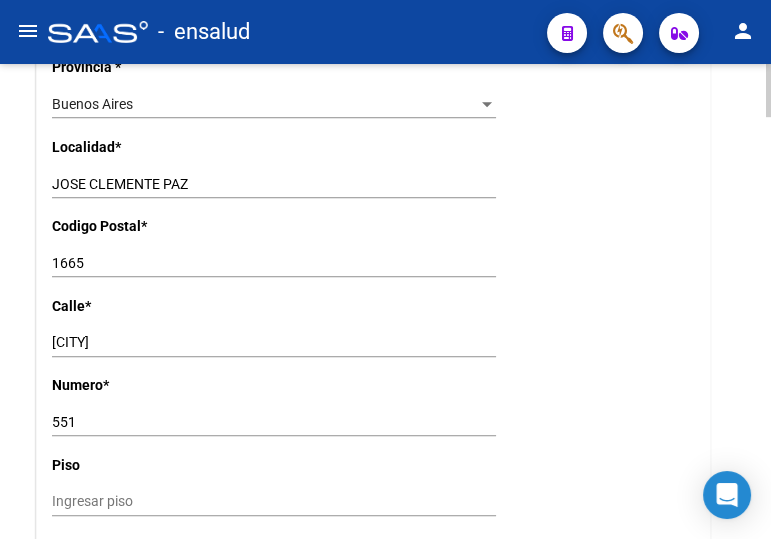 scroll, scrollTop: 1545, scrollLeft: 0, axis: vertical 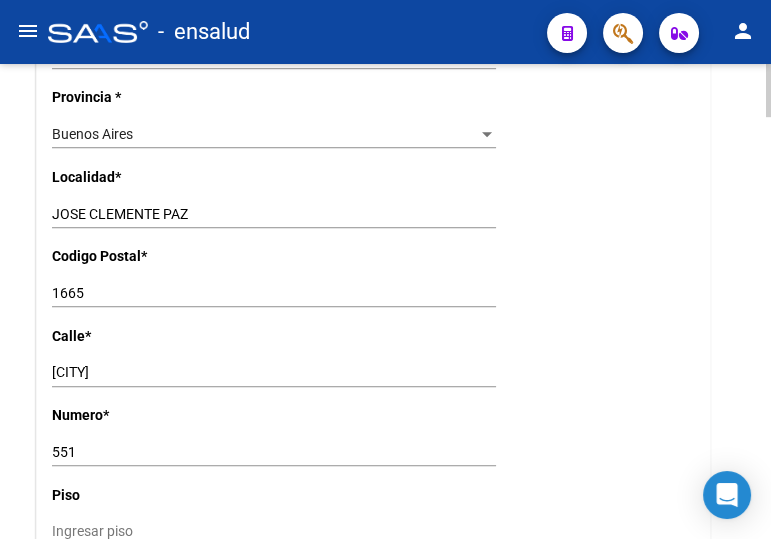 click on "JOSE CLEMENTE PAZ" at bounding box center (274, 214) 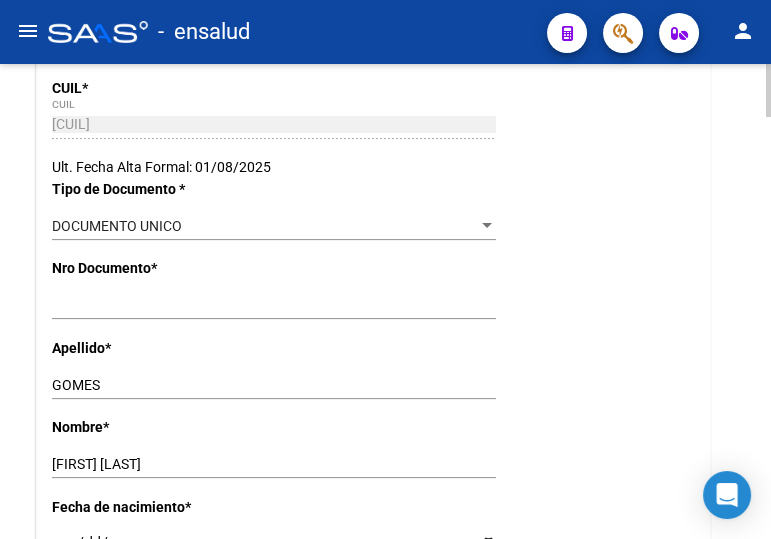 scroll, scrollTop: 0, scrollLeft: 0, axis: both 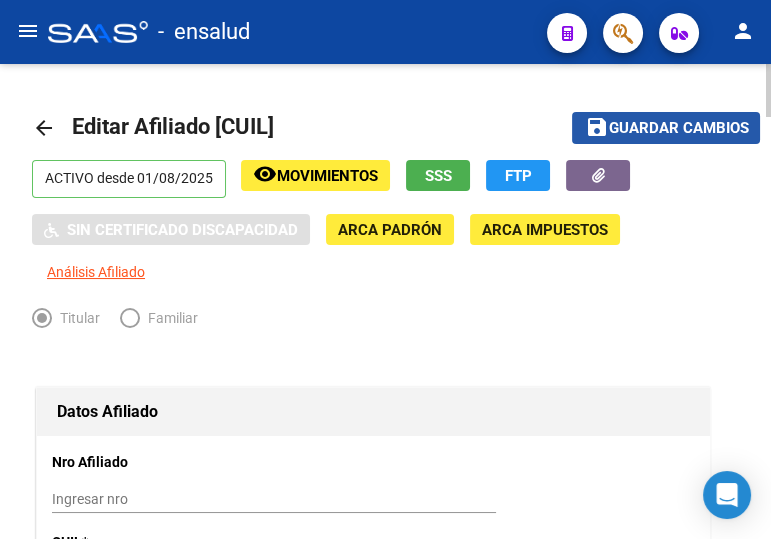 click on "Guardar cambios" 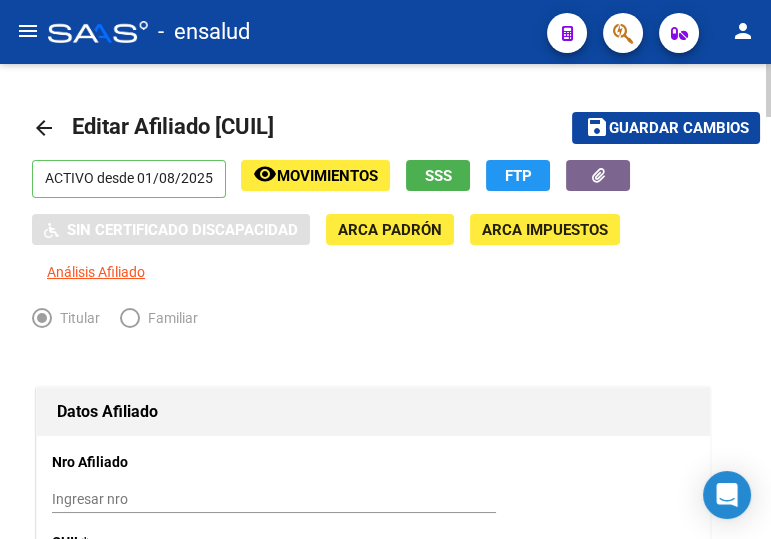 click on "arrow_back" 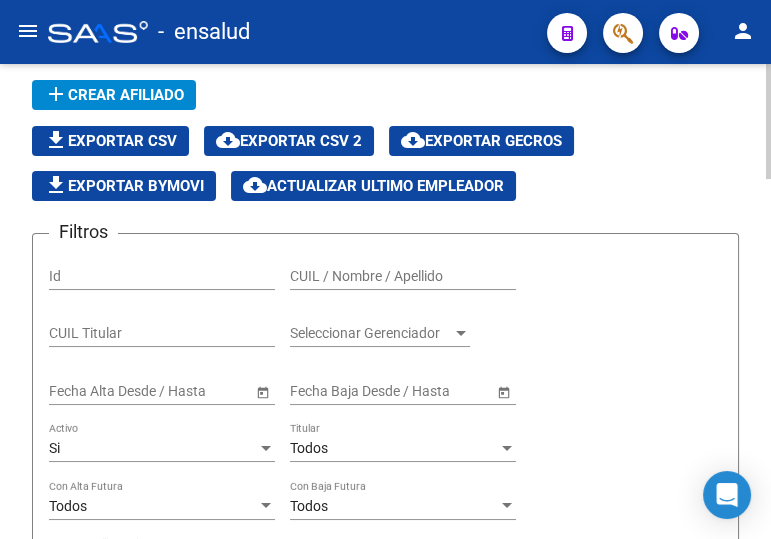 scroll, scrollTop: 90, scrollLeft: 0, axis: vertical 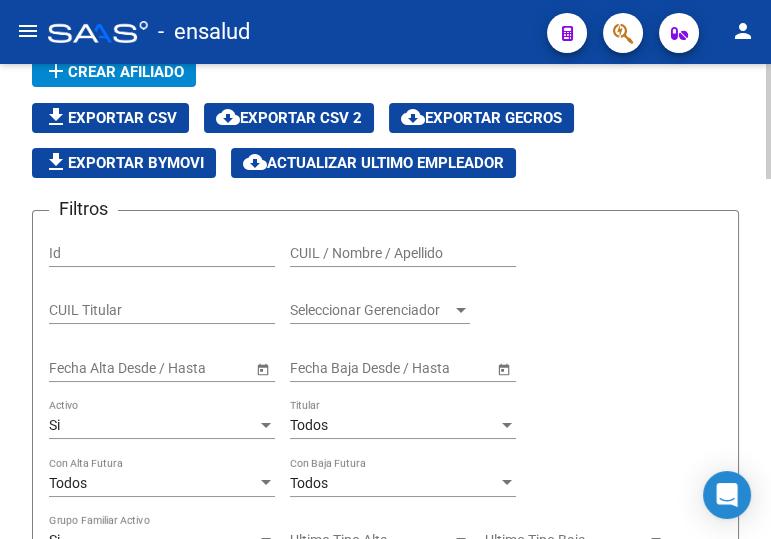 click on "CUIL / Nombre / Apellido" at bounding box center [403, 253] 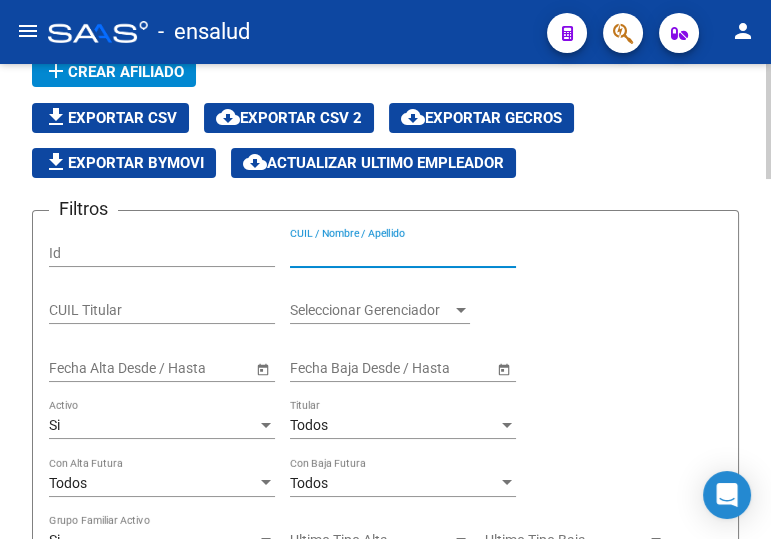 paste on "[CUIL]" 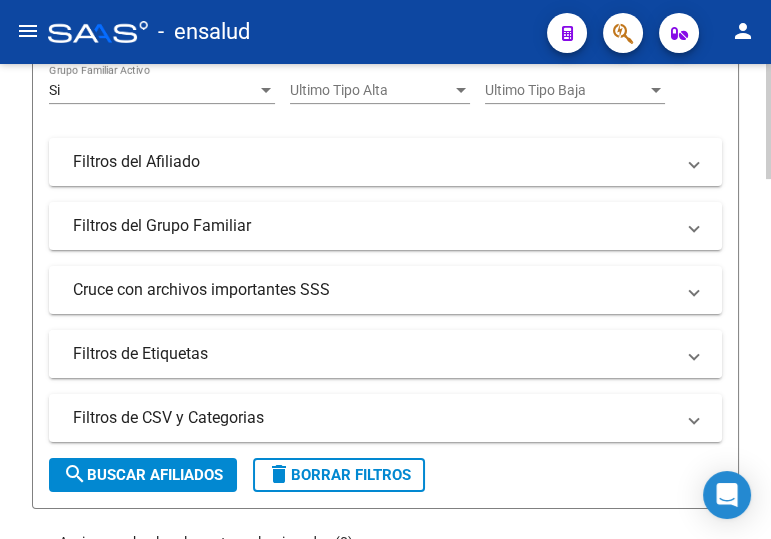 scroll, scrollTop: 545, scrollLeft: 0, axis: vertical 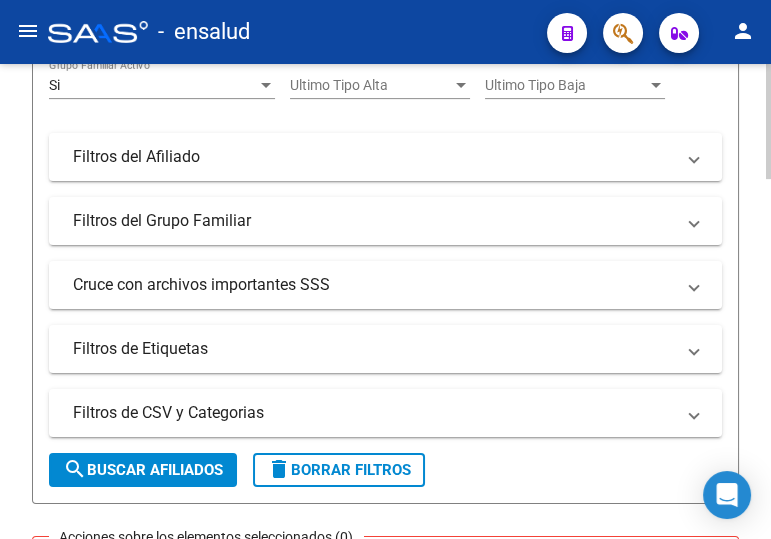type on "[CUIL]" 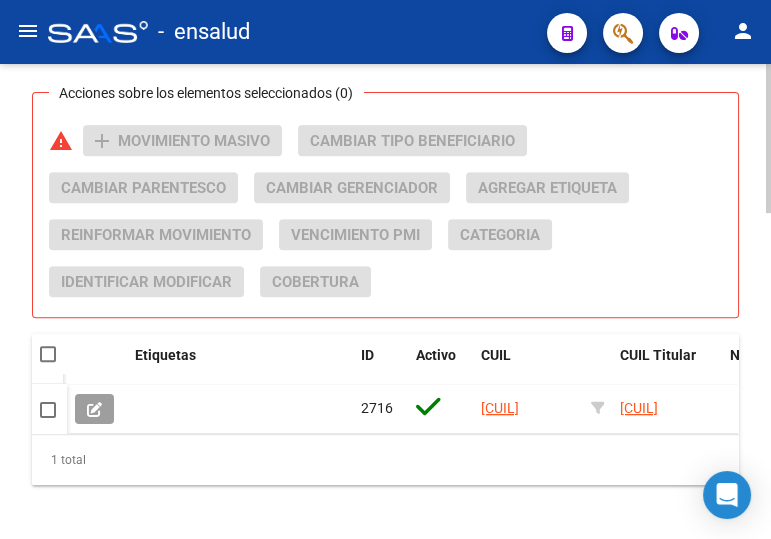 scroll, scrollTop: 1040, scrollLeft: 0, axis: vertical 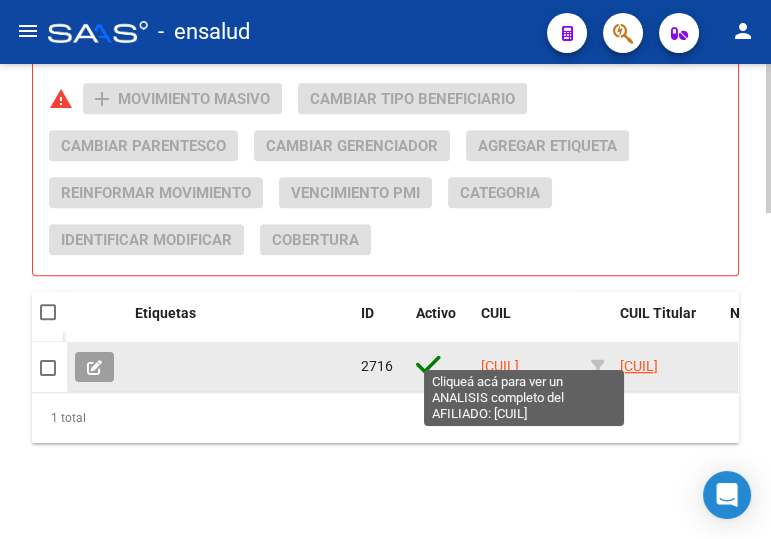 click on "[CUIL]" 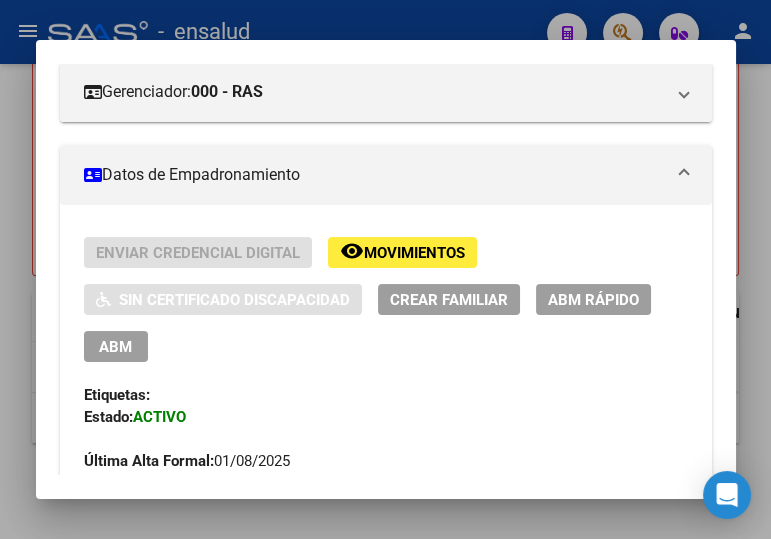 scroll, scrollTop: 363, scrollLeft: 0, axis: vertical 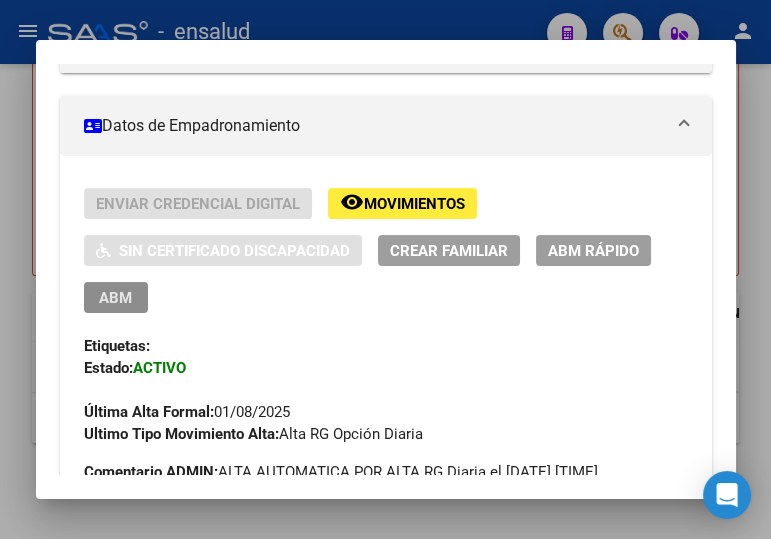 drag, startPoint x: 116, startPoint y: 297, endPoint x: 173, endPoint y: 280, distance: 59.48109 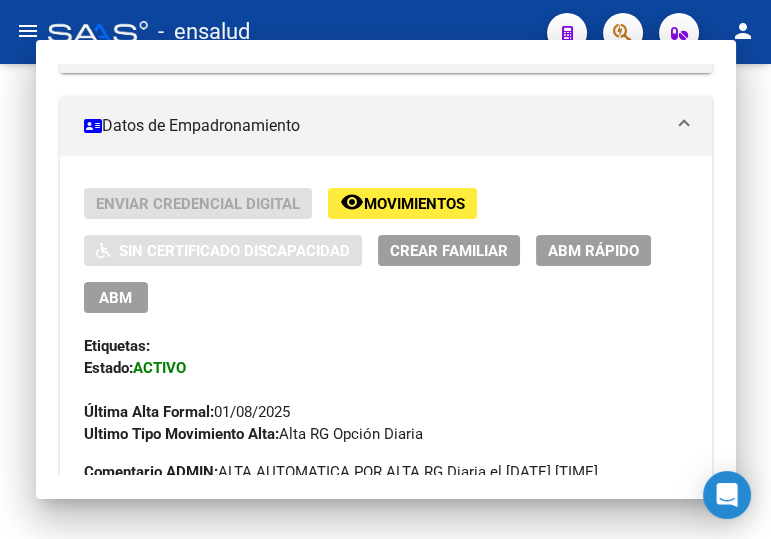 scroll, scrollTop: 0, scrollLeft: 0, axis: both 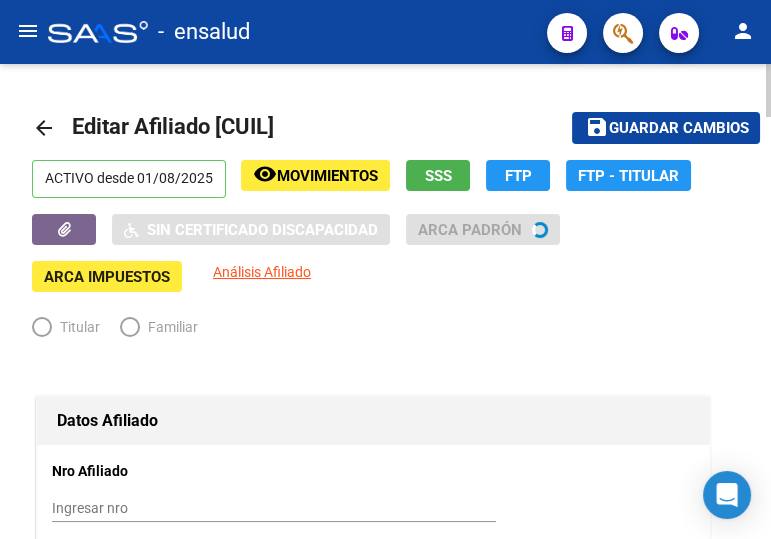 radio on "true" 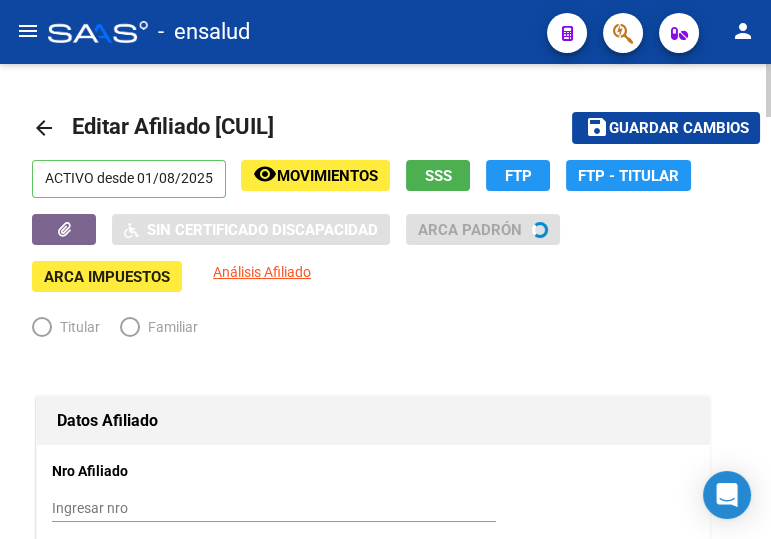 type on "[CUIL]" 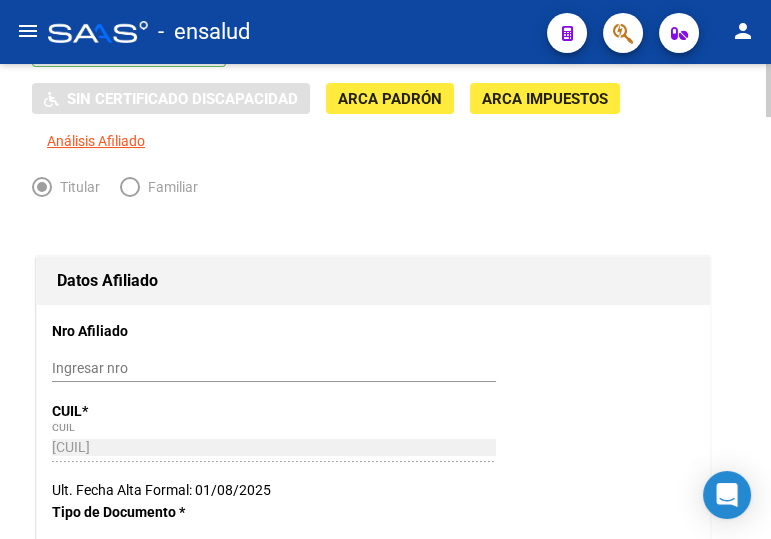scroll, scrollTop: 0, scrollLeft: 0, axis: both 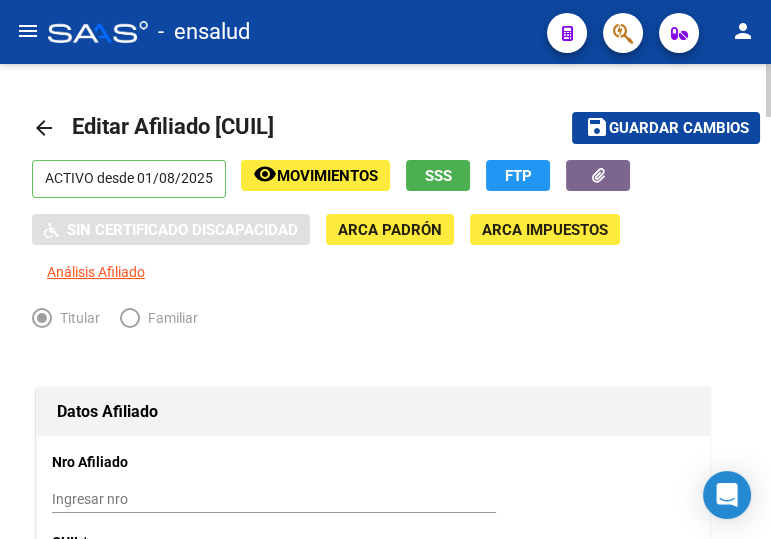 click on "arrow_back" 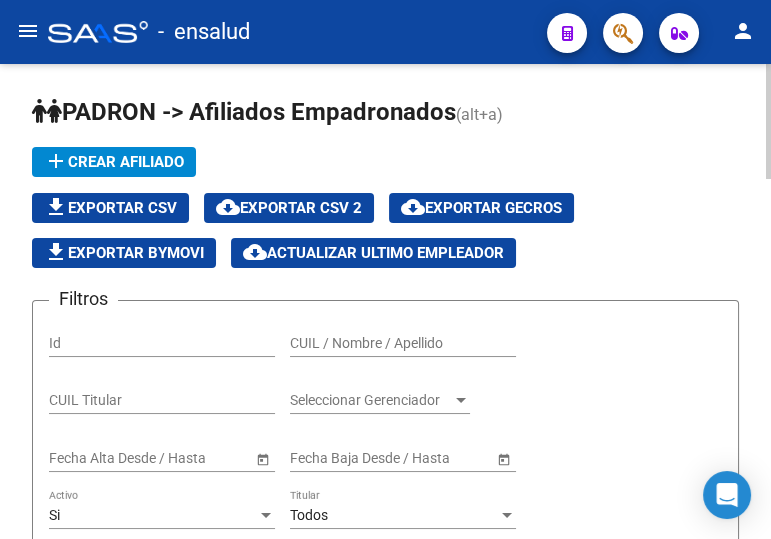 click on "CUIL / Nombre / Apellido" at bounding box center [403, 343] 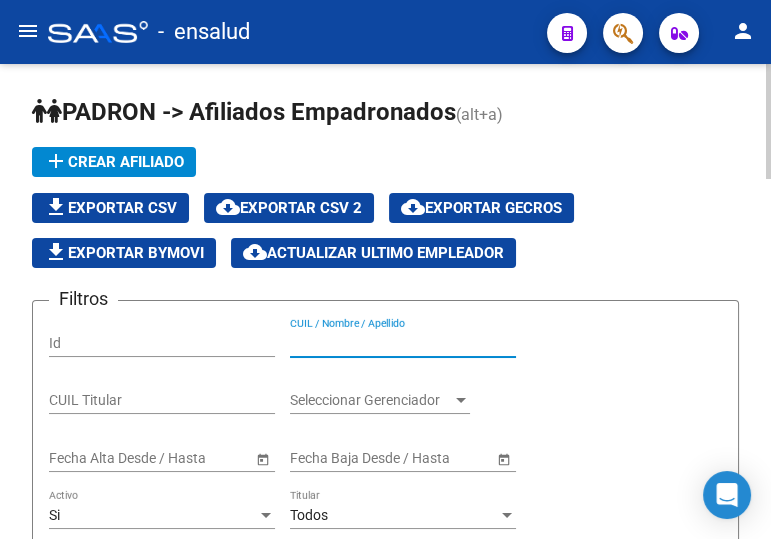 paste on "[CUIL]" 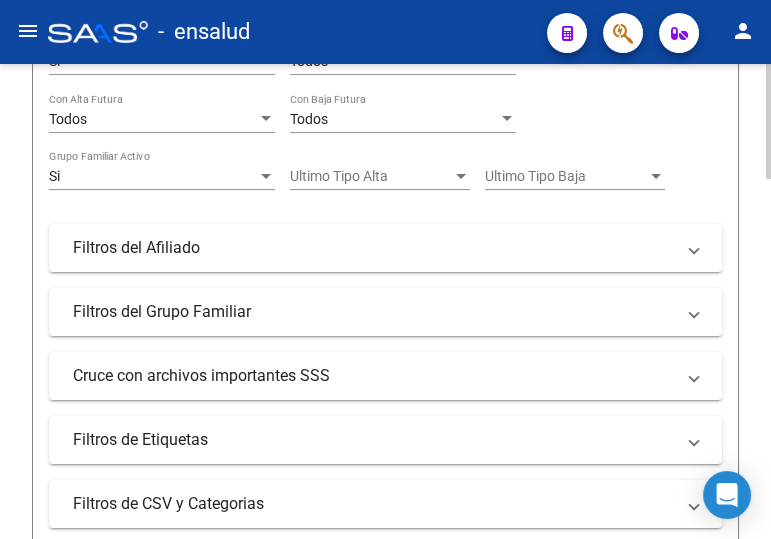 scroll, scrollTop: 545, scrollLeft: 0, axis: vertical 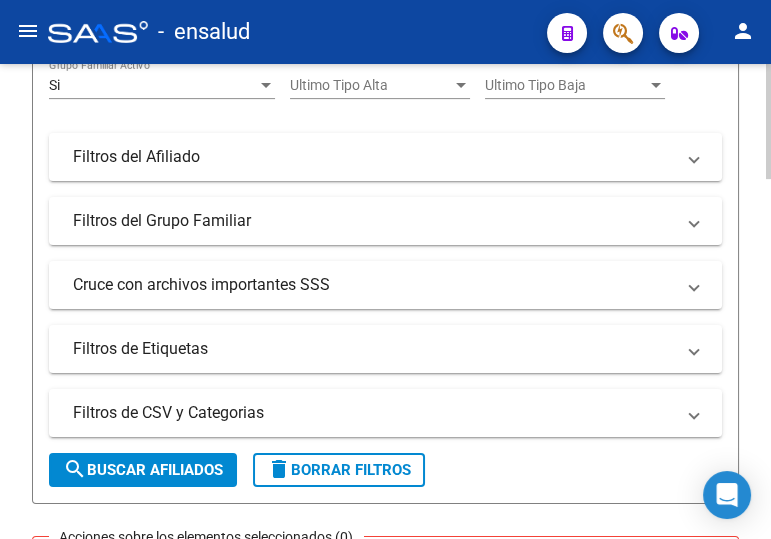 type on "[CUIL]" 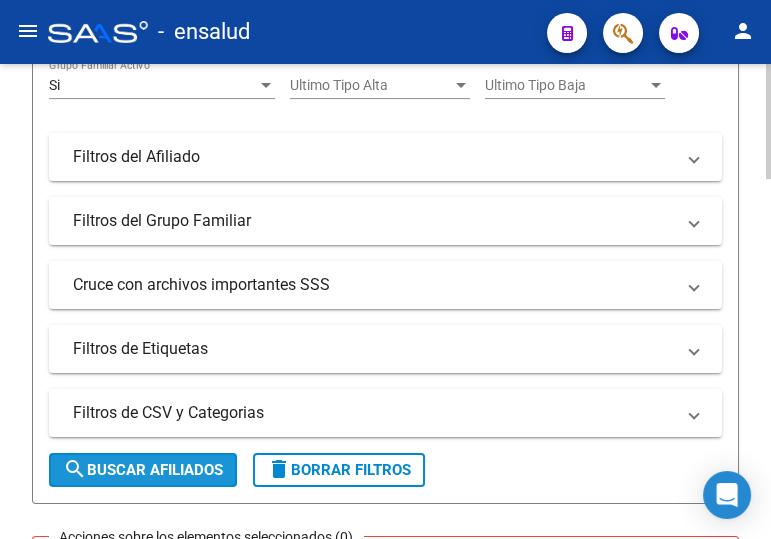 click on "search  Buscar Afiliados" 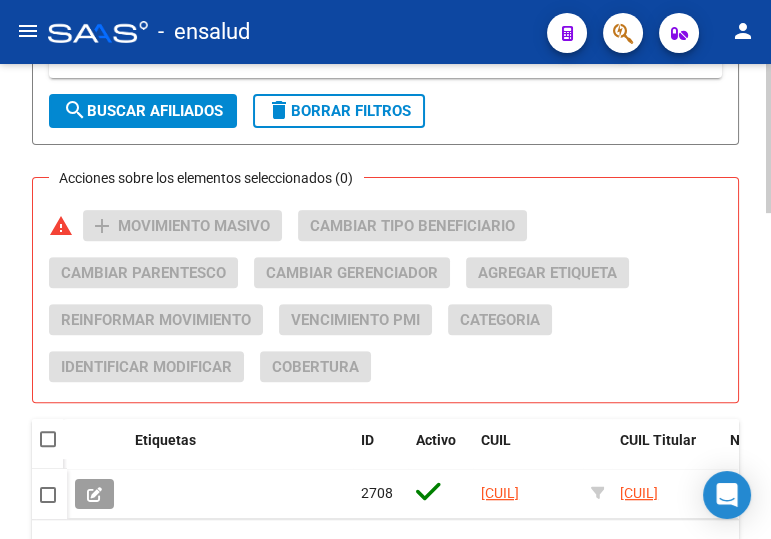 scroll, scrollTop: 1000, scrollLeft: 0, axis: vertical 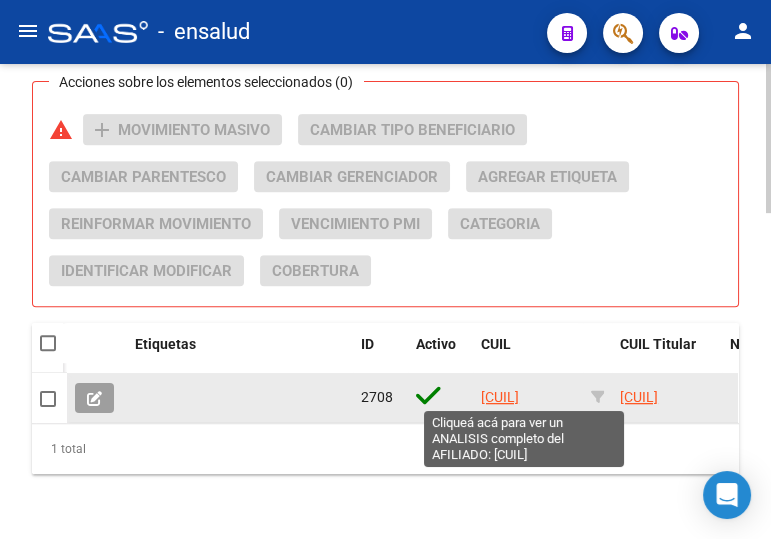 click on "[CUIL]" 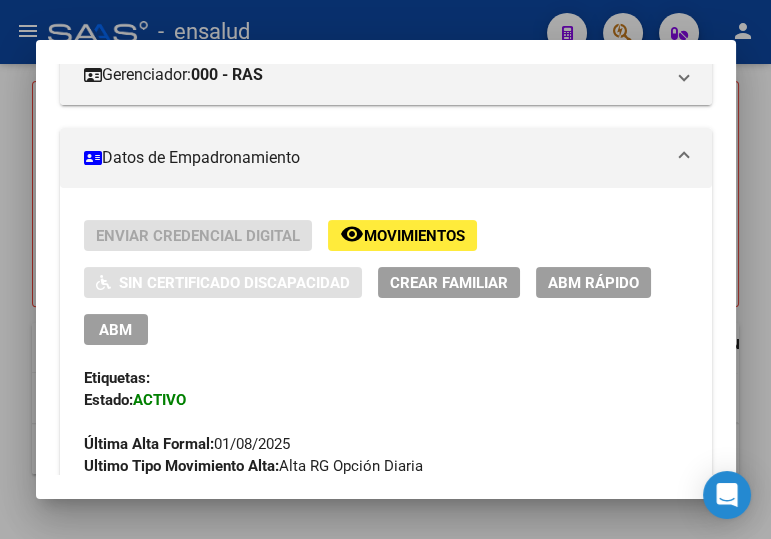 scroll, scrollTop: 363, scrollLeft: 0, axis: vertical 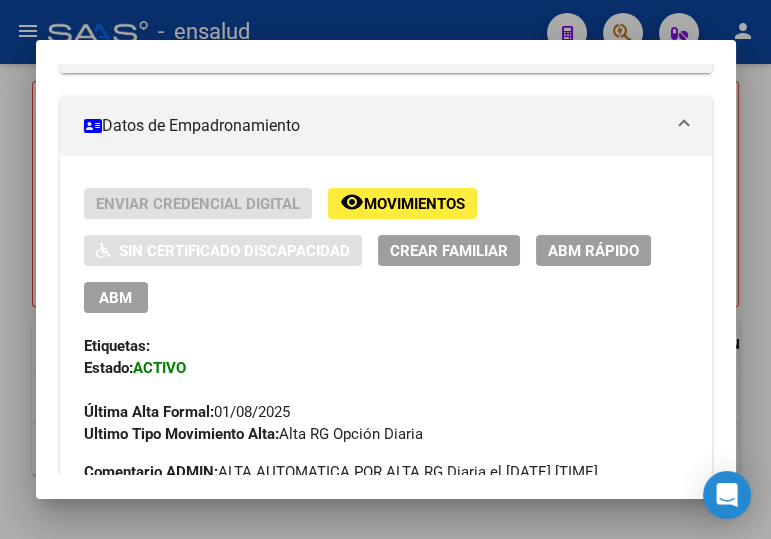 click on "ABM" at bounding box center [115, 298] 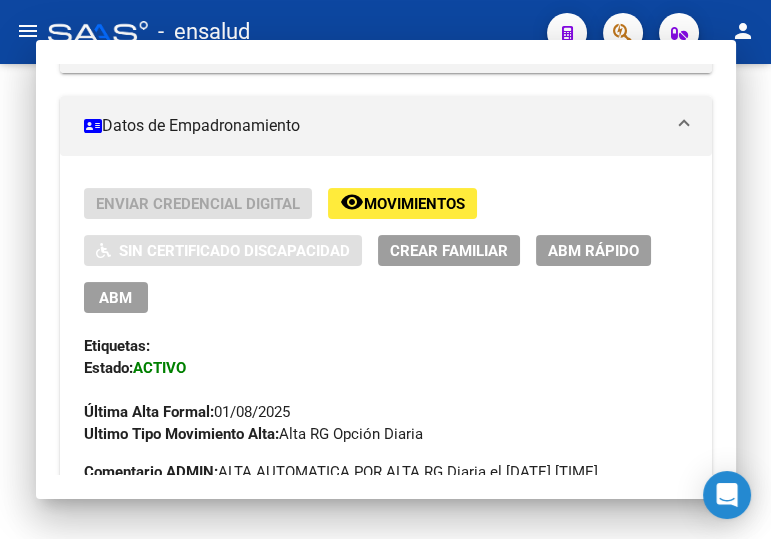 scroll, scrollTop: 0, scrollLeft: 0, axis: both 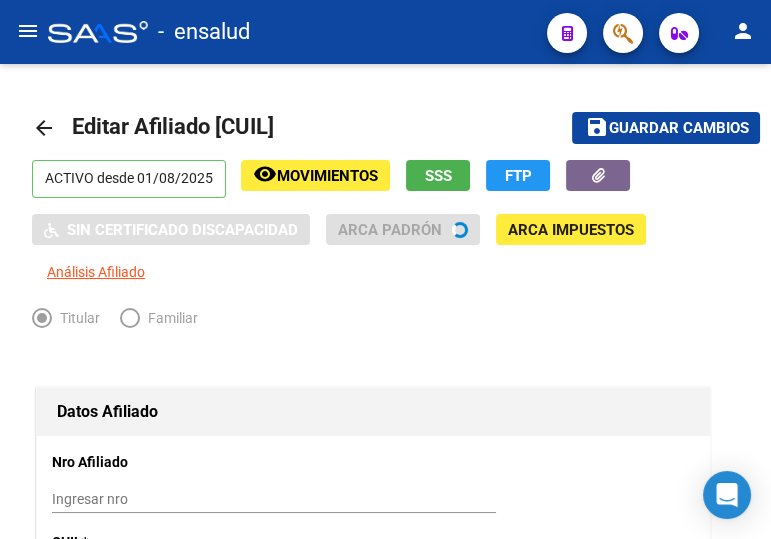 radio on "true" 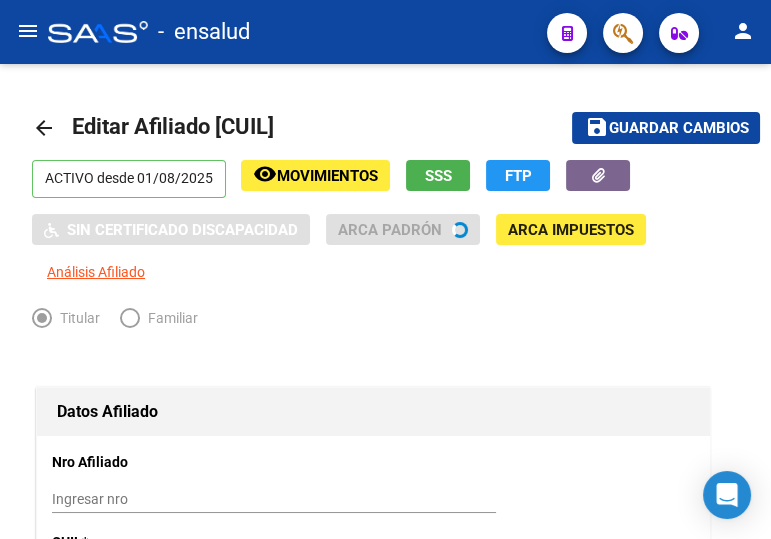 type on "[CUIL]" 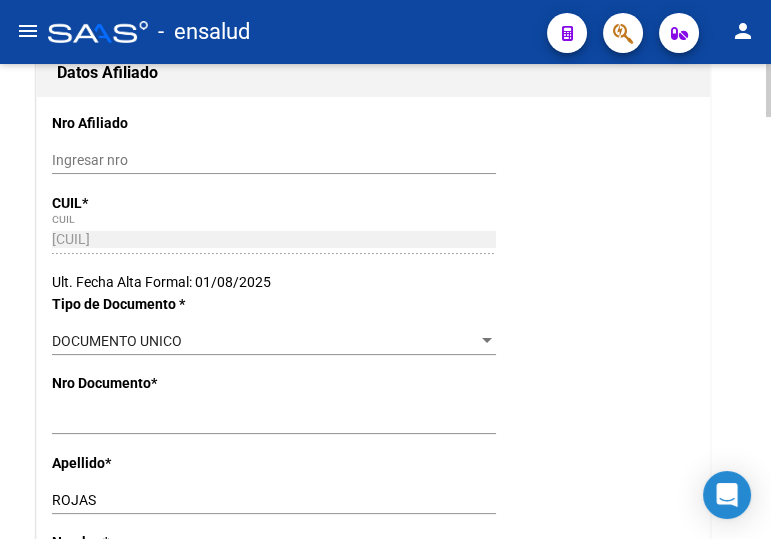 scroll, scrollTop: 363, scrollLeft: 0, axis: vertical 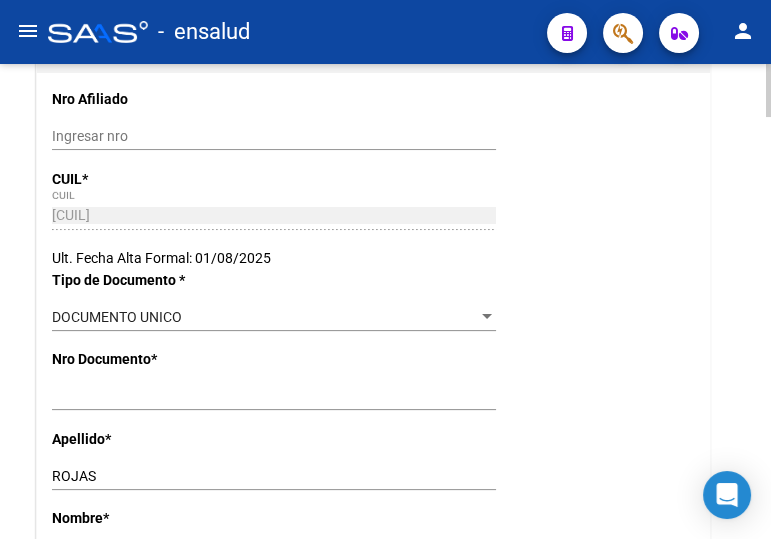 click on "DOCUMENTO UNICO Seleccionar tipo" 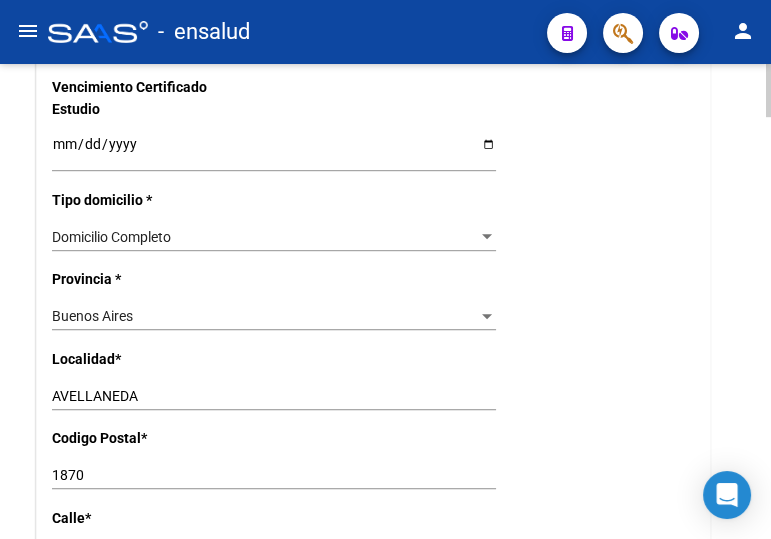 scroll, scrollTop: 1454, scrollLeft: 0, axis: vertical 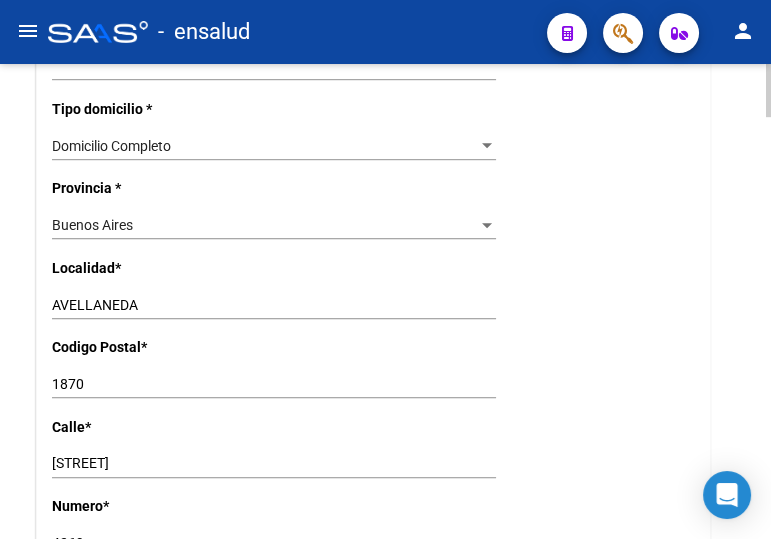 click on "[STREET]" at bounding box center [274, 463] 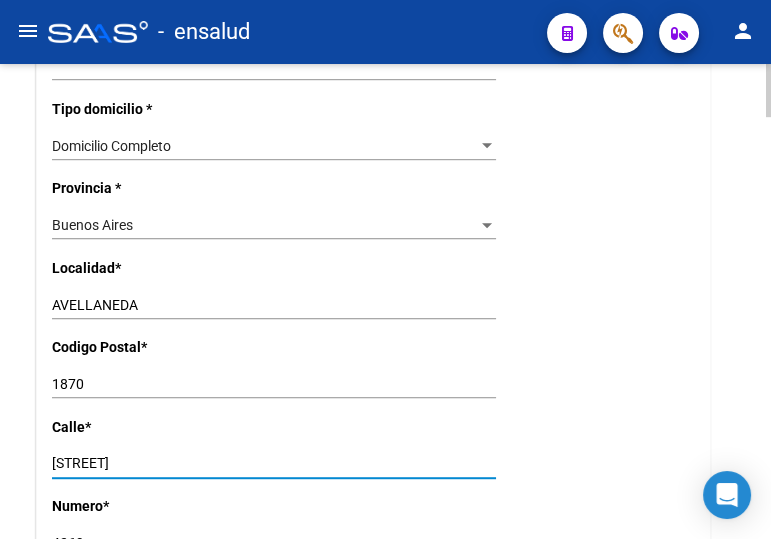 drag, startPoint x: 155, startPoint y: 460, endPoint x: 4, endPoint y: 443, distance: 151.95393 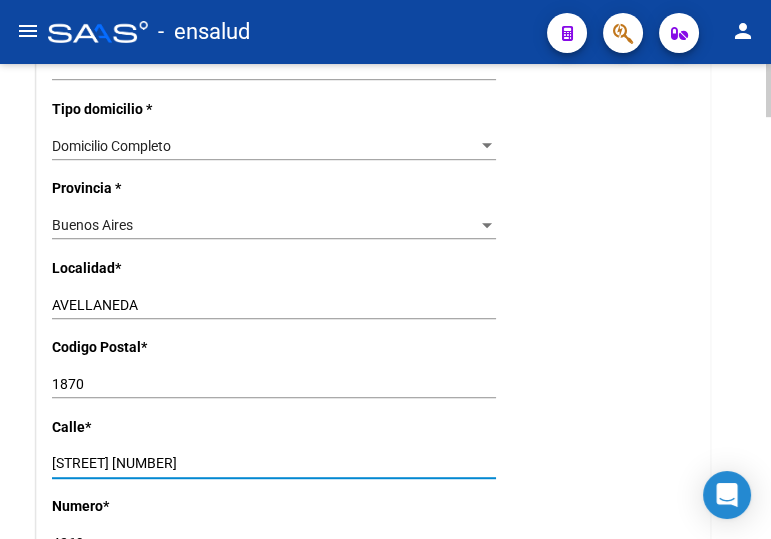 drag, startPoint x: 147, startPoint y: 462, endPoint x: 117, endPoint y: 461, distance: 30.016663 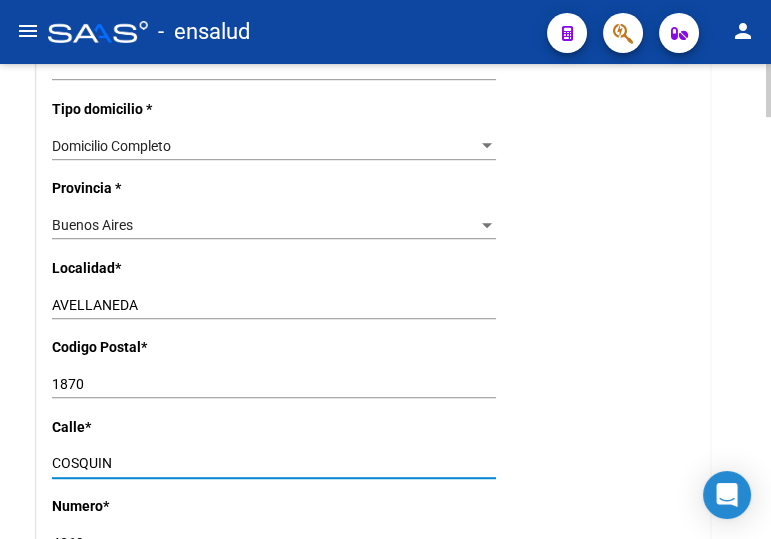 type on "COSQUIN" 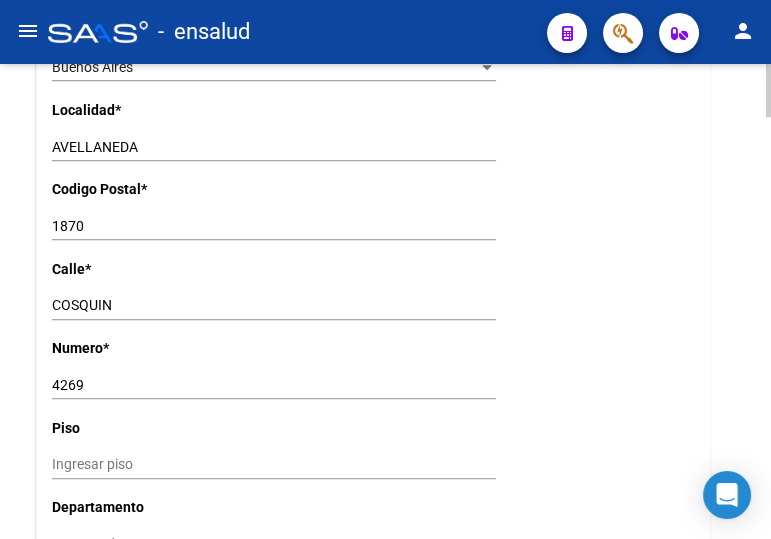 scroll, scrollTop: 1636, scrollLeft: 0, axis: vertical 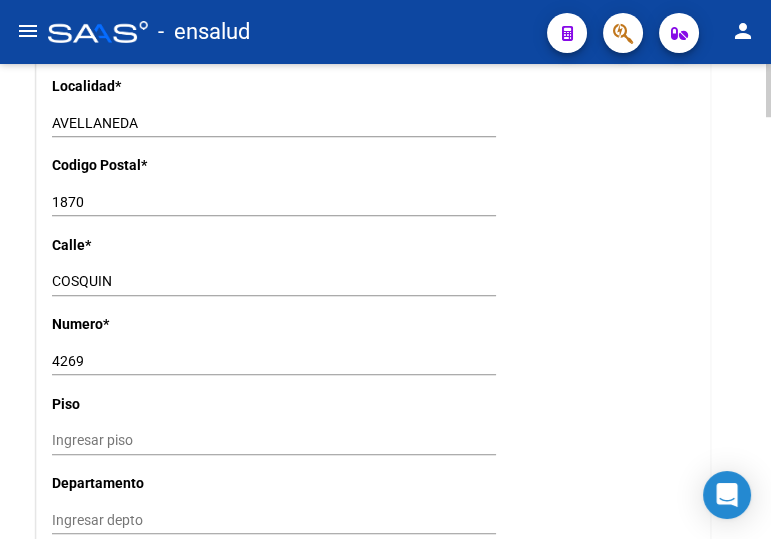 drag, startPoint x: 94, startPoint y: 350, endPoint x: 11, endPoint y: 339, distance: 83.725746 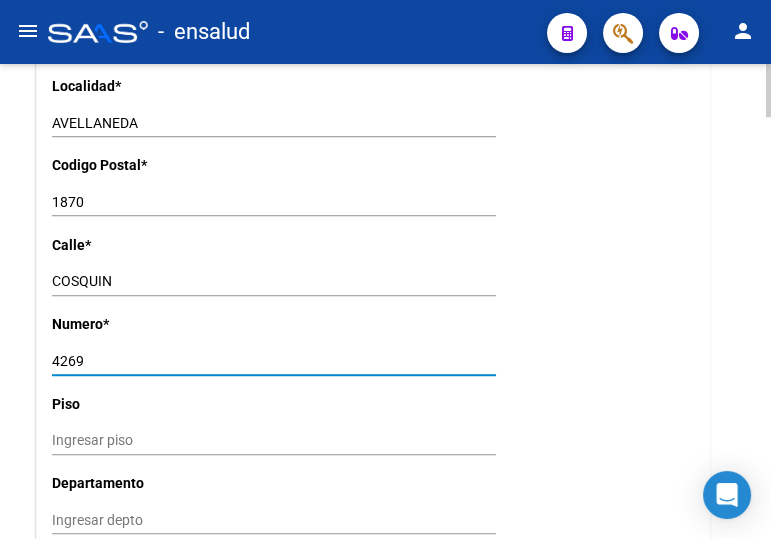 drag, startPoint x: 86, startPoint y: 359, endPoint x: 14, endPoint y: 359, distance: 72 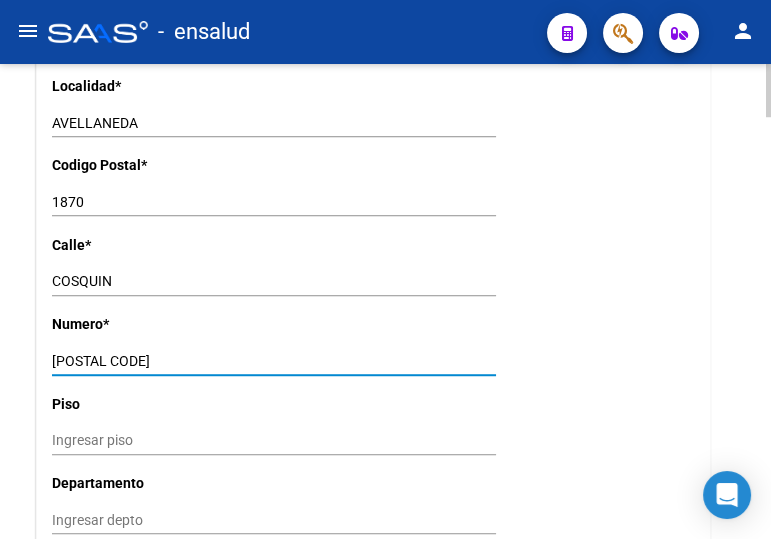 type on "[POSTAL CODE]" 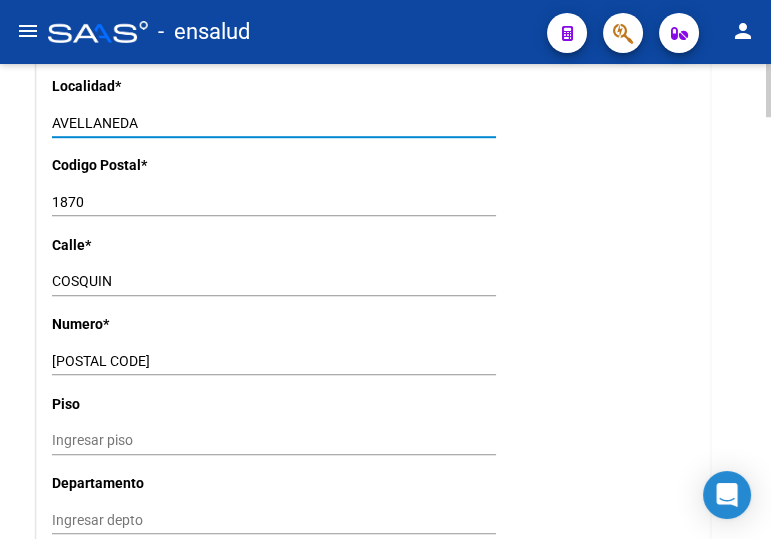 click on "arrow_back Editar Afiliado [CUIL]    save Guardar cambios  ACTIVO desde [DATE]  remove_red_eye Movimientos SSS FTP    Sin Certificado Discapacidad ARCA Padrón ARCA Impuestos Análisis Afiliado   Titular   Familiar Datos Afiliado Nro Afiliado    Ingresar nro  CUIL  *   [CUIL] CUIL  ARCA Padrón  Ult. Fecha Alta Formal: [DATE]  Tipo de Documento * DOCUMENTO UNICO Seleccionar tipo Nro Documento  *   [NUMBER] Ingresar nro  Apellido  *   ROJAS Ingresar apellido  Nombre  *   JUAN CARLOS Ingresar nombre  Fecha de nacimiento  *   [DATE] Ingresar fecha   Parentesco * Titular Seleccionar parentesco  Estado Civil * Soltero Seleccionar tipo  Sexo * Masculino Seleccionar sexo  Nacionalidad * ARGENTINA Seleccionar tipo  Discapacitado * No incapacitado Seleccionar tipo Vencimiento Certificado Estudio    Ingresar fecha   Tipo domicilio * Domicilio Completo Seleccionar tipo domicilio  Provincia * Buenos Aires Seleccionar provincia Localidad  *   AVELLANEDA Ingresar el nombre  Codigo Postal  *   1870 Ingresar el codigo  Calle  *   Casacuberta Ingresar calle  Numero  *   4269 Ingresar nro  Piso    Ingresar piso  Departamento    Ingresar depto  Teléfono celular    Ingresar tel  Teléfono laboral    Ingresar tel  Teléfono particular" 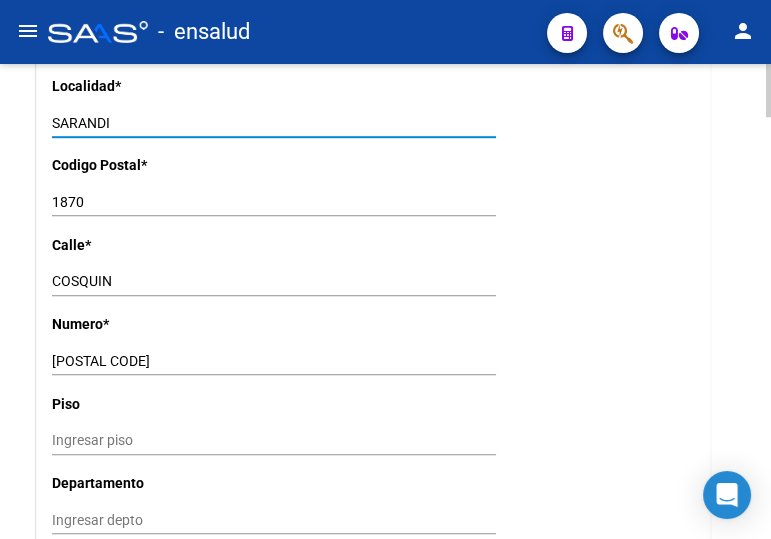 type on "SARANDI" 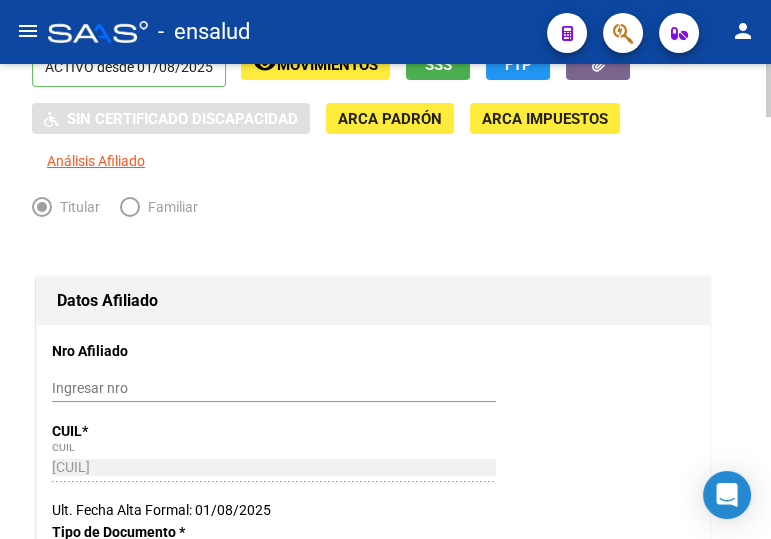scroll, scrollTop: 0, scrollLeft: 0, axis: both 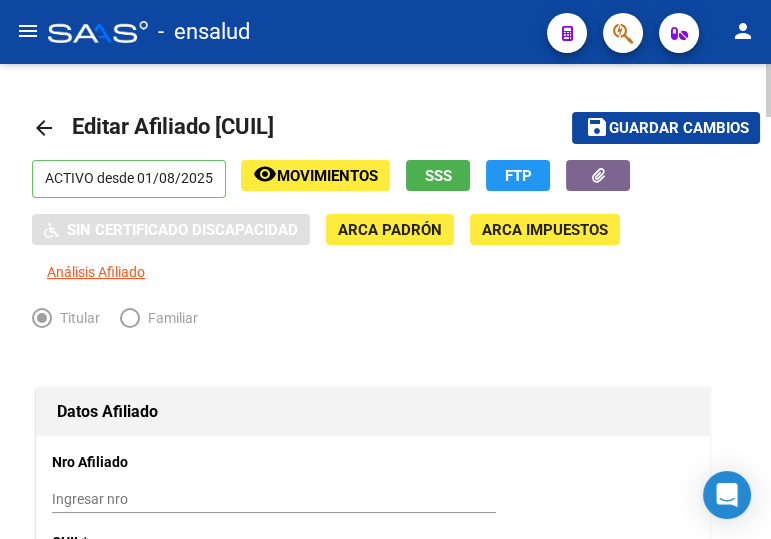type on "1872" 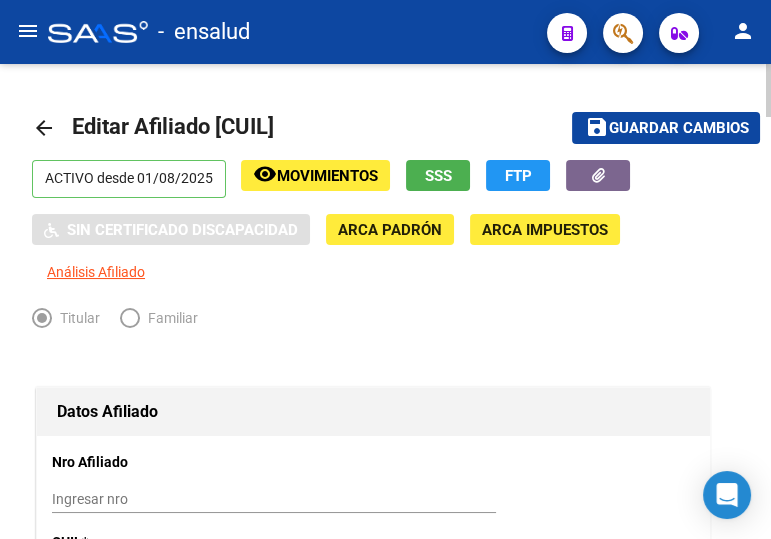 drag, startPoint x: 34, startPoint y: 121, endPoint x: 47, endPoint y: 120, distance: 13.038404 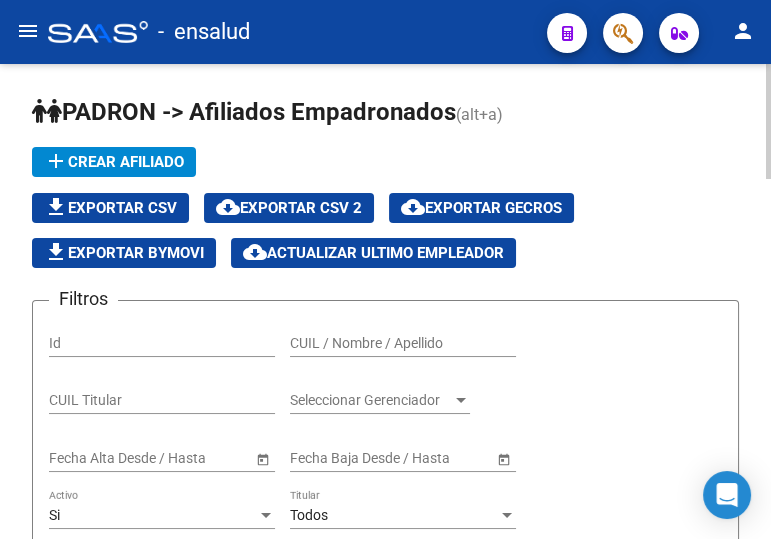 click on "CUIL / Nombre / Apellido" at bounding box center (403, 343) 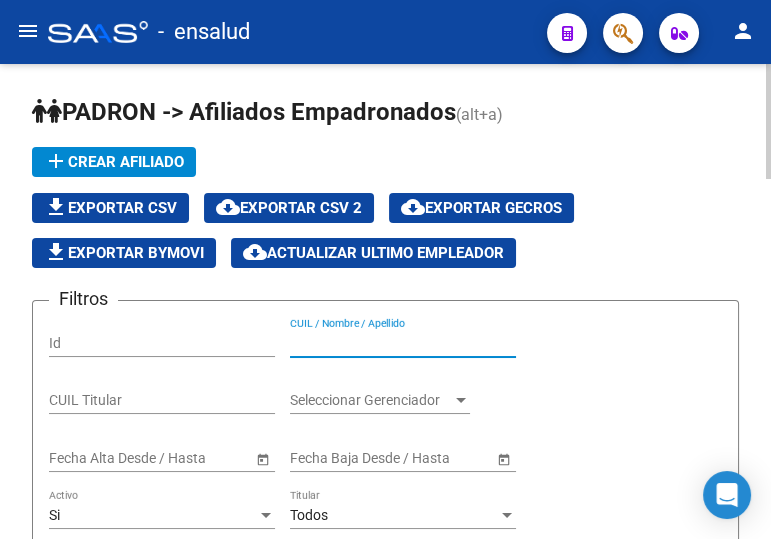 paste on "[CUIL]" 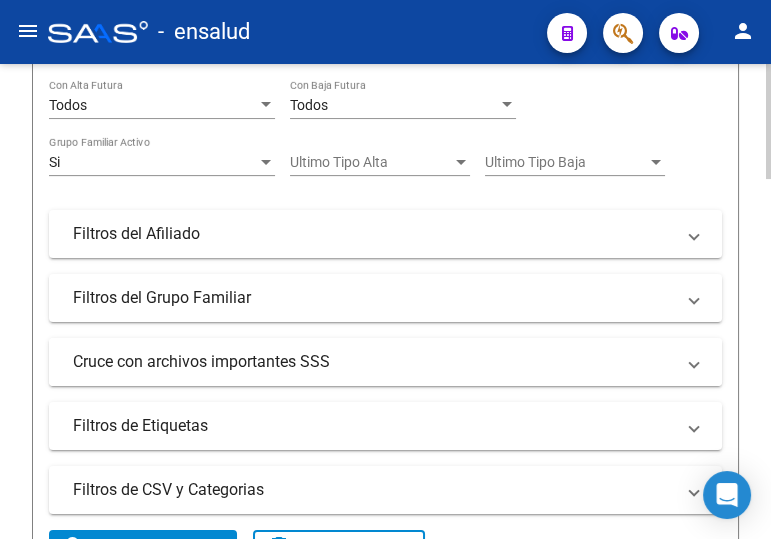 scroll, scrollTop: 636, scrollLeft: 0, axis: vertical 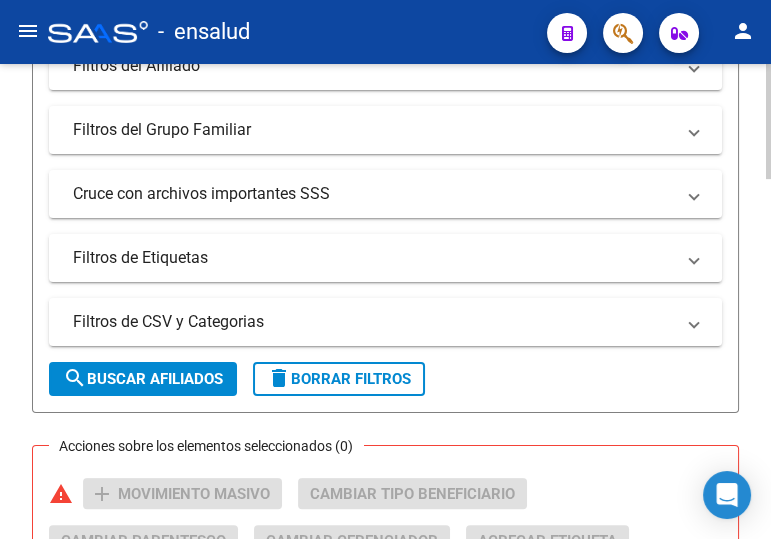 type on "[CUIL]" 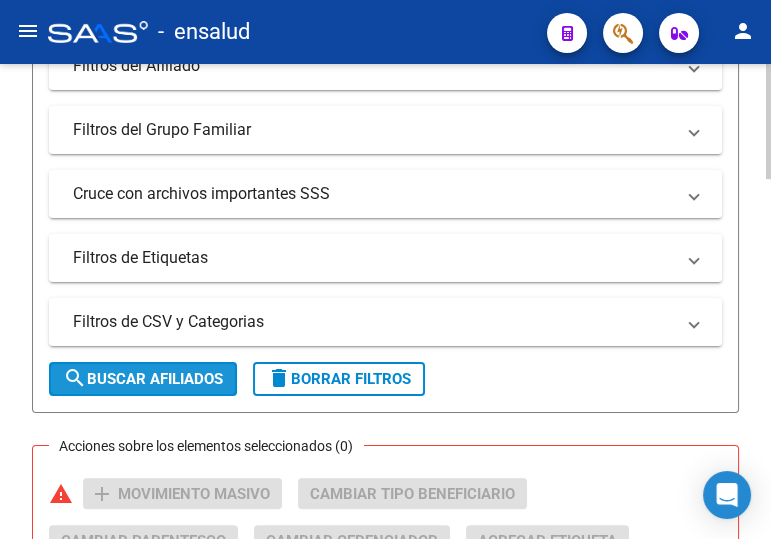 click on "search  Buscar Afiliados" 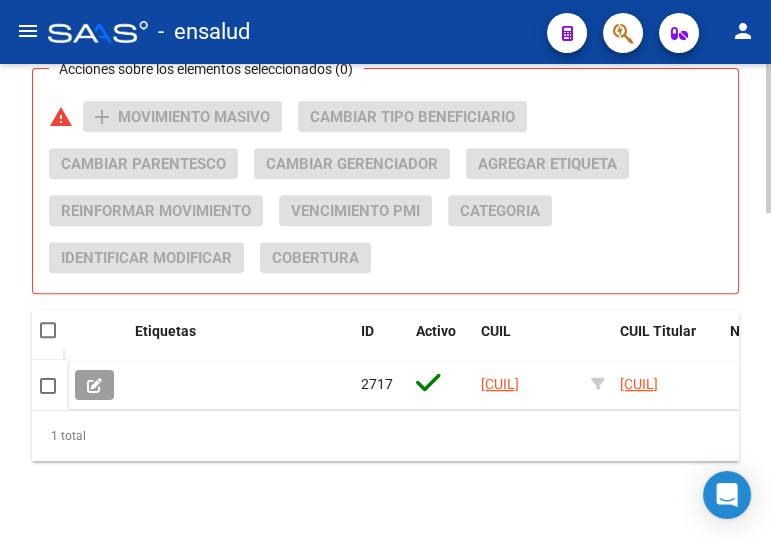 scroll, scrollTop: 1040, scrollLeft: 0, axis: vertical 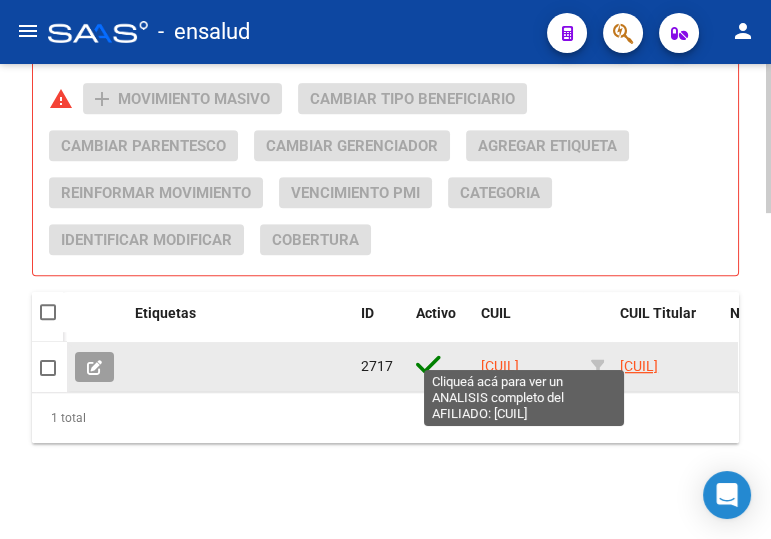 click on "[CUIL]" 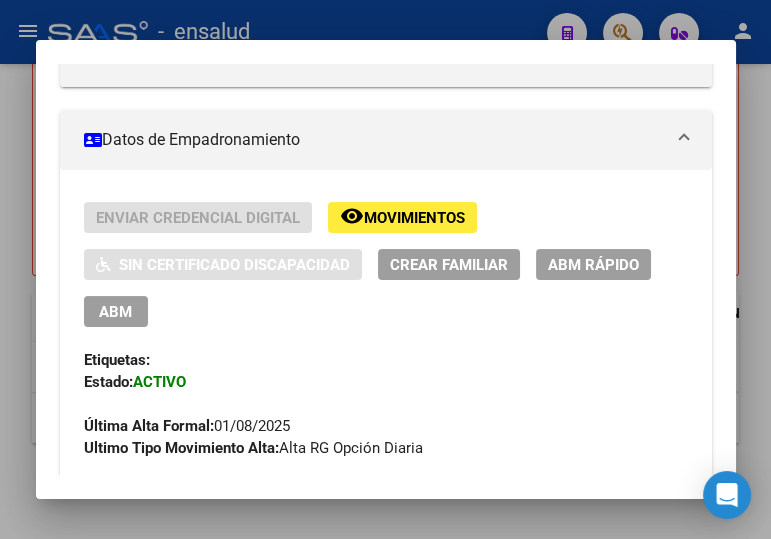 scroll, scrollTop: 363, scrollLeft: 0, axis: vertical 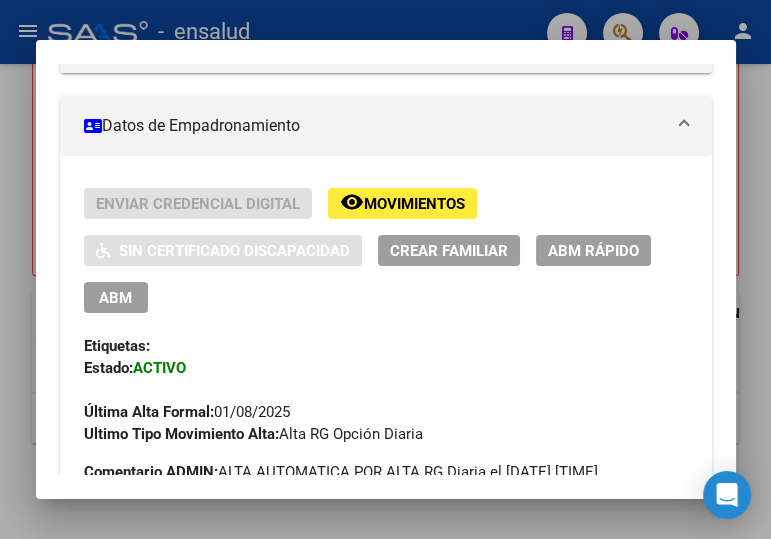 click on "ABM" at bounding box center [115, 298] 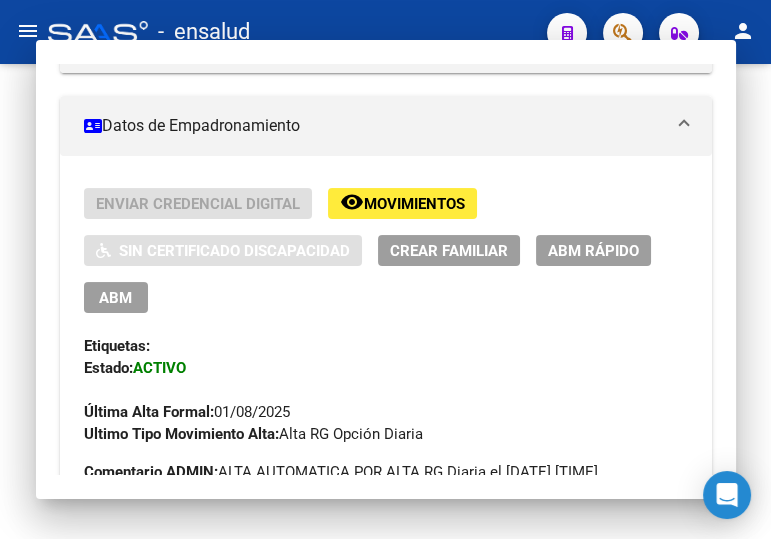 scroll, scrollTop: 0, scrollLeft: 0, axis: both 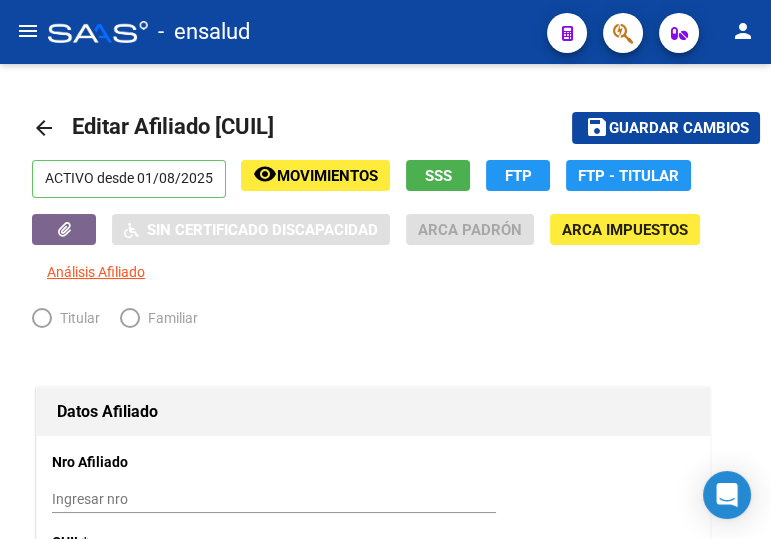 radio on "true" 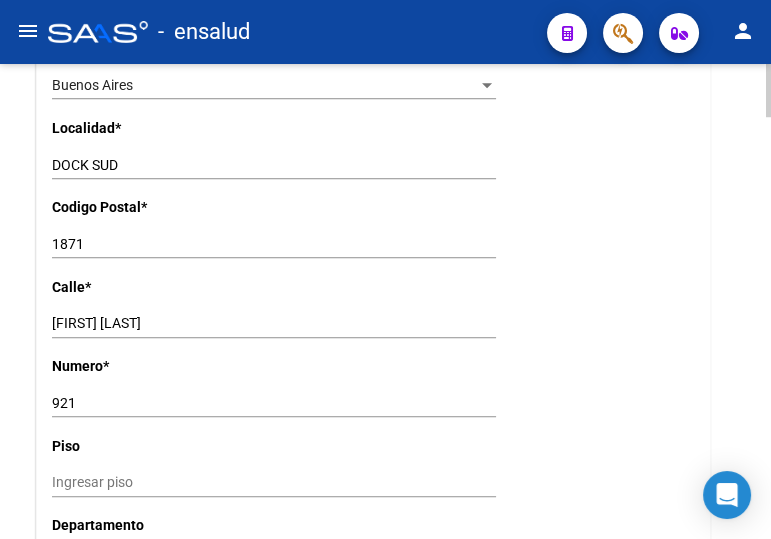 scroll, scrollTop: 1636, scrollLeft: 0, axis: vertical 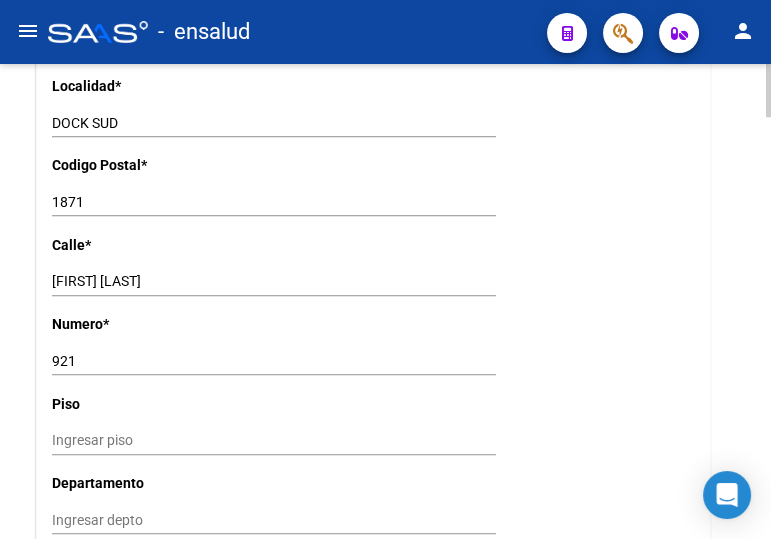 click on "1871" at bounding box center (274, 202) 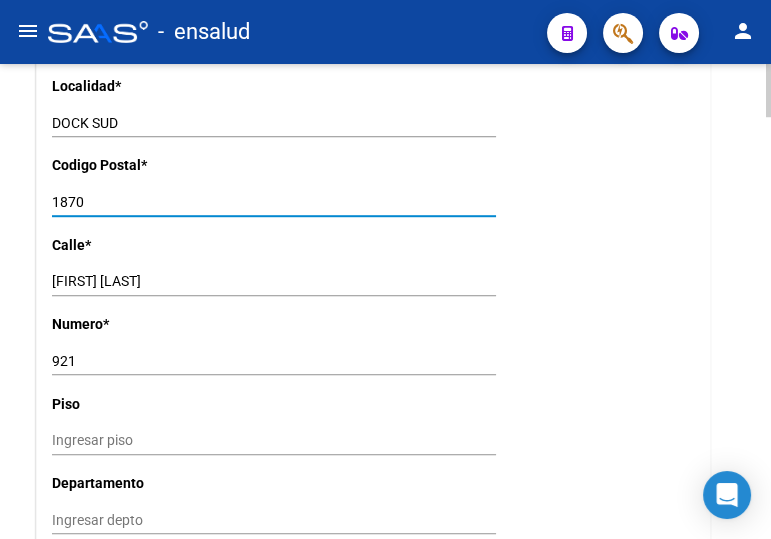 type on "1870" 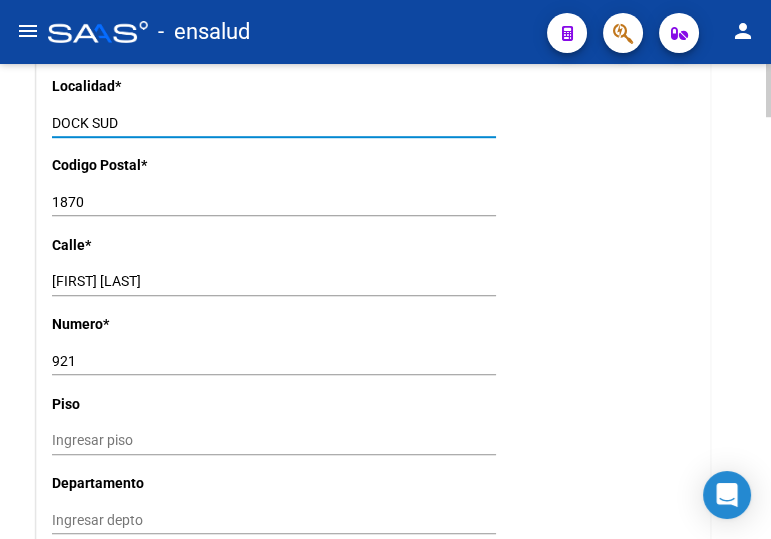 drag, startPoint x: 134, startPoint y: 119, endPoint x: 12, endPoint y: 114, distance: 122.10242 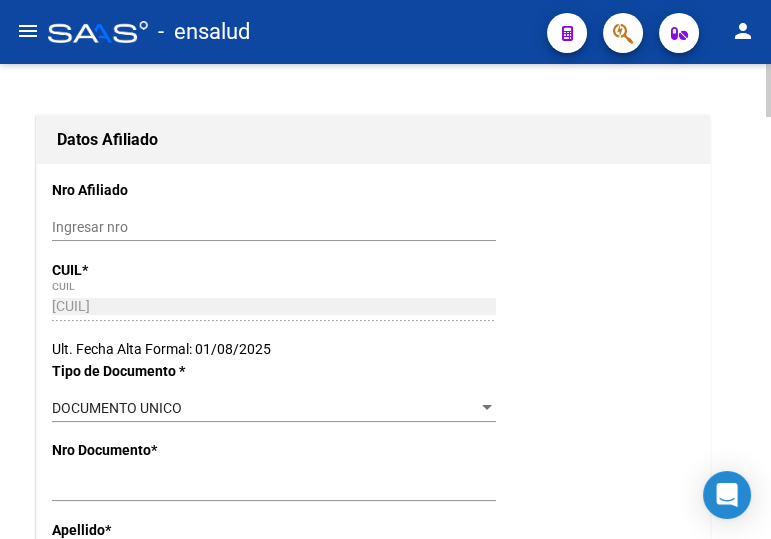scroll, scrollTop: 0, scrollLeft: 0, axis: both 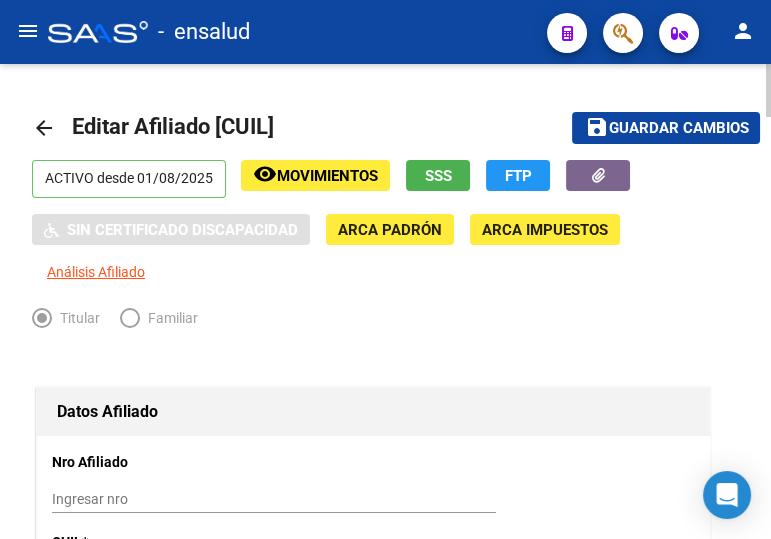 type on "AVELLANEDA" 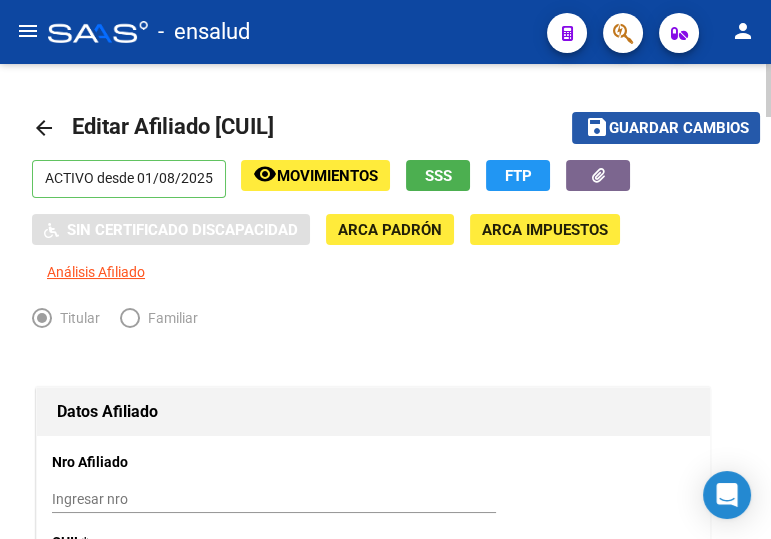 click on "save Guardar cambios" 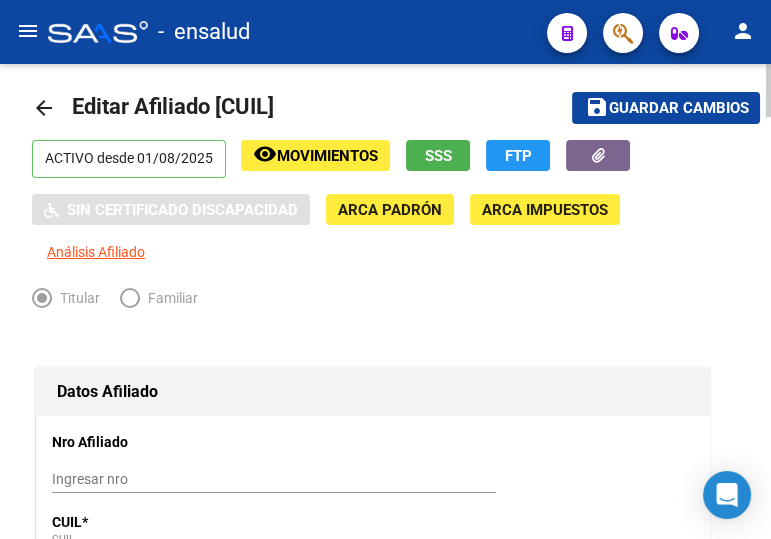 scroll, scrollTop: 0, scrollLeft: 0, axis: both 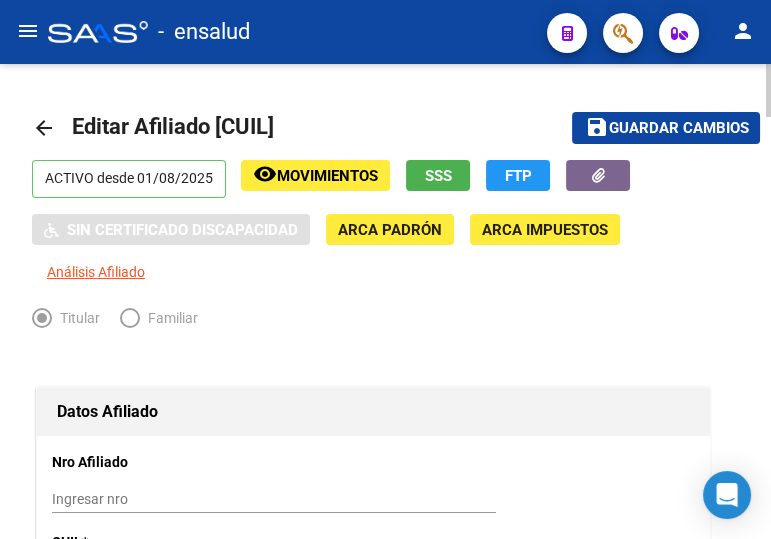 click on "arrow_back" 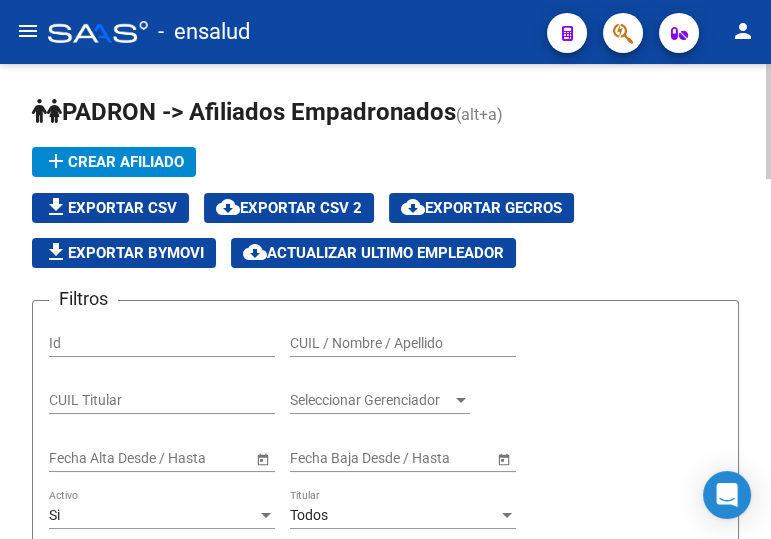 click on "CUIL / Nombre / Apellido" at bounding box center (403, 343) 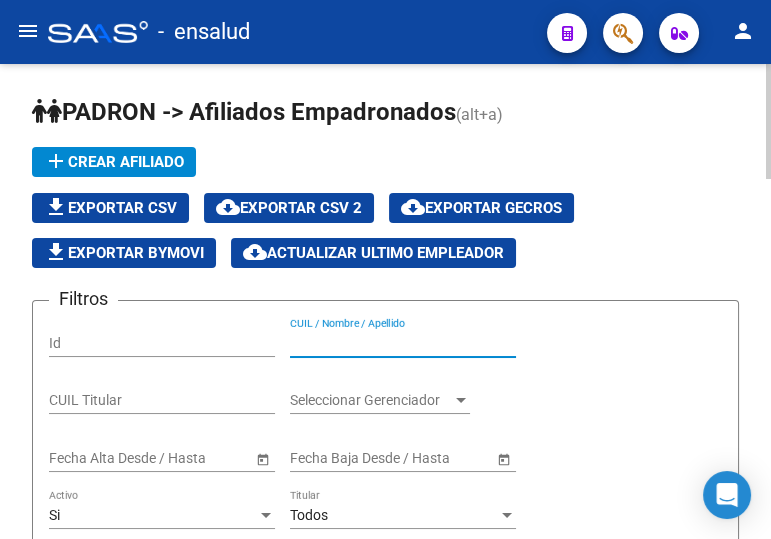 paste on "[CUIL]" 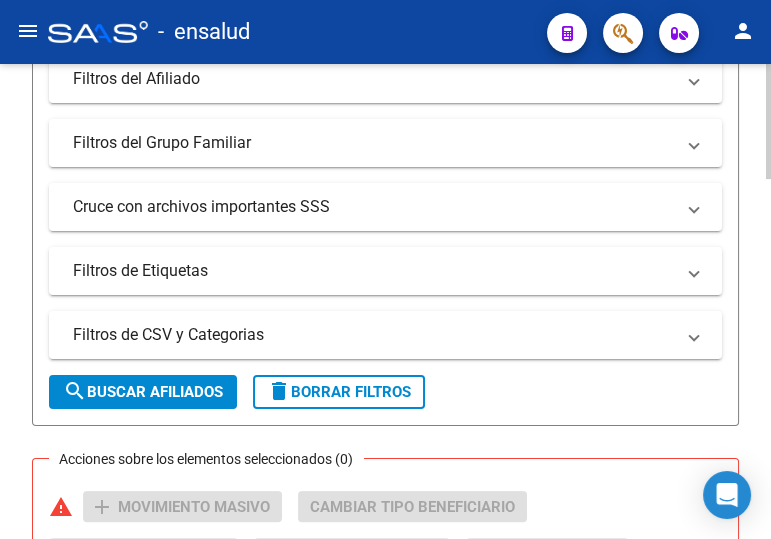 scroll, scrollTop: 636, scrollLeft: 0, axis: vertical 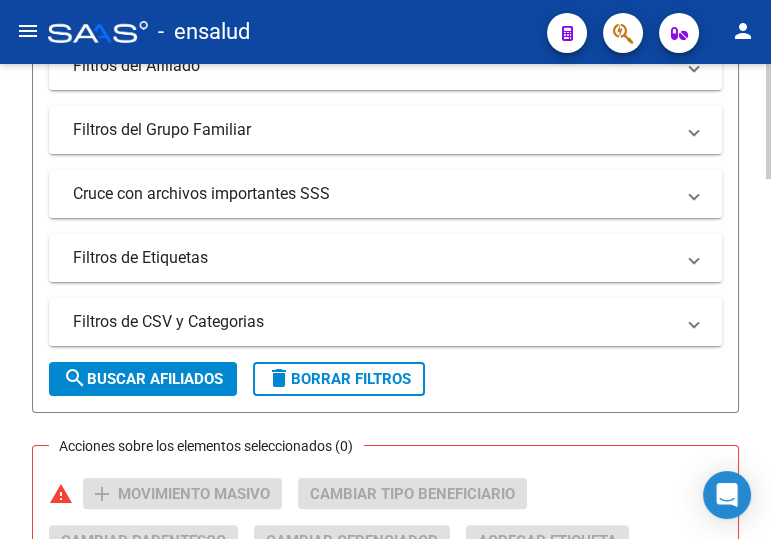 type on "[CUIL]" 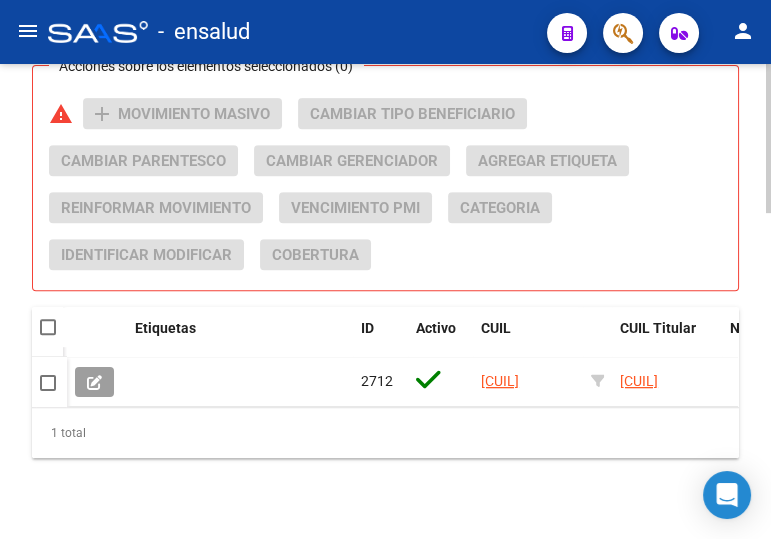 scroll, scrollTop: 1040, scrollLeft: 0, axis: vertical 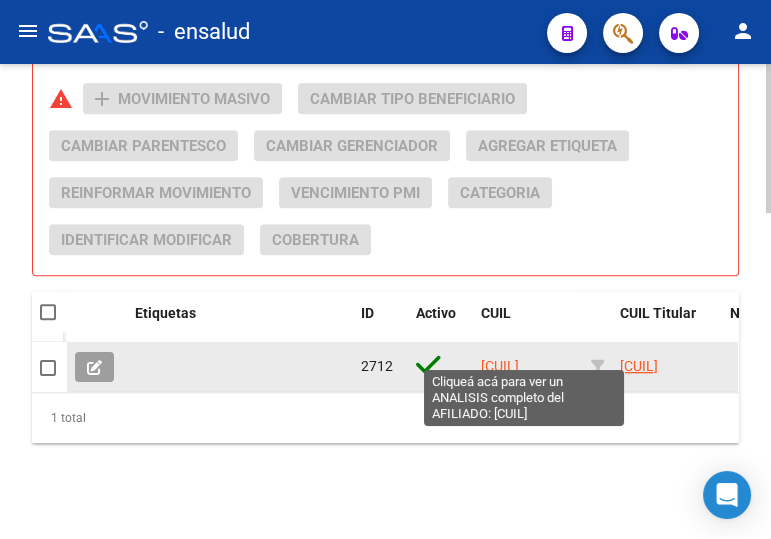 click on "[CUIL]" 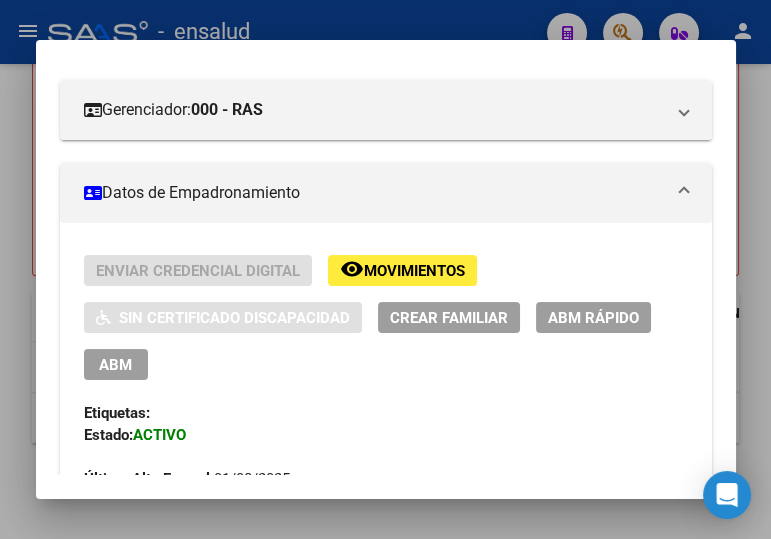 scroll, scrollTop: 363, scrollLeft: 0, axis: vertical 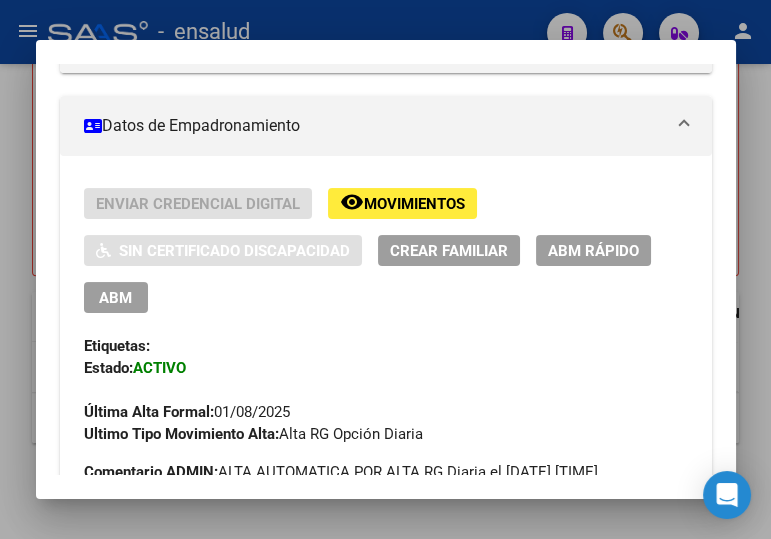 click on "ABM" at bounding box center (115, 298) 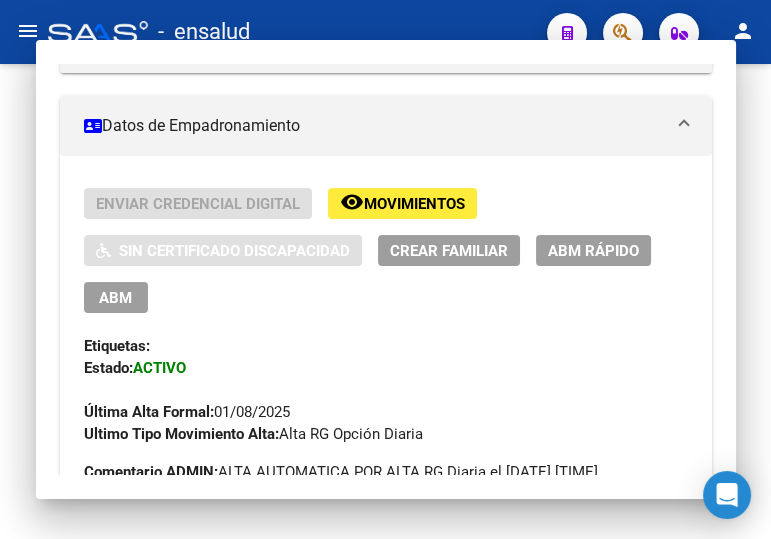 scroll, scrollTop: 0, scrollLeft: 0, axis: both 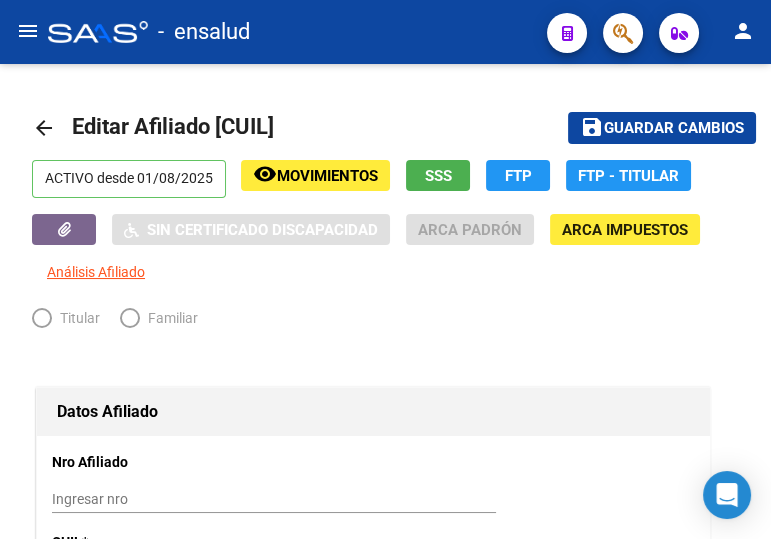 radio on "true" 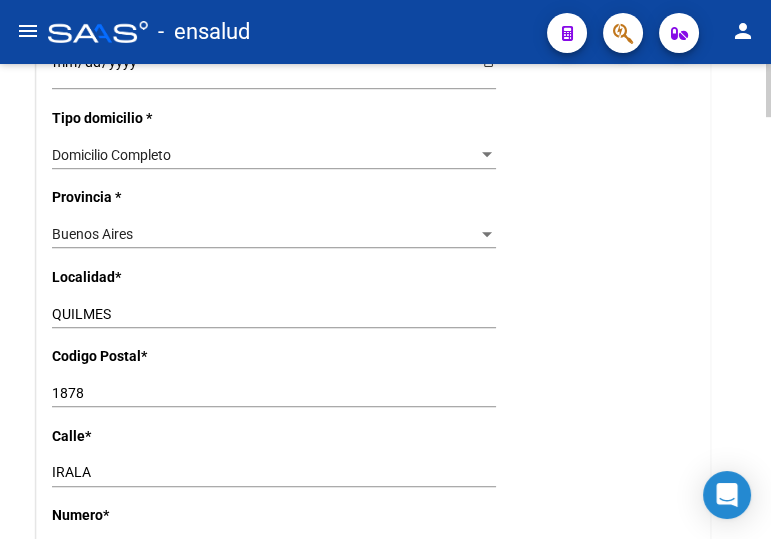scroll, scrollTop: 1454, scrollLeft: 0, axis: vertical 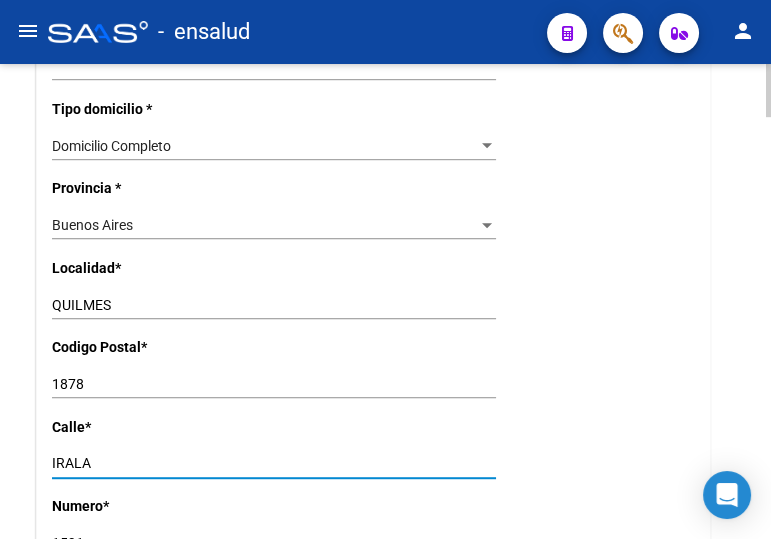 drag, startPoint x: 86, startPoint y: 463, endPoint x: 5, endPoint y: 460, distance: 81.055534 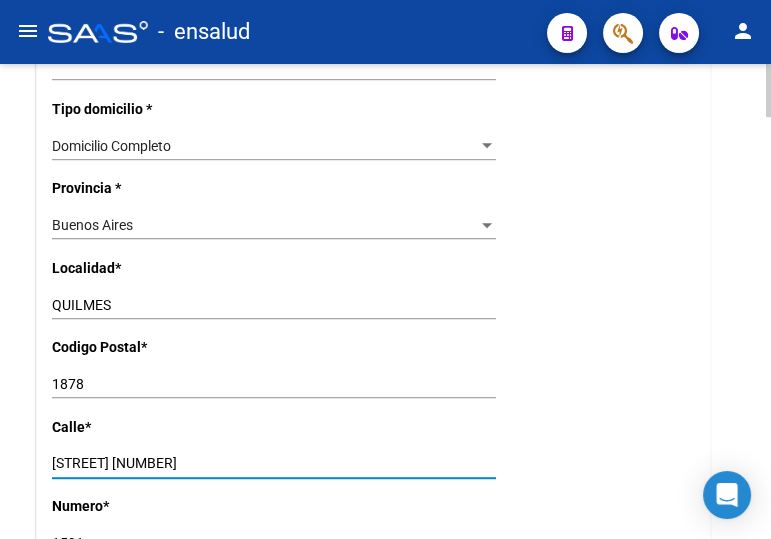 drag, startPoint x: 162, startPoint y: 460, endPoint x: 137, endPoint y: 459, distance: 25.019993 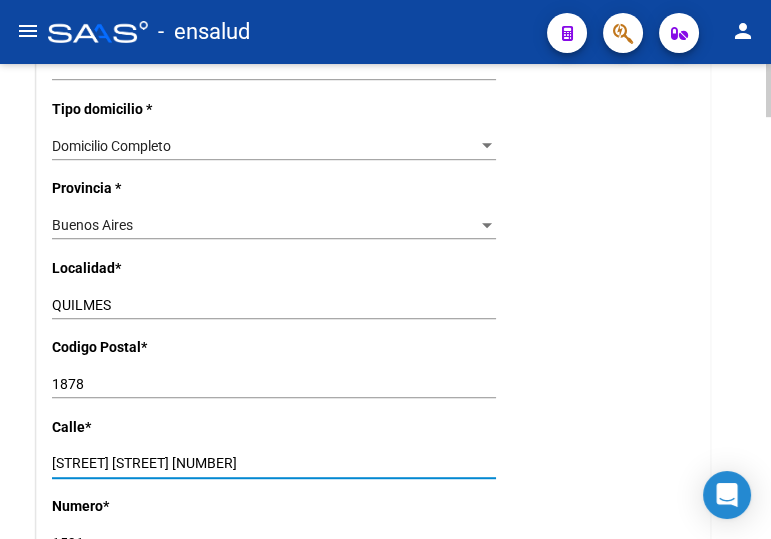 drag, startPoint x: 213, startPoint y: 459, endPoint x: 136, endPoint y: 459, distance: 77 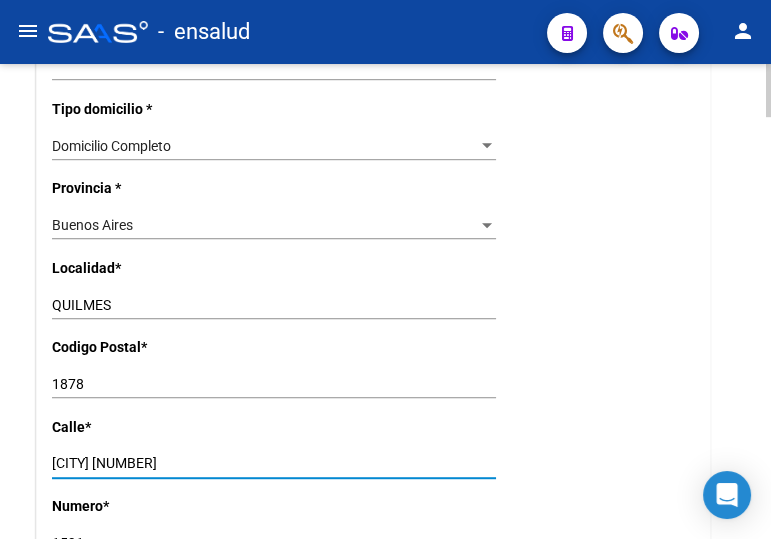 drag, startPoint x: 170, startPoint y: 462, endPoint x: 138, endPoint y: 462, distance: 32 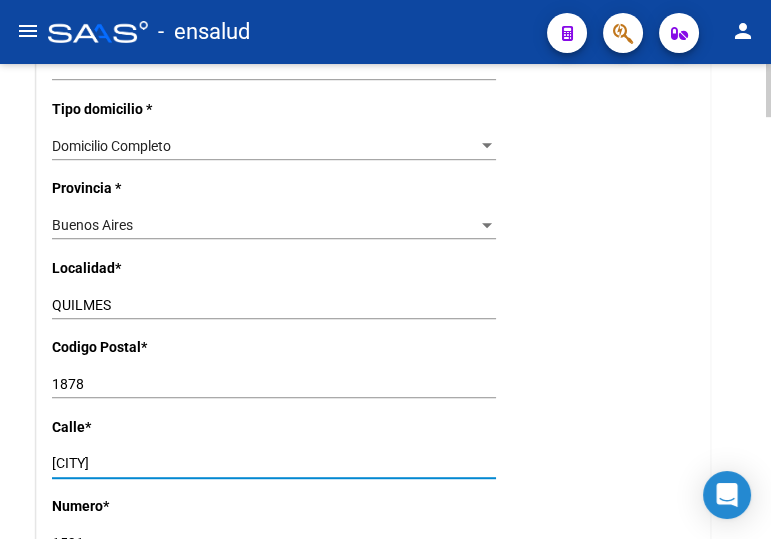 type on "[CITY]" 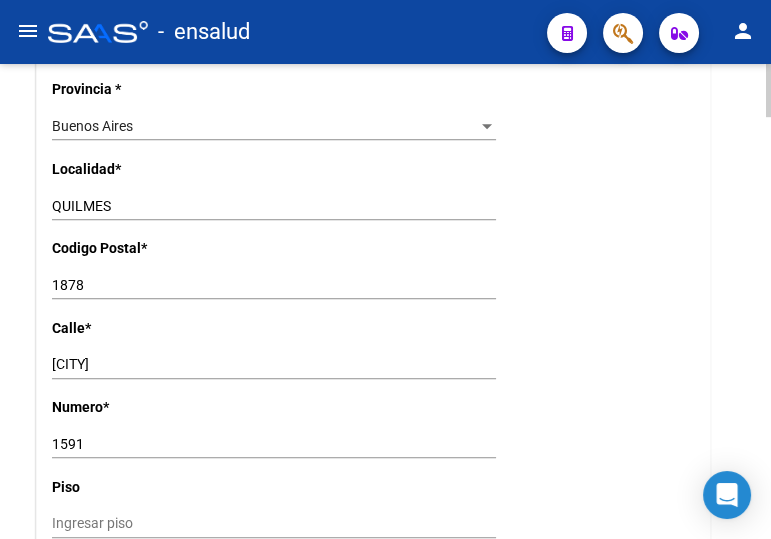 scroll, scrollTop: 1636, scrollLeft: 0, axis: vertical 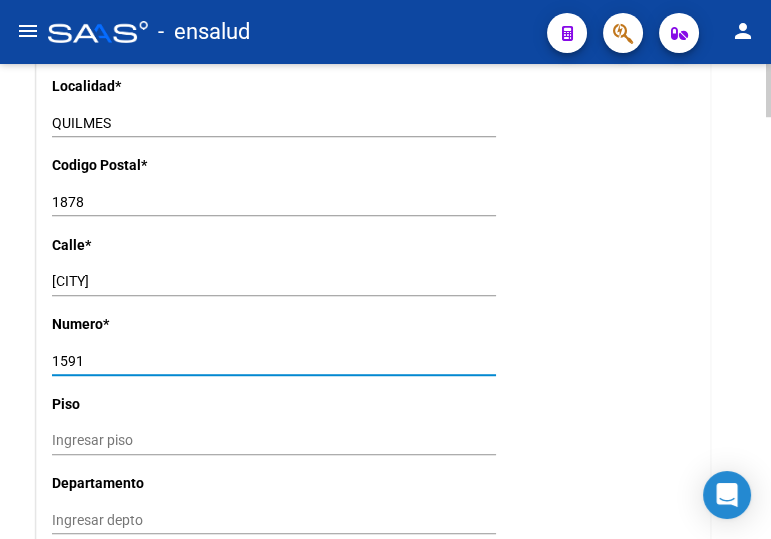 drag, startPoint x: 26, startPoint y: 351, endPoint x: 4, endPoint y: 349, distance: 22.090721 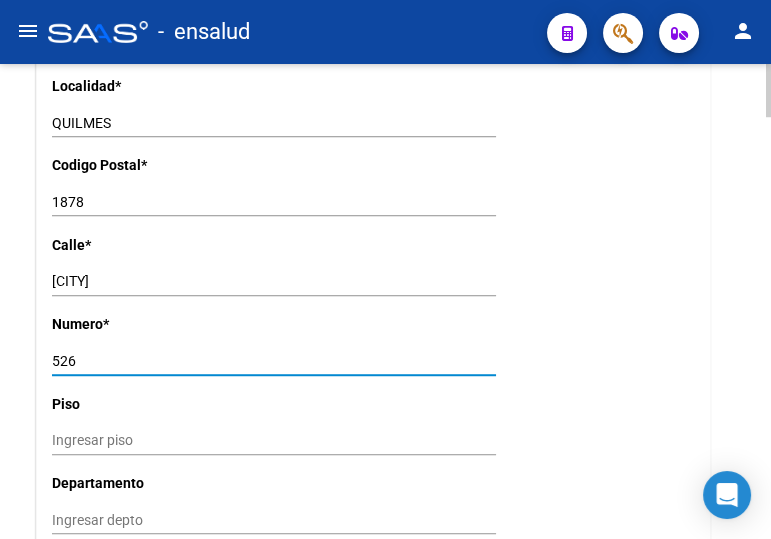 type on "526" 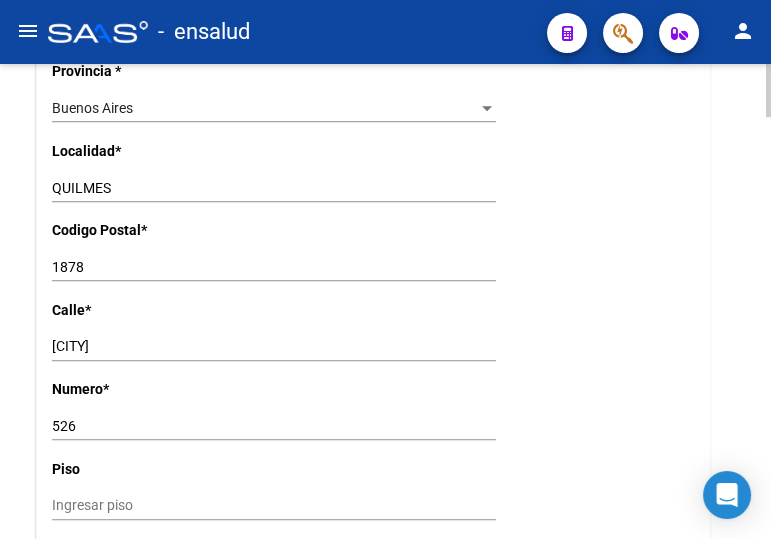 scroll, scrollTop: 1545, scrollLeft: 0, axis: vertical 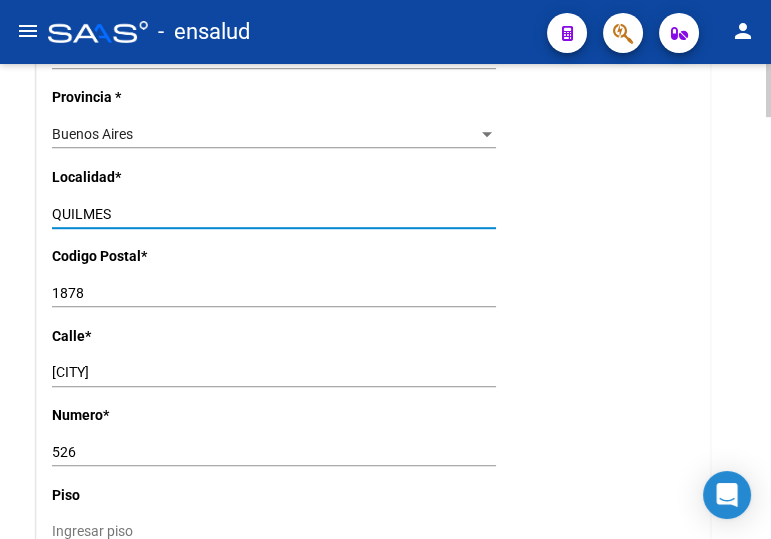 drag, startPoint x: 121, startPoint y: 207, endPoint x: 4, endPoint y: 217, distance: 117.426575 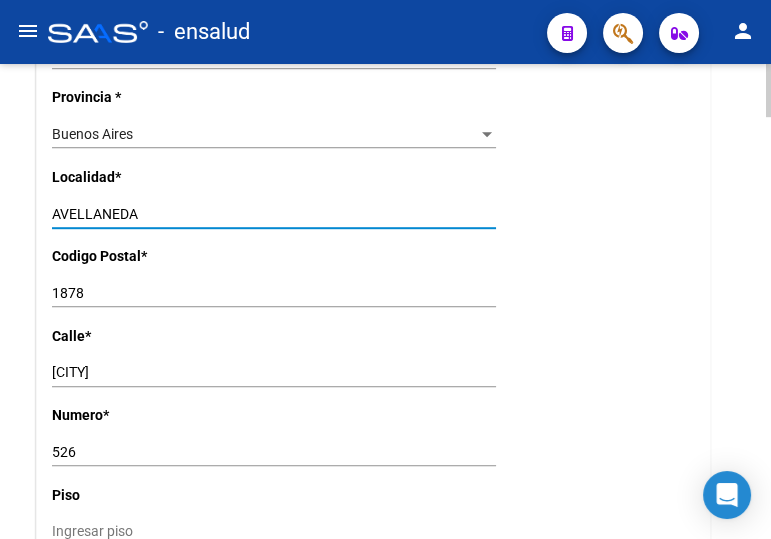type on "AVELLANEDA" 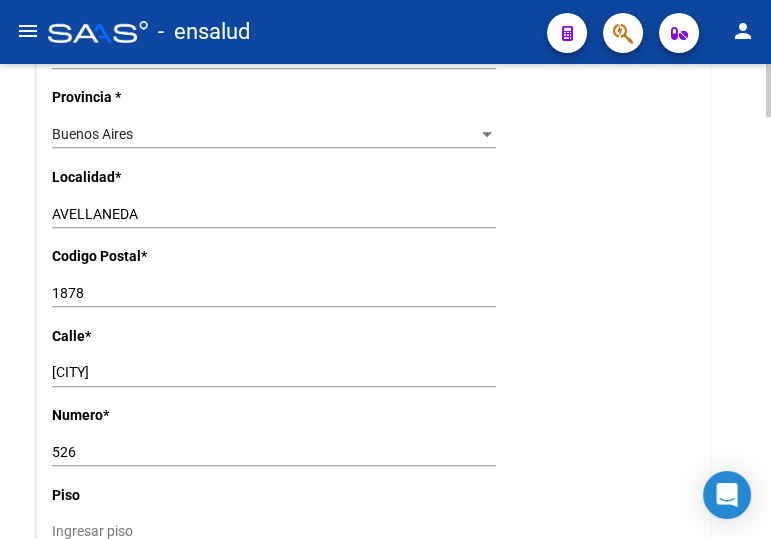 click on "[YEAR] Ingresar el codigo" 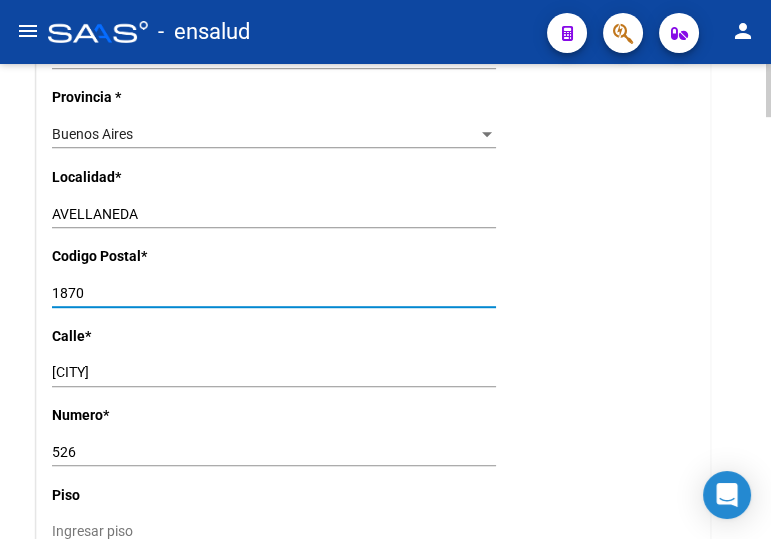 type on "1870" 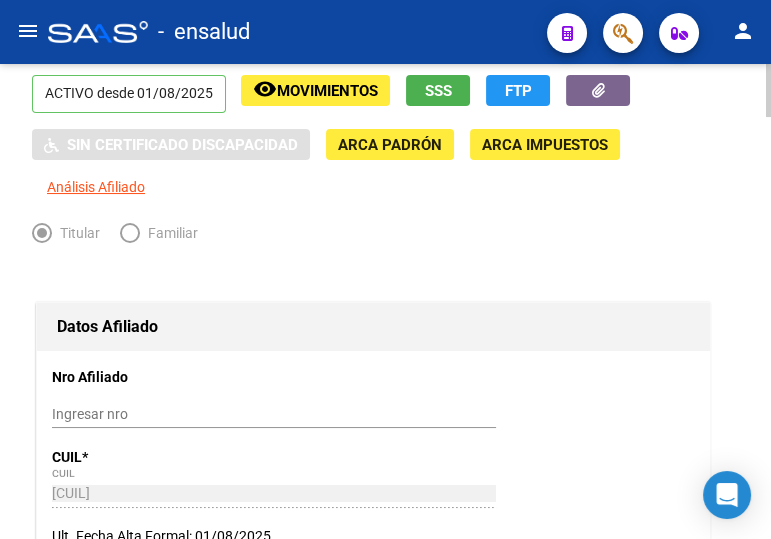 scroll, scrollTop: 0, scrollLeft: 0, axis: both 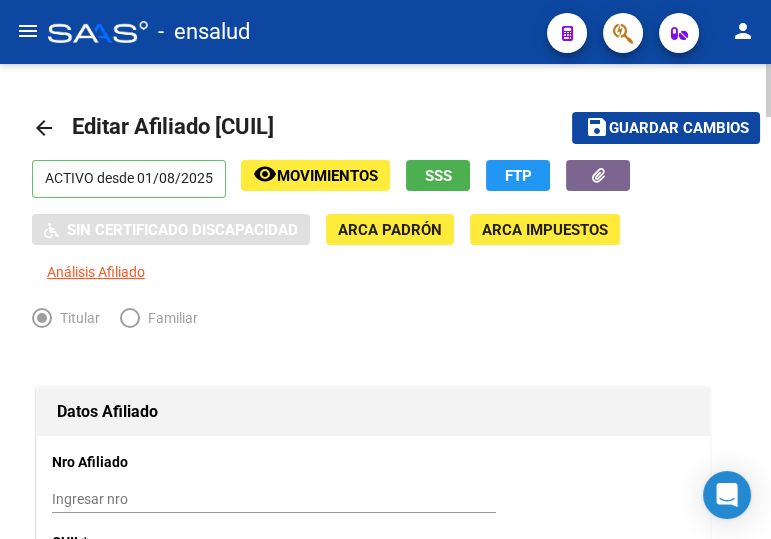 click on "Guardar cambios" 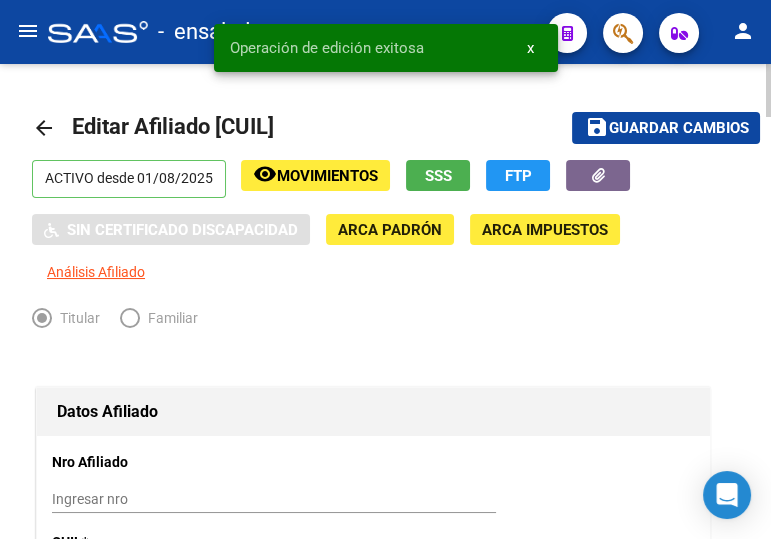 click on "arrow_back" 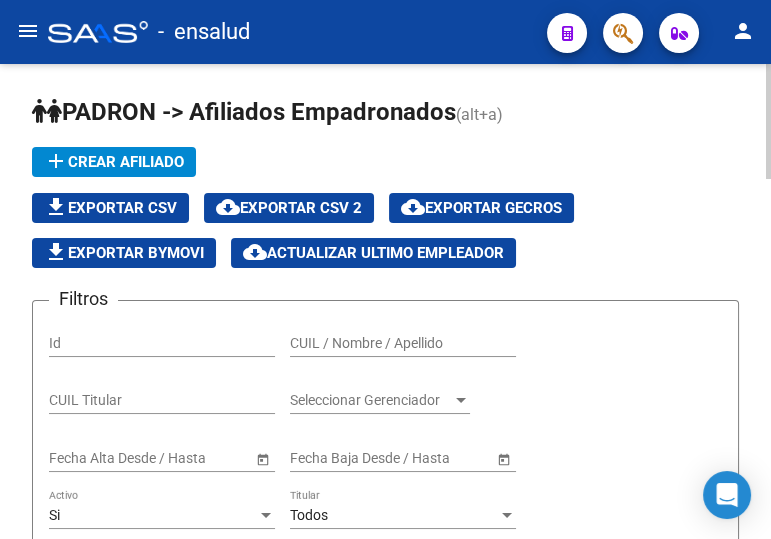 click on "CUIL / Nombre / Apellido" at bounding box center (403, 343) 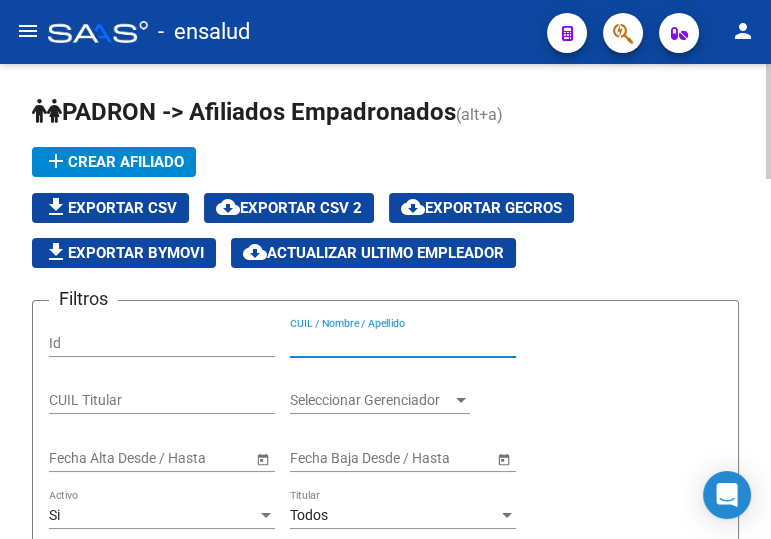 paste on "[CUIL]" 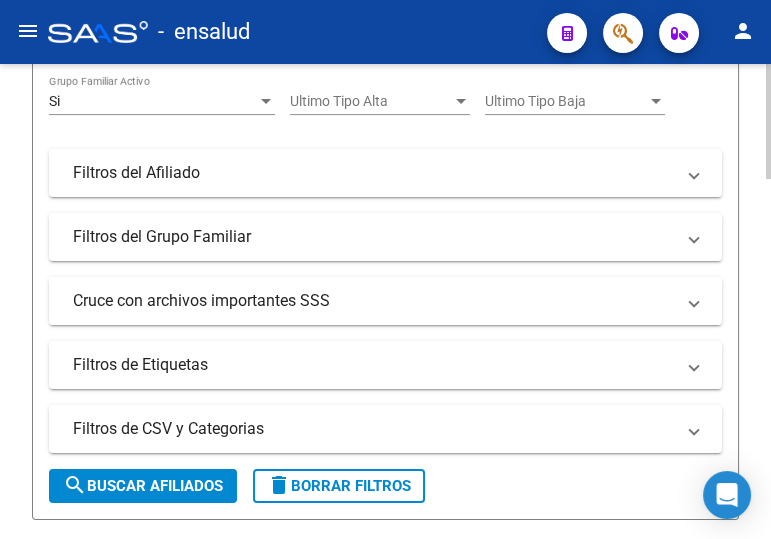 scroll, scrollTop: 727, scrollLeft: 0, axis: vertical 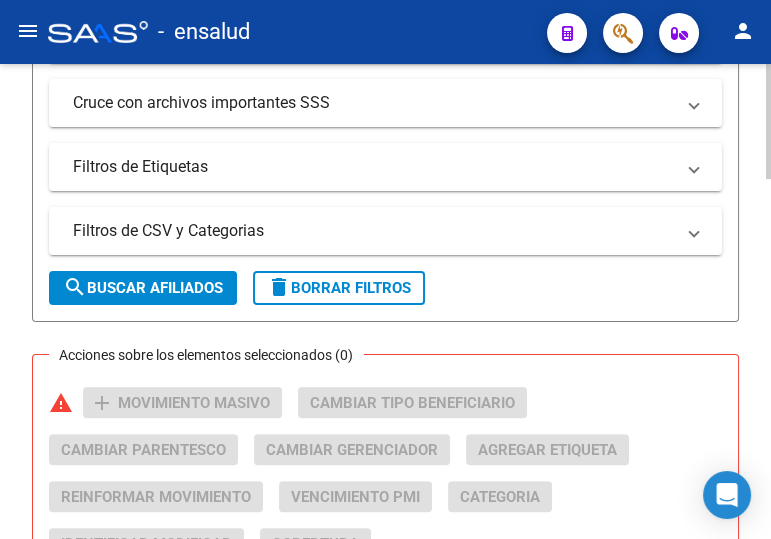type on "[CUIL]" 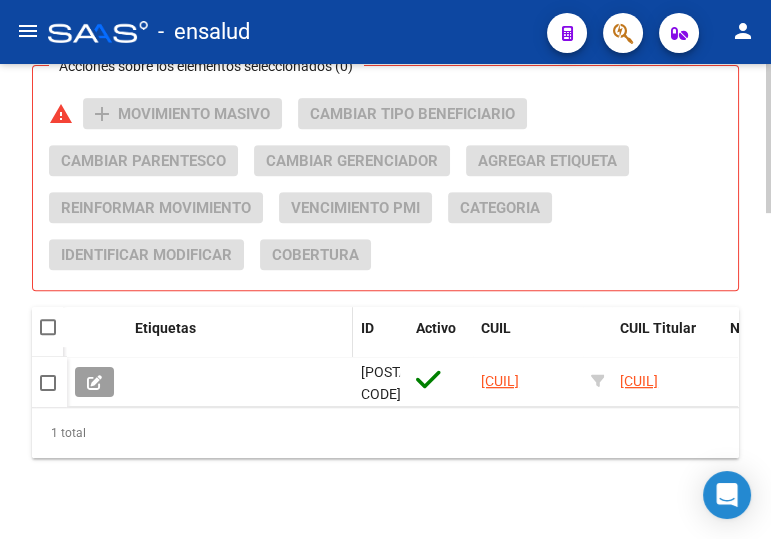 scroll, scrollTop: 1040, scrollLeft: 0, axis: vertical 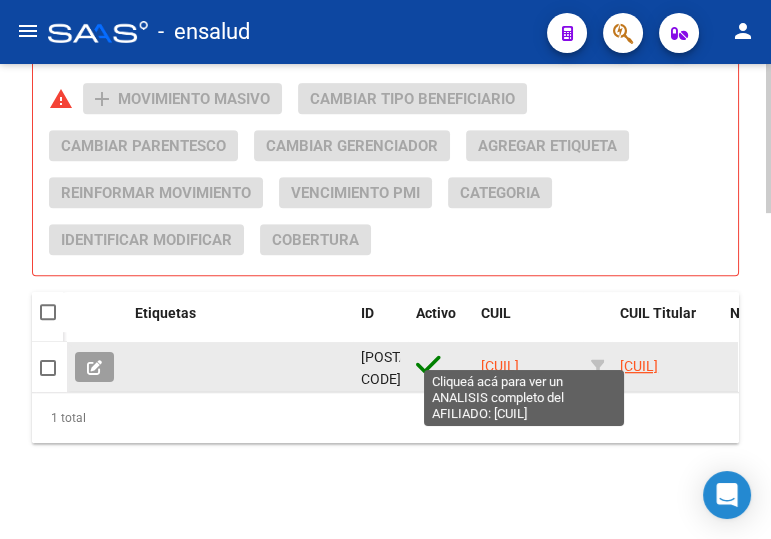 click on "[CUIL]" 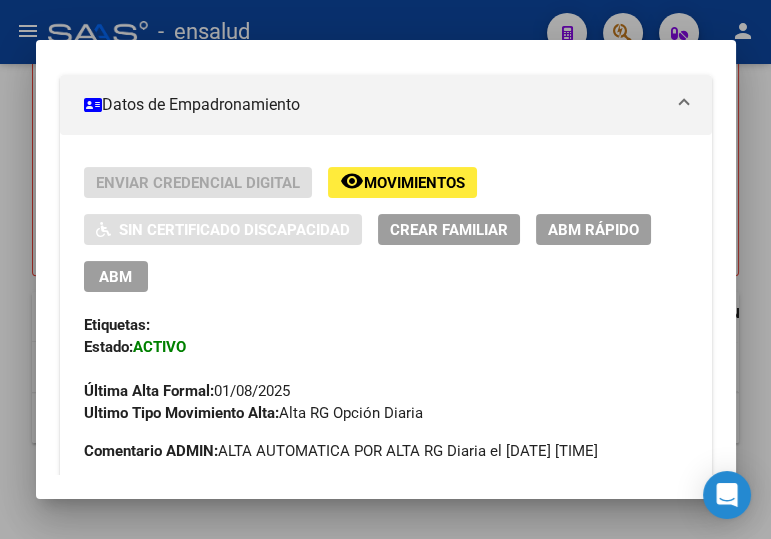 scroll, scrollTop: 454, scrollLeft: 0, axis: vertical 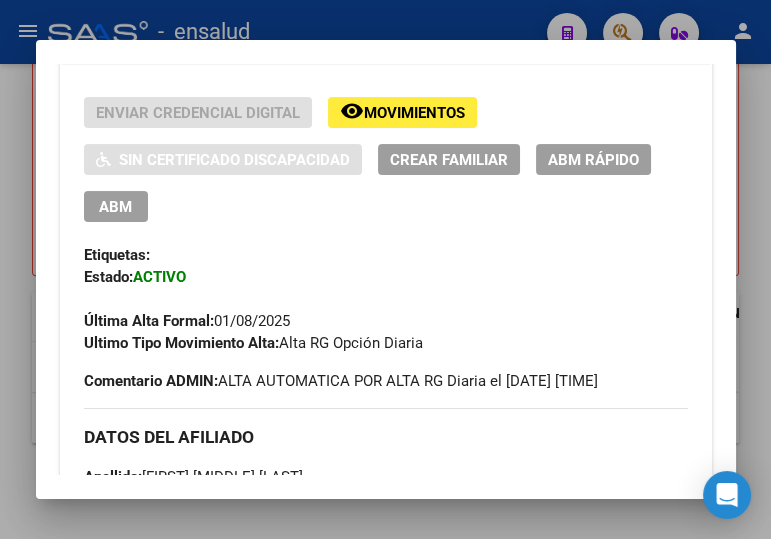 click on "ABM" at bounding box center [115, 207] 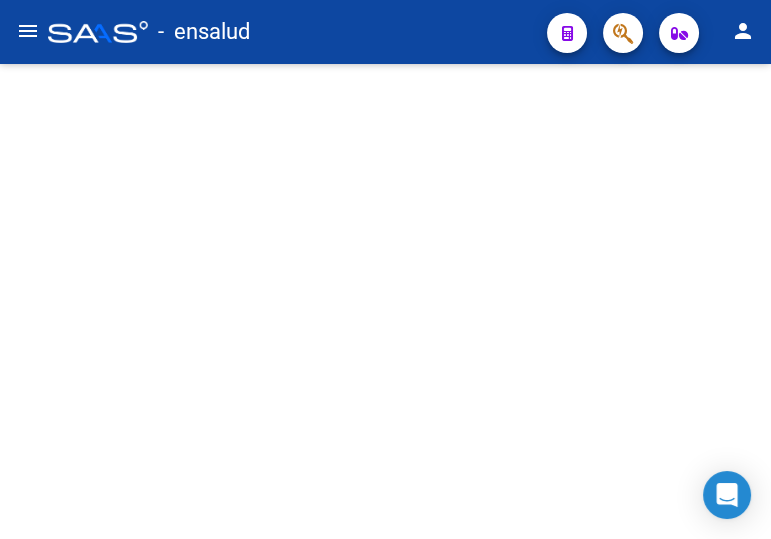 scroll, scrollTop: 0, scrollLeft: 0, axis: both 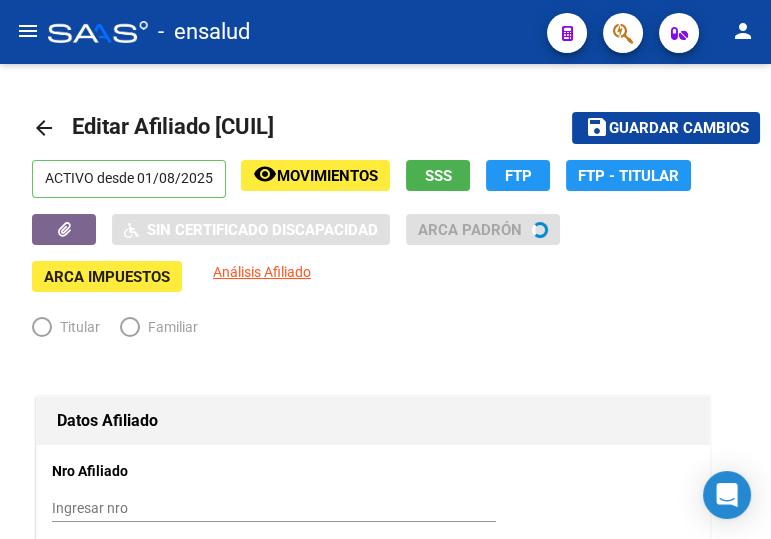 radio on "true" 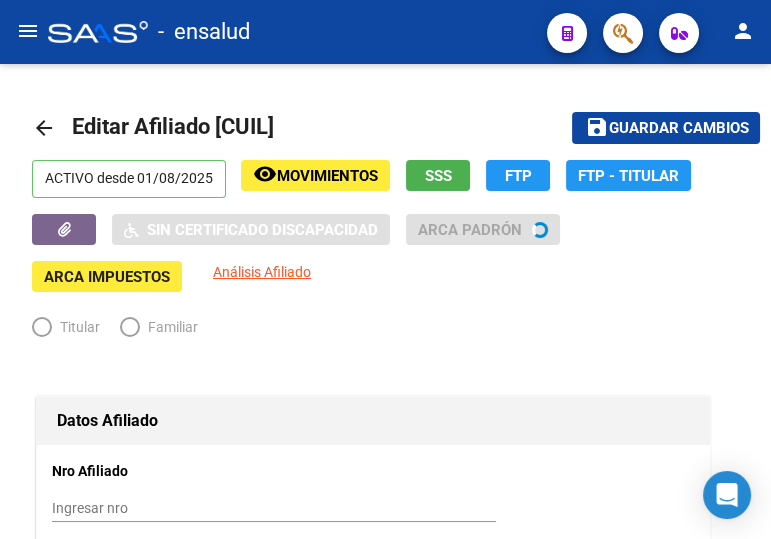 type on "[CUIL]" 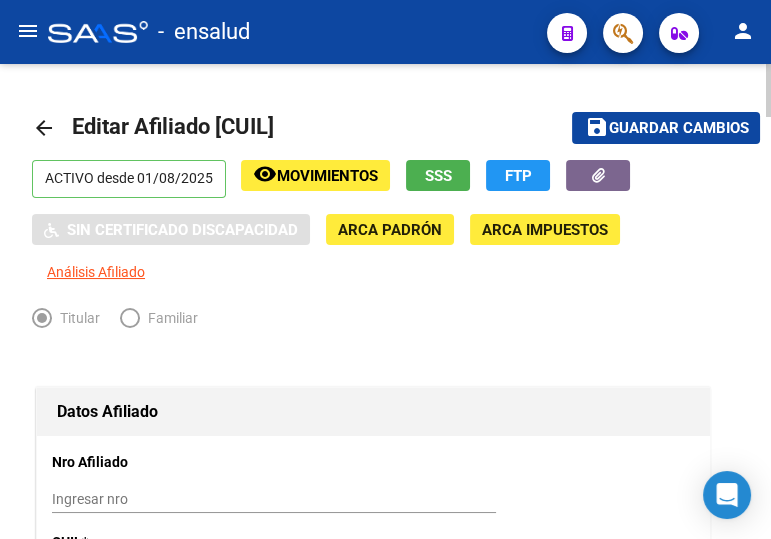 scroll, scrollTop: 0, scrollLeft: 0, axis: both 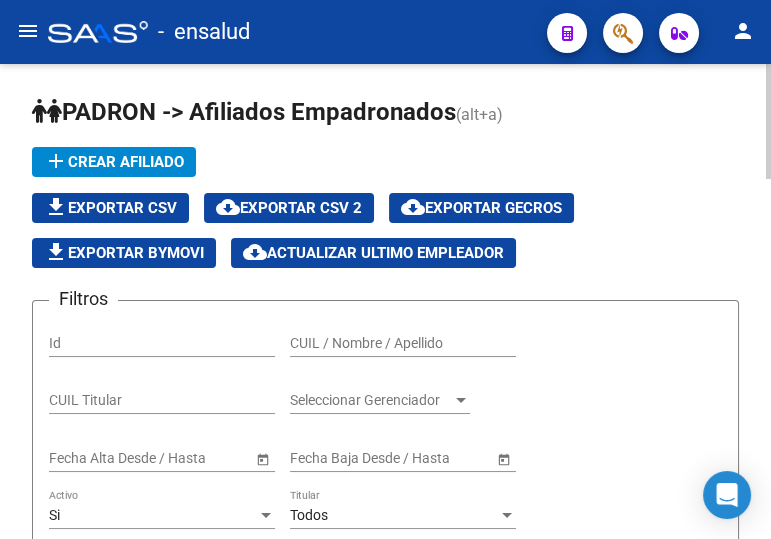 click on "CUIL / Nombre / Apellido" at bounding box center (403, 343) 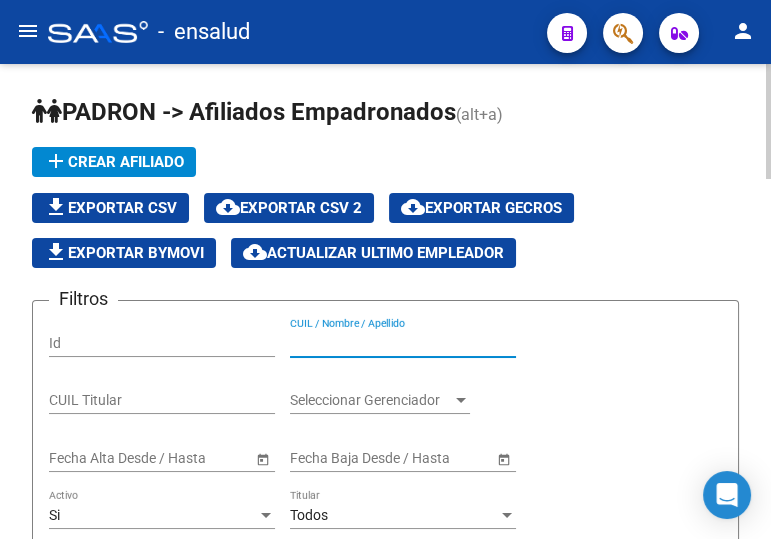 paste on "[CUIL]" 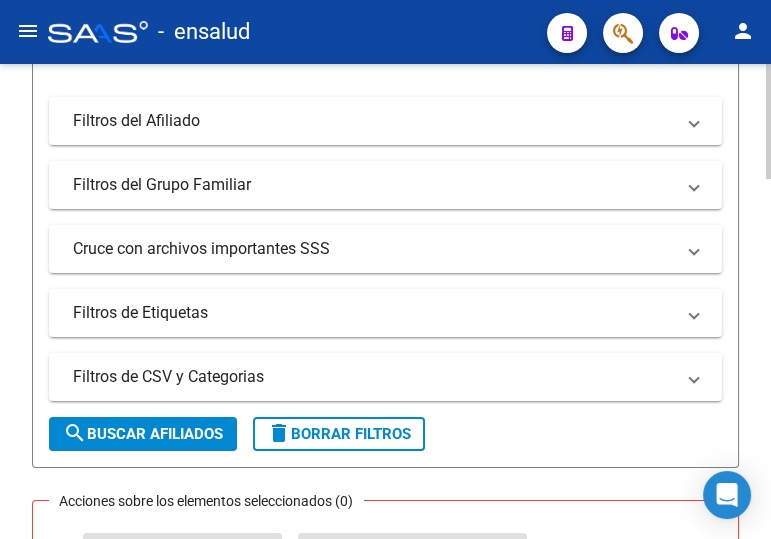 scroll, scrollTop: 545, scrollLeft: 0, axis: vertical 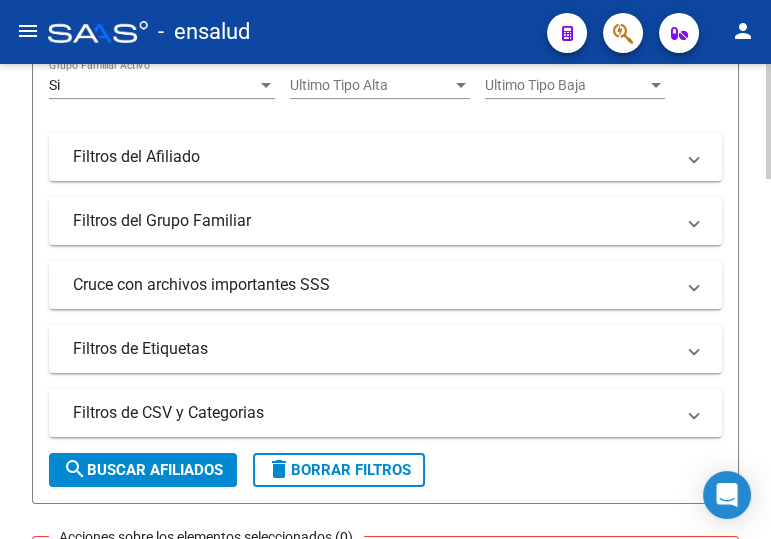 type on "[CUIL]" 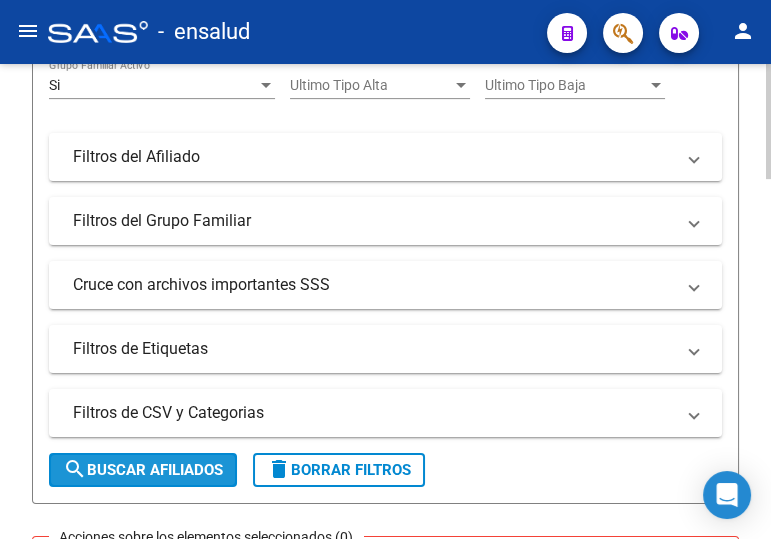 click on "search  Buscar Afiliados" 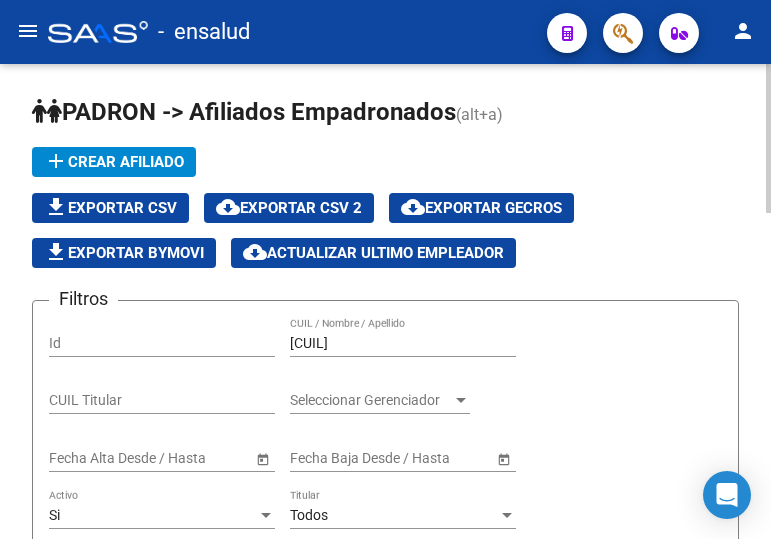 scroll, scrollTop: 0, scrollLeft: 0, axis: both 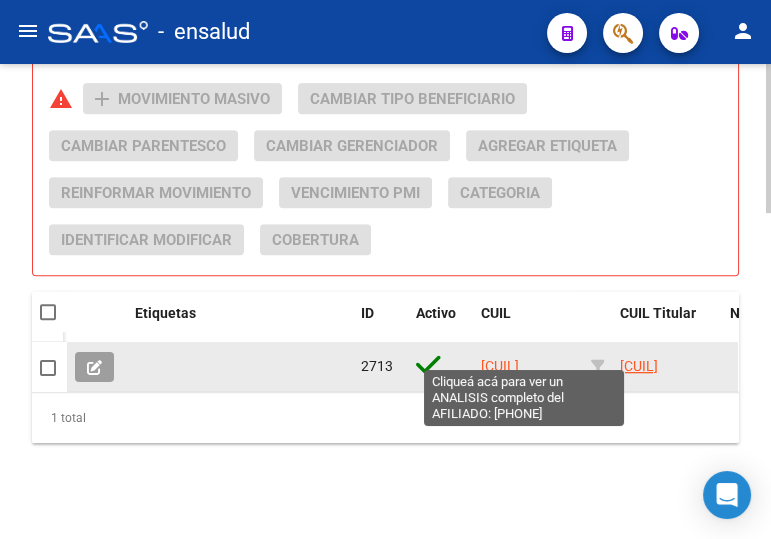 click on "[CUIL]" 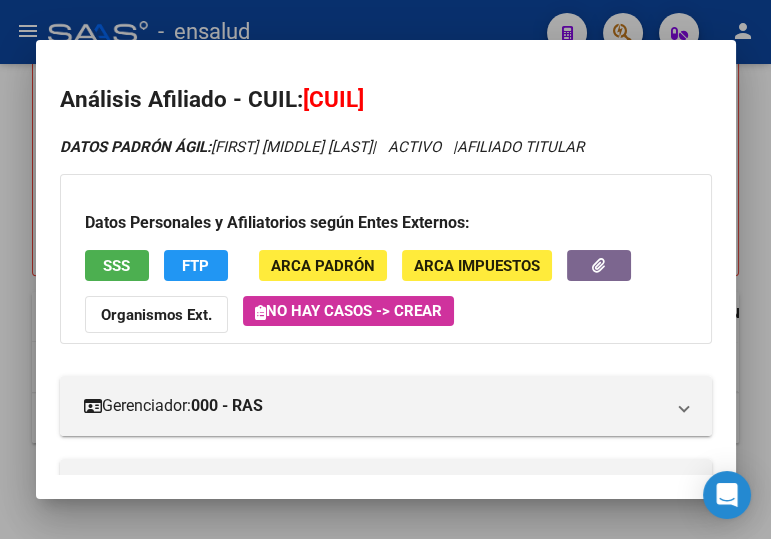 scroll, scrollTop: 272, scrollLeft: 0, axis: vertical 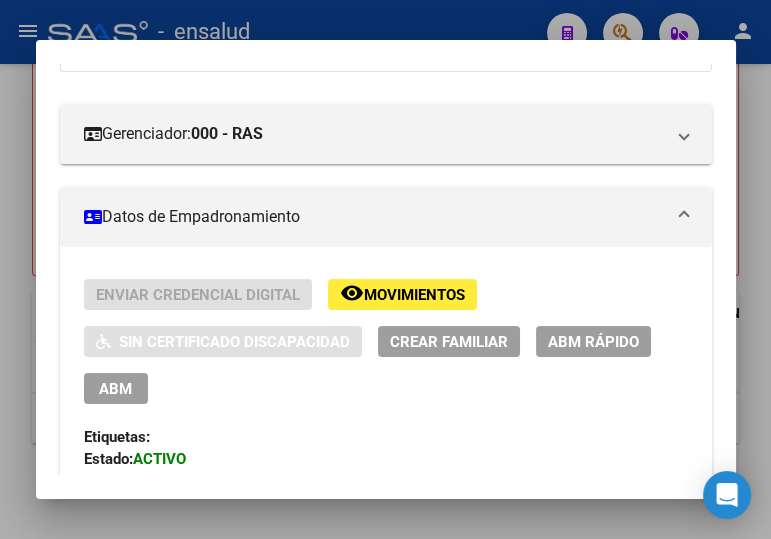click on "ABM" at bounding box center [115, 389] 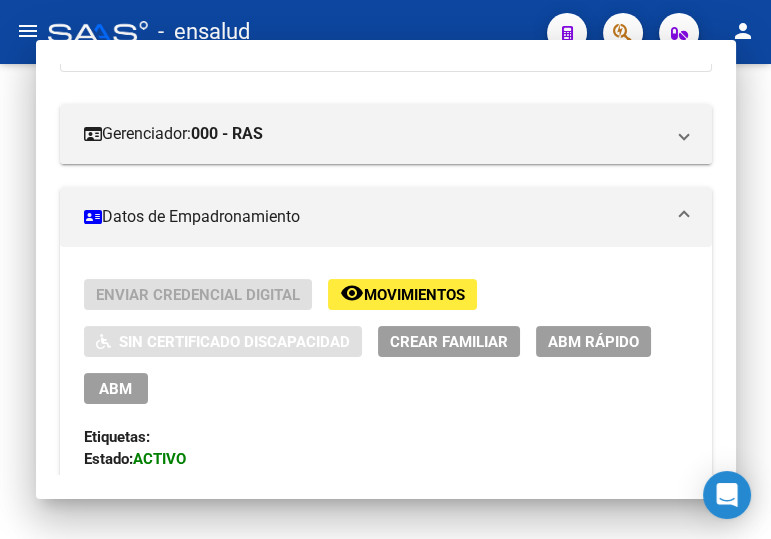 scroll, scrollTop: 0, scrollLeft: 0, axis: both 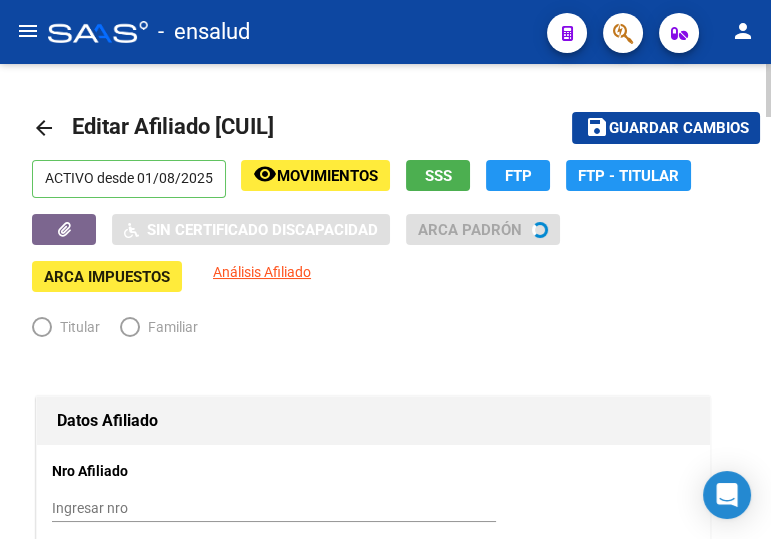 radio on "true" 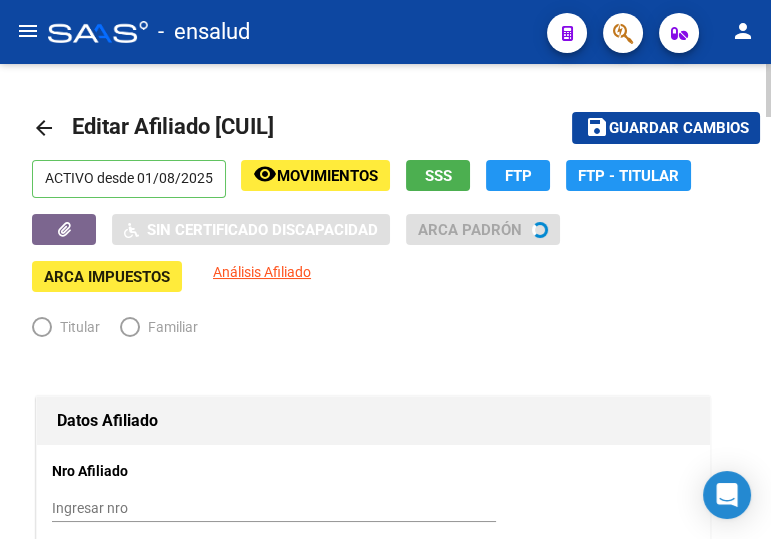type on "30-64169073-9" 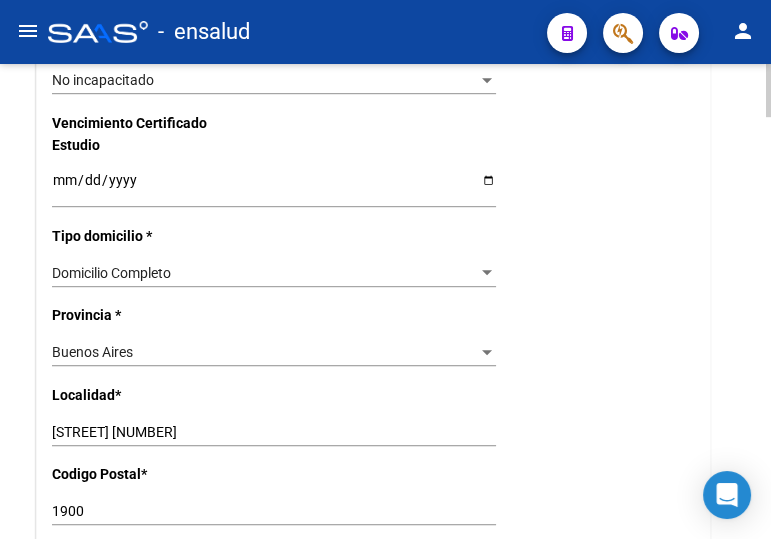scroll, scrollTop: 1363, scrollLeft: 0, axis: vertical 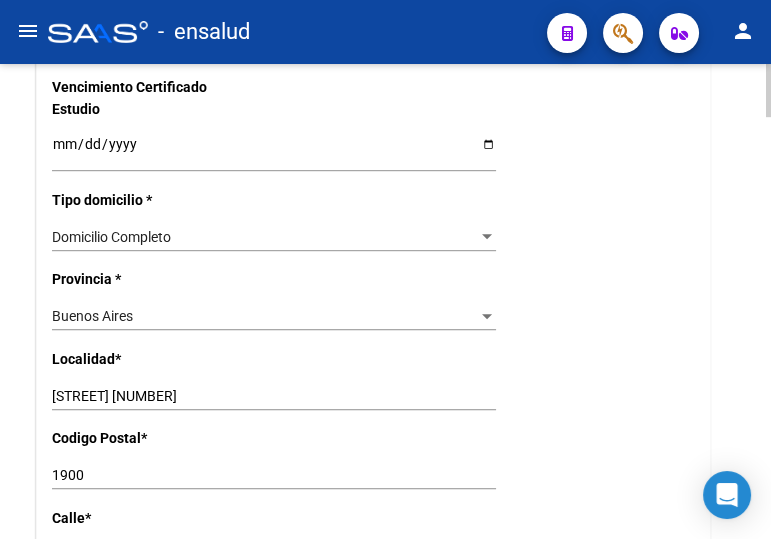 click on "LA PLATA SUDESTE CALLE 50 AMBAS VEREDAS Ingresar el nombre" 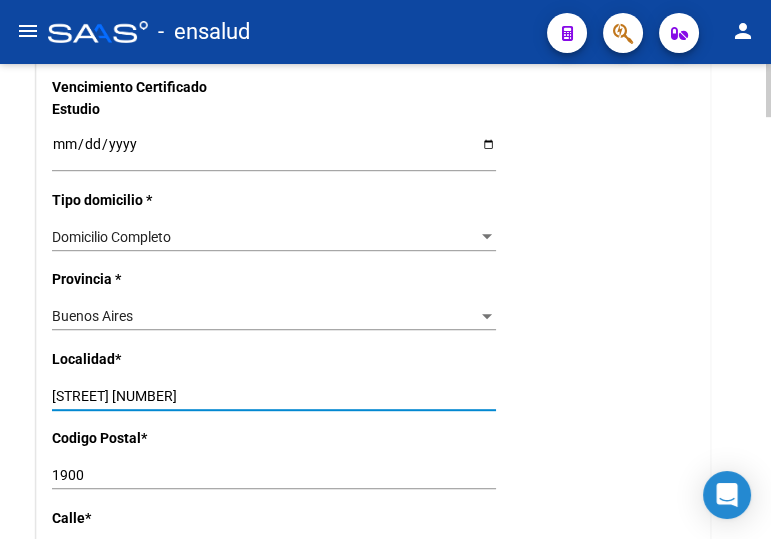 click on "[CITY] [STREET] [STREET] [NUMBER]" at bounding box center [274, 396] 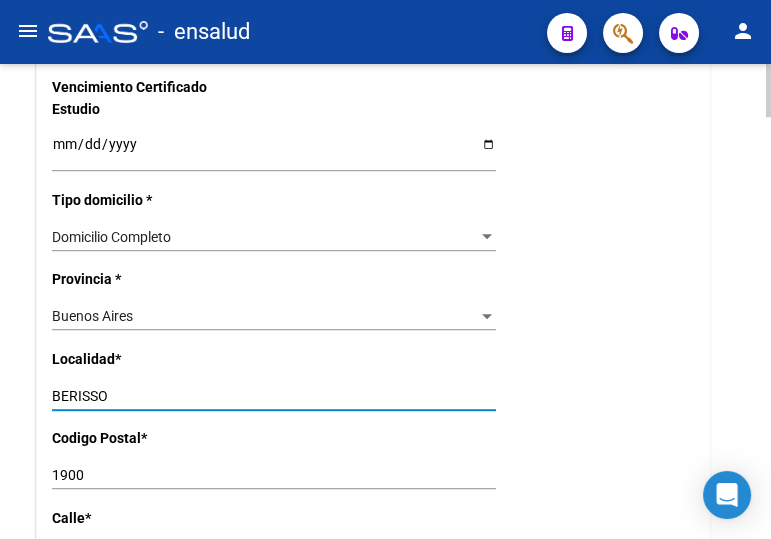 type on "BERISSO" 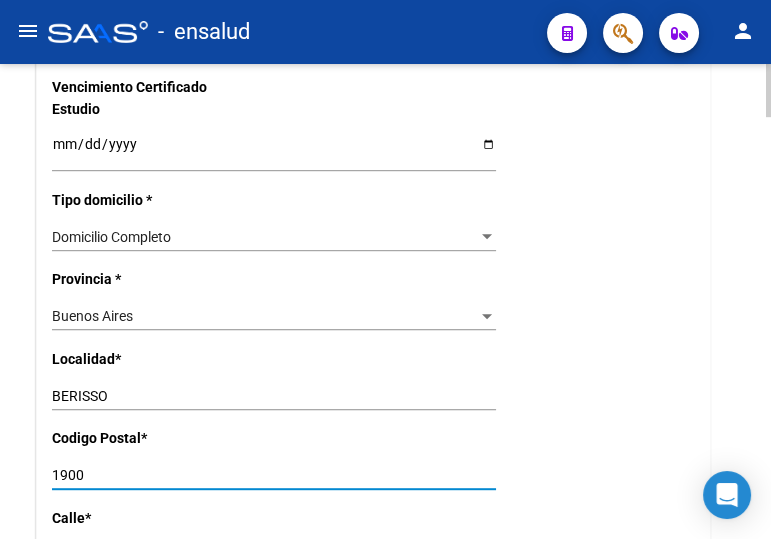 click on "1900" at bounding box center [274, 475] 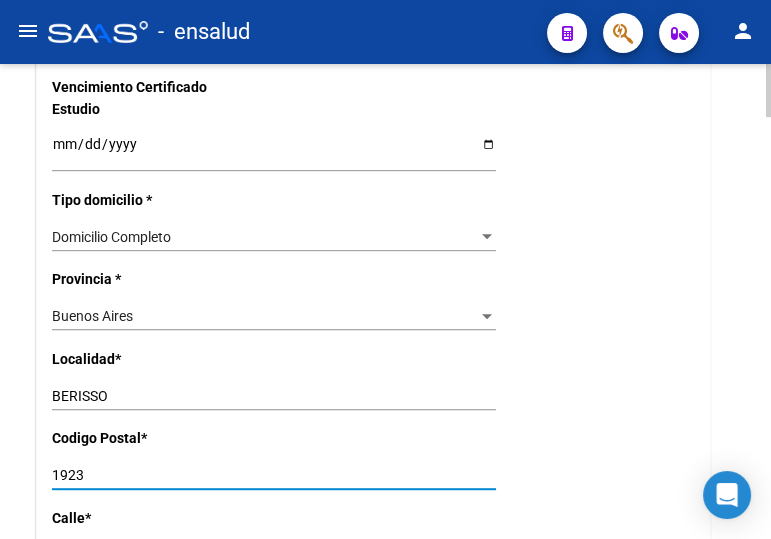type on "1923" 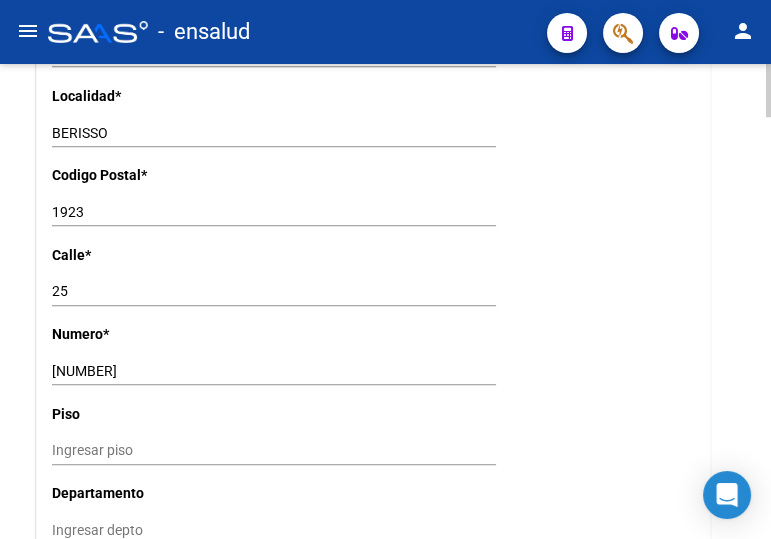 scroll, scrollTop: 1636, scrollLeft: 0, axis: vertical 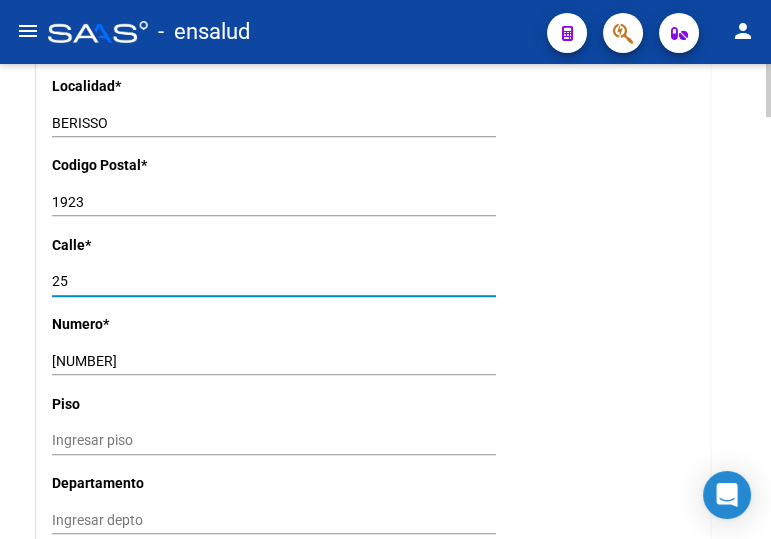 drag, startPoint x: 143, startPoint y: 276, endPoint x: 15, endPoint y: 277, distance: 128.0039 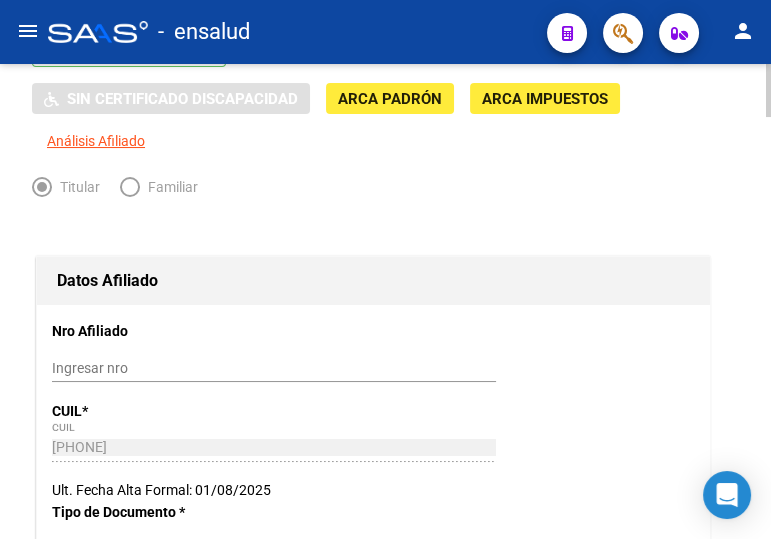 scroll, scrollTop: 0, scrollLeft: 0, axis: both 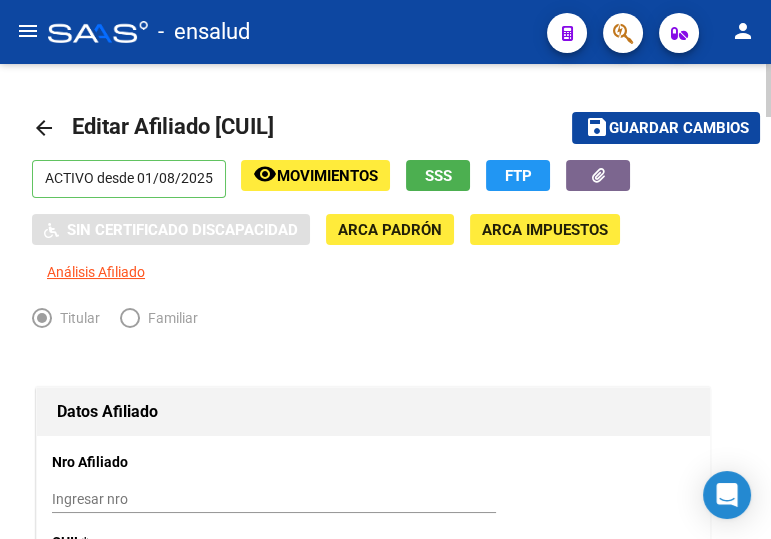 type on "21 3808" 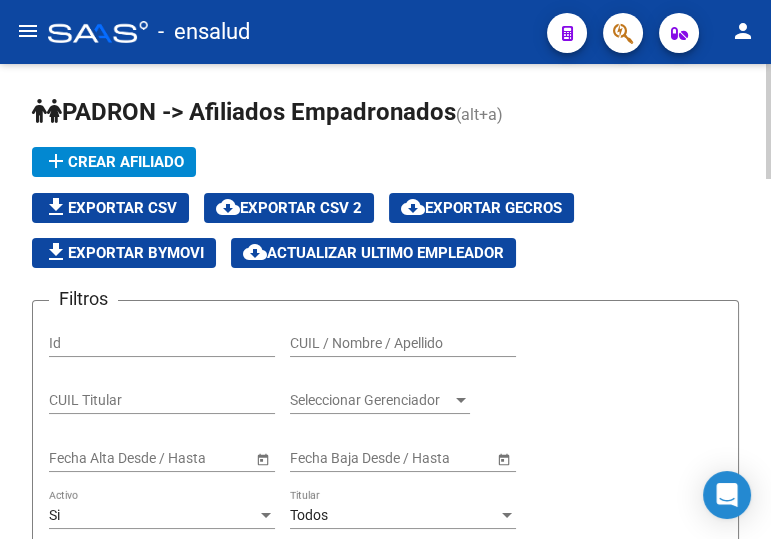 drag, startPoint x: 374, startPoint y: 321, endPoint x: 386, endPoint y: 330, distance: 15 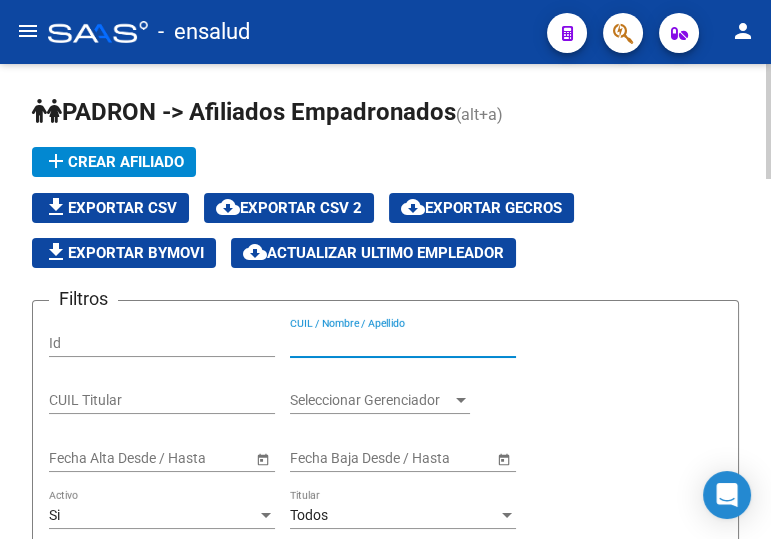 click on "CUIL / Nombre / Apellido" 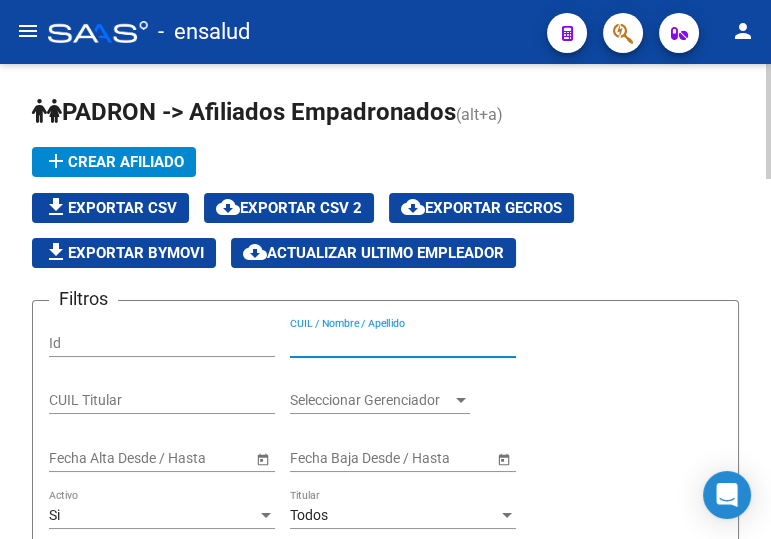paste on "20390908378" 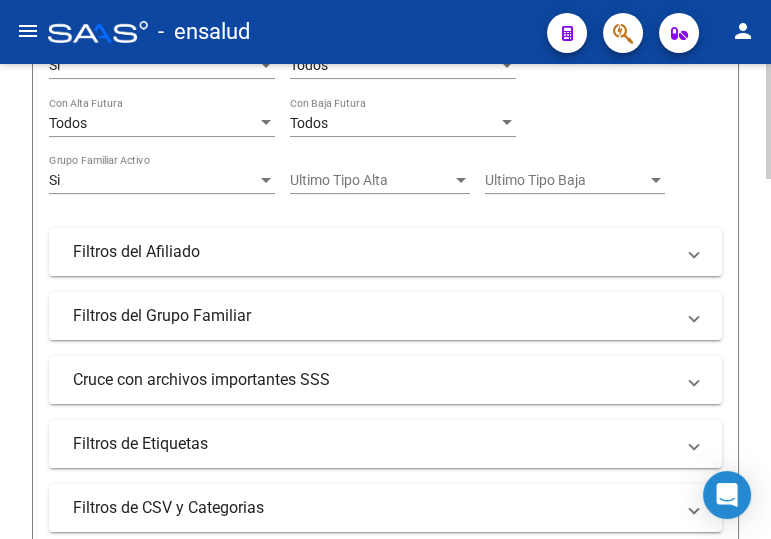 scroll, scrollTop: 636, scrollLeft: 0, axis: vertical 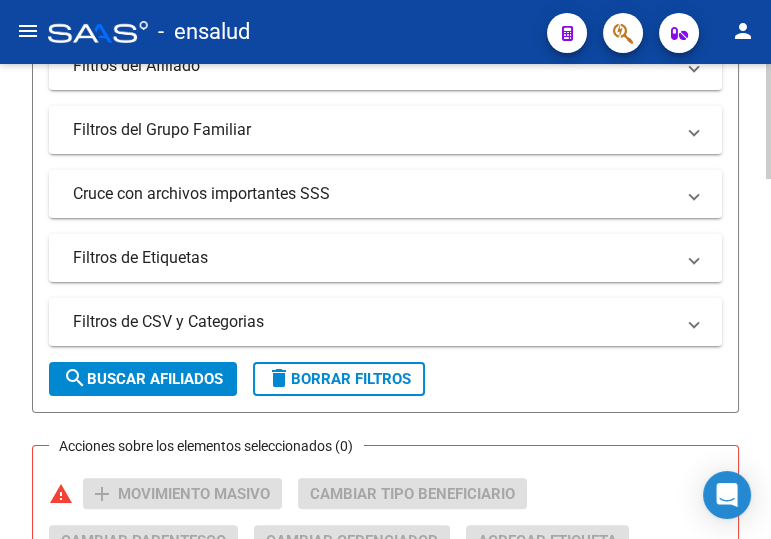 type on "20390908378" 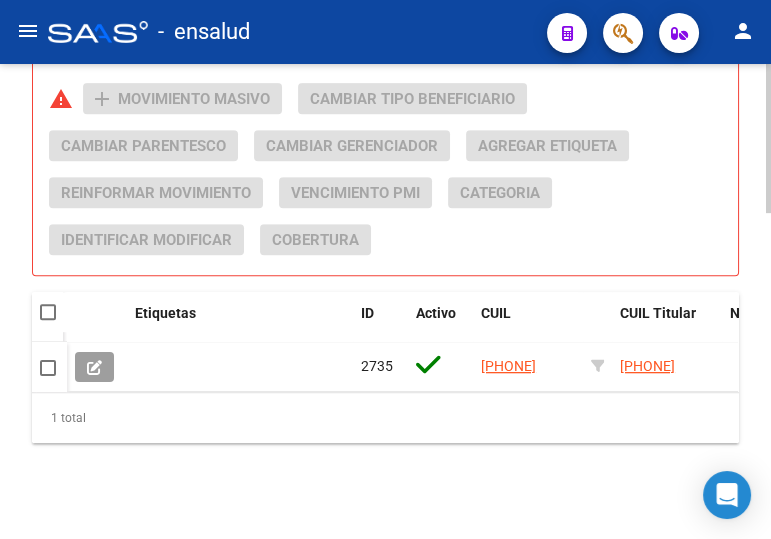scroll, scrollTop: 1040, scrollLeft: 0, axis: vertical 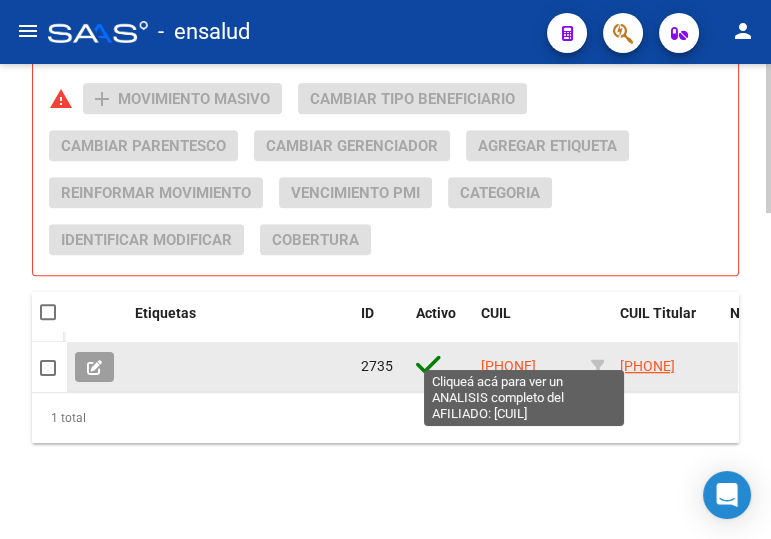 click on "20390908378" 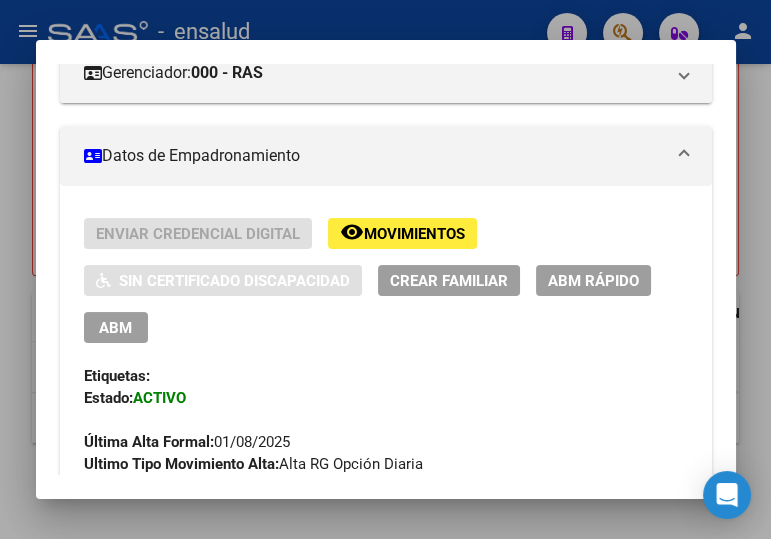 scroll, scrollTop: 363, scrollLeft: 0, axis: vertical 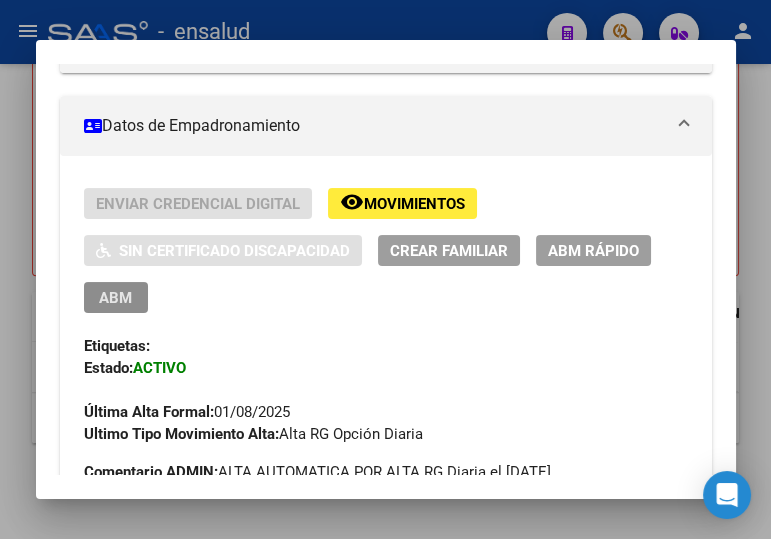 click on "ABM" at bounding box center (115, 298) 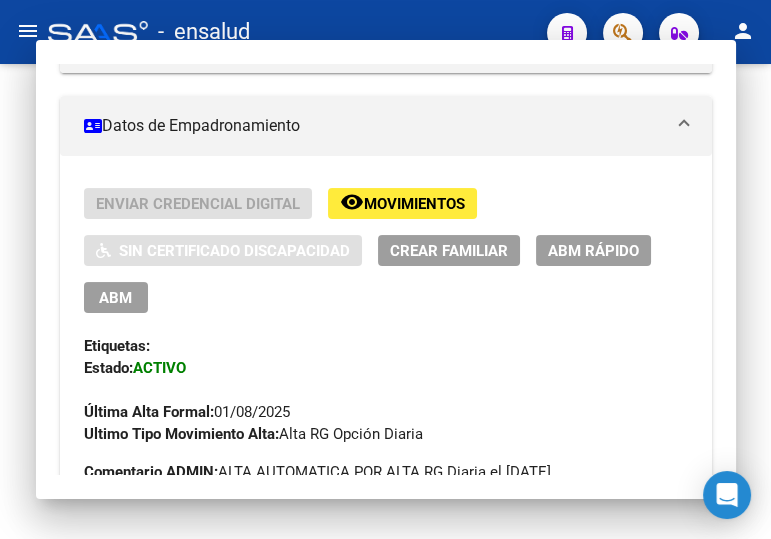 scroll, scrollTop: 0, scrollLeft: 0, axis: both 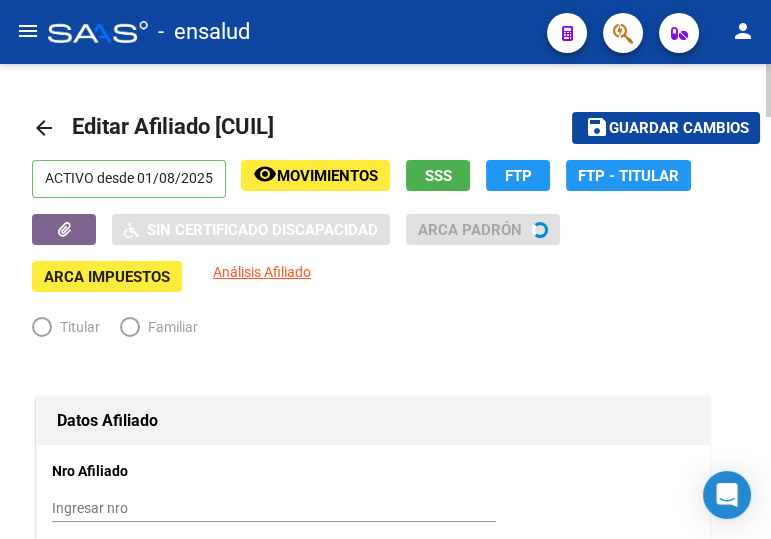 radio on "true" 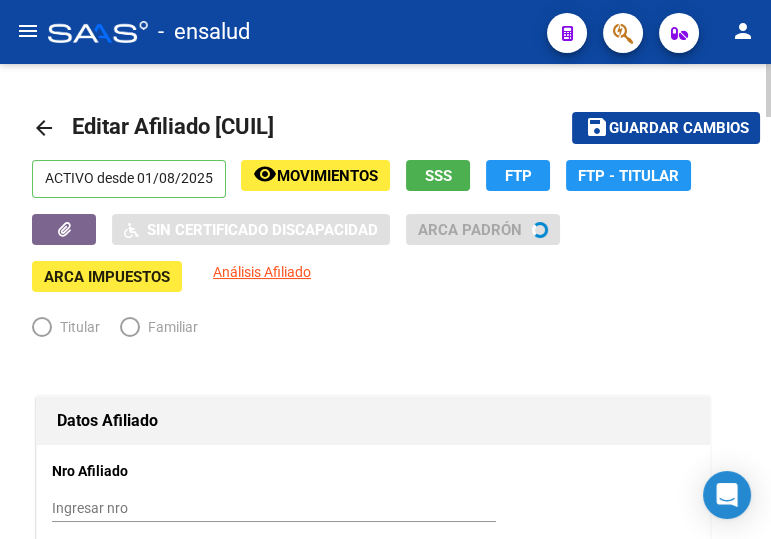 type on "[CUIL]" 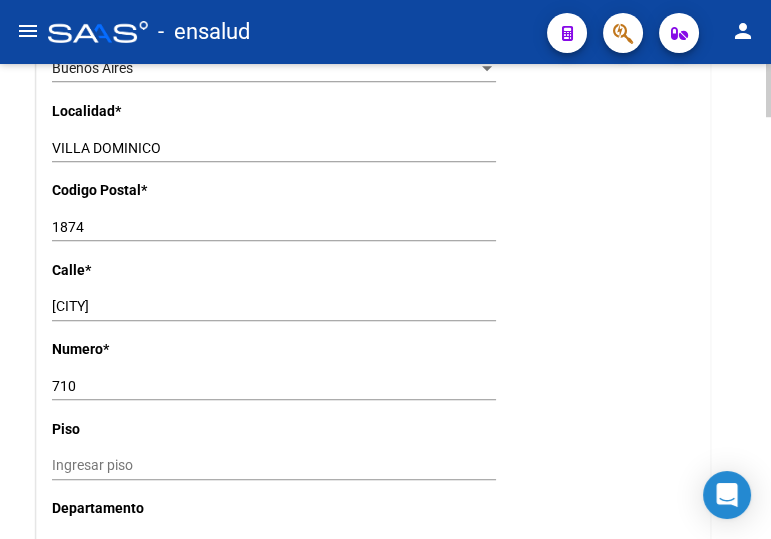 scroll, scrollTop: 1636, scrollLeft: 0, axis: vertical 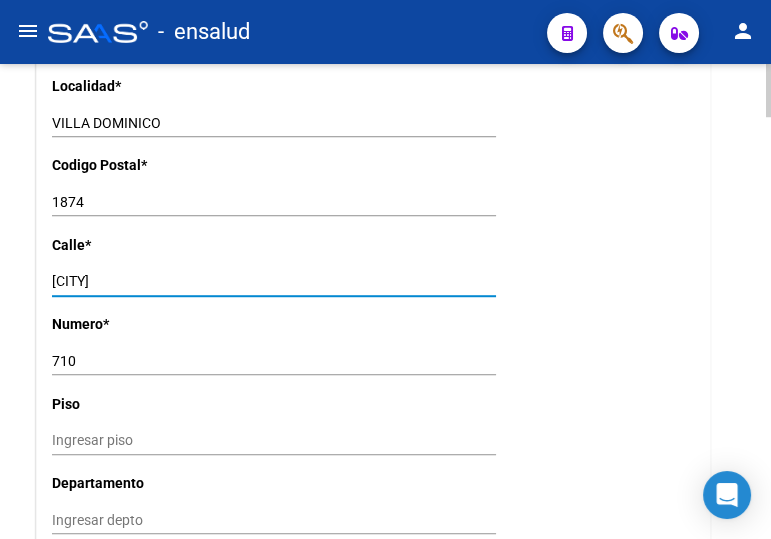 drag, startPoint x: 181, startPoint y: 282, endPoint x: 7, endPoint y: 279, distance: 174.02586 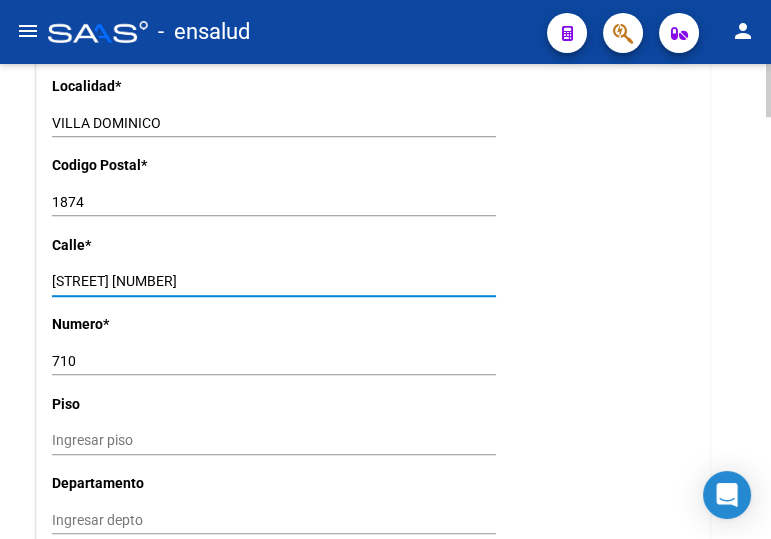 drag, startPoint x: 171, startPoint y: 281, endPoint x: 151, endPoint y: 281, distance: 20 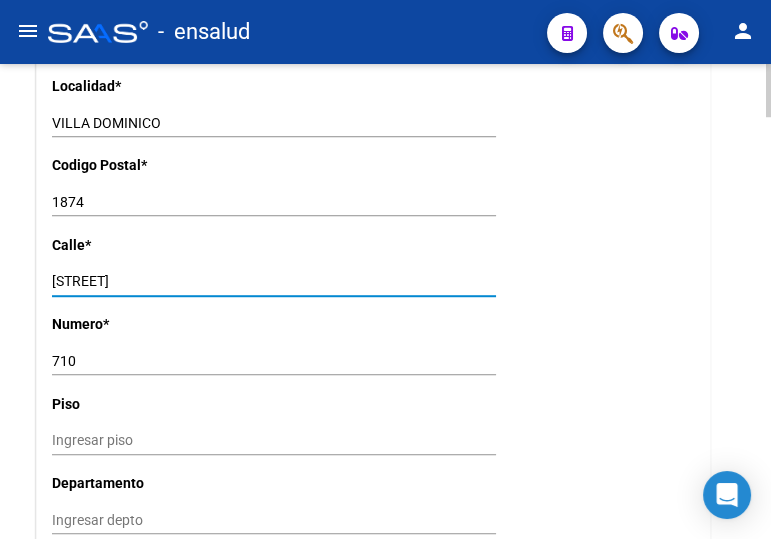 type on "JUAN B JUSTO" 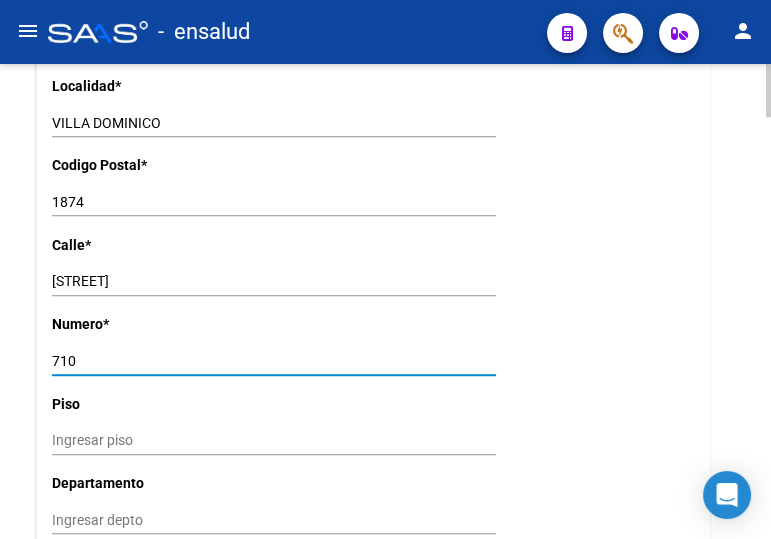 drag, startPoint x: 97, startPoint y: 354, endPoint x: 4, endPoint y: 340, distance: 94.04786 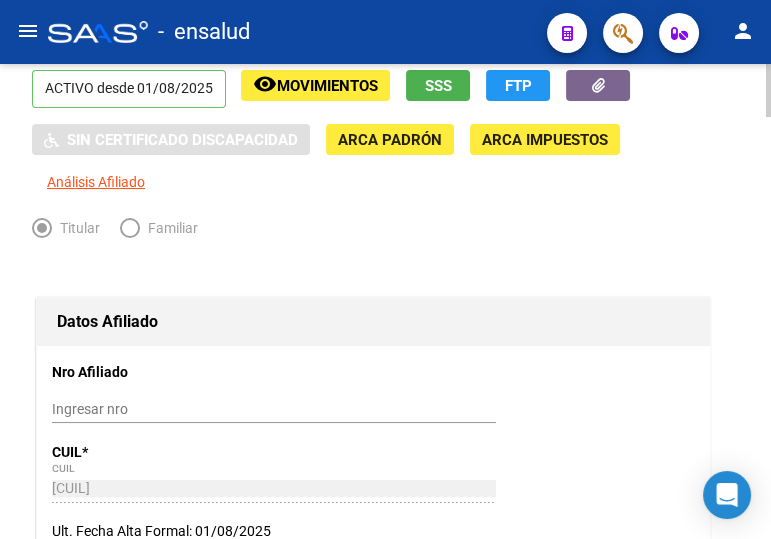 scroll, scrollTop: 0, scrollLeft: 0, axis: both 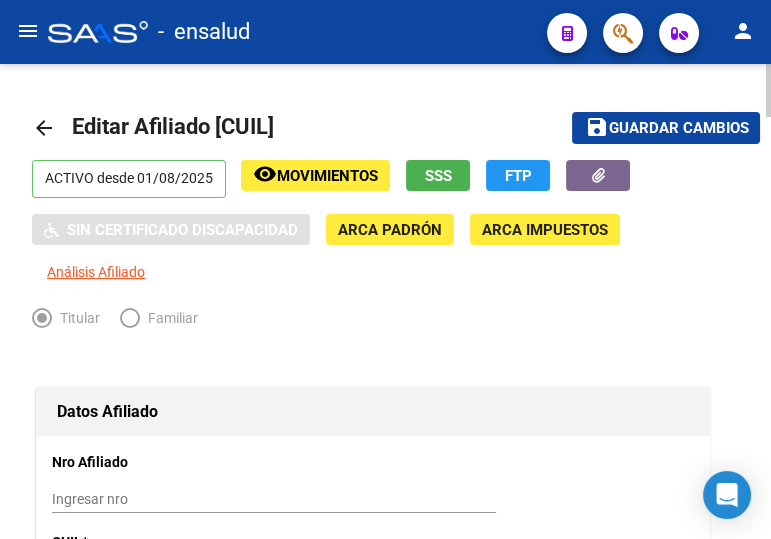 type on "550" 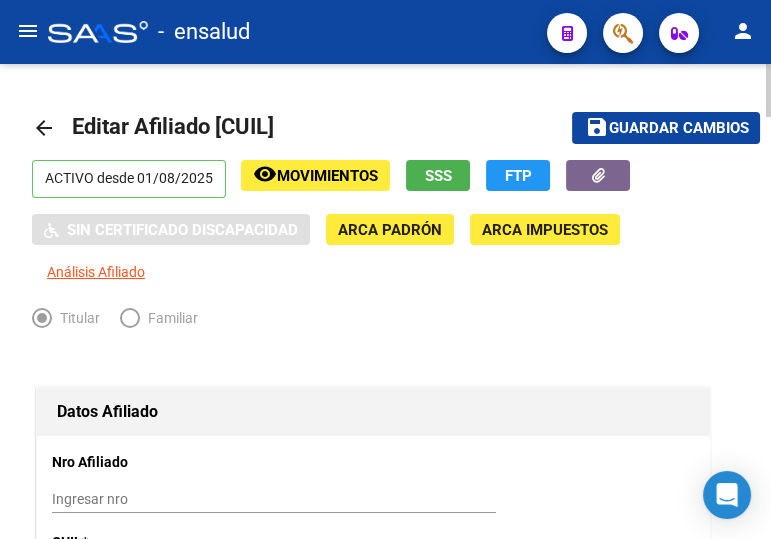 click on "save" 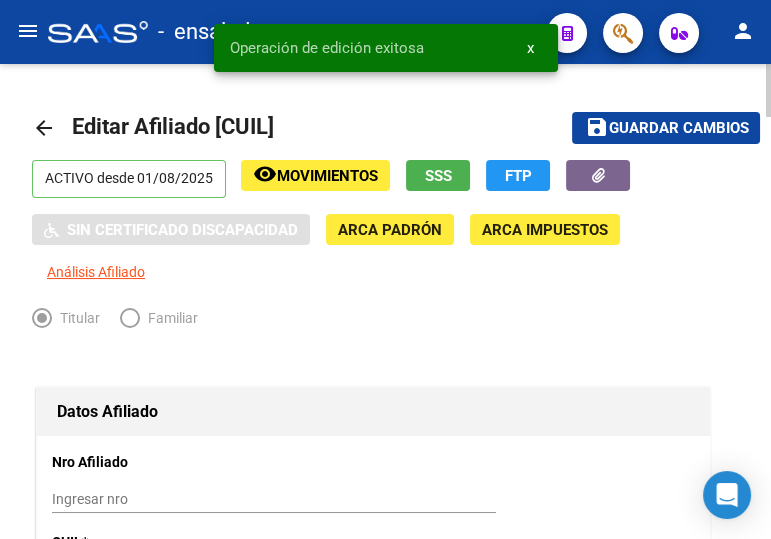 click on "arrow_back" 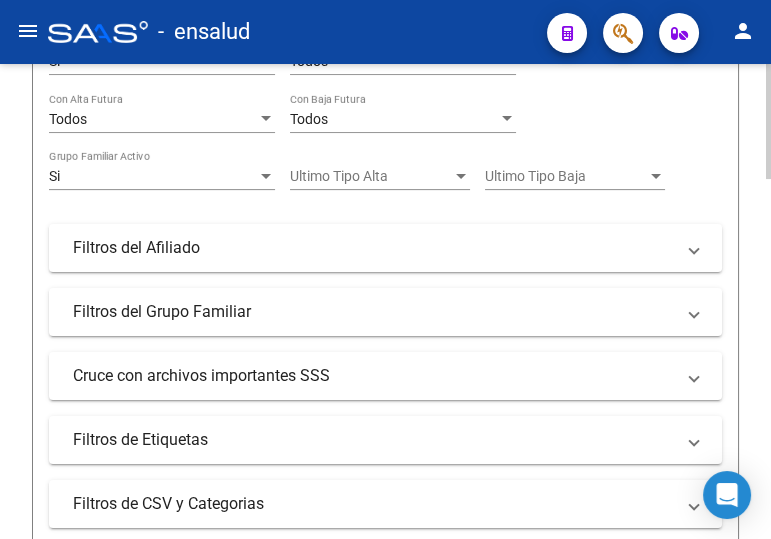 scroll, scrollTop: 90, scrollLeft: 0, axis: vertical 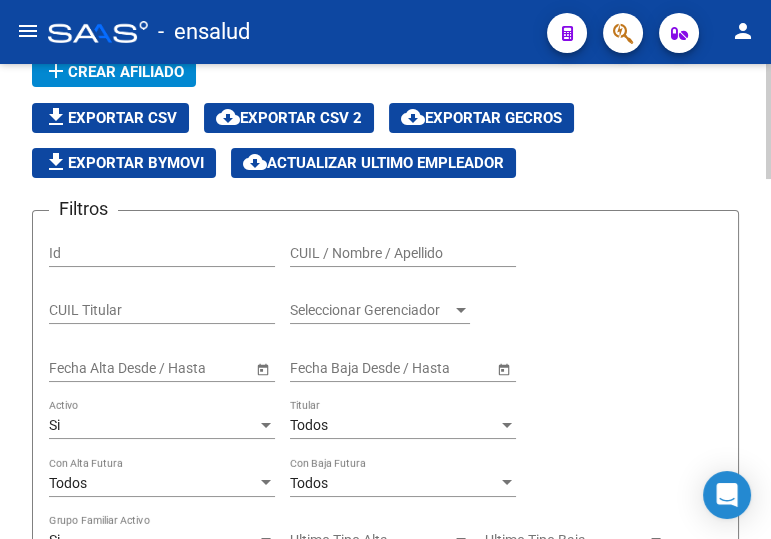 click on "CUIL / Nombre / Apellido" at bounding box center (403, 253) 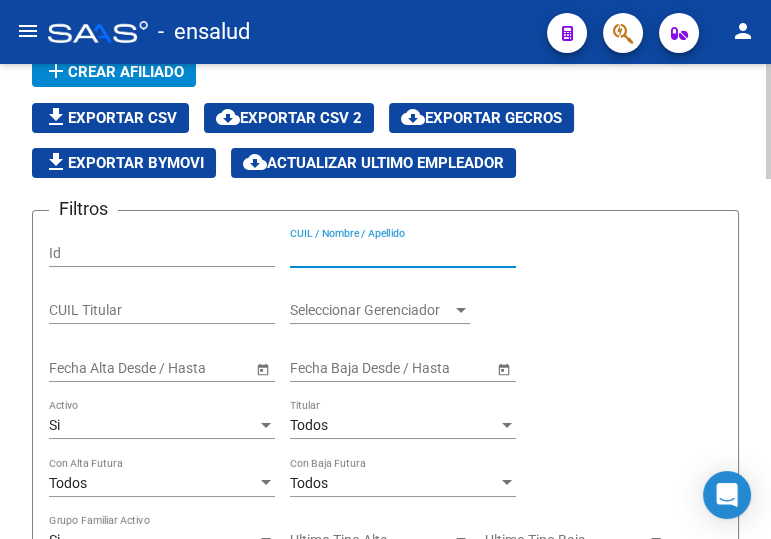 click on "CUIL / Nombre / Apellido" at bounding box center (403, 253) 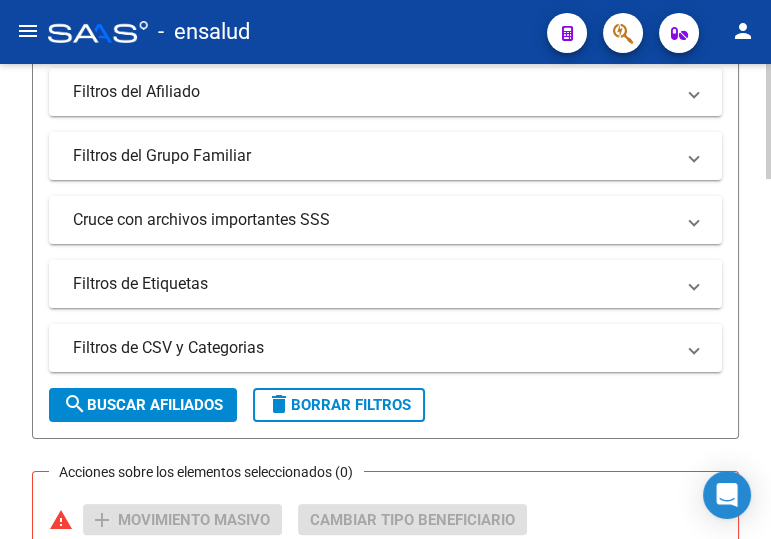 scroll, scrollTop: 636, scrollLeft: 0, axis: vertical 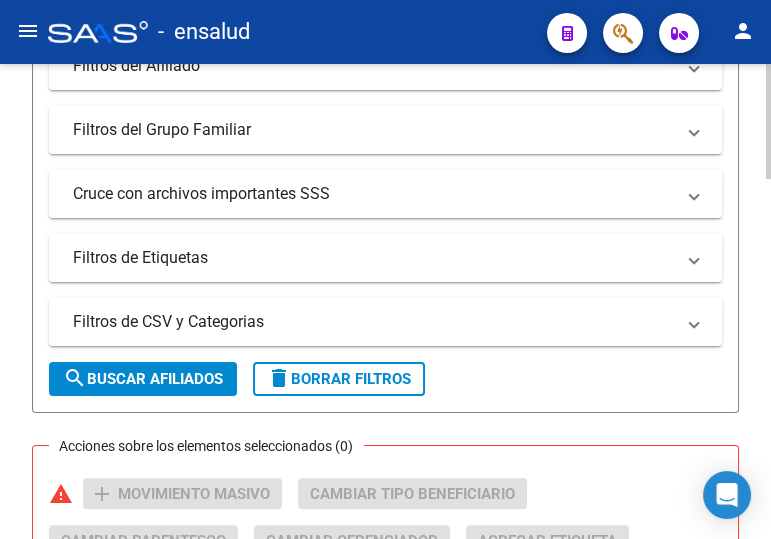 type on "20390908378" 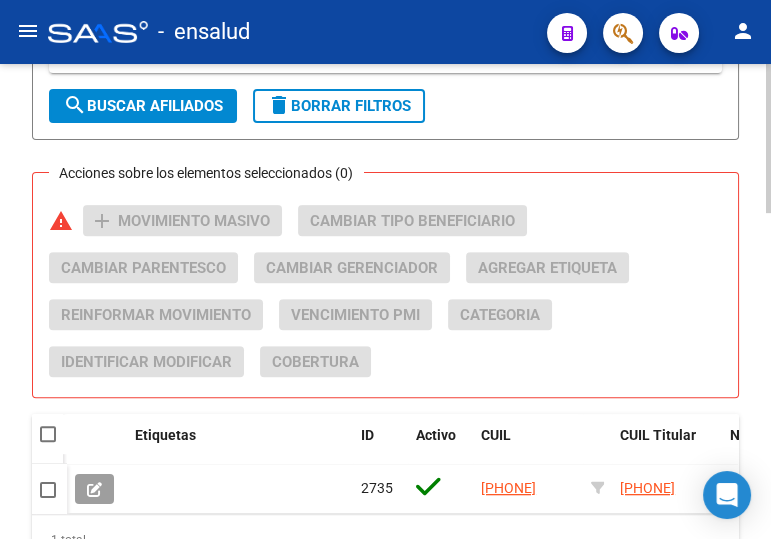 scroll, scrollTop: 1000, scrollLeft: 0, axis: vertical 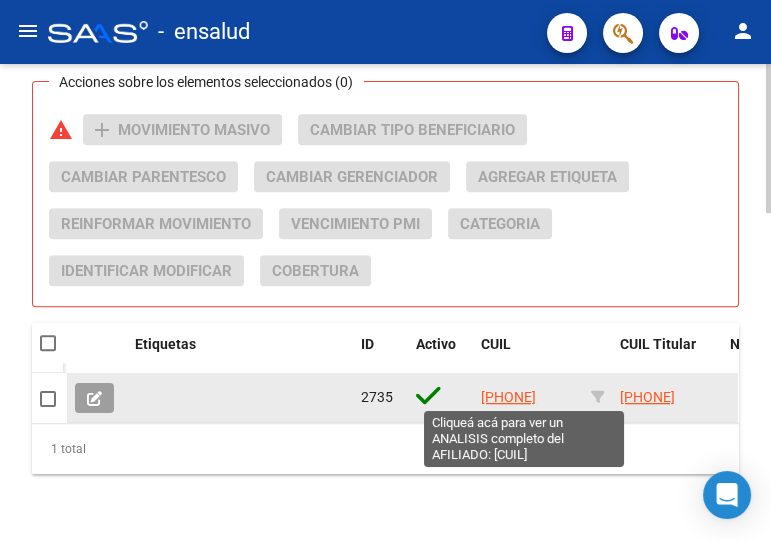 click on "20390908378" 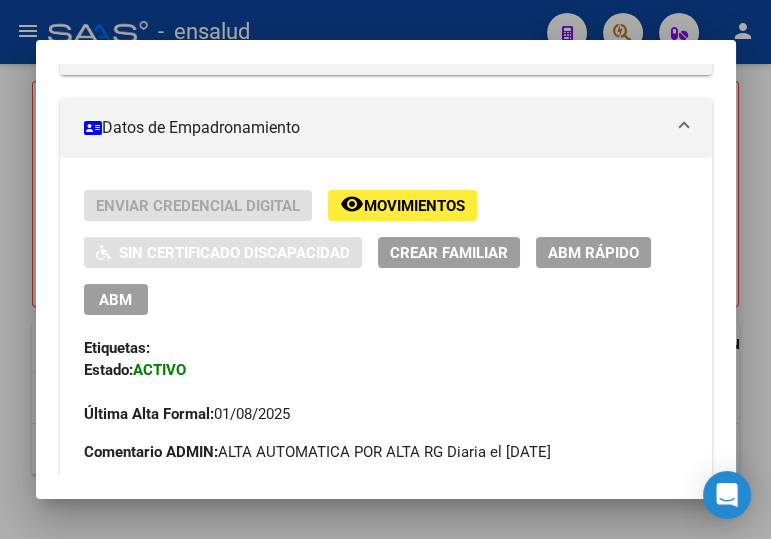 scroll, scrollTop: 363, scrollLeft: 0, axis: vertical 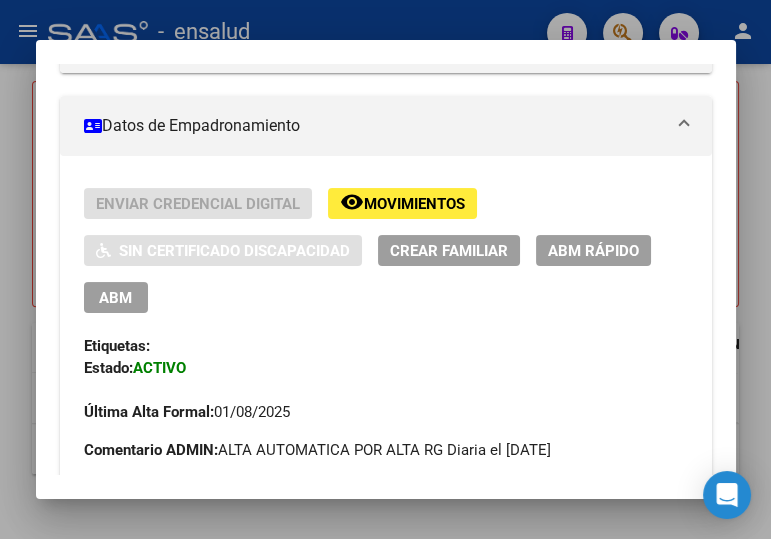 click on "ABM" at bounding box center (115, 298) 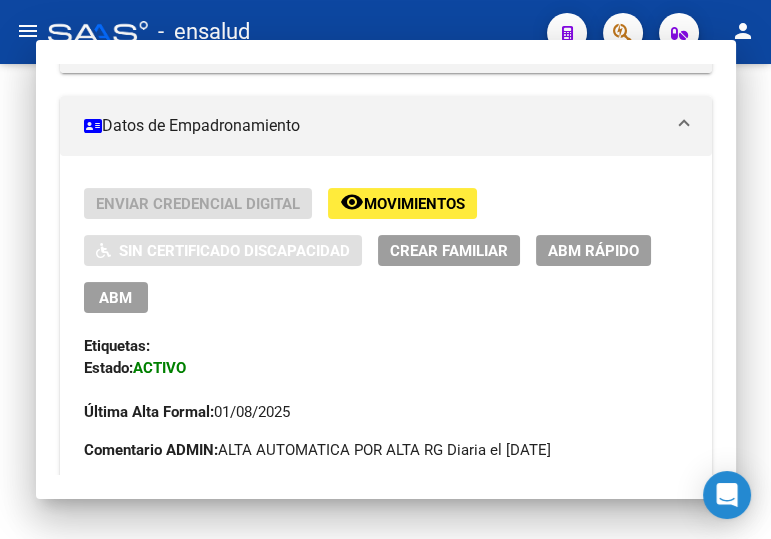 scroll, scrollTop: 0, scrollLeft: 0, axis: both 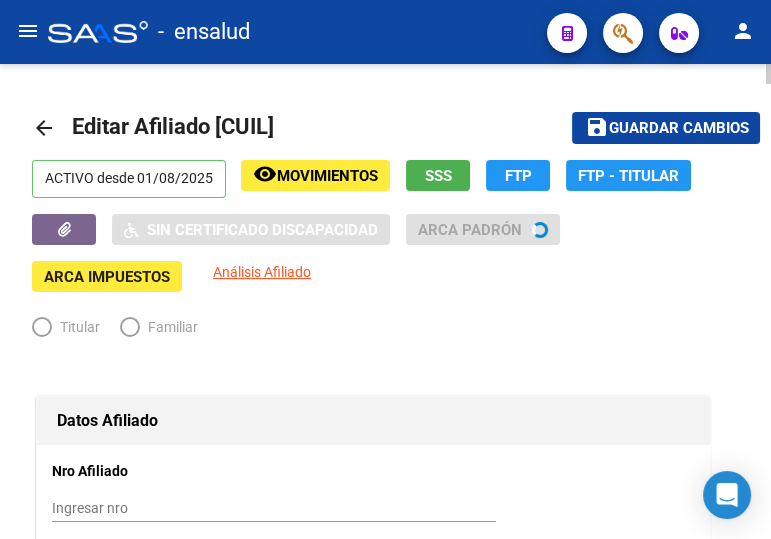 radio on "true" 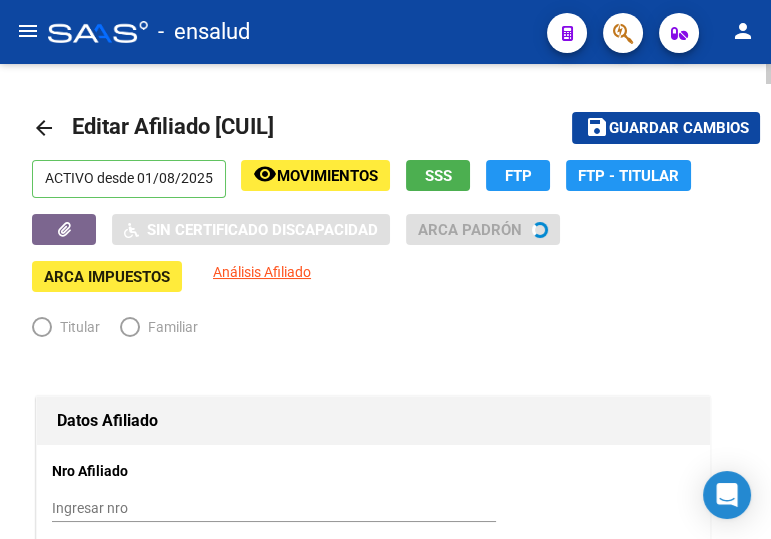 type on "[CUIL]" 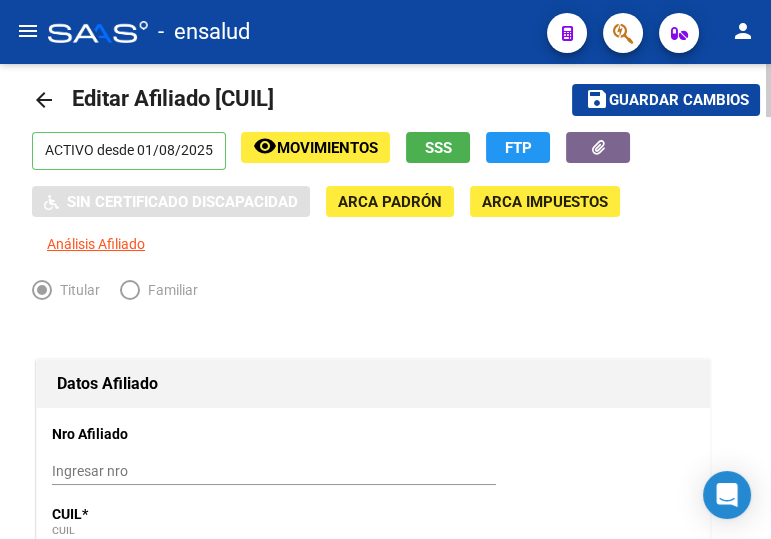scroll, scrollTop: 0, scrollLeft: 0, axis: both 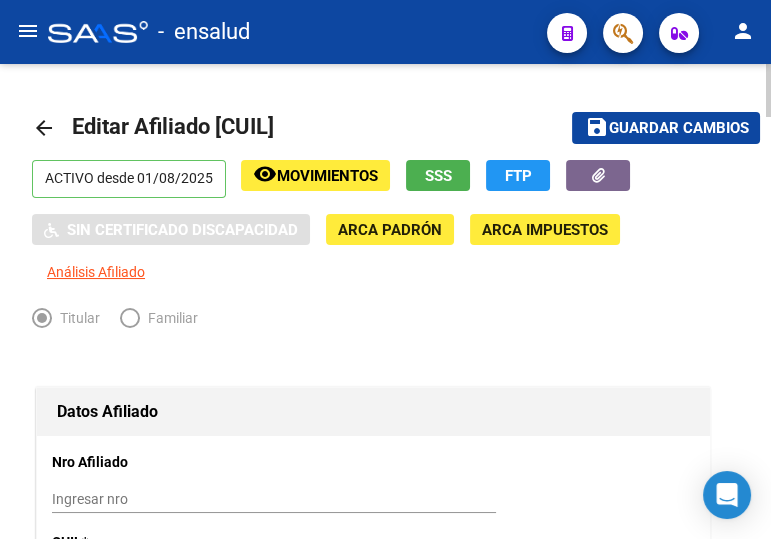 drag, startPoint x: 607, startPoint y: 119, endPoint x: 523, endPoint y: 80, distance: 92.61209 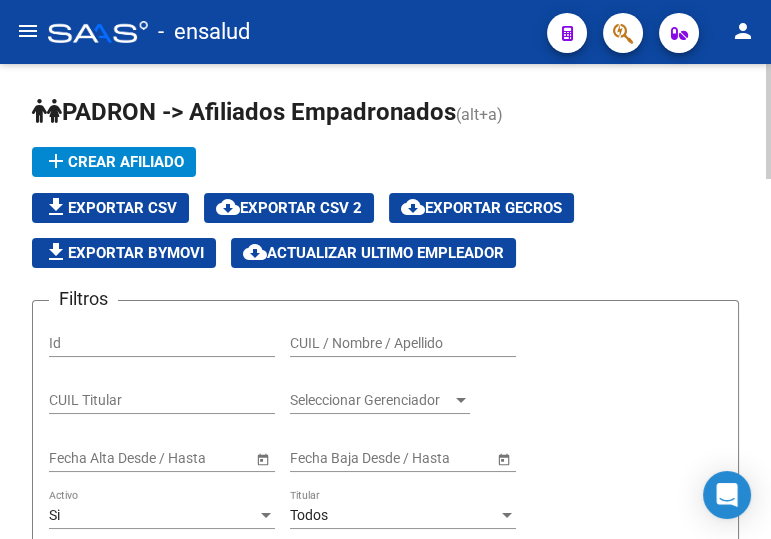 click on "CUIL / Nombre / Apellido" at bounding box center (403, 343) 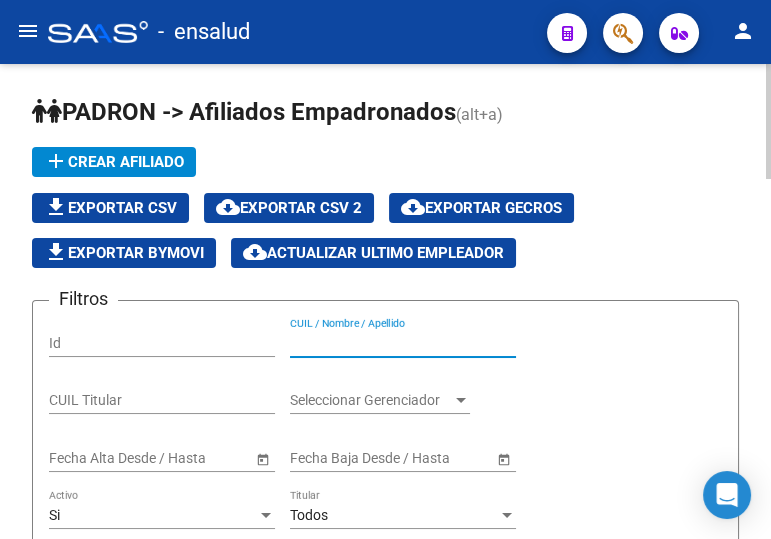paste on "20426805244" 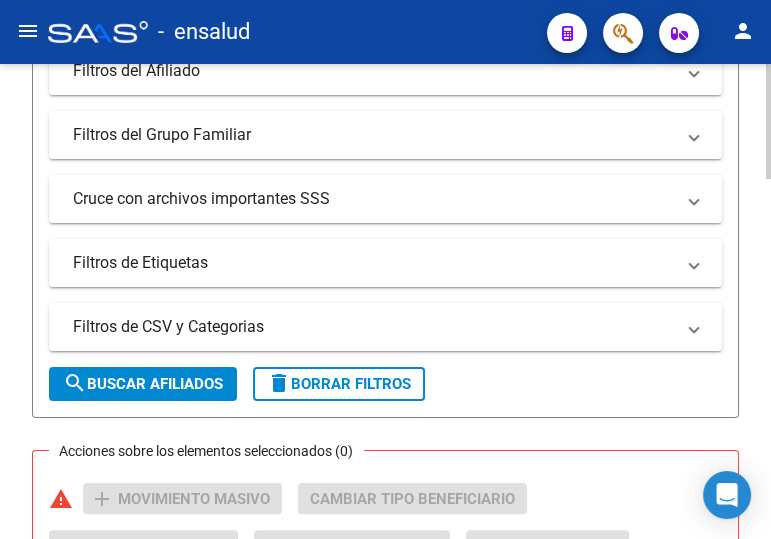 scroll, scrollTop: 636, scrollLeft: 0, axis: vertical 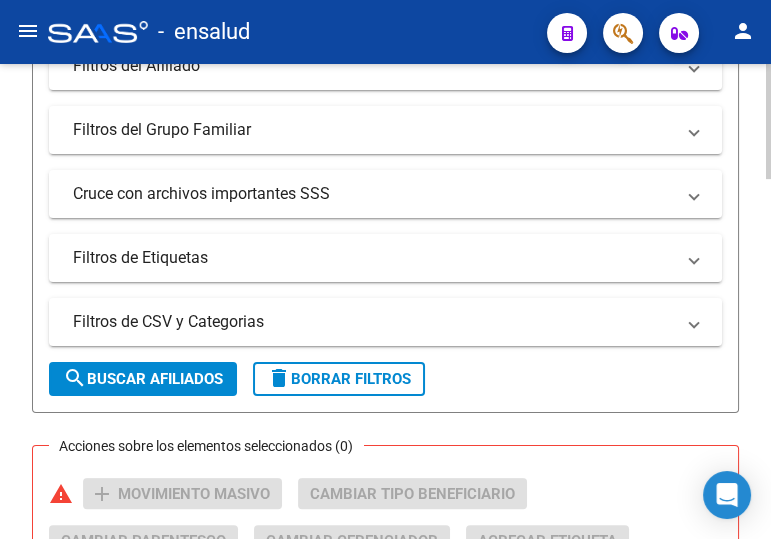 type on "20426805244" 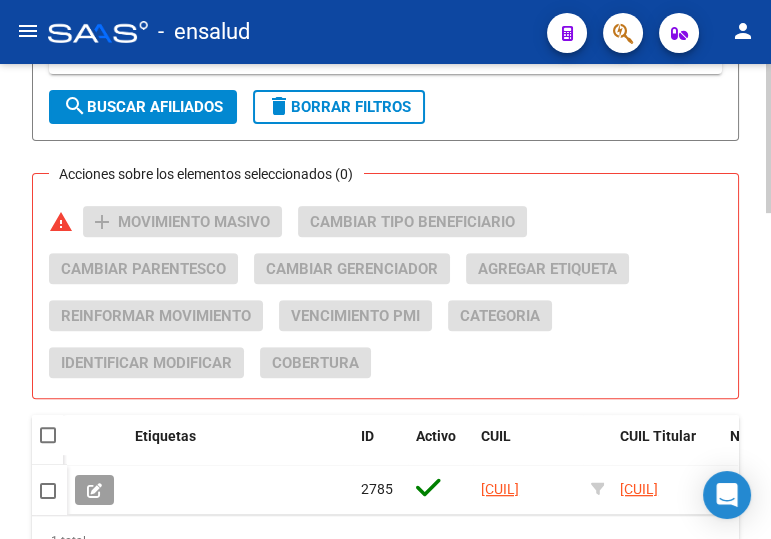 scroll, scrollTop: 909, scrollLeft: 0, axis: vertical 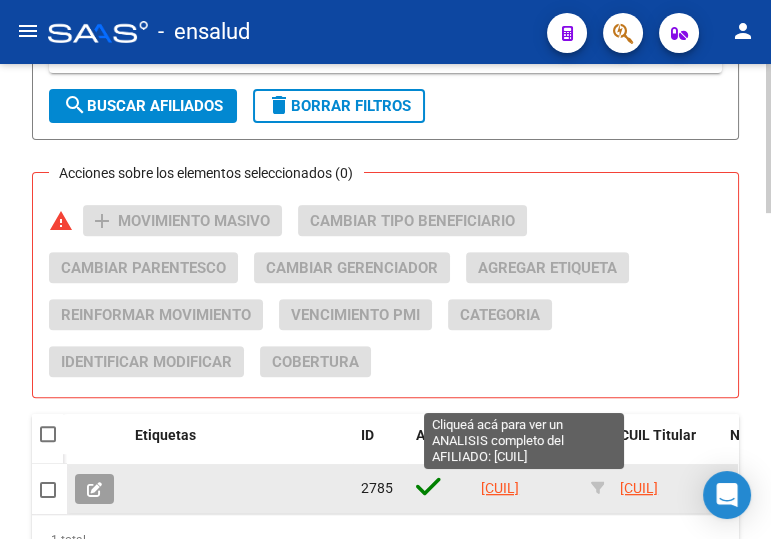 click on "20426805244" 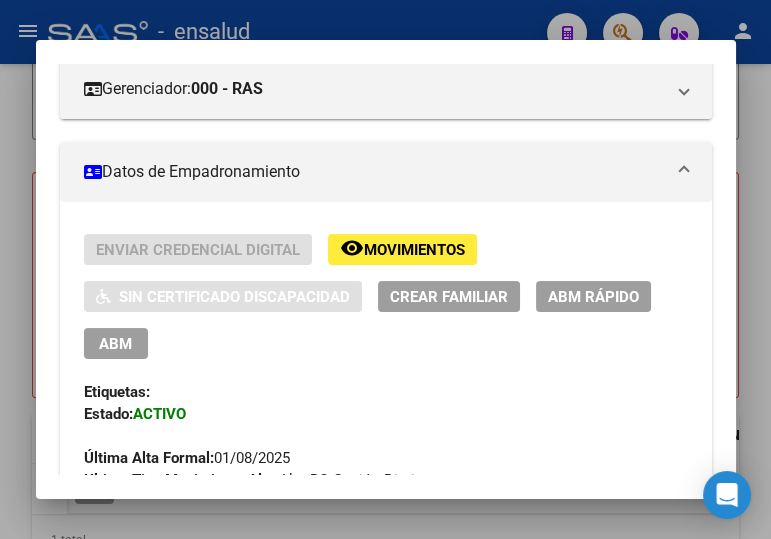scroll, scrollTop: 272, scrollLeft: 0, axis: vertical 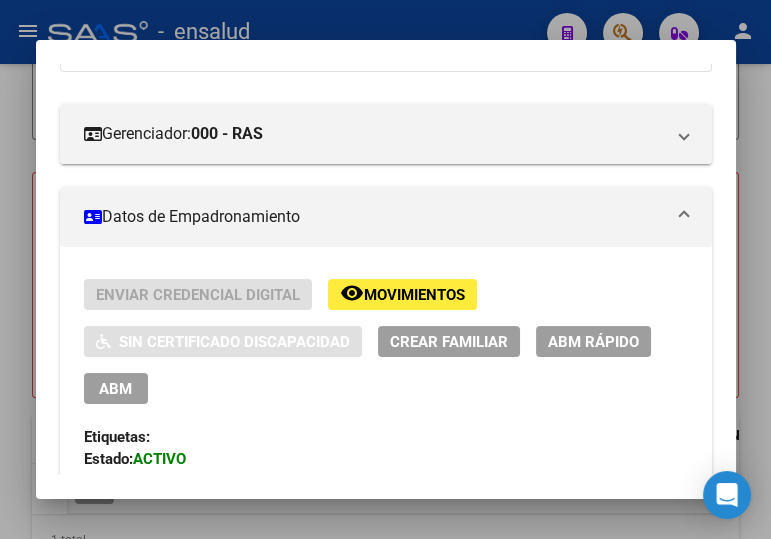 drag, startPoint x: 126, startPoint y: 385, endPoint x: 757, endPoint y: 400, distance: 631.1783 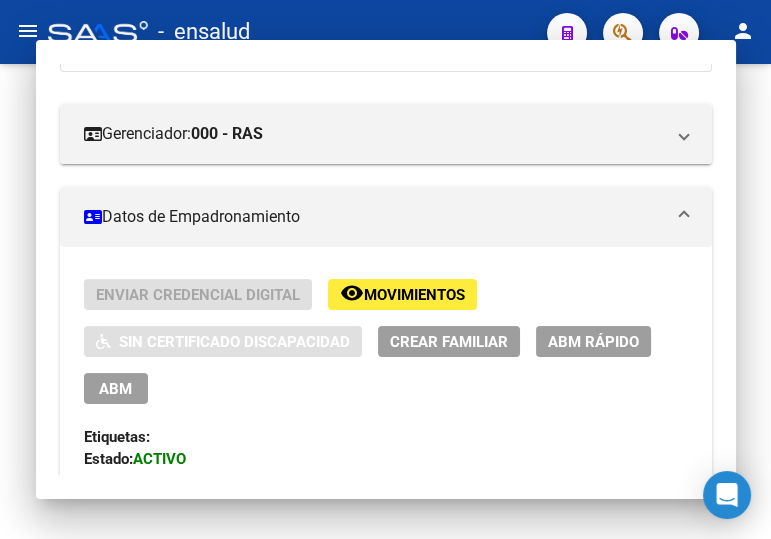 scroll, scrollTop: 0, scrollLeft: 0, axis: both 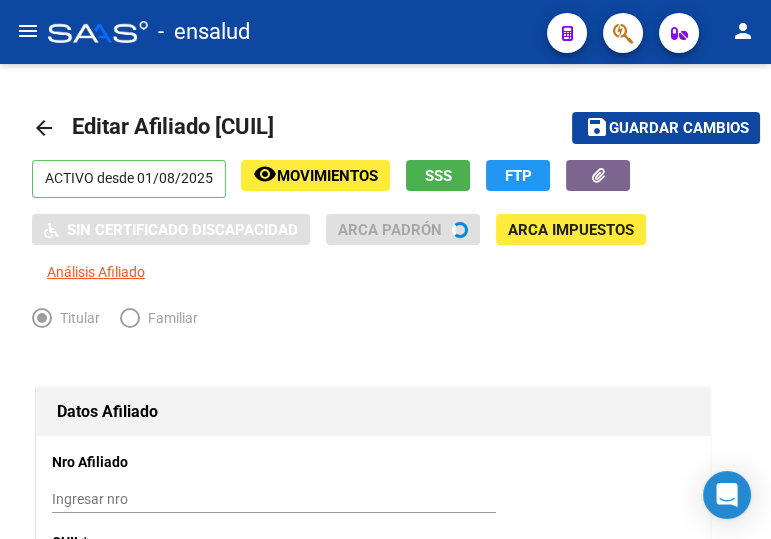 radio on "true" 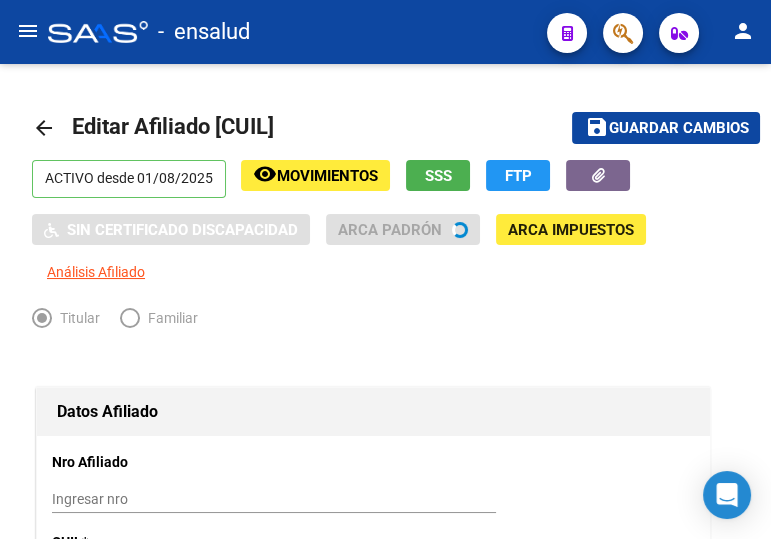 type on "[CUIL]" 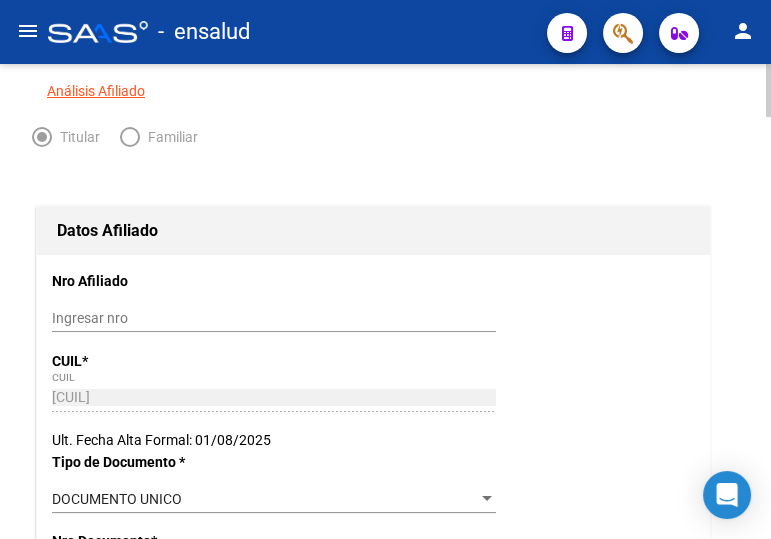 scroll, scrollTop: 0, scrollLeft: 0, axis: both 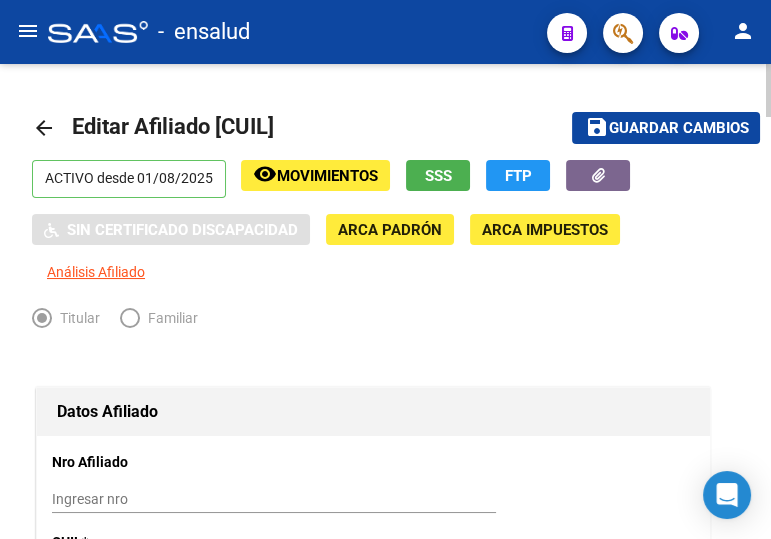 click on "Guardar cambios" 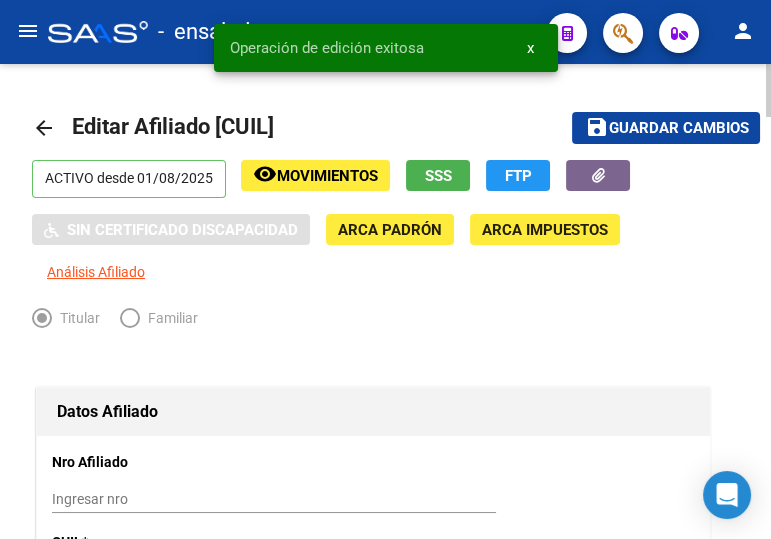click on "arrow_back" 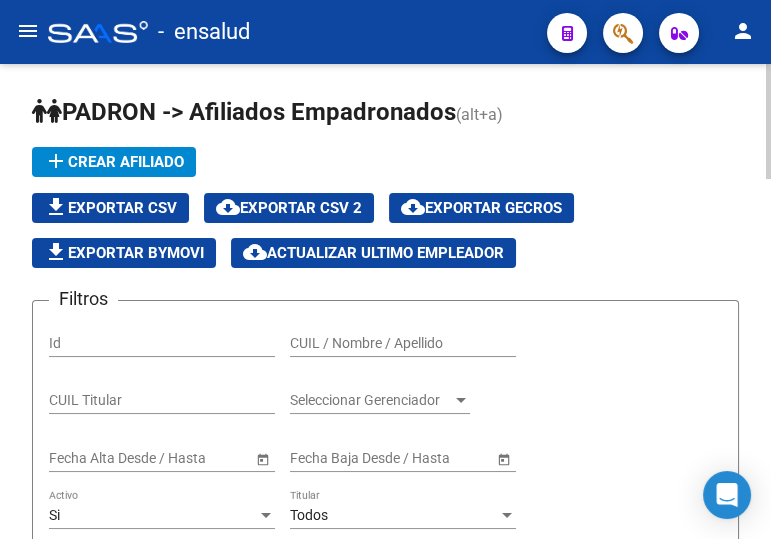 click on "CUIL / Nombre / Apellido" at bounding box center (403, 343) 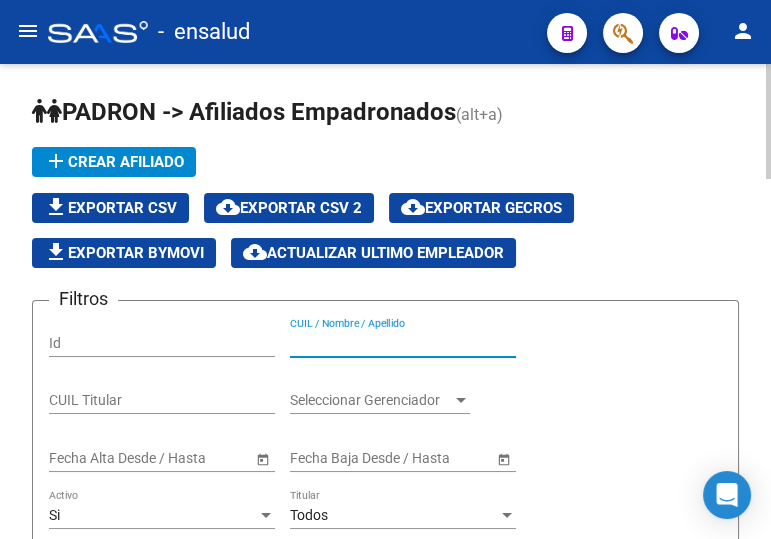 paste on "27345827248" 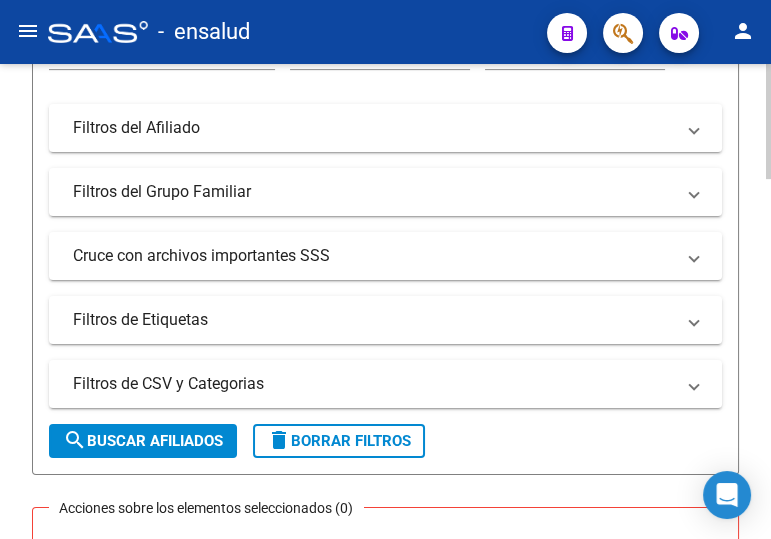 scroll, scrollTop: 636, scrollLeft: 0, axis: vertical 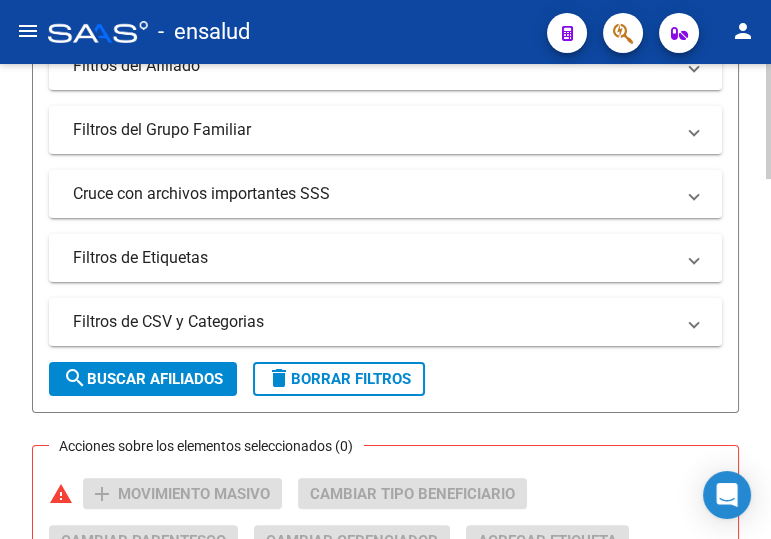 type on "27345827248" 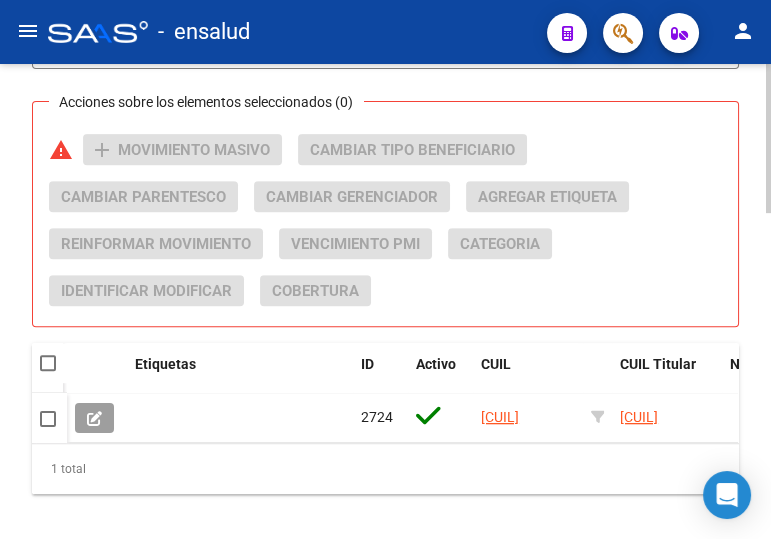 scroll, scrollTop: 1000, scrollLeft: 0, axis: vertical 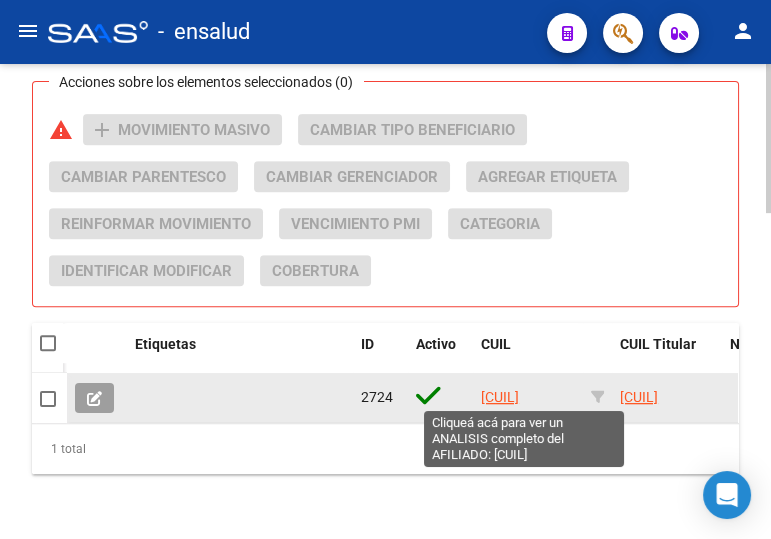 click on "27345827248" 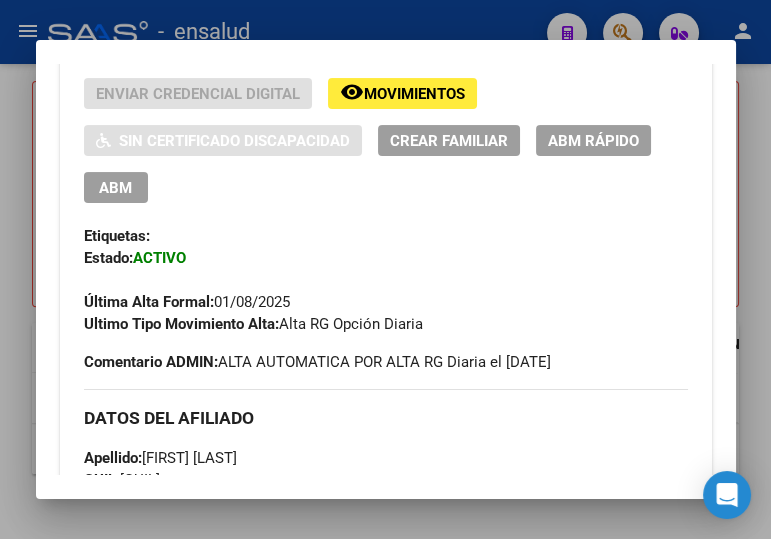 scroll, scrollTop: 363, scrollLeft: 0, axis: vertical 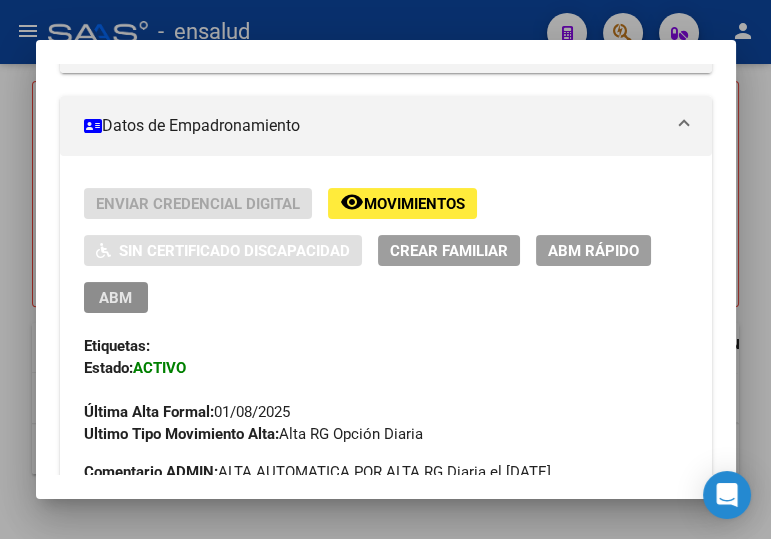 click on "ABM" at bounding box center [115, 298] 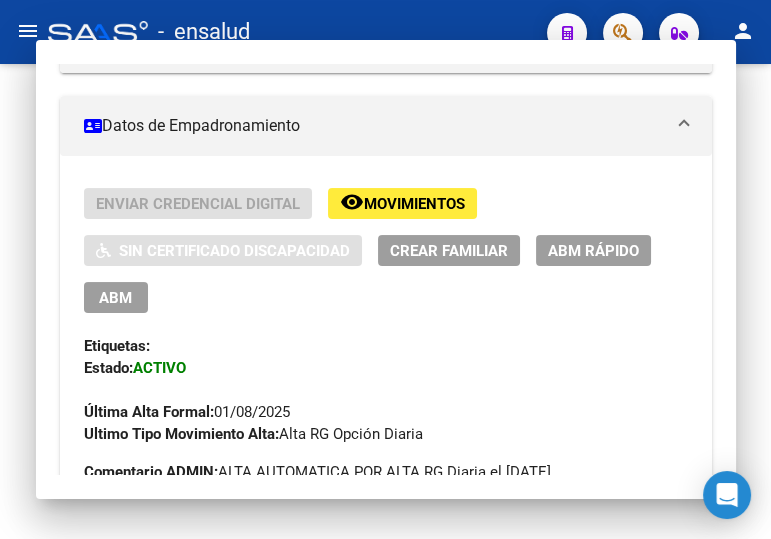 scroll, scrollTop: 0, scrollLeft: 0, axis: both 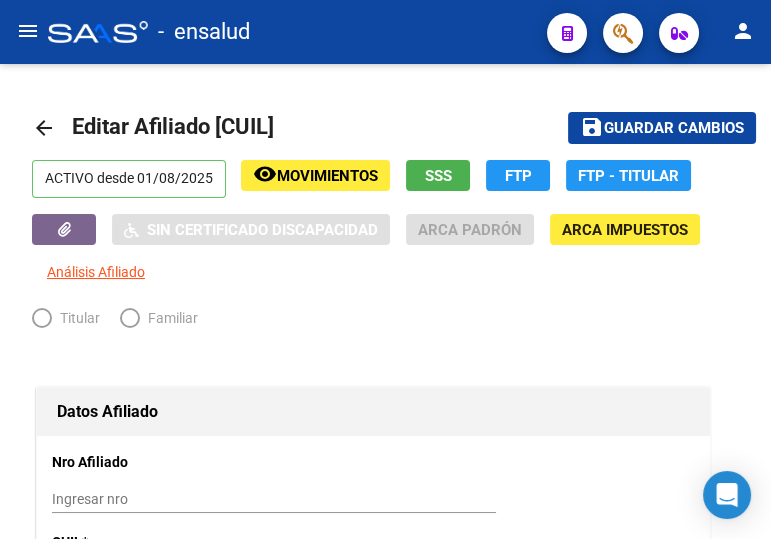 radio on "true" 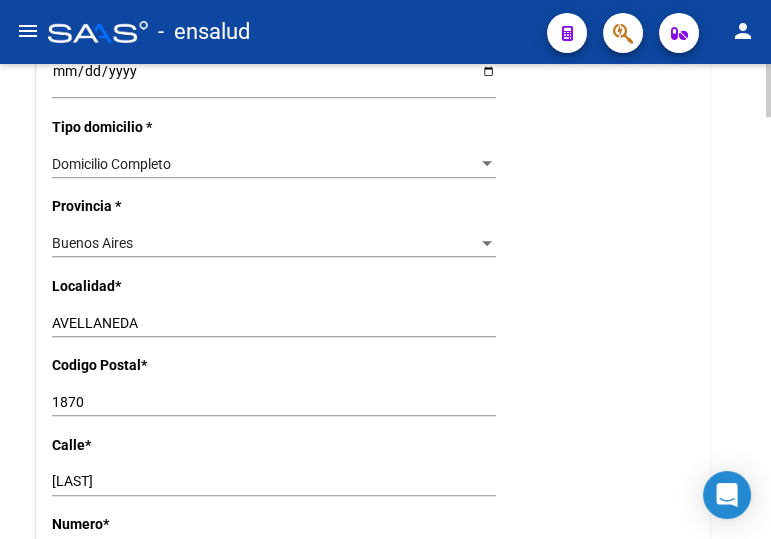 scroll, scrollTop: 1454, scrollLeft: 0, axis: vertical 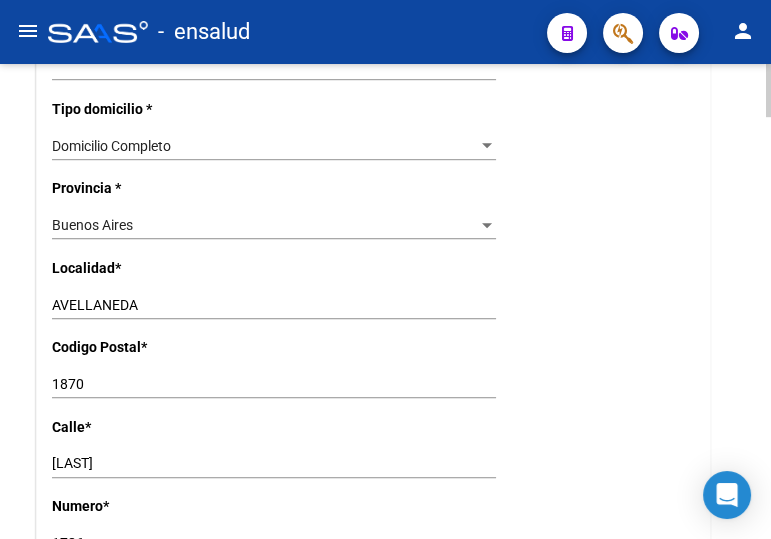 click on "AVELLANEDA" at bounding box center [274, 305] 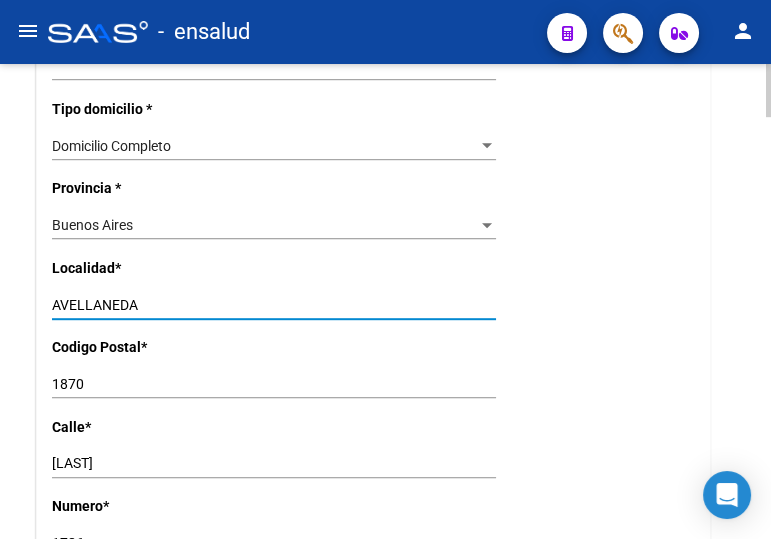 drag, startPoint x: 62, startPoint y: 300, endPoint x: 4, endPoint y: 294, distance: 58.30952 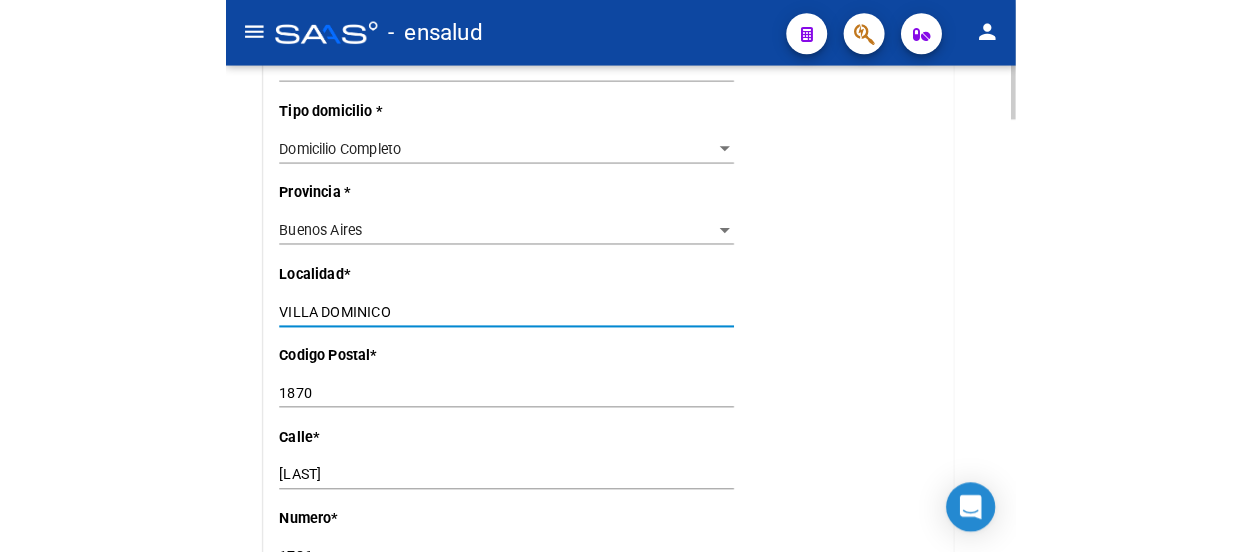 scroll, scrollTop: 1545, scrollLeft: 0, axis: vertical 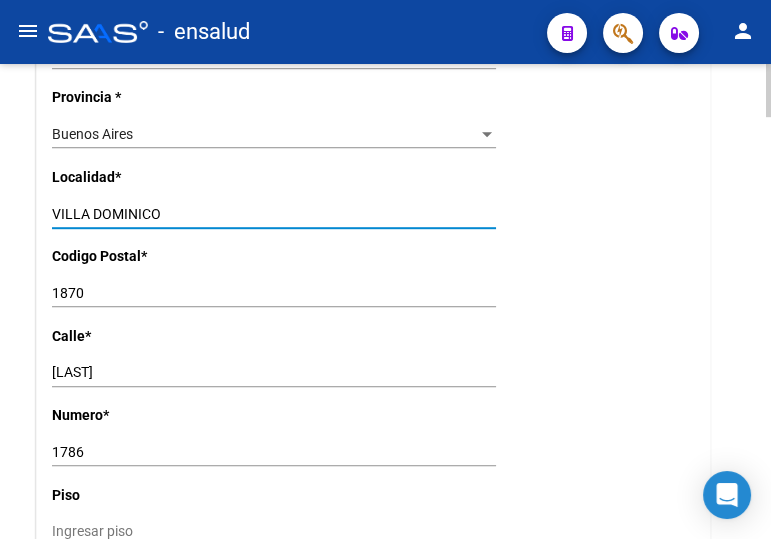 type on "VILLA DOMINICO" 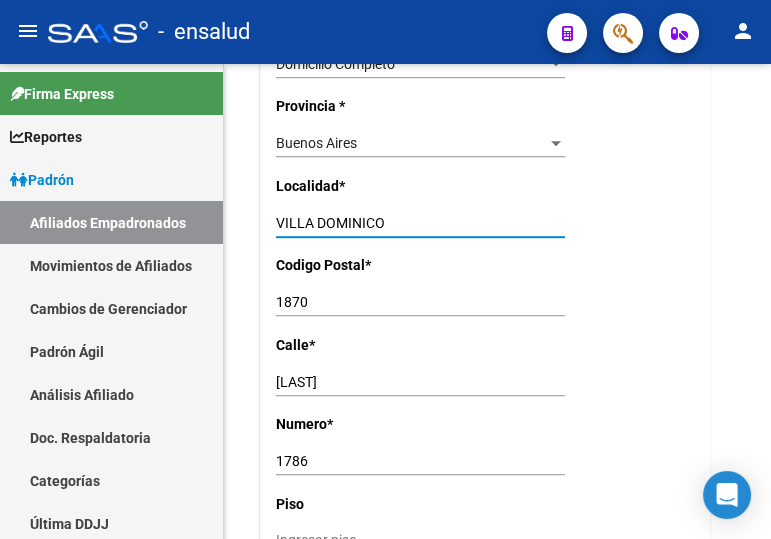scroll, scrollTop: 1485, scrollLeft: 0, axis: vertical 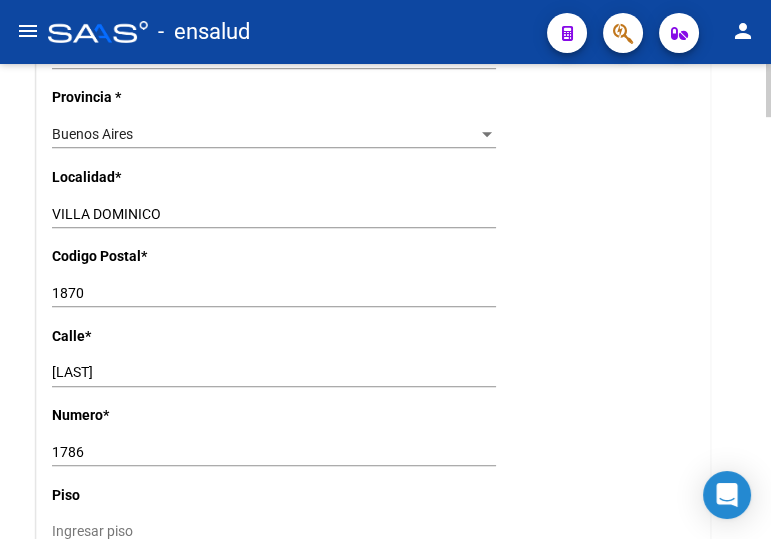 click on "1870 Ingresar el codigo" 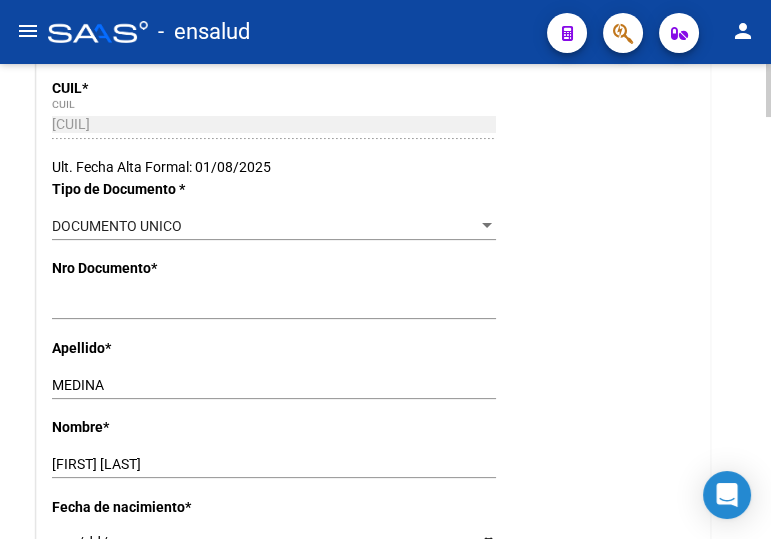 scroll, scrollTop: 0, scrollLeft: 0, axis: both 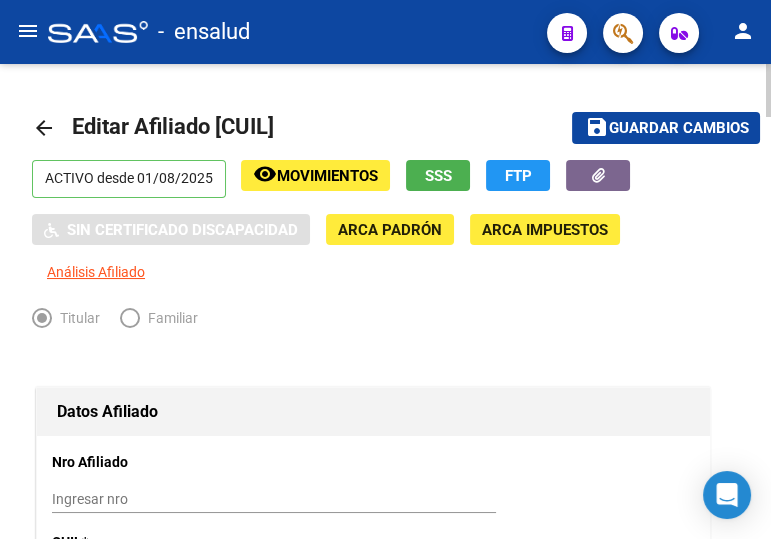 click on "arrow_back" 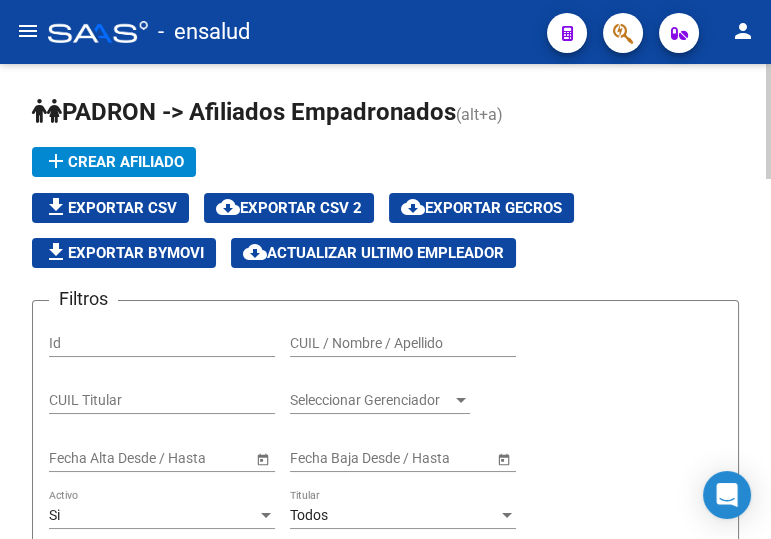click on "CUIL / Nombre / Apellido" at bounding box center [403, 343] 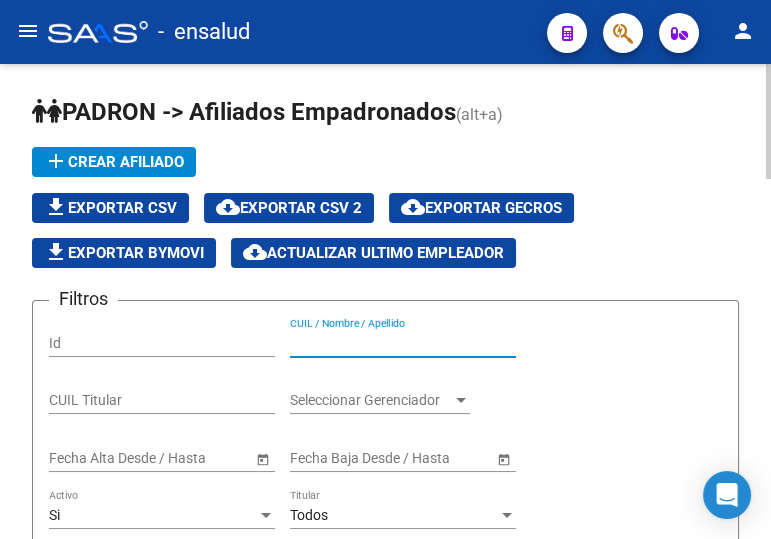 paste on "27232460992" 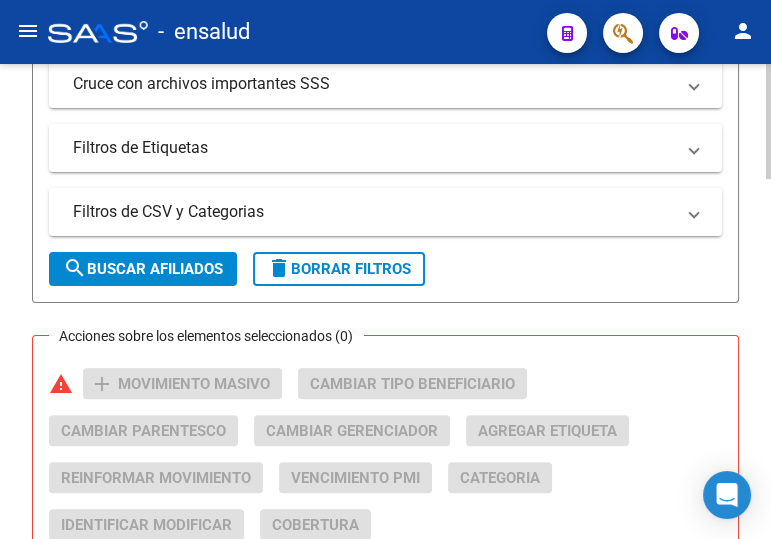 scroll, scrollTop: 727, scrollLeft: 0, axis: vertical 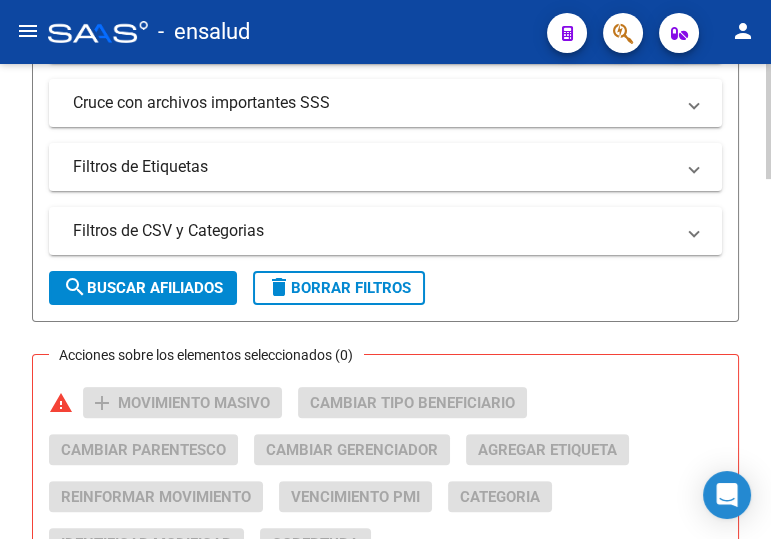 type on "27232460992" 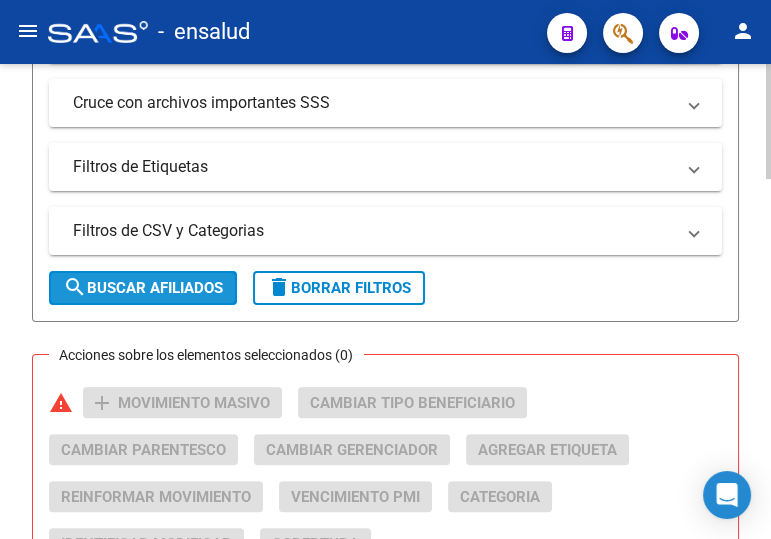 click on "search  Buscar Afiliados" 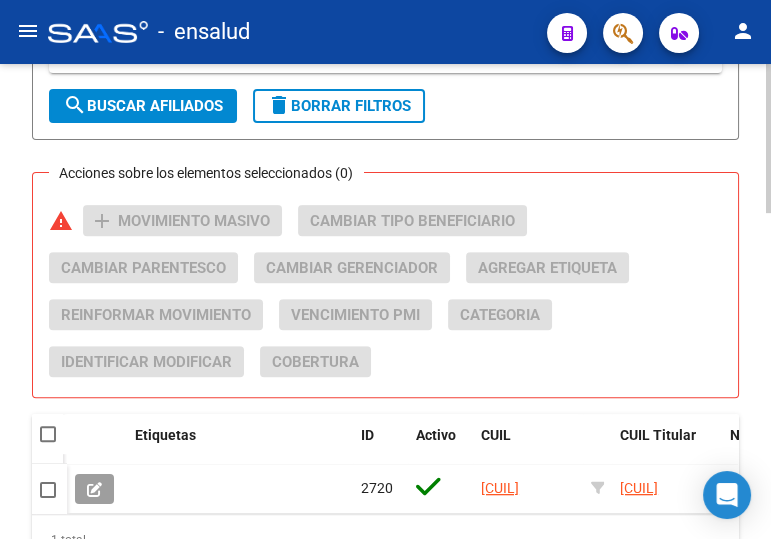 scroll, scrollTop: 1040, scrollLeft: 0, axis: vertical 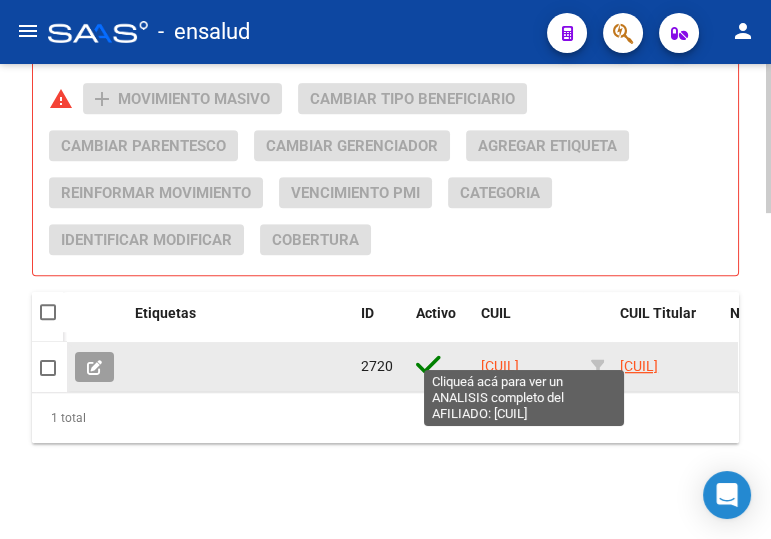 click on "27232460992" 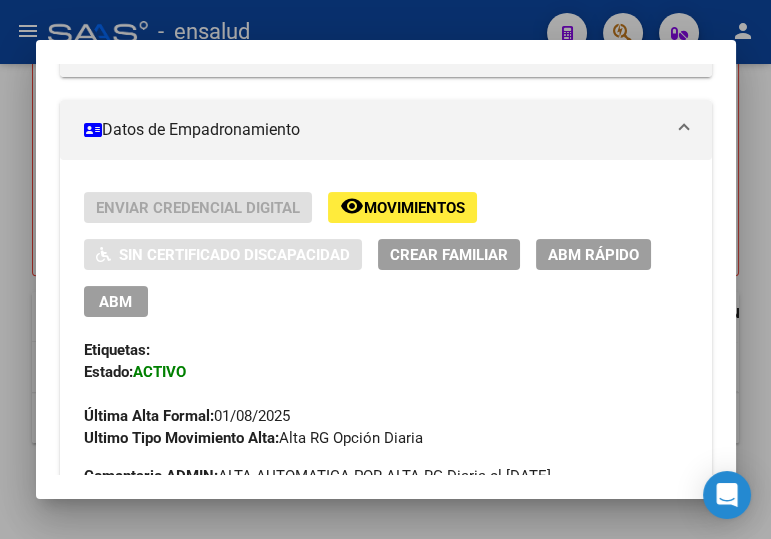 scroll, scrollTop: 363, scrollLeft: 0, axis: vertical 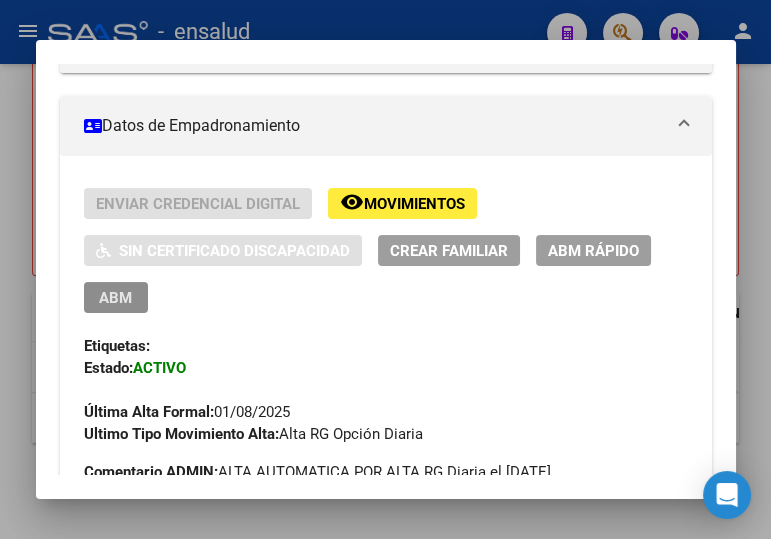 click on "ABM" at bounding box center (115, 298) 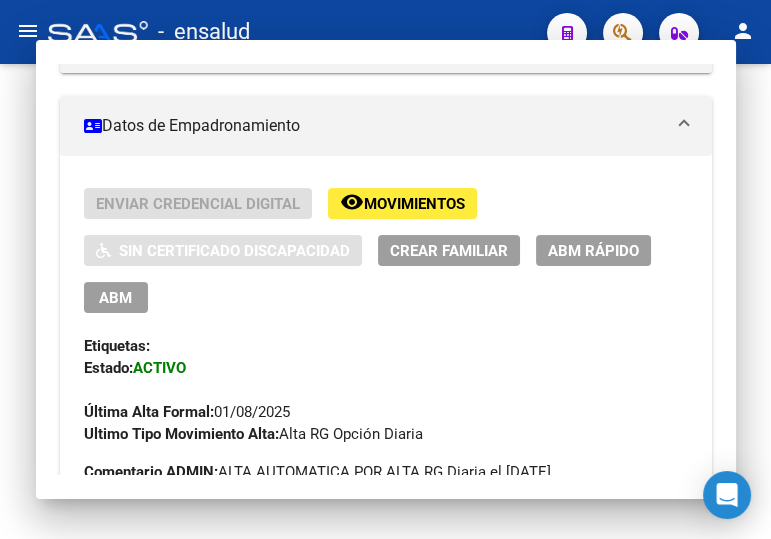 scroll, scrollTop: 0, scrollLeft: 0, axis: both 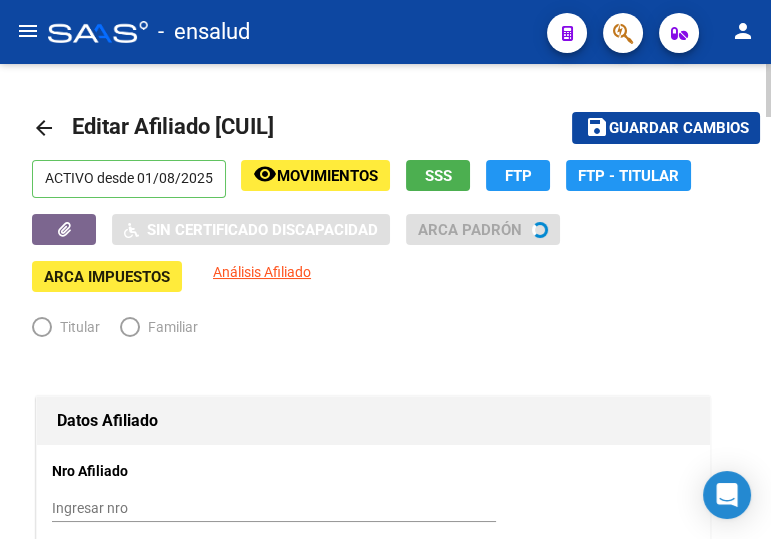 radio on "true" 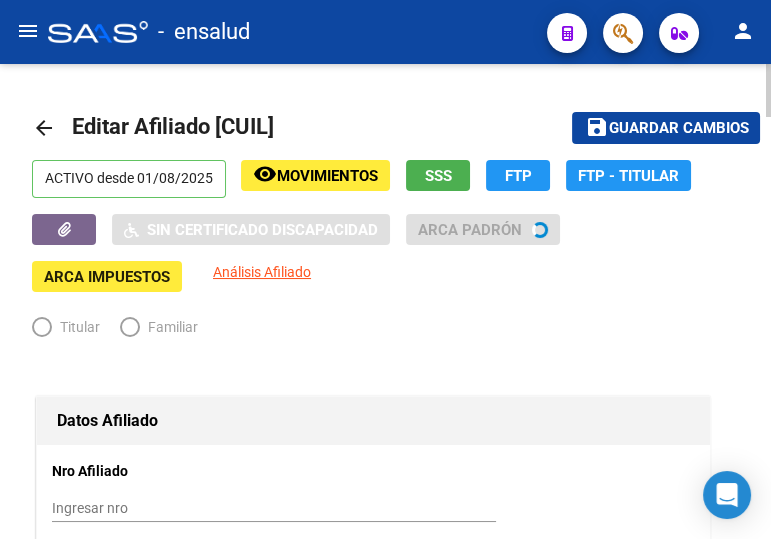type on "[CUIL]" 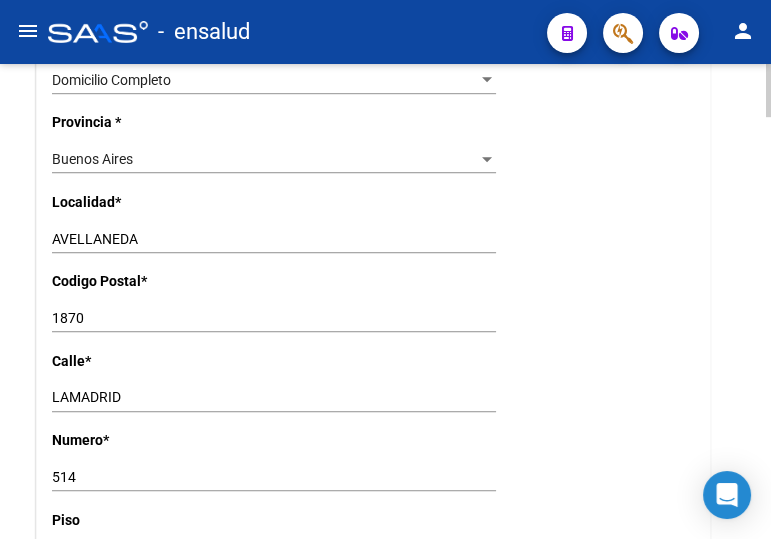 scroll, scrollTop: 1545, scrollLeft: 0, axis: vertical 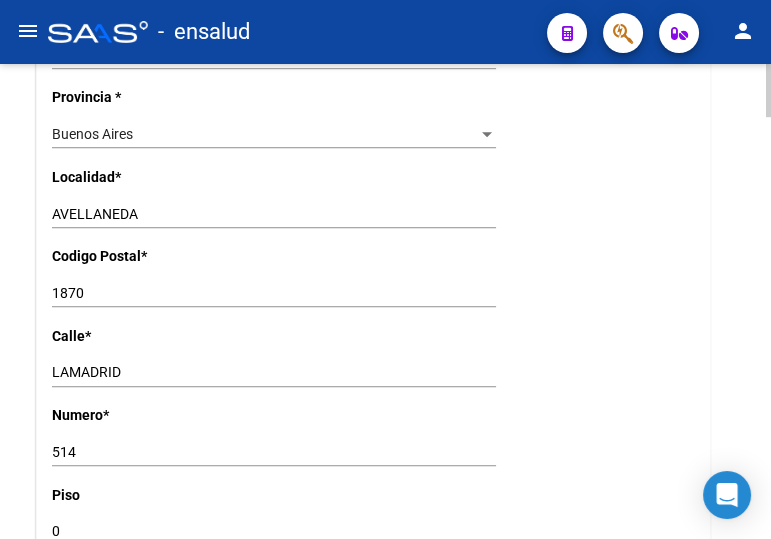 click on "LAMADRID" at bounding box center (274, 372) 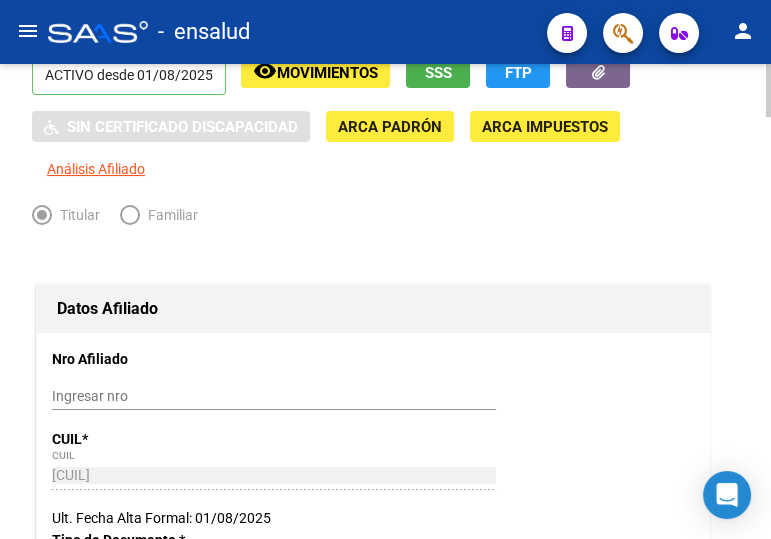scroll, scrollTop: 0, scrollLeft: 0, axis: both 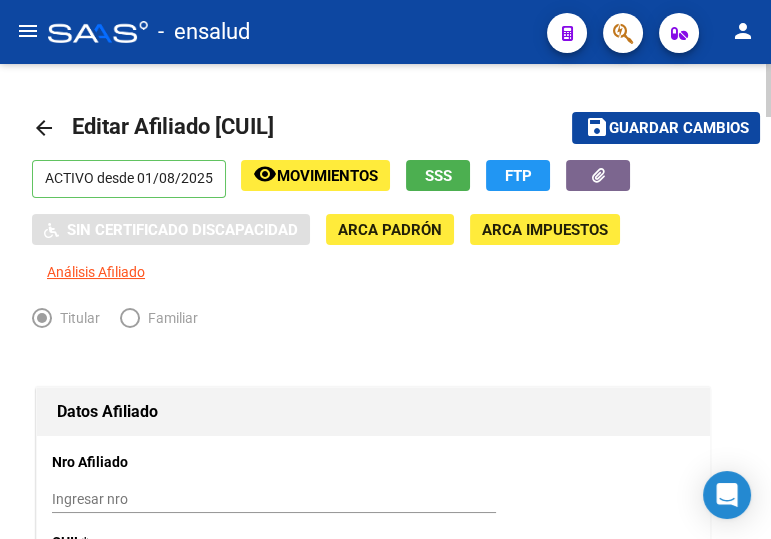 drag, startPoint x: 600, startPoint y: 119, endPoint x: 533, endPoint y: 106, distance: 68.24954 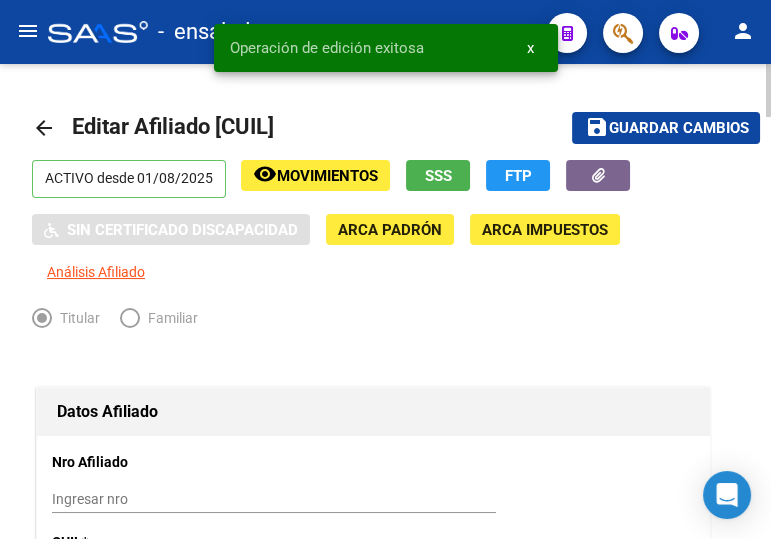 click on "arrow_back" 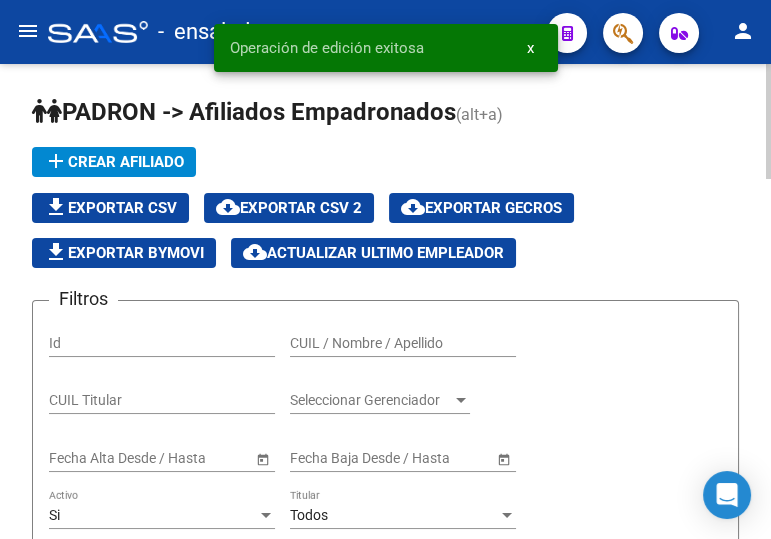 click on "CUIL / Nombre / Apellido" at bounding box center [403, 343] 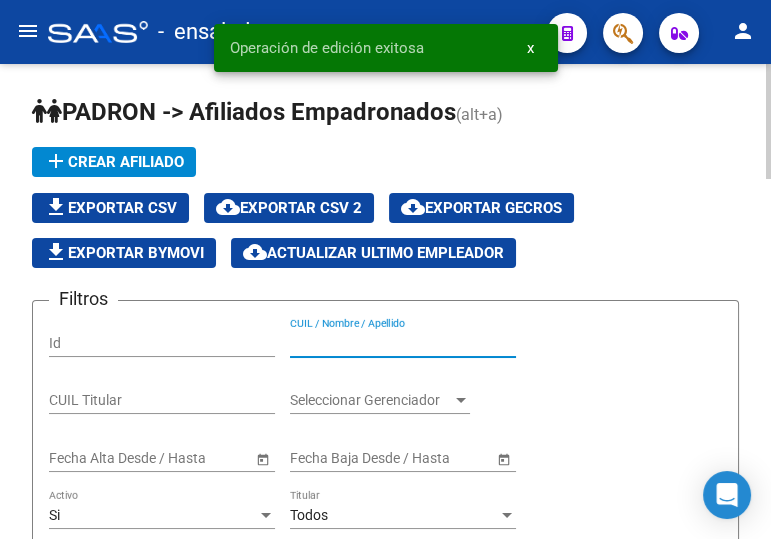 paste on "27456882671" 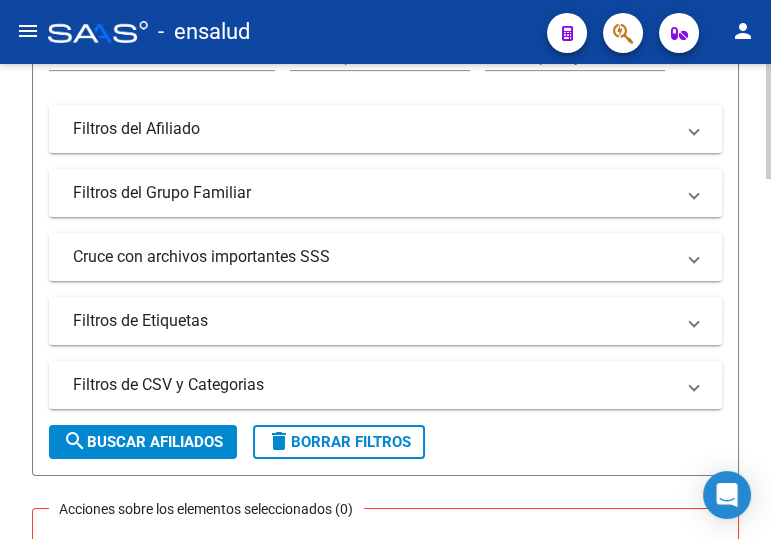 scroll, scrollTop: 818, scrollLeft: 0, axis: vertical 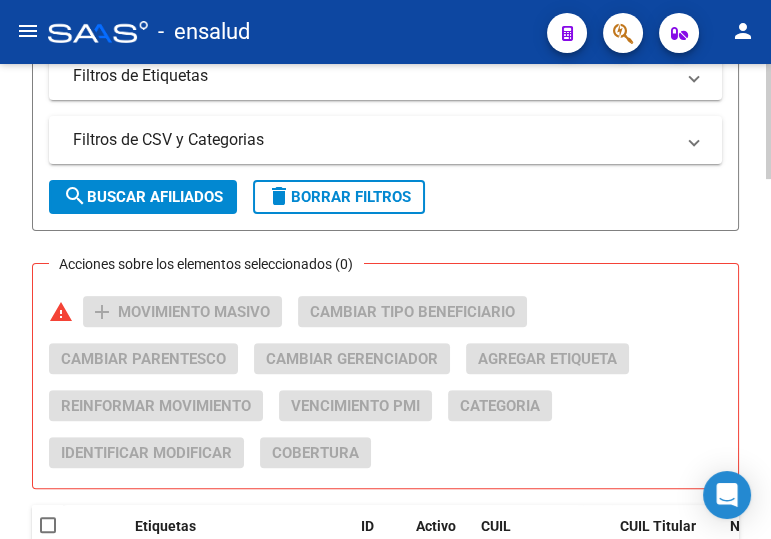 type on "27456882671" 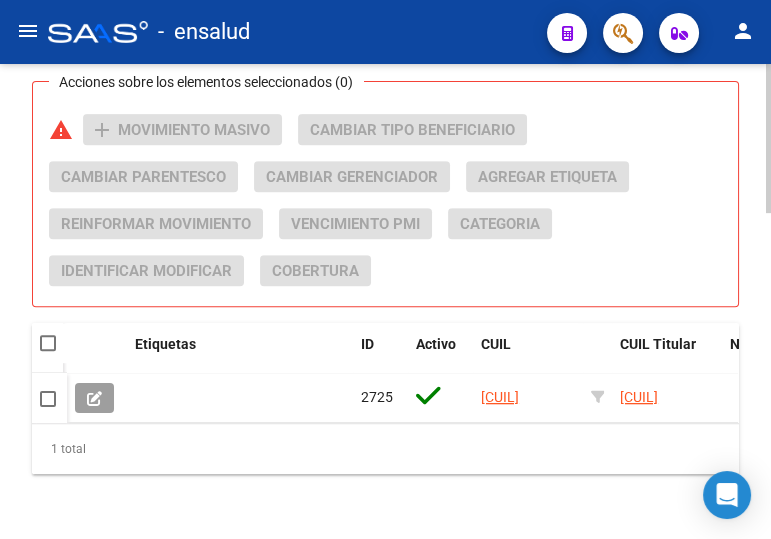 scroll, scrollTop: 1040, scrollLeft: 0, axis: vertical 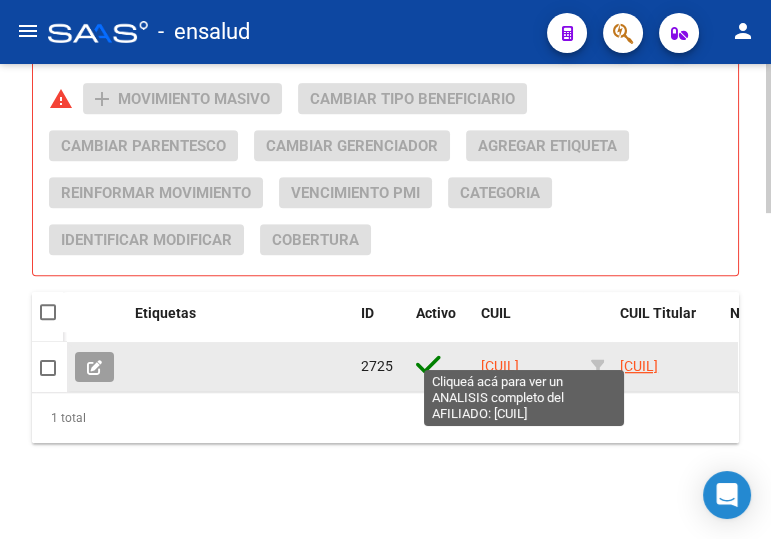 click on "27456882671" 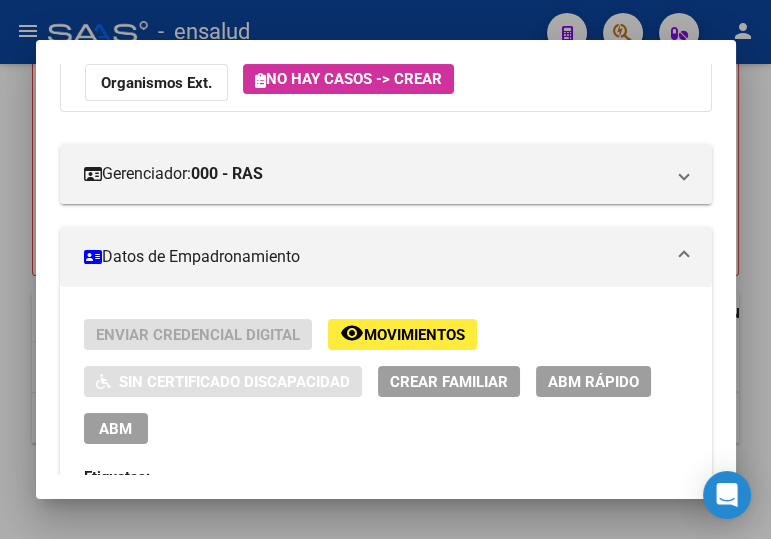 scroll, scrollTop: 454, scrollLeft: 0, axis: vertical 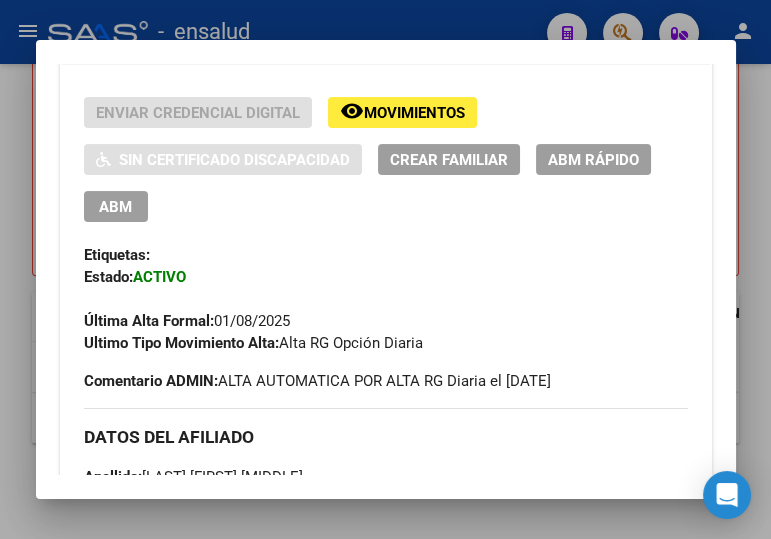 drag, startPoint x: 109, startPoint y: 198, endPoint x: 161, endPoint y: 190, distance: 52.611786 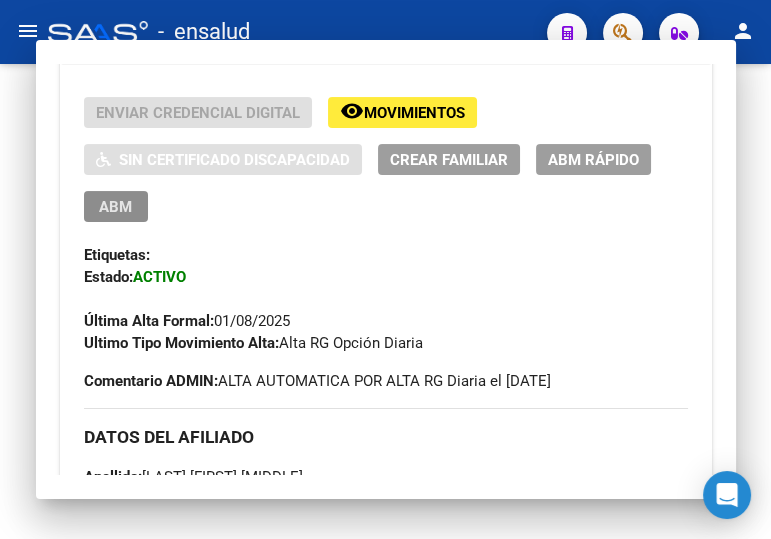 scroll, scrollTop: 0, scrollLeft: 0, axis: both 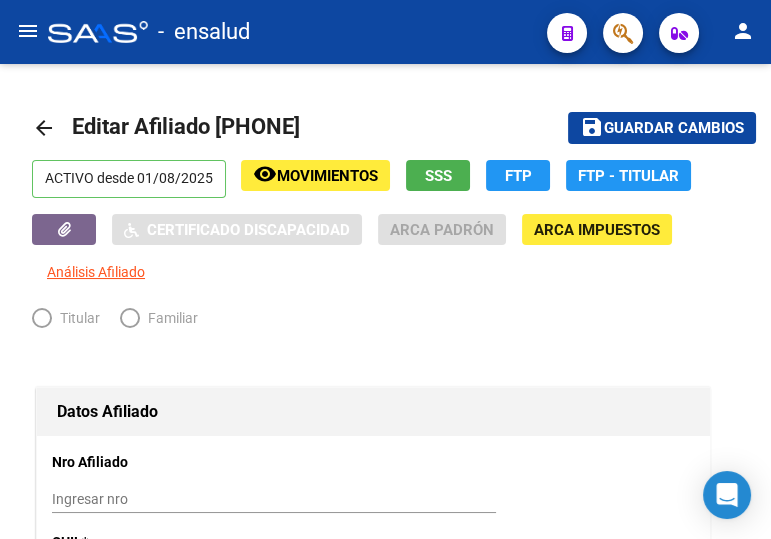 radio on "true" 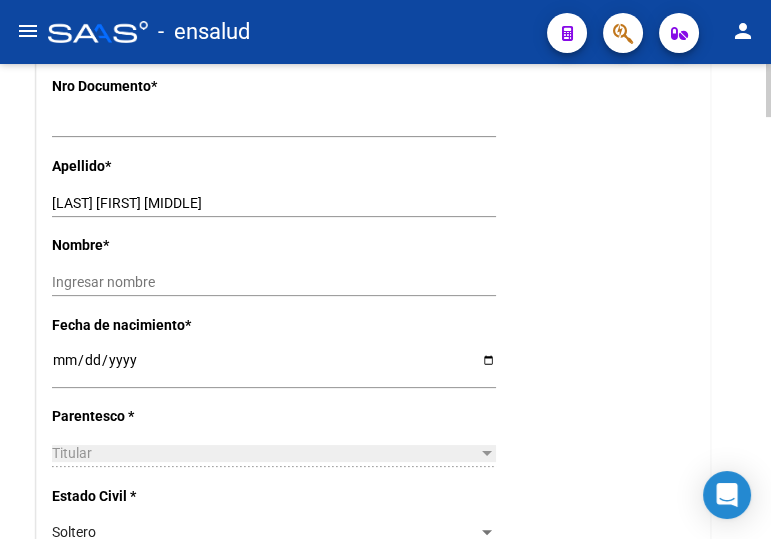 scroll, scrollTop: 545, scrollLeft: 0, axis: vertical 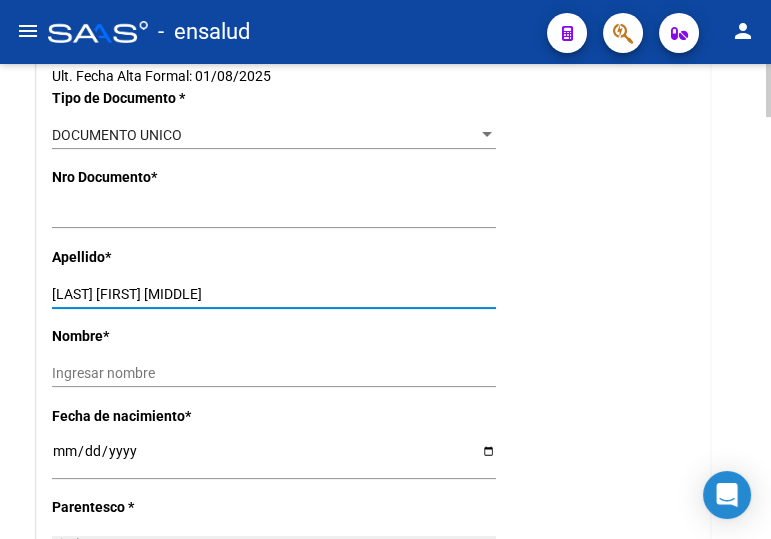 drag, startPoint x: 137, startPoint y: 290, endPoint x: 293, endPoint y: 296, distance: 156.11534 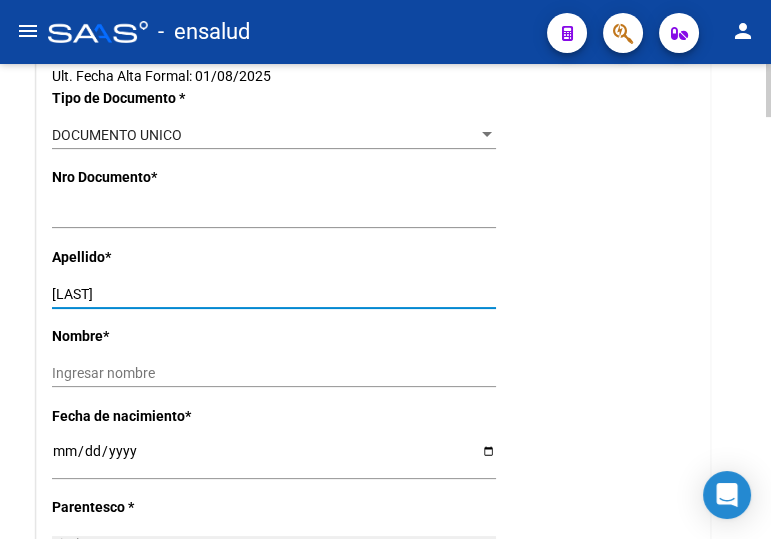 type on "FERNANDEZ" 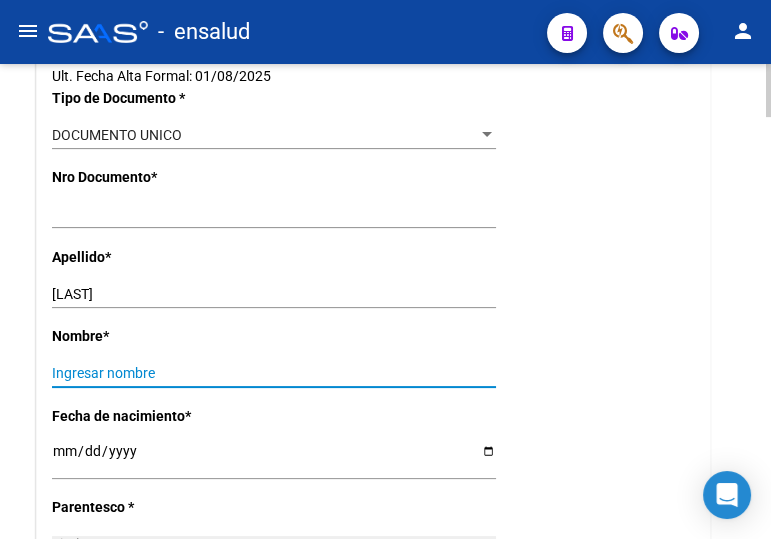 paste on "NORMA ANGELA AILEN" 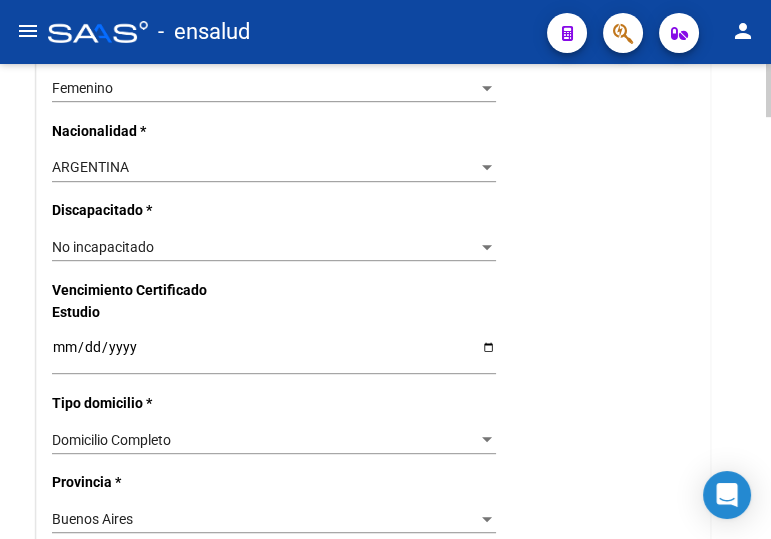 scroll, scrollTop: 1181, scrollLeft: 0, axis: vertical 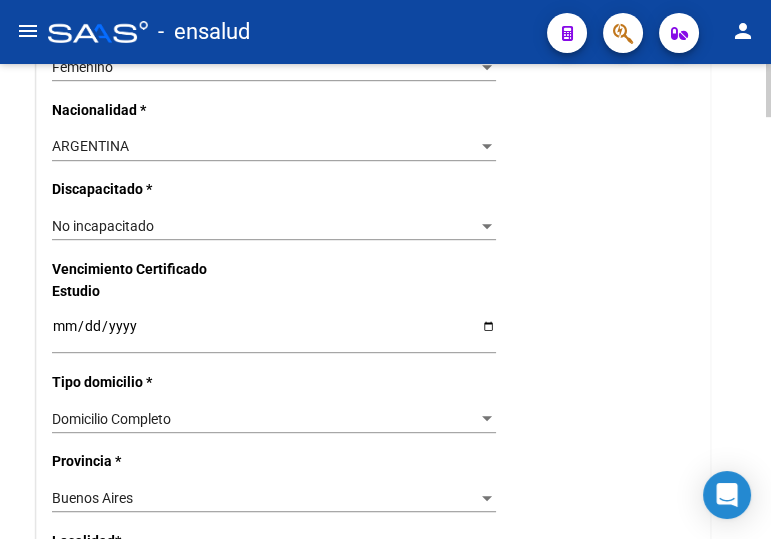 type on "NORMA ANGELA AILEN" 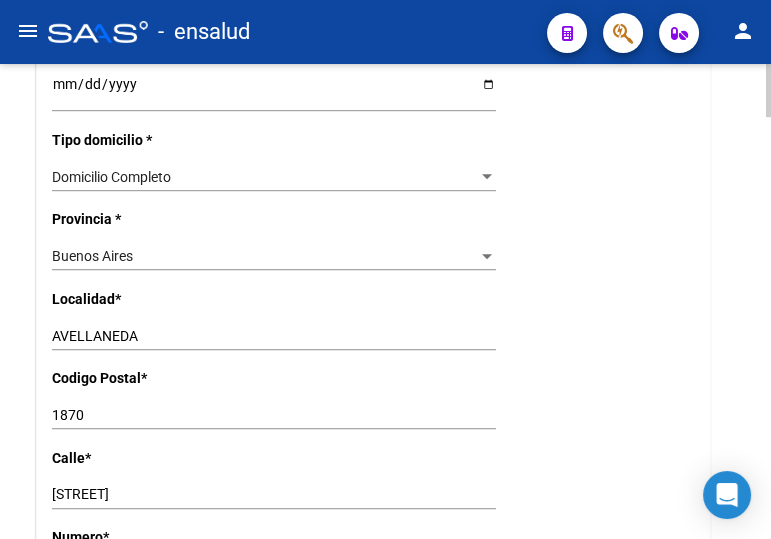 scroll, scrollTop: 1454, scrollLeft: 0, axis: vertical 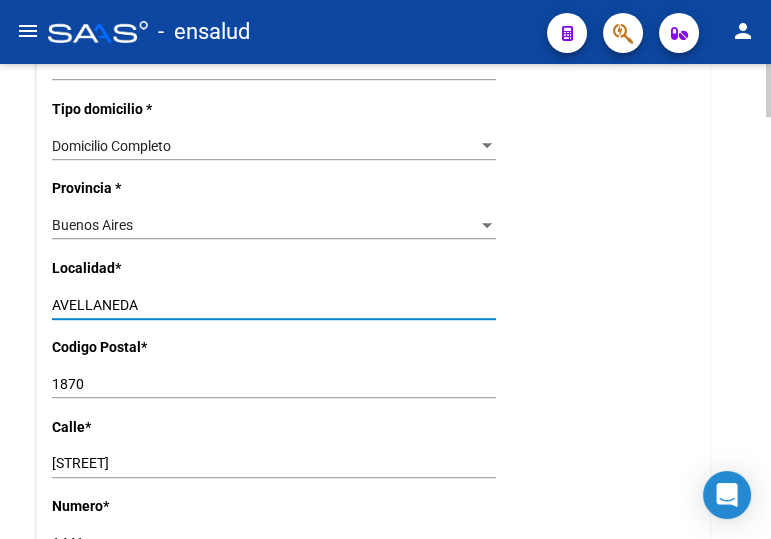 drag, startPoint x: 204, startPoint y: 306, endPoint x: 20, endPoint y: 283, distance: 185.43193 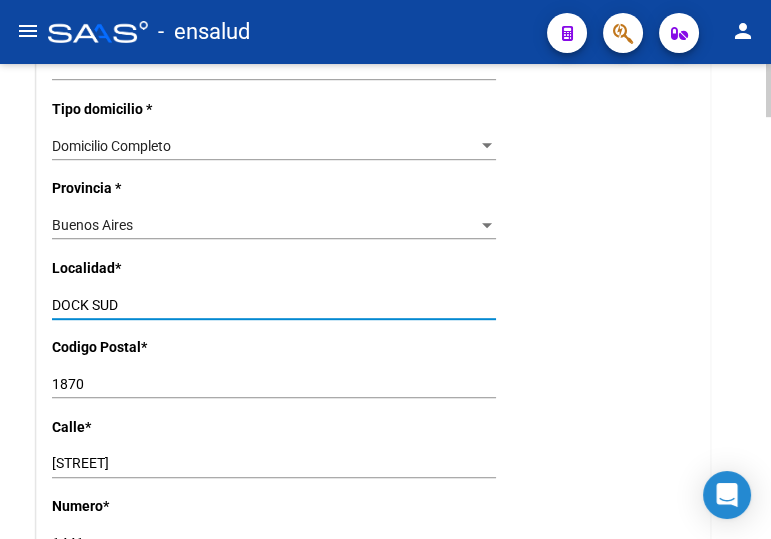 type on "DOCK SUD" 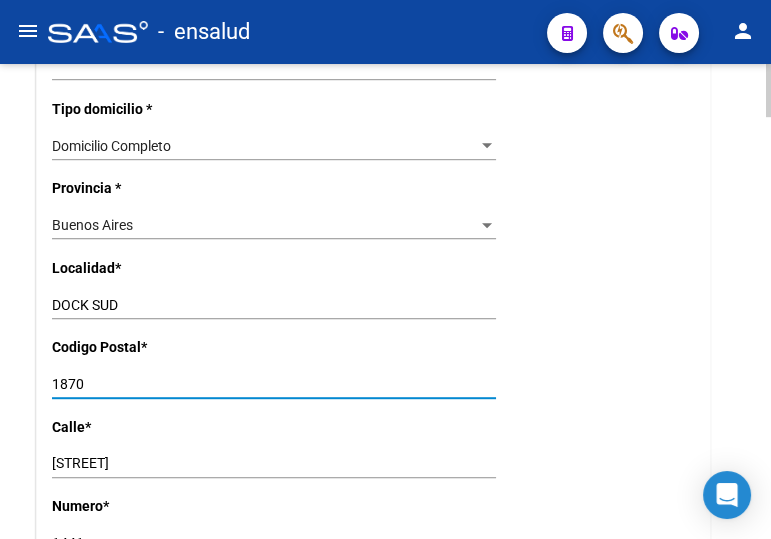 click on "1870" at bounding box center (274, 384) 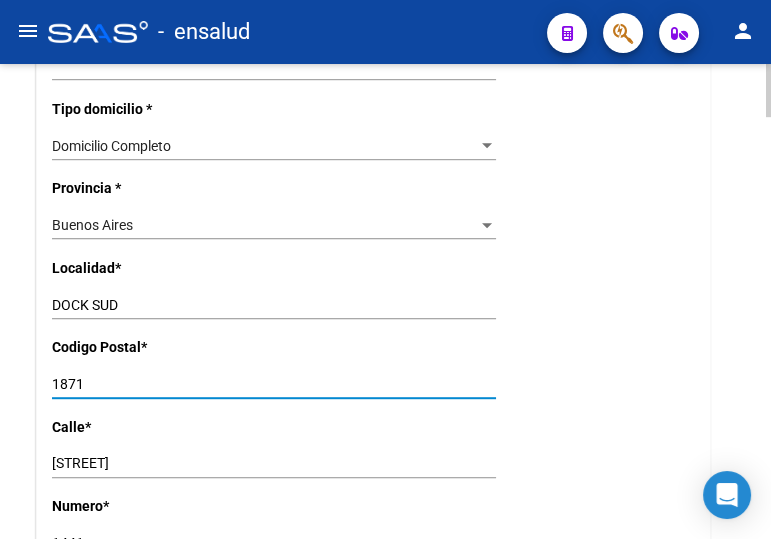 type on "1871" 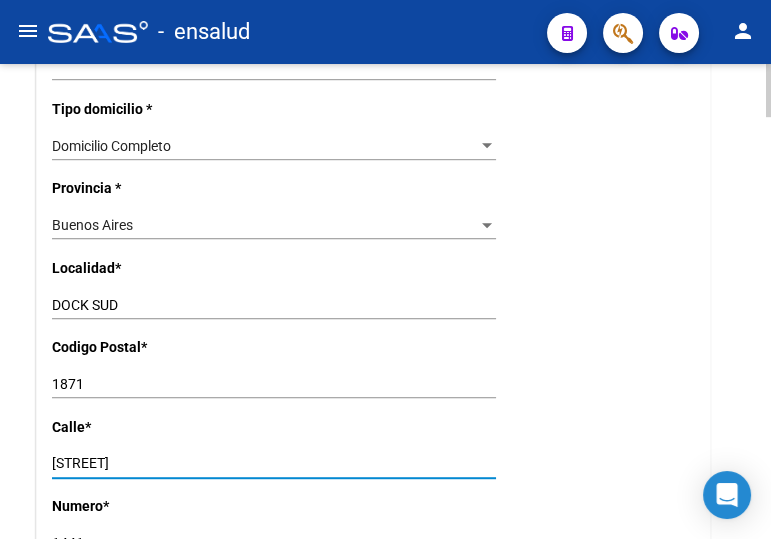 drag, startPoint x: 185, startPoint y: 455, endPoint x: 4, endPoint y: 444, distance: 181.33394 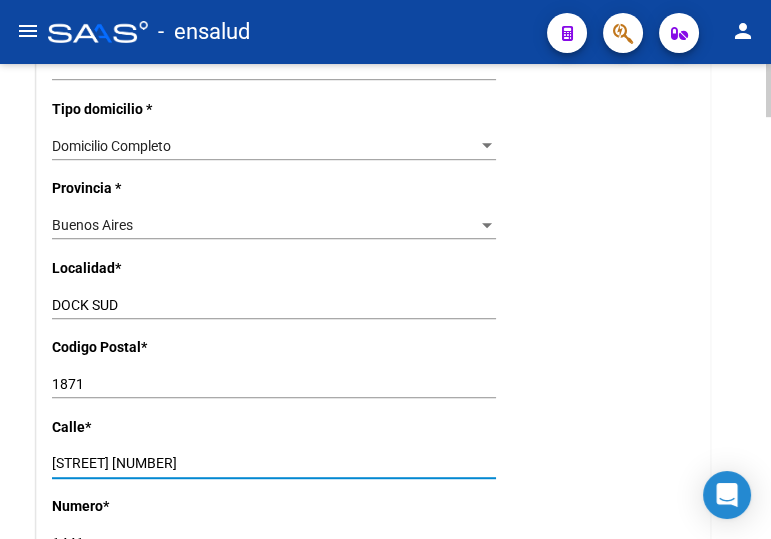 drag, startPoint x: 134, startPoint y: 464, endPoint x: 101, endPoint y: 463, distance: 33.01515 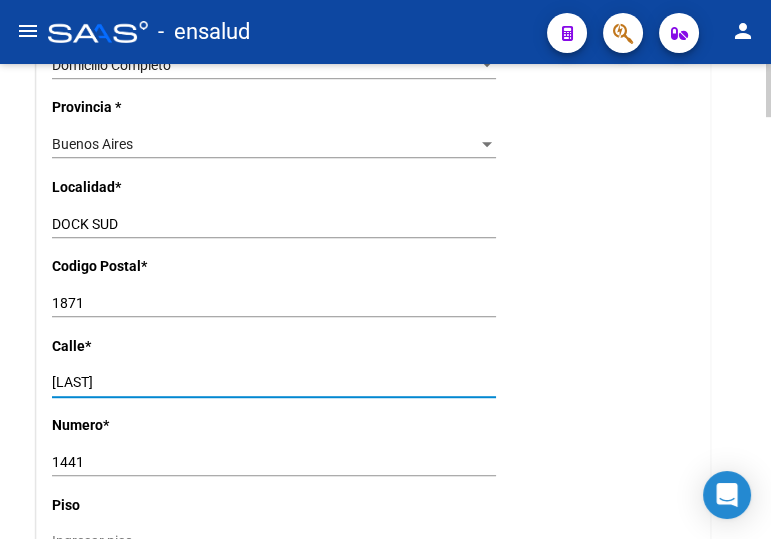 scroll, scrollTop: 1636, scrollLeft: 0, axis: vertical 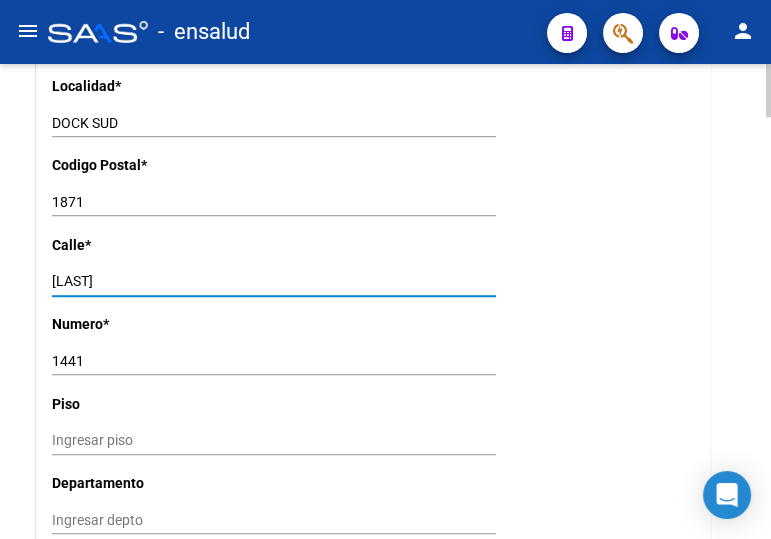 type on "PINZON" 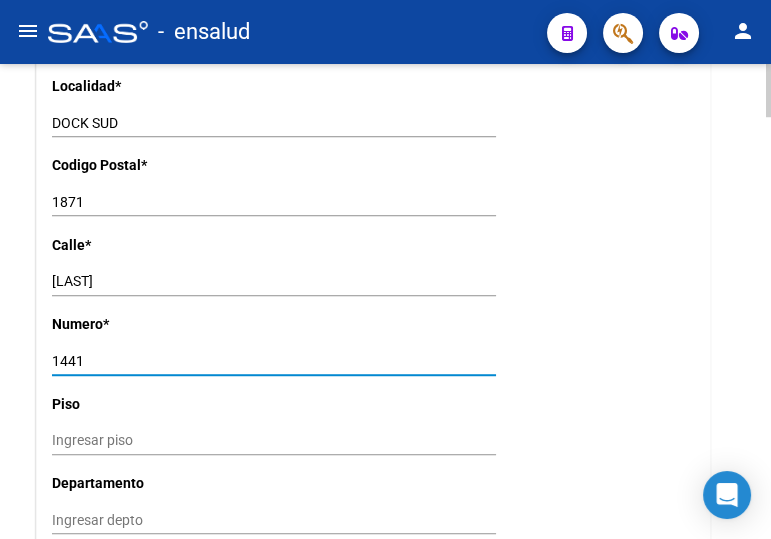 drag, startPoint x: 90, startPoint y: 354, endPoint x: 10, endPoint y: 353, distance: 80.00625 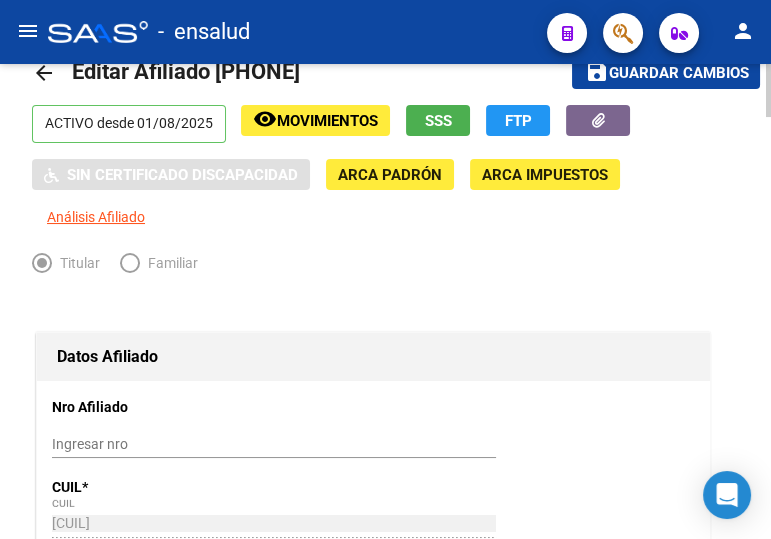 scroll, scrollTop: 0, scrollLeft: 0, axis: both 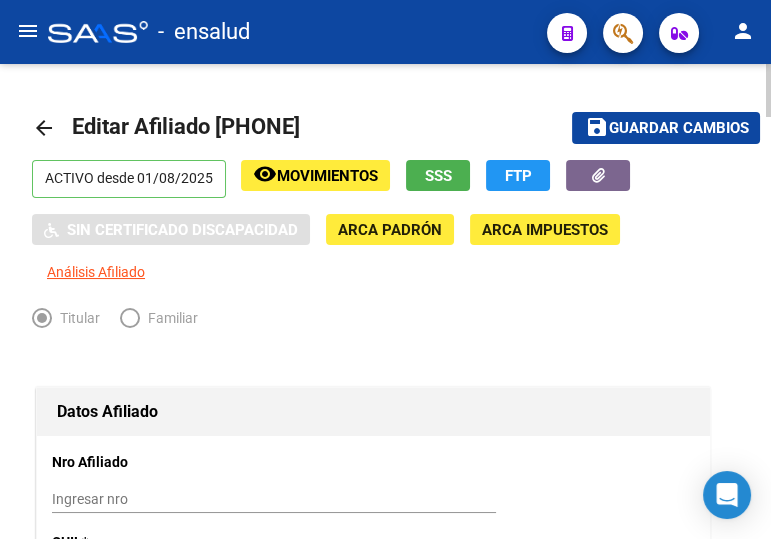 type on "353" 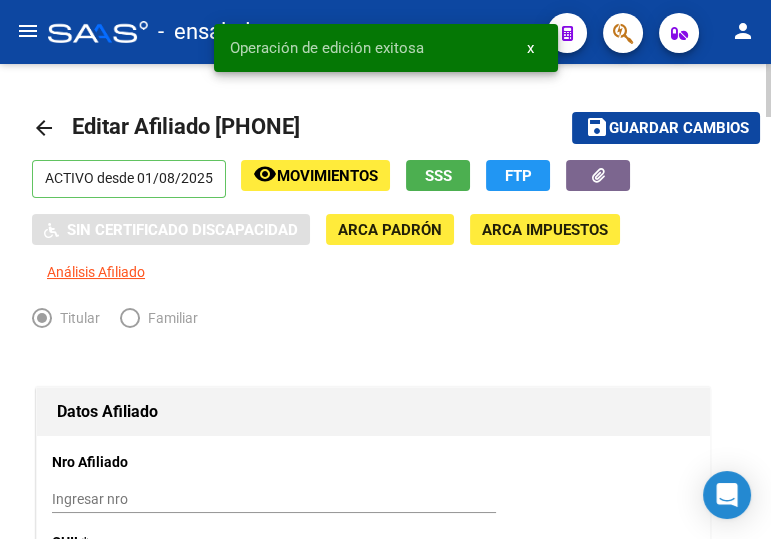 click on "arrow_back" 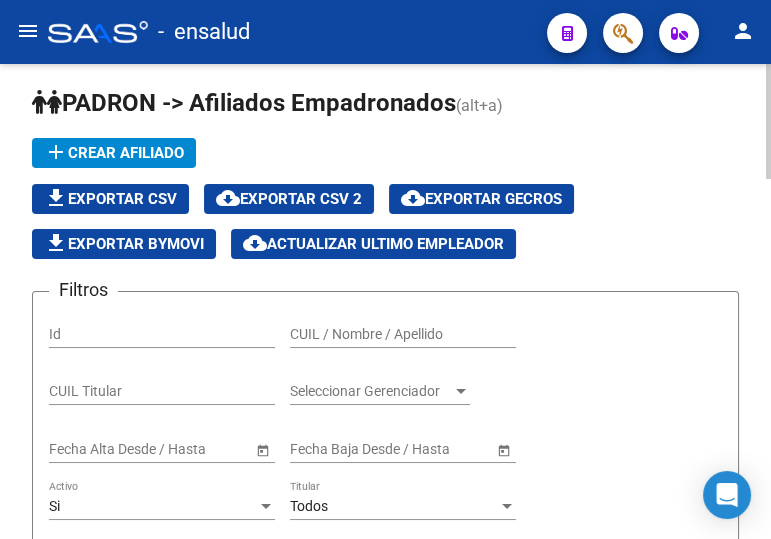 scroll, scrollTop: 0, scrollLeft: 0, axis: both 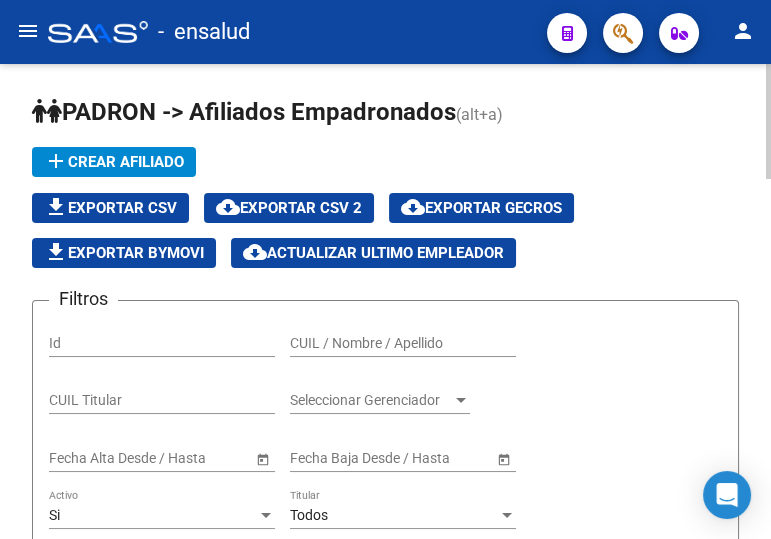 click on "CUIL / Nombre / Apellido" at bounding box center [403, 343] 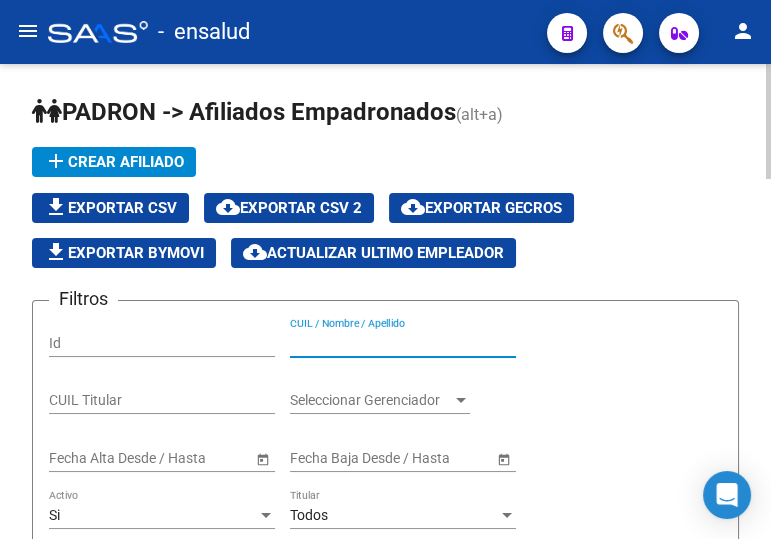paste on "20385861460" 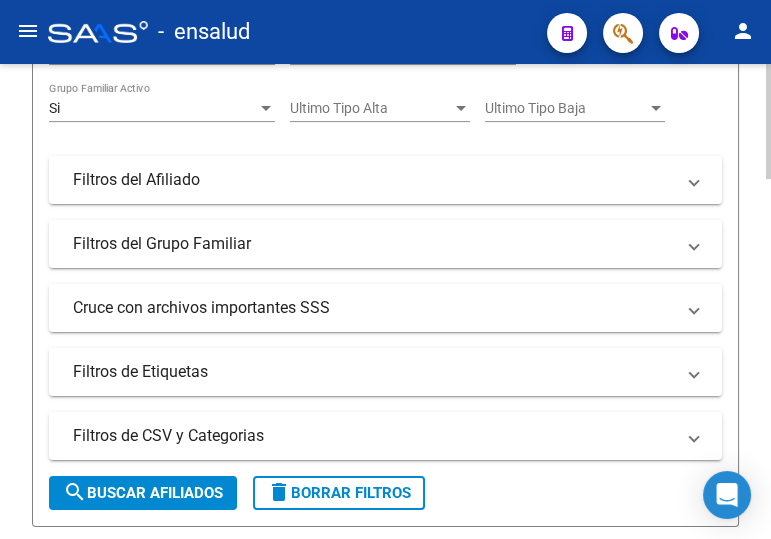 scroll, scrollTop: 545, scrollLeft: 0, axis: vertical 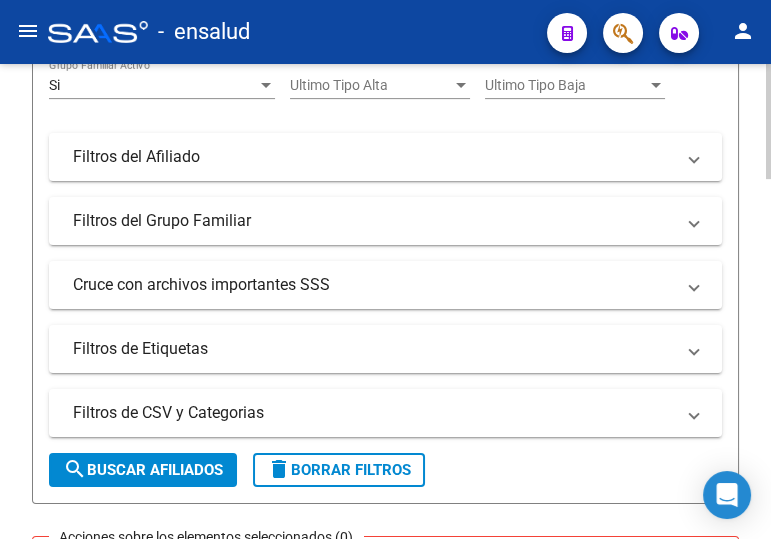 type on "20385861460" 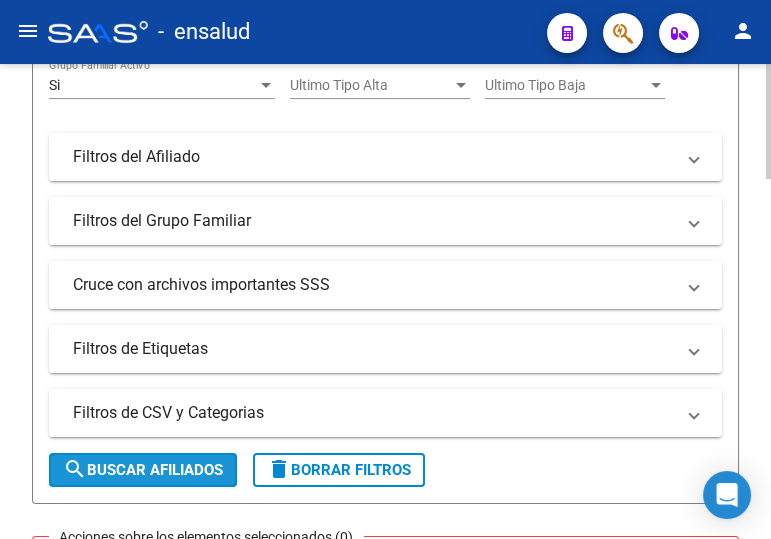 click on "search  Buscar Afiliados" 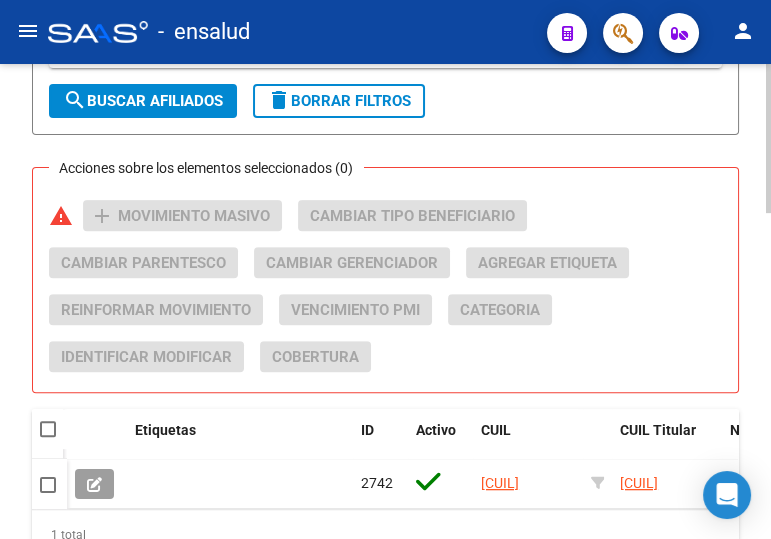 scroll, scrollTop: 1000, scrollLeft: 0, axis: vertical 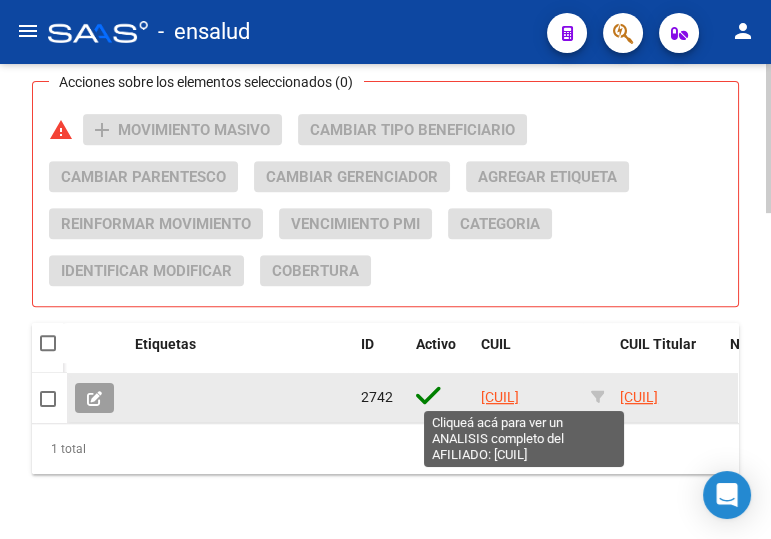 click on "20385861460" 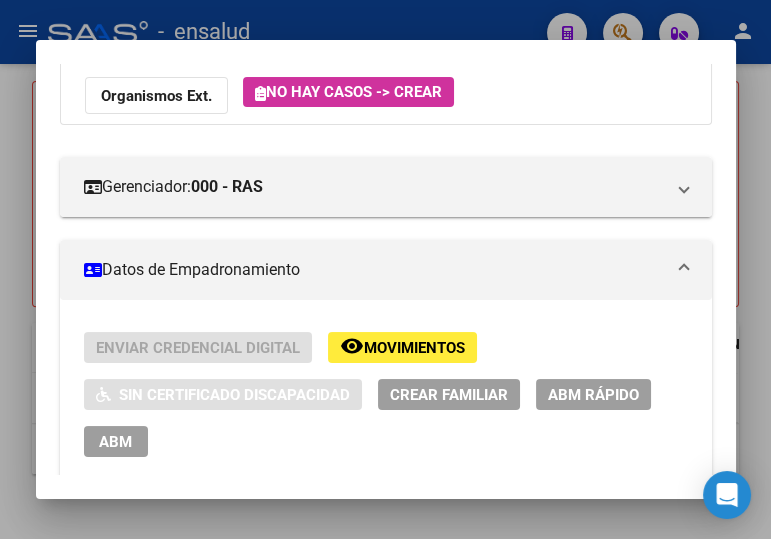 scroll, scrollTop: 454, scrollLeft: 0, axis: vertical 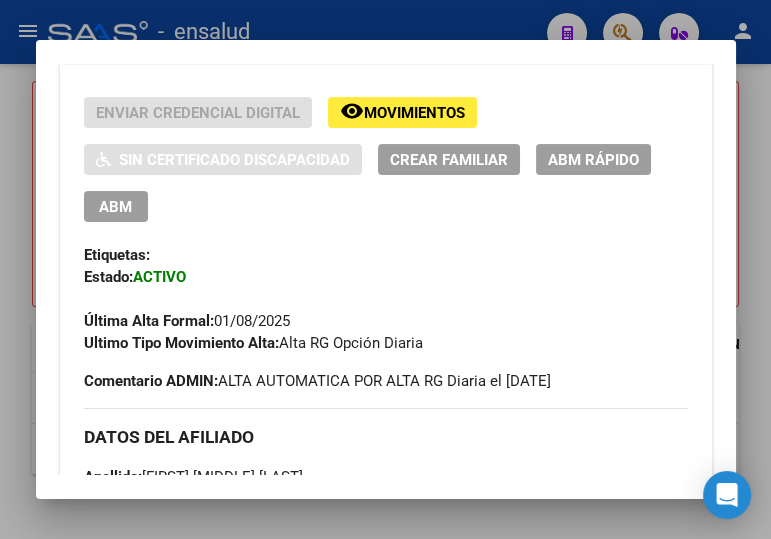click on "ABM" at bounding box center (115, 207) 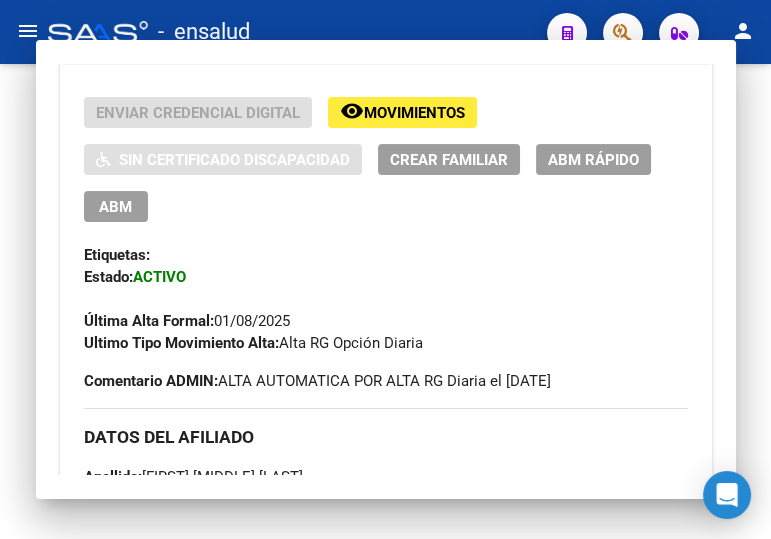 scroll, scrollTop: 0, scrollLeft: 0, axis: both 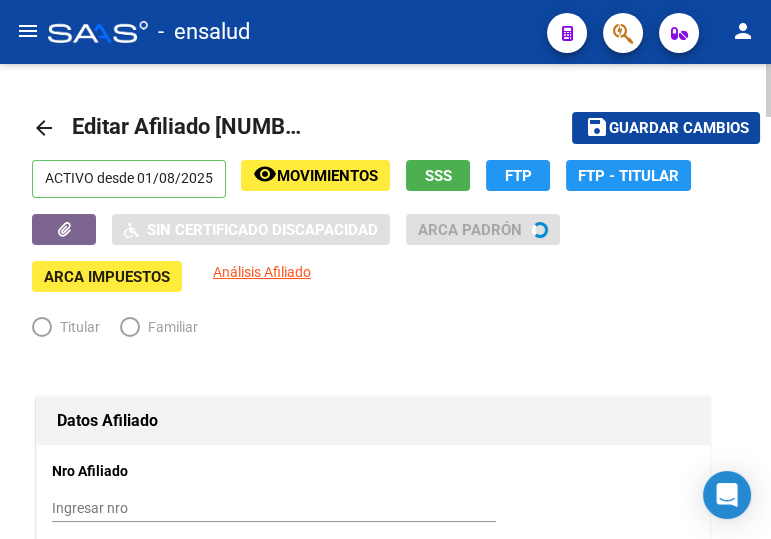 radio on "true" 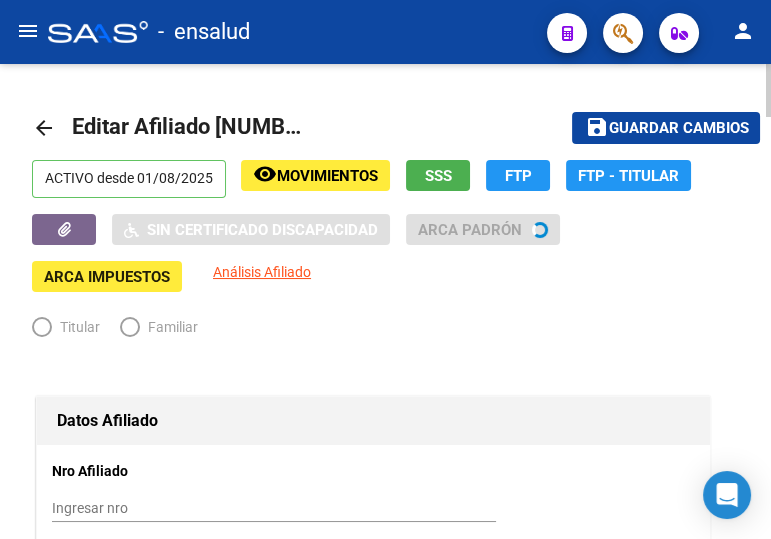 type on "30-61130663-2" 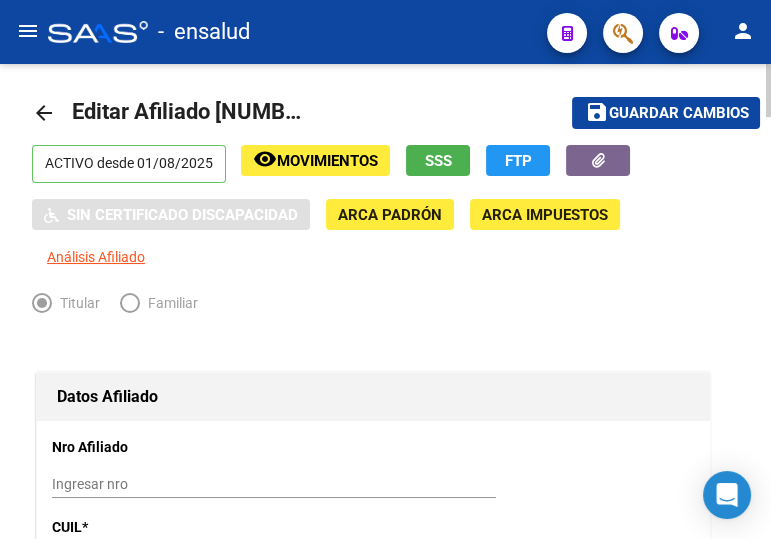scroll, scrollTop: 0, scrollLeft: 0, axis: both 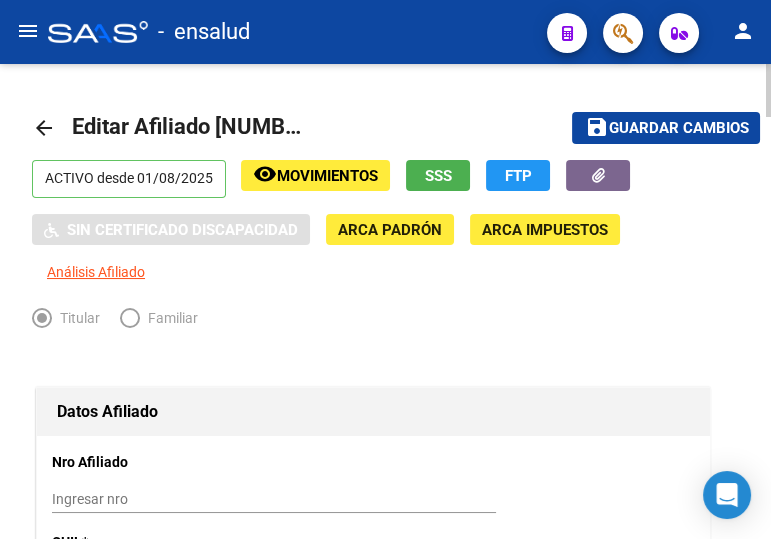 click on "Guardar cambios" 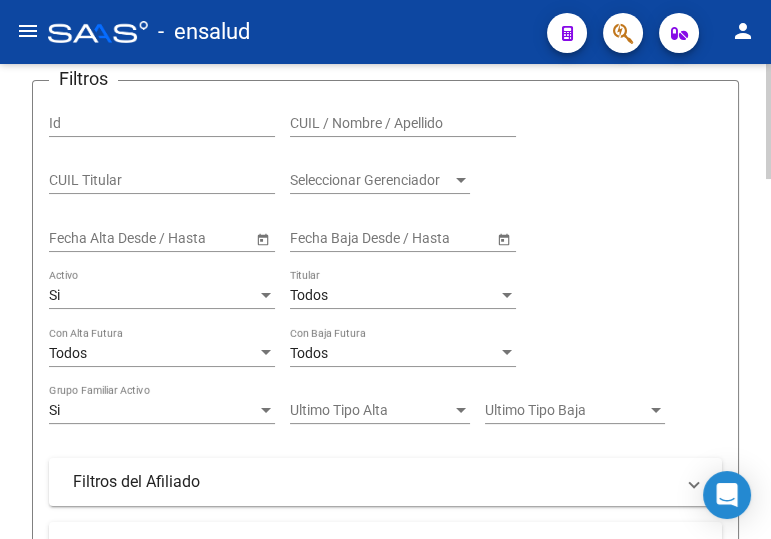 scroll, scrollTop: 181, scrollLeft: 0, axis: vertical 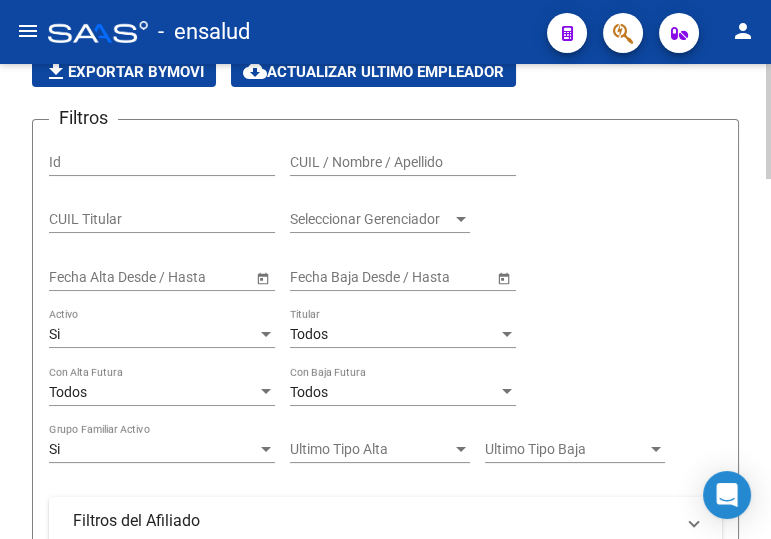 click on "CUIL / Nombre / Apellido" at bounding box center [403, 162] 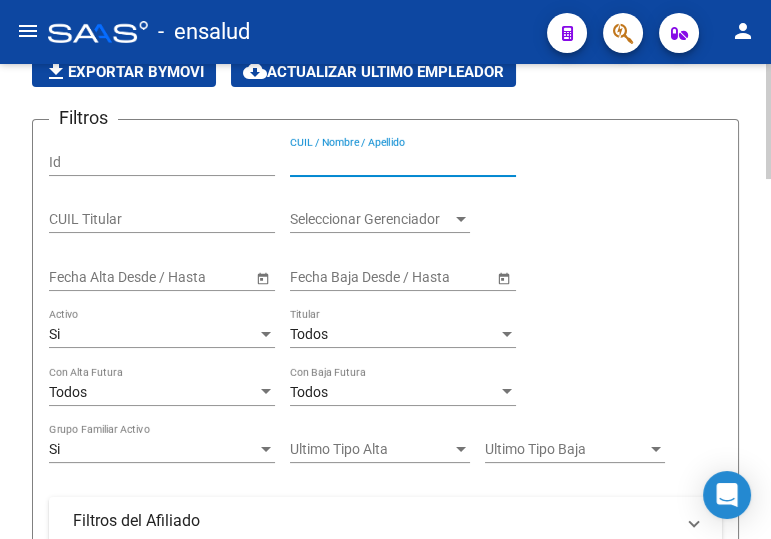 paste on "20305054586" 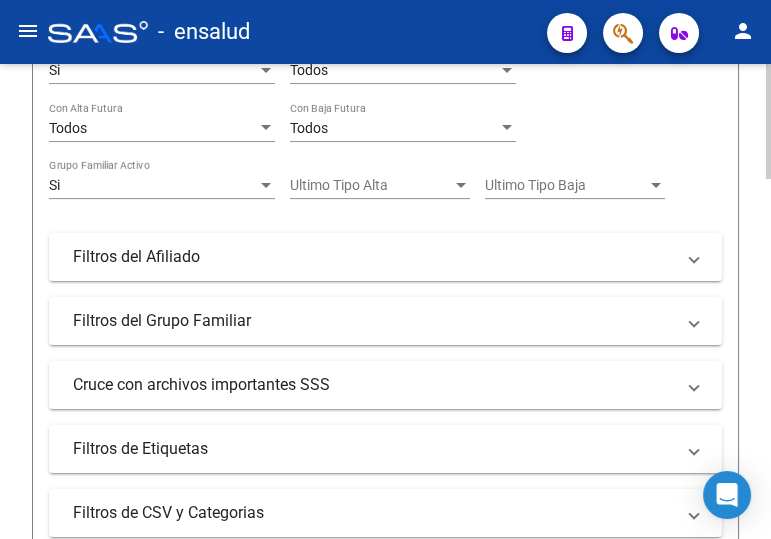 scroll, scrollTop: 545, scrollLeft: 0, axis: vertical 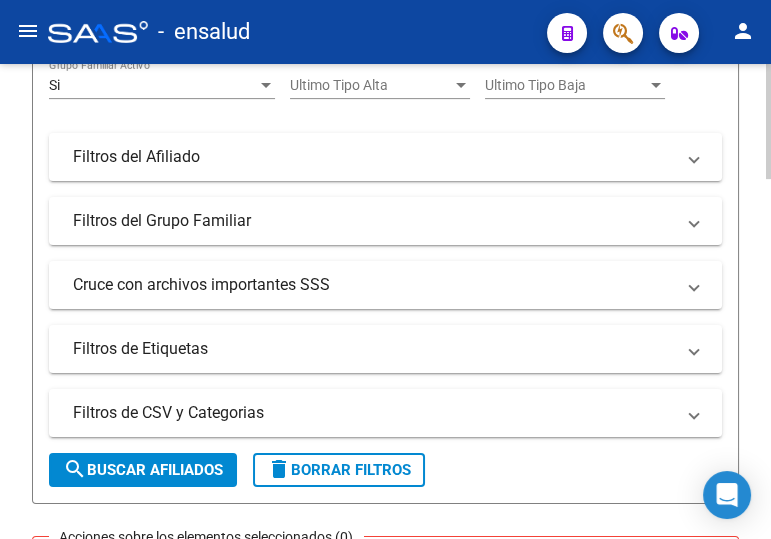type on "20305054586" 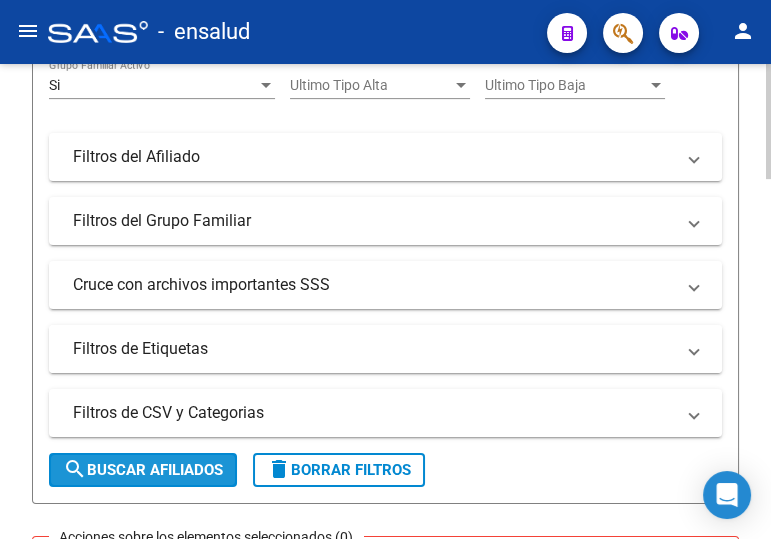 drag, startPoint x: 165, startPoint y: 469, endPoint x: 437, endPoint y: 343, distance: 299.76657 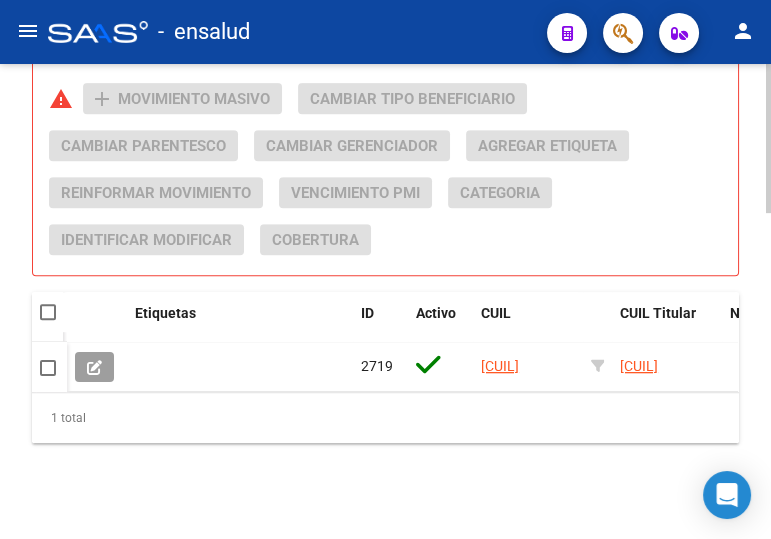 scroll, scrollTop: 1040, scrollLeft: 0, axis: vertical 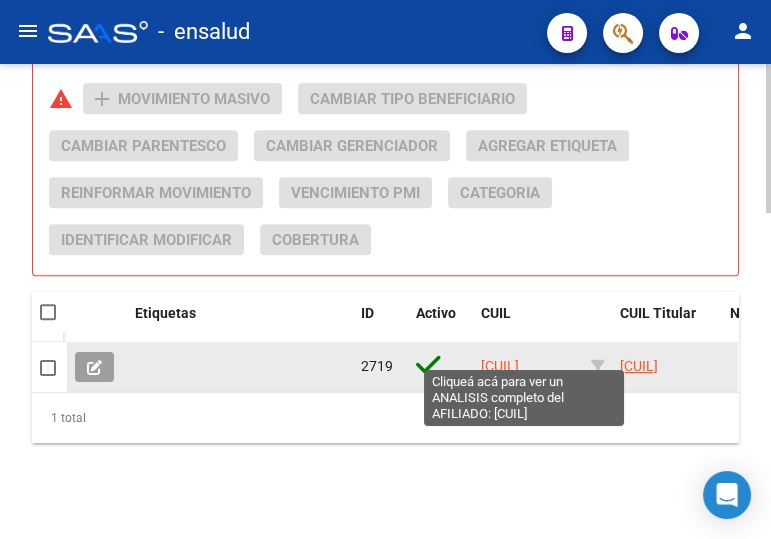 click on "20305054586" 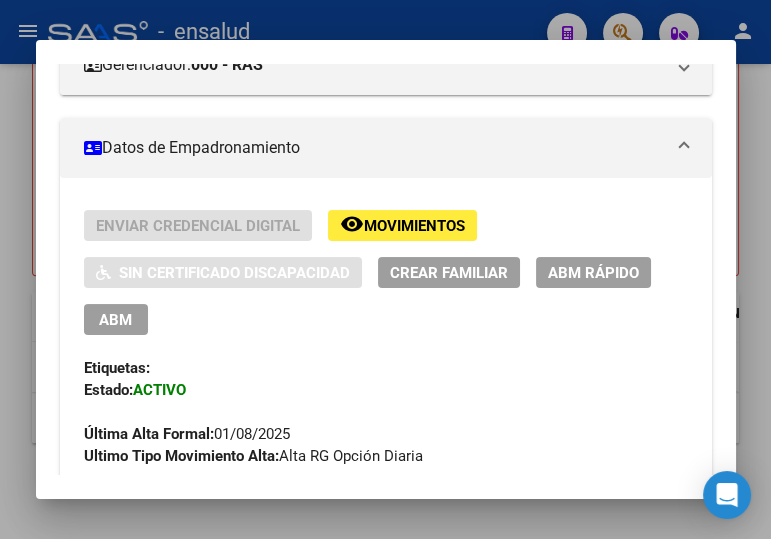 scroll, scrollTop: 363, scrollLeft: 0, axis: vertical 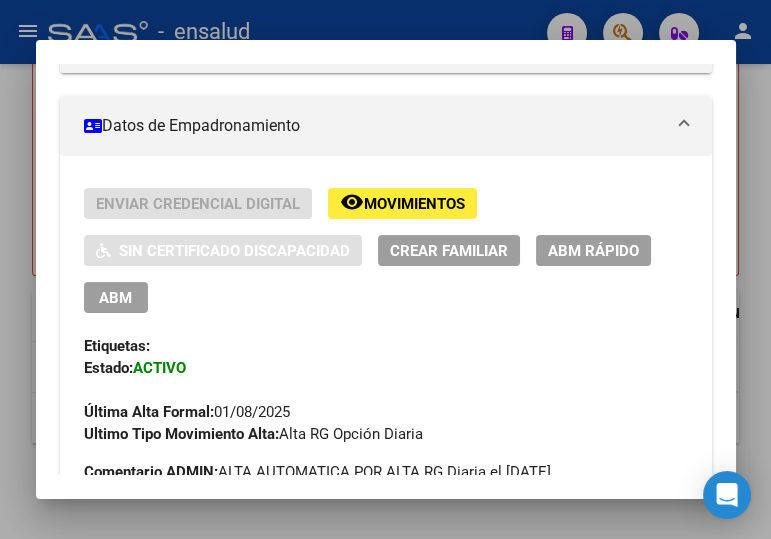 click on "ABM" at bounding box center [115, 298] 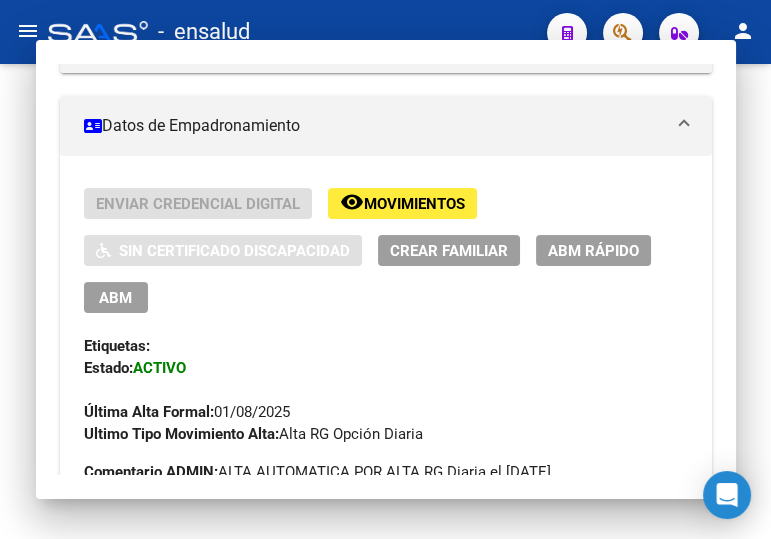 scroll, scrollTop: 0, scrollLeft: 0, axis: both 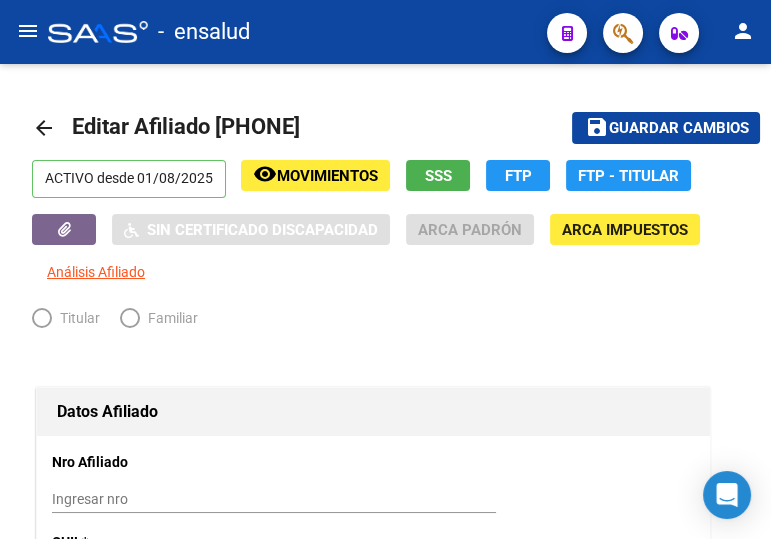 radio on "true" 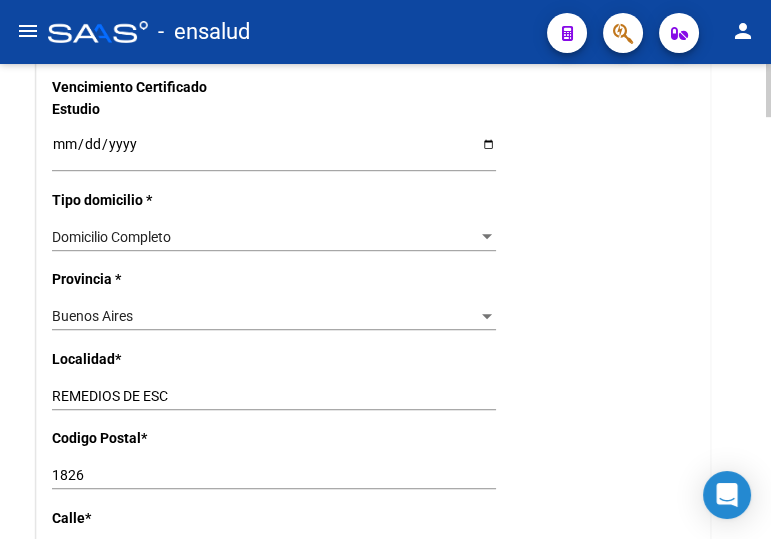 scroll, scrollTop: 1454, scrollLeft: 0, axis: vertical 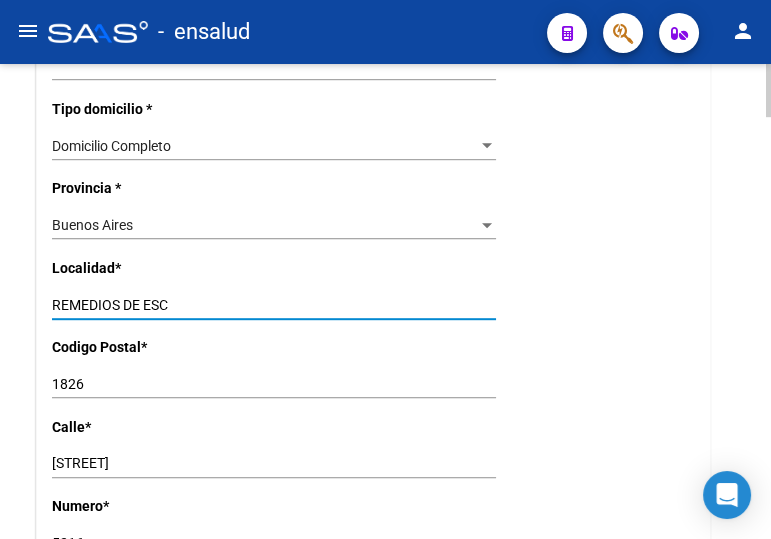 drag, startPoint x: 27, startPoint y: 304, endPoint x: 4, endPoint y: 300, distance: 23.345236 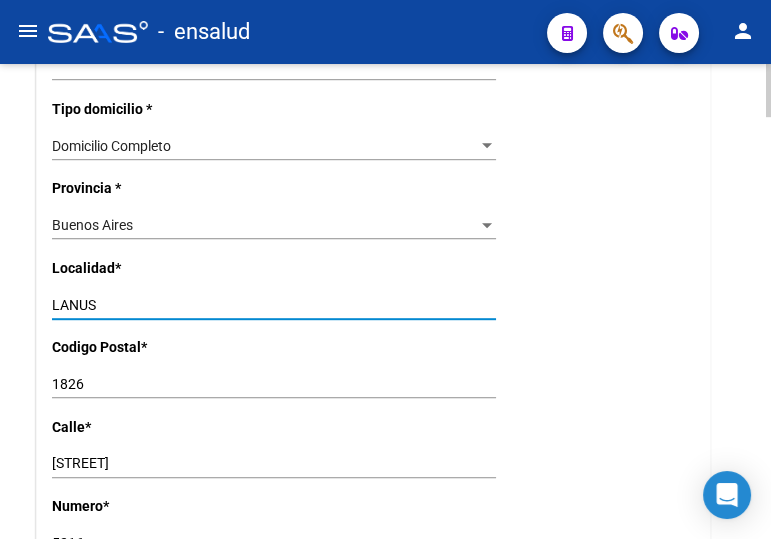 type on "LANUS" 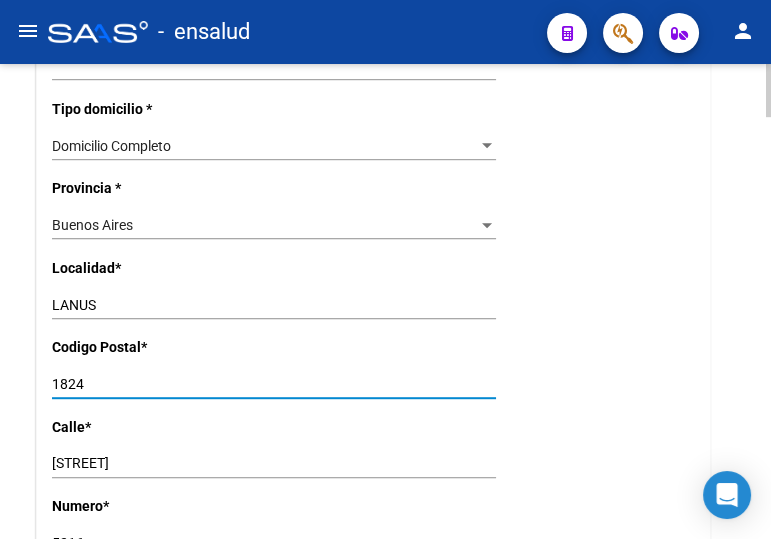 type on "1824" 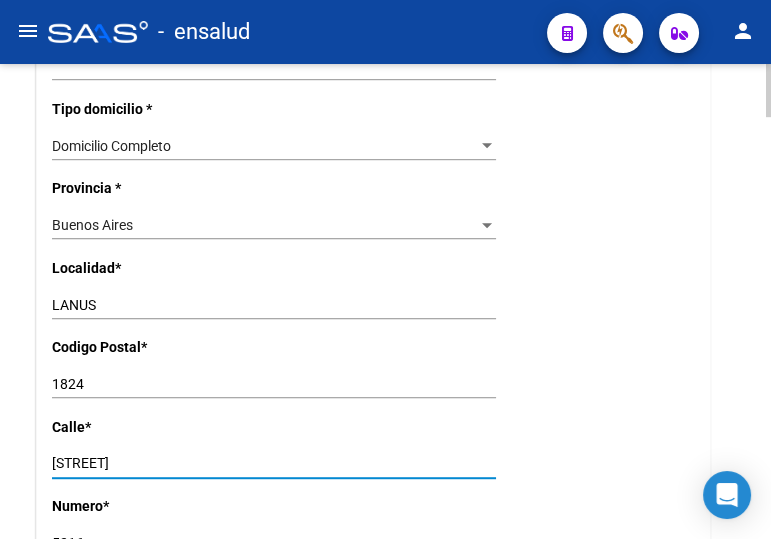 drag, startPoint x: 217, startPoint y: 456, endPoint x: 4, endPoint y: 450, distance: 213.08449 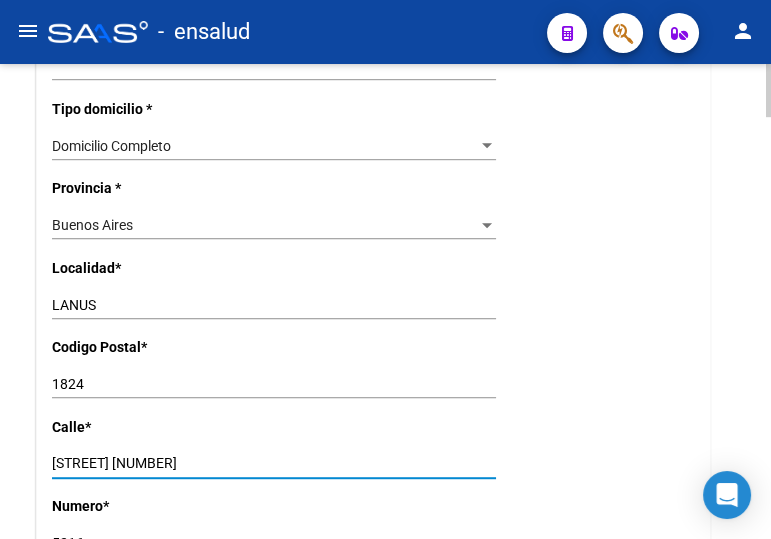 drag, startPoint x: 164, startPoint y: 457, endPoint x: 126, endPoint y: 459, distance: 38.052597 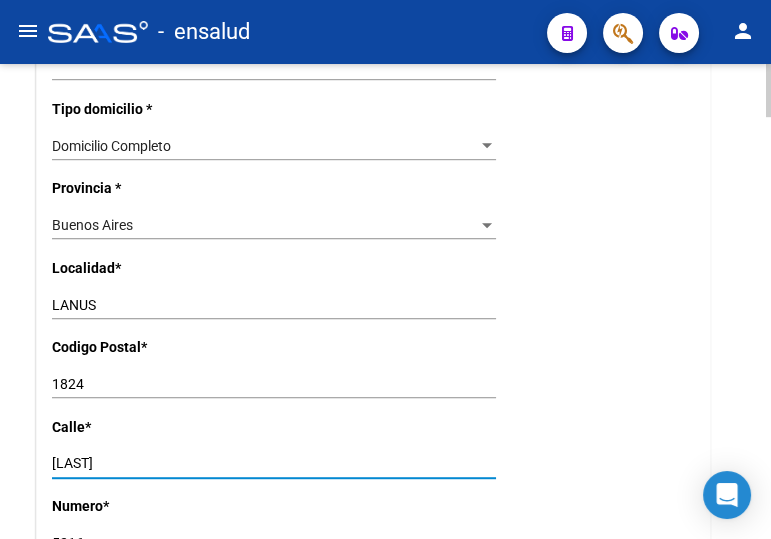 type on "IBERLUCIA" 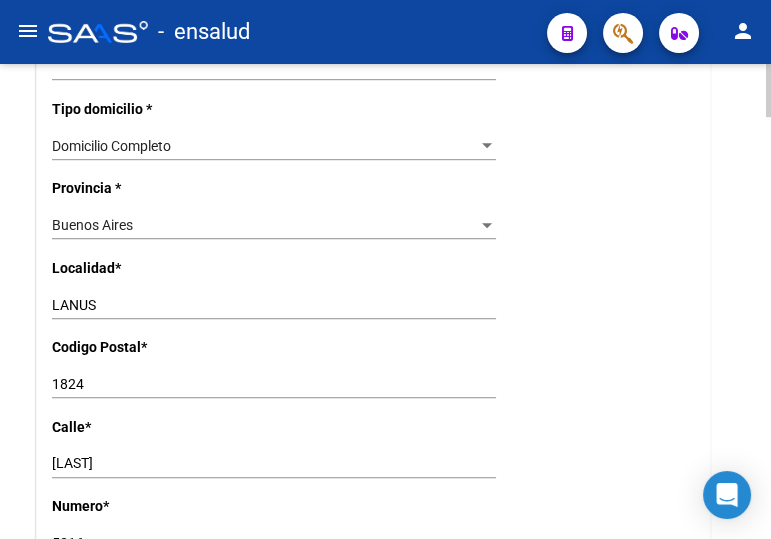 scroll, scrollTop: 1636, scrollLeft: 0, axis: vertical 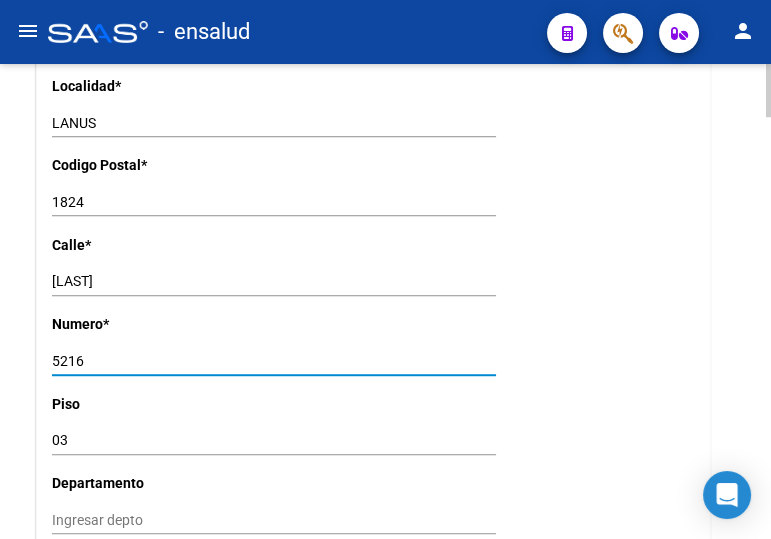 drag, startPoint x: 51, startPoint y: 353, endPoint x: 4, endPoint y: 350, distance: 47.095646 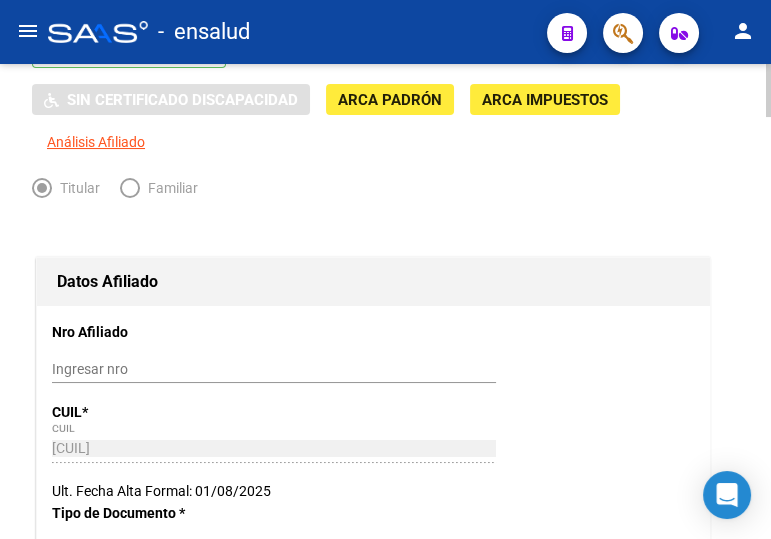 scroll, scrollTop: 0, scrollLeft: 0, axis: both 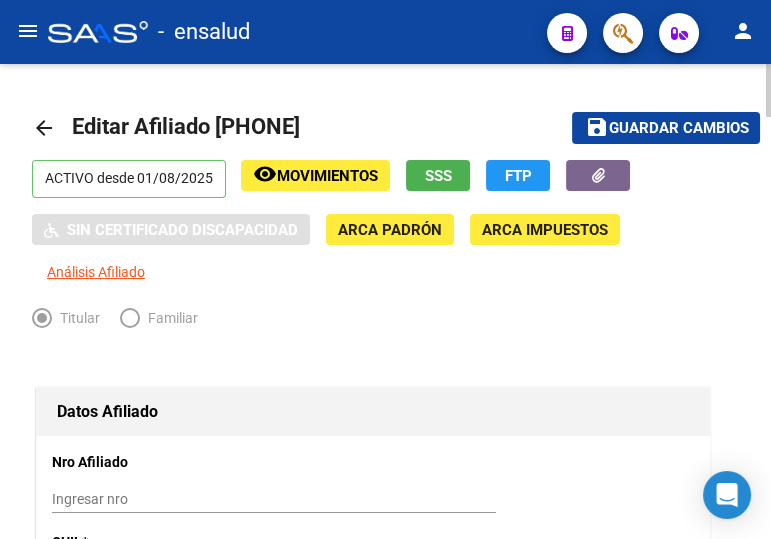click on "Guardar cambios" 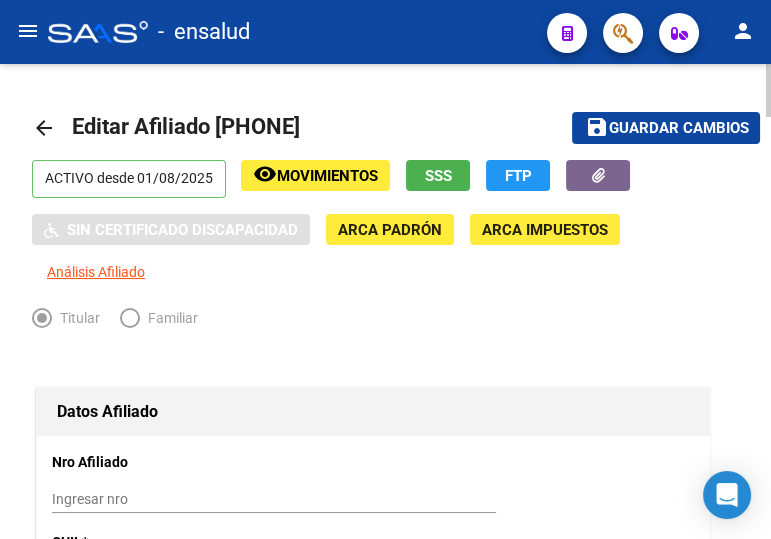 click on "arrow_back" 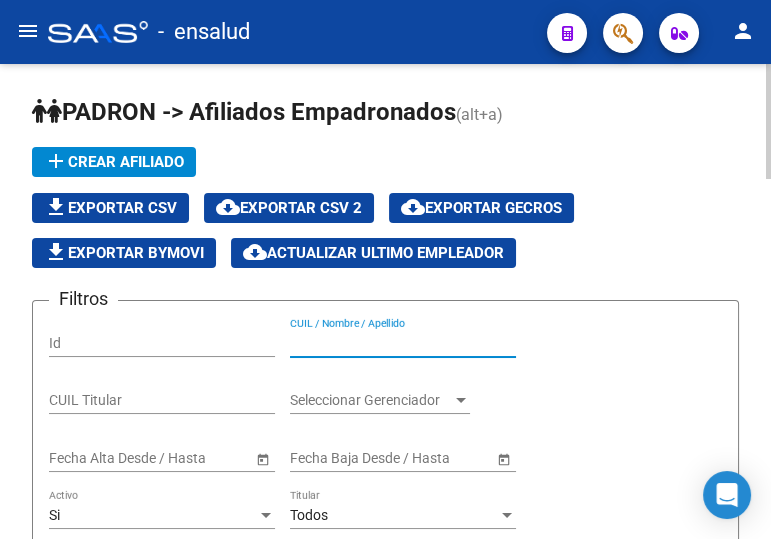 click on "CUIL / Nombre / Apellido" at bounding box center [403, 343] 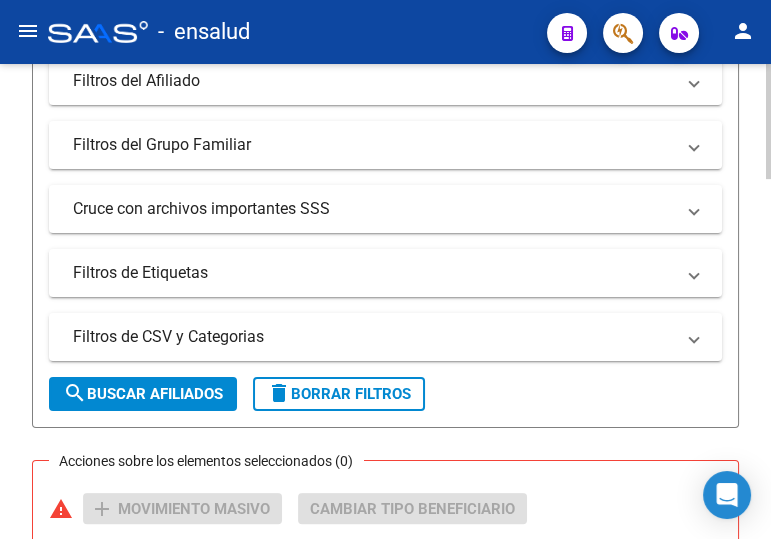 scroll, scrollTop: 636, scrollLeft: 0, axis: vertical 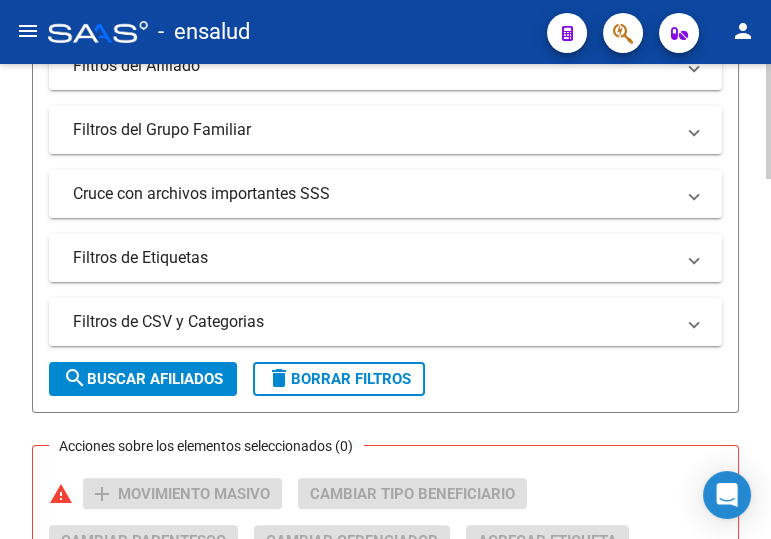 type on "27441689352" 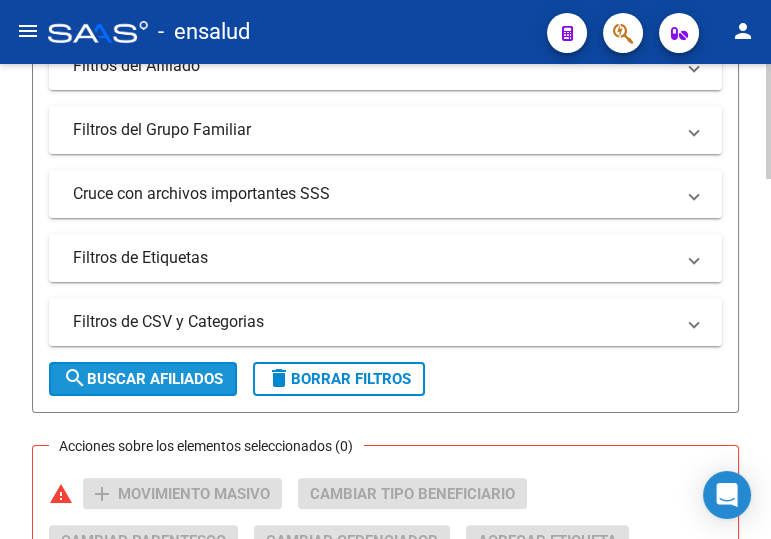 click on "search  Buscar Afiliados" 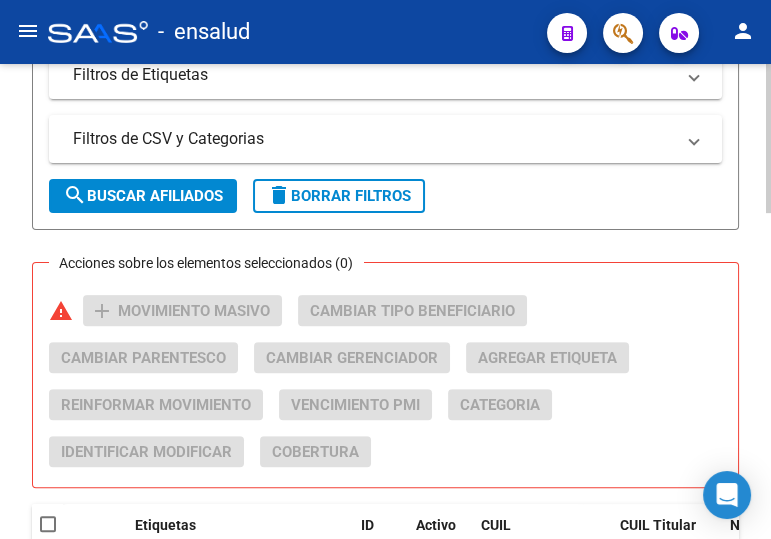 scroll, scrollTop: 1040, scrollLeft: 0, axis: vertical 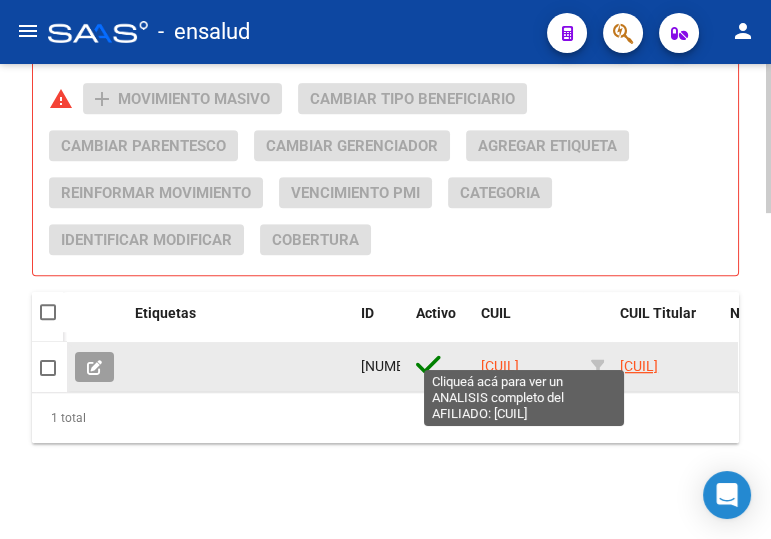 click on "27441689352" 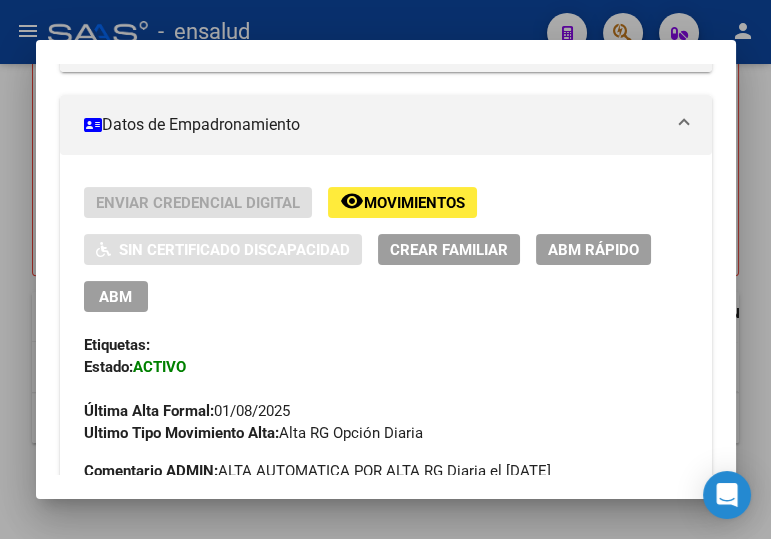 scroll, scrollTop: 363, scrollLeft: 0, axis: vertical 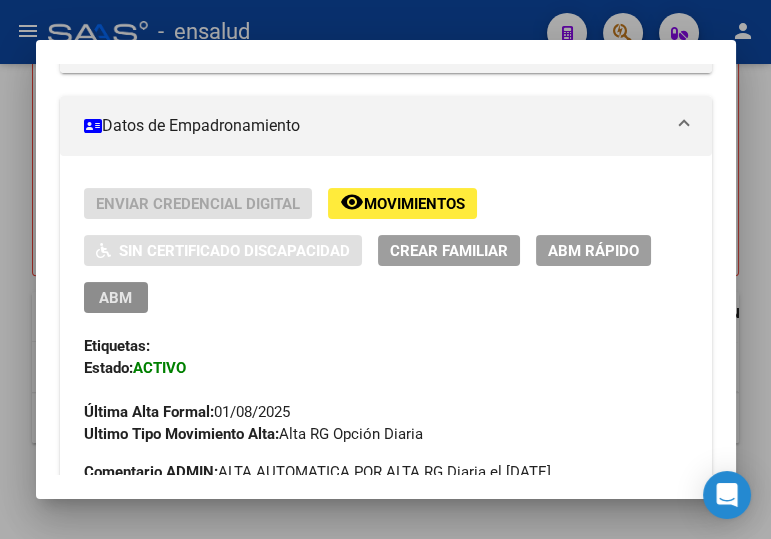click on "ABM" at bounding box center [116, 297] 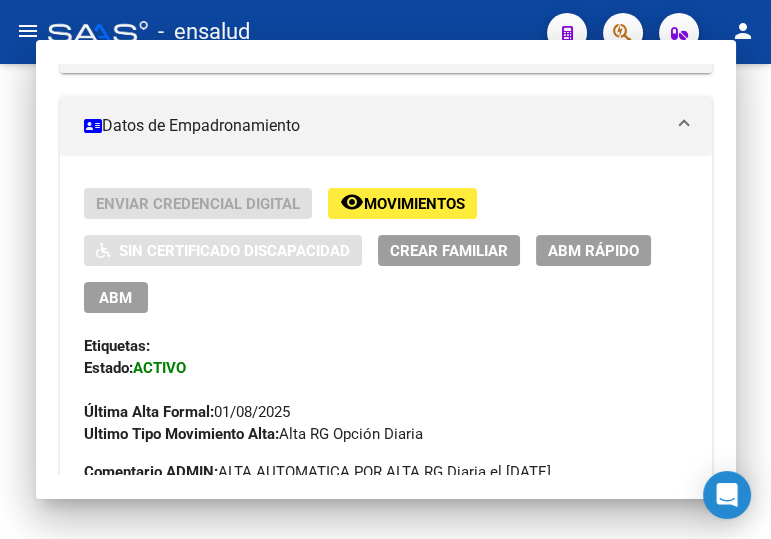 scroll, scrollTop: 0, scrollLeft: 0, axis: both 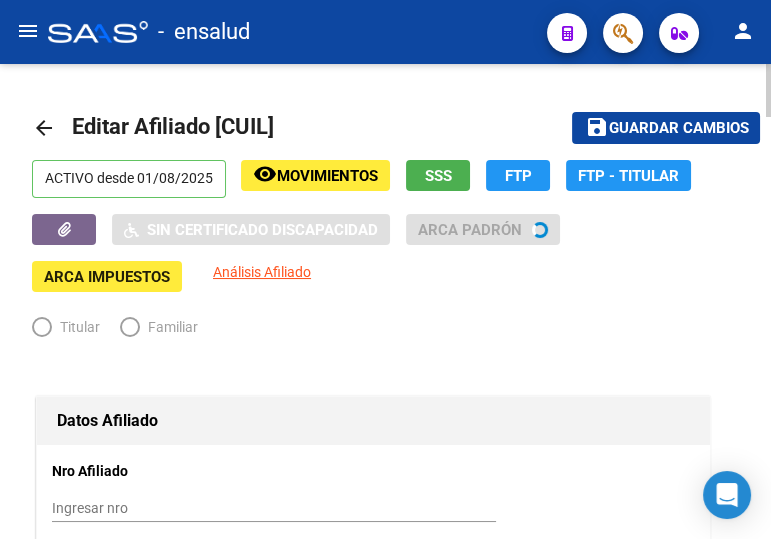 radio on "true" 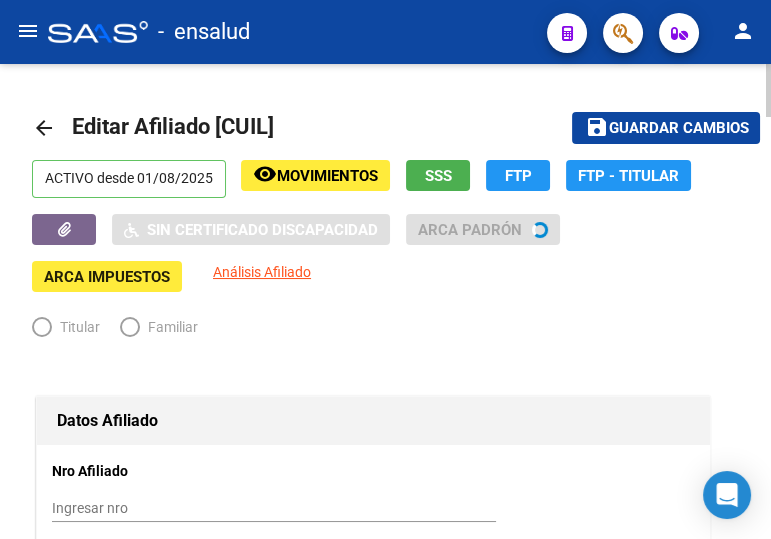 type on "[CUIL]" 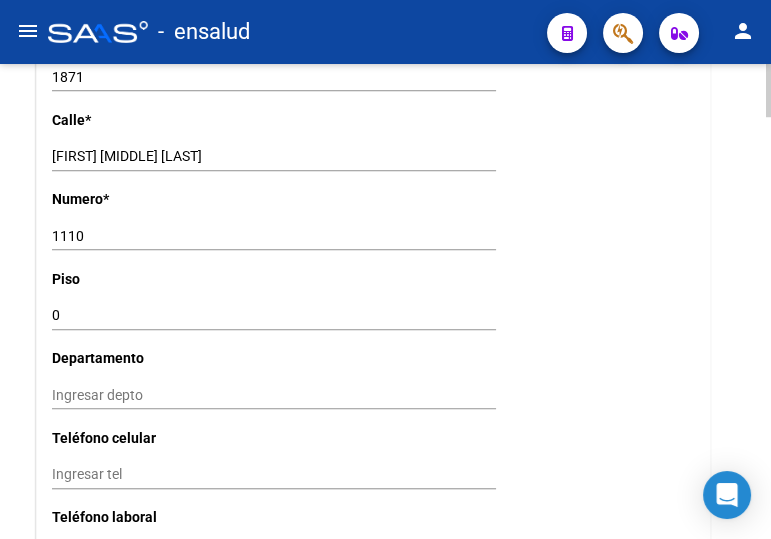 scroll, scrollTop: 1818, scrollLeft: 0, axis: vertical 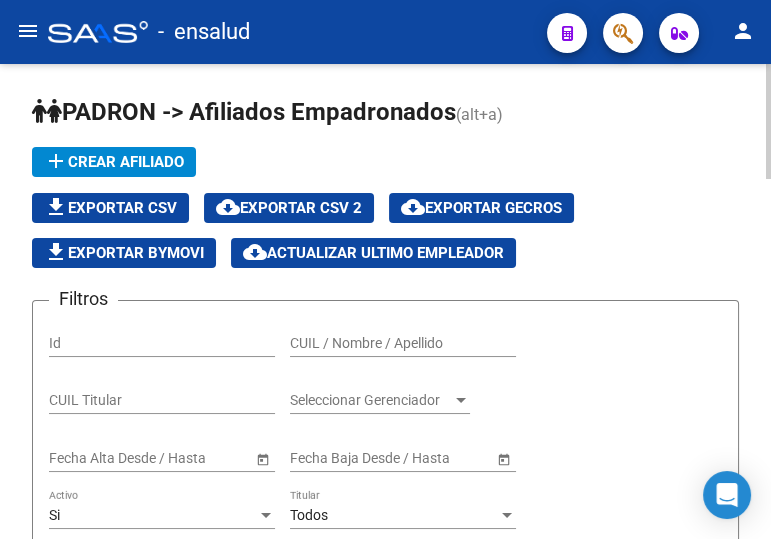 click on "CUIL / Nombre / Apellido" 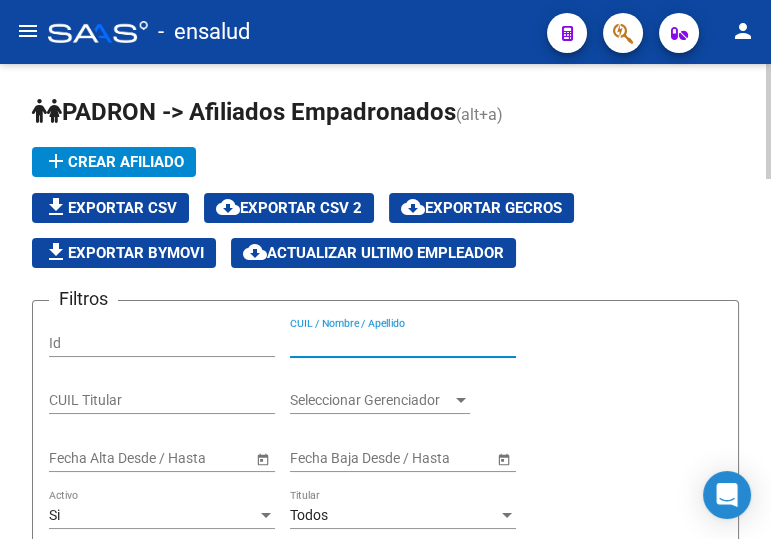 paste on "27441689352" 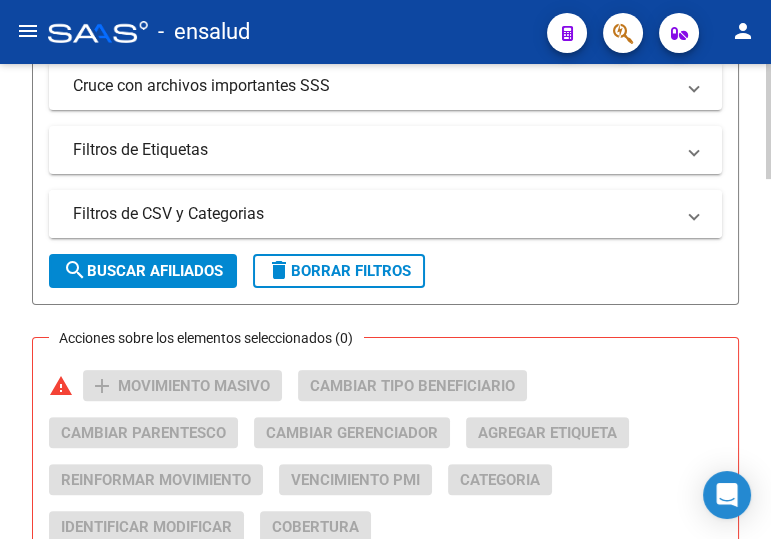 scroll, scrollTop: 727, scrollLeft: 0, axis: vertical 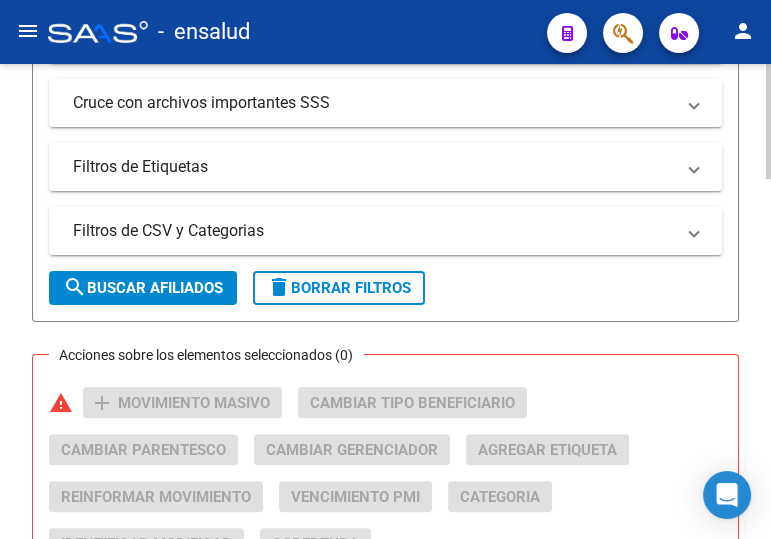 type on "27441689352" 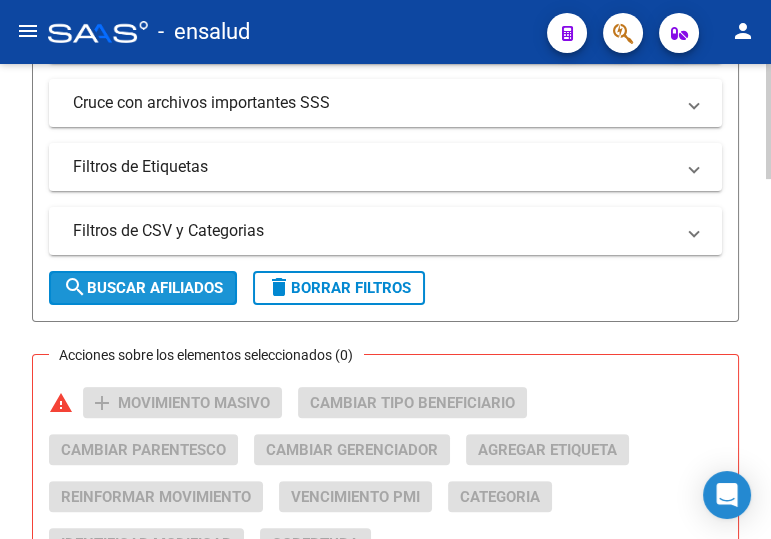 click on "search  Buscar Afiliados" 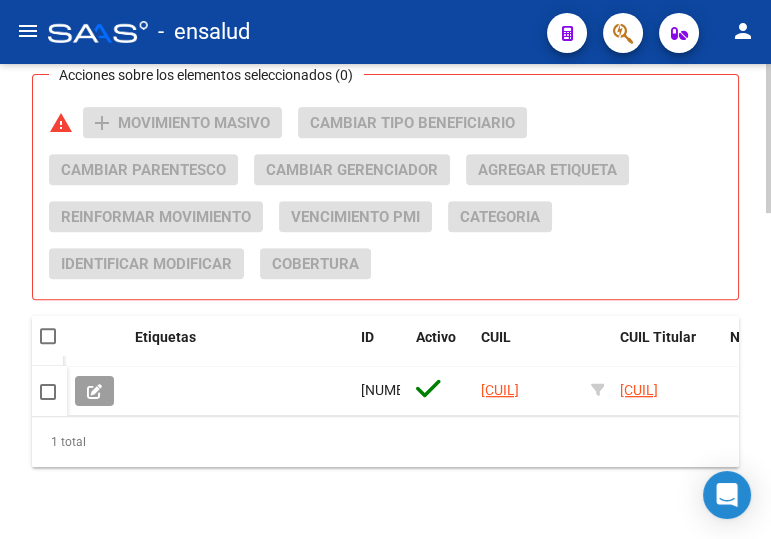 scroll, scrollTop: 1040, scrollLeft: 0, axis: vertical 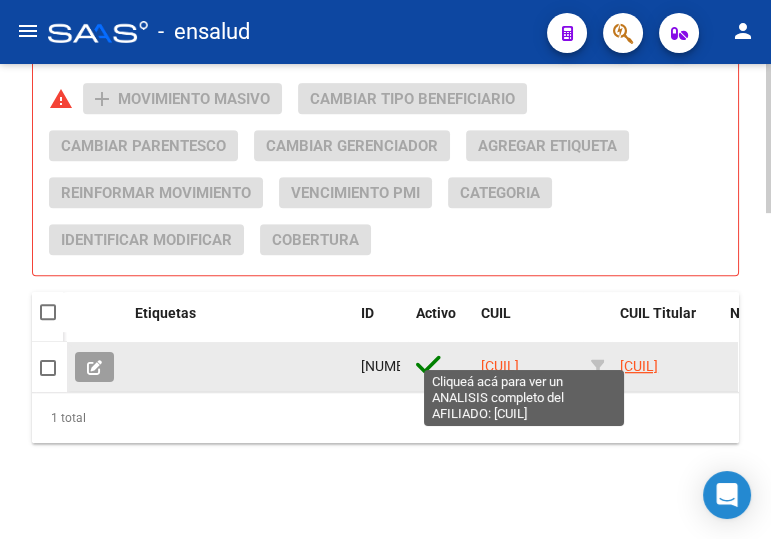 click on "27441689352" 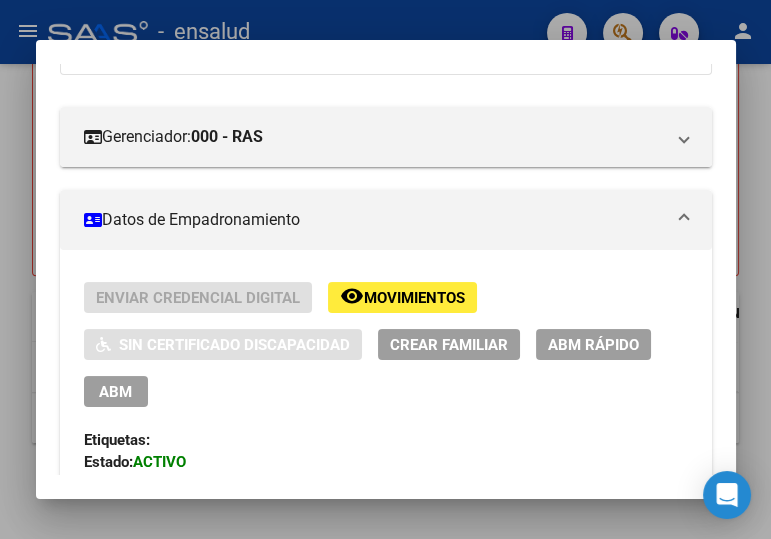 scroll, scrollTop: 272, scrollLeft: 0, axis: vertical 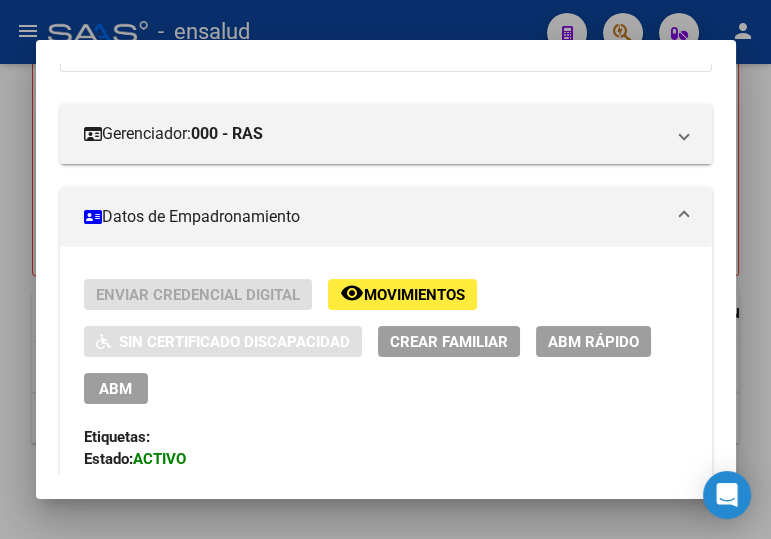 click on "ABM" at bounding box center [115, 389] 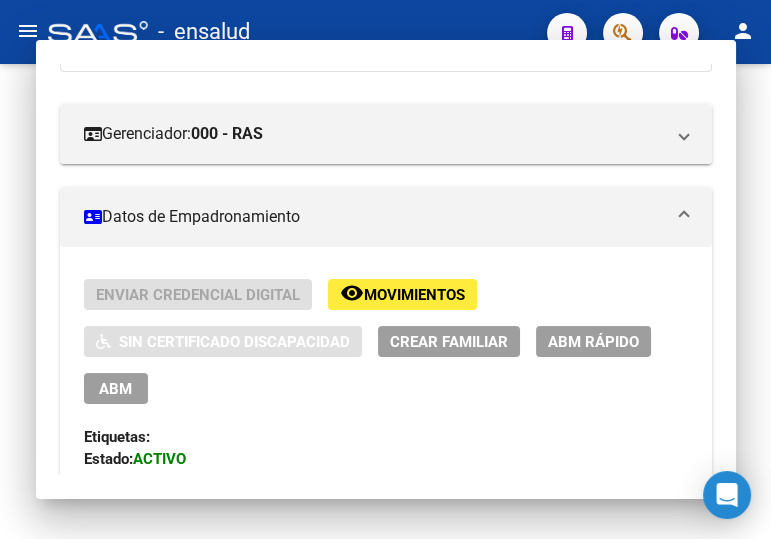 scroll, scrollTop: 0, scrollLeft: 0, axis: both 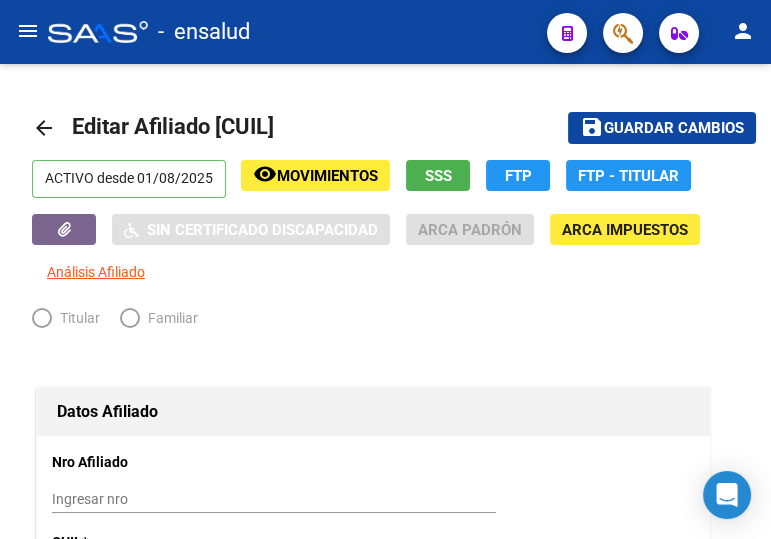 radio on "true" 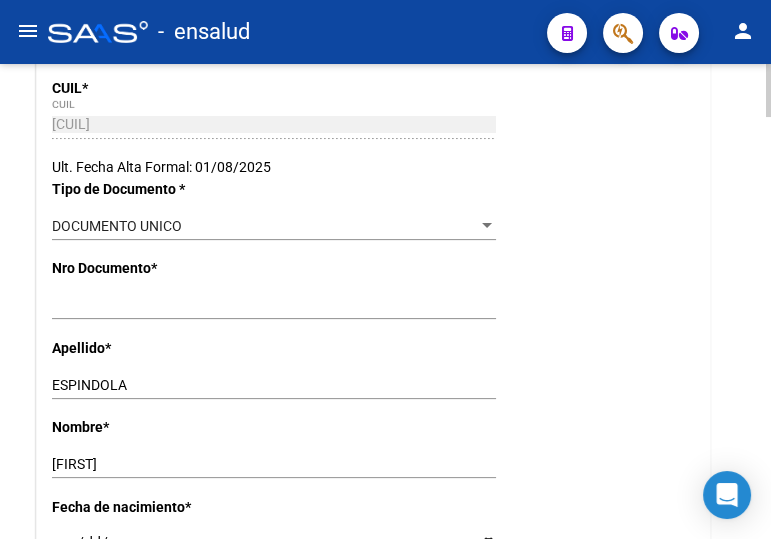 scroll, scrollTop: 0, scrollLeft: 0, axis: both 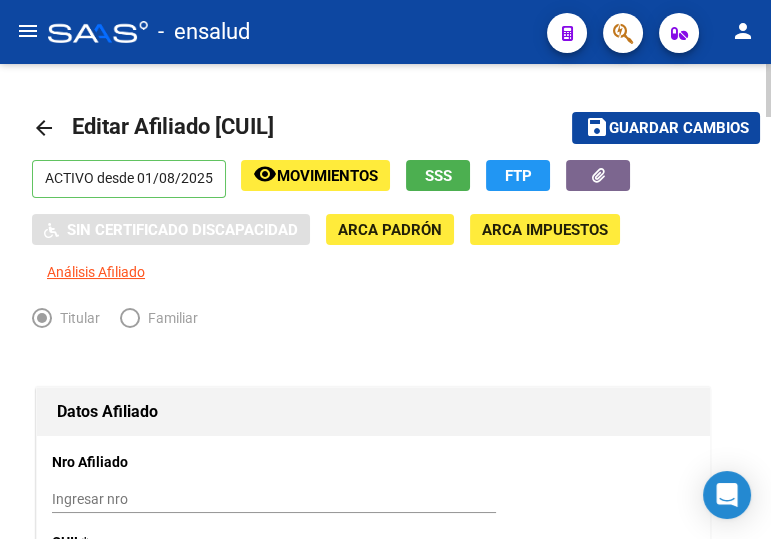 click on "arrow_back" 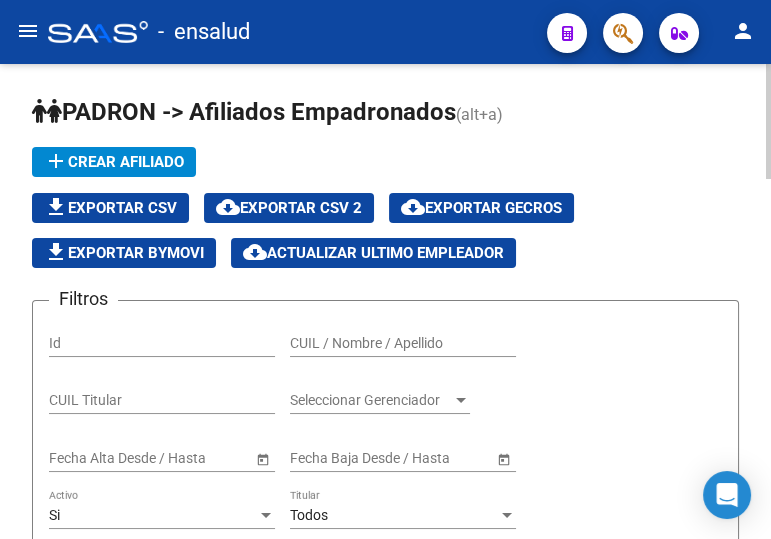 click on "CUIL / Nombre / Apellido" at bounding box center [403, 343] 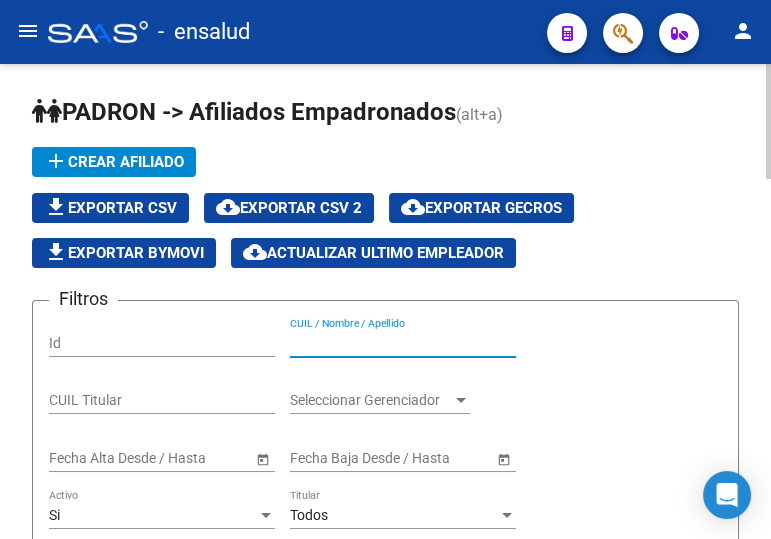 paste on "27303068967" 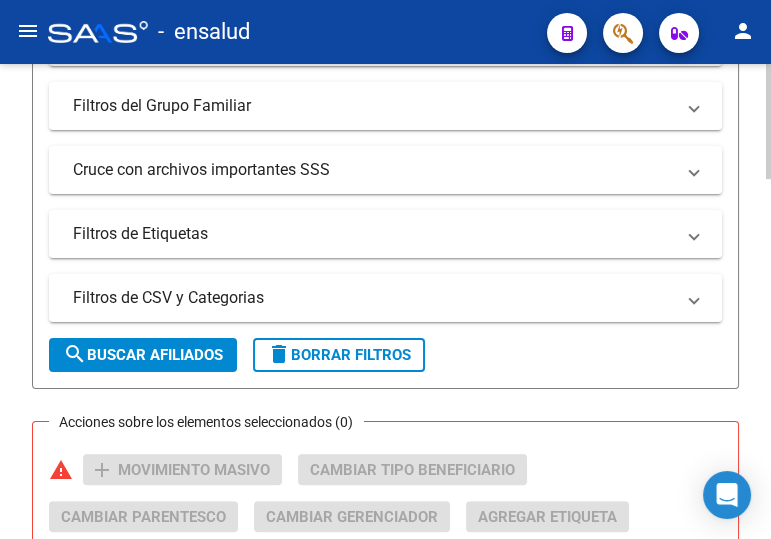 scroll, scrollTop: 727, scrollLeft: 0, axis: vertical 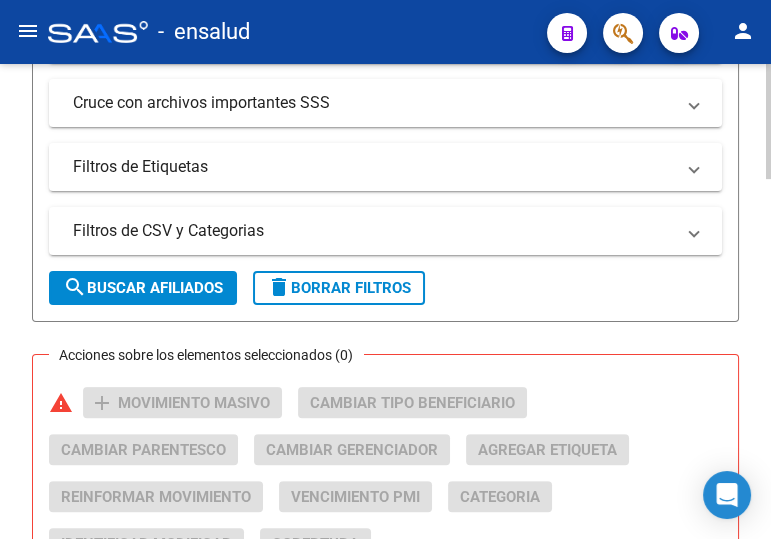 type on "27303068967" 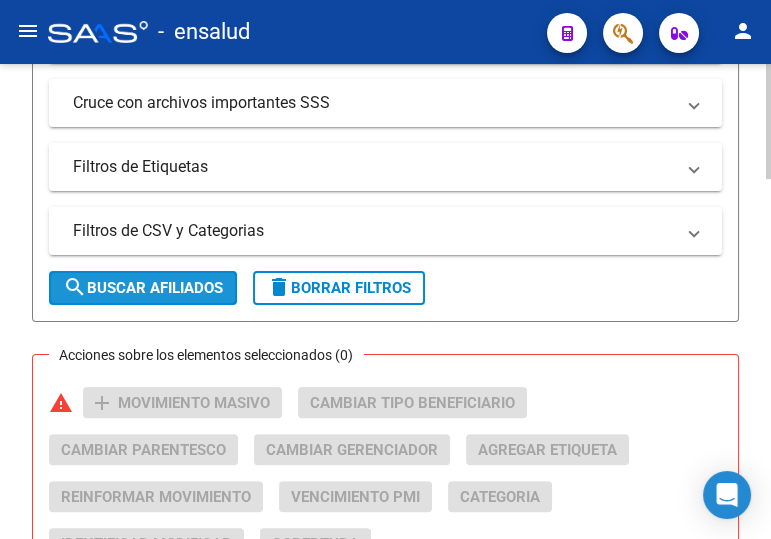 drag, startPoint x: 161, startPoint y: 286, endPoint x: 750, endPoint y: 262, distance: 589.4888 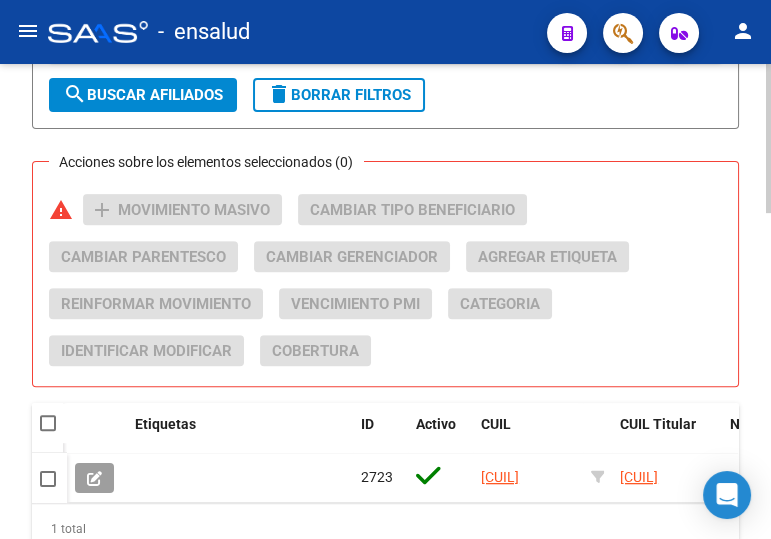 scroll, scrollTop: 1040, scrollLeft: 0, axis: vertical 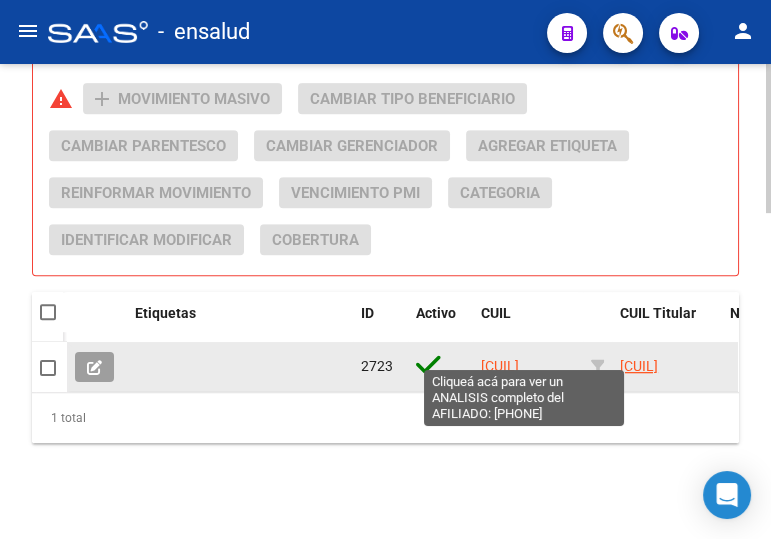 click on "27303068967" 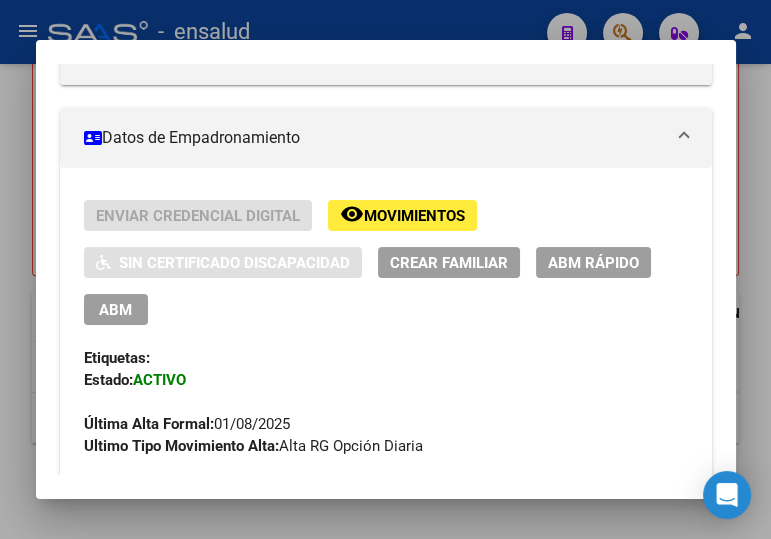 scroll, scrollTop: 363, scrollLeft: 0, axis: vertical 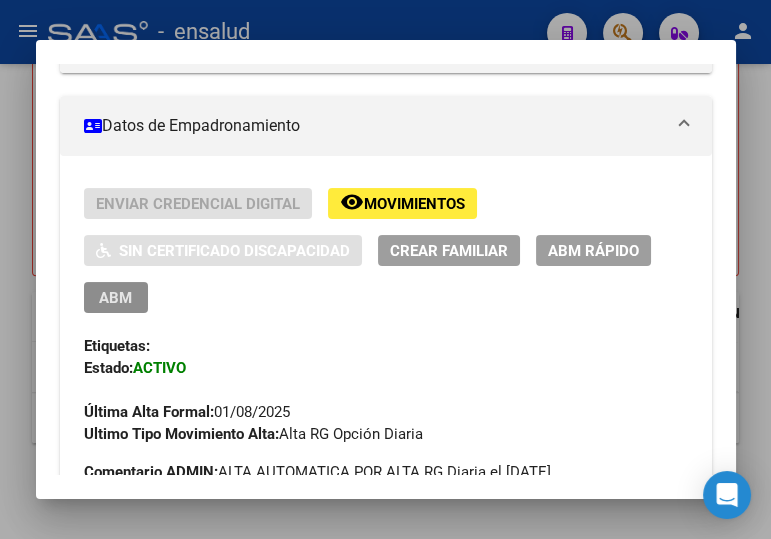 drag, startPoint x: 119, startPoint y: 290, endPoint x: 487, endPoint y: 290, distance: 368 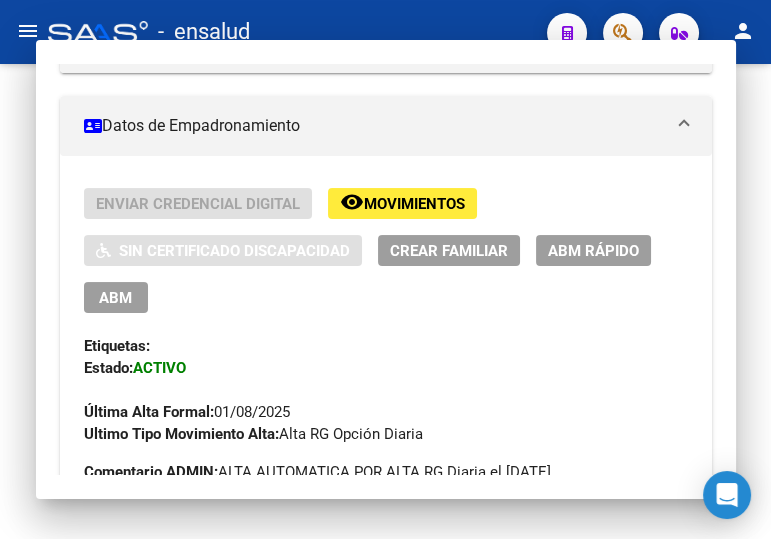 scroll, scrollTop: 0, scrollLeft: 0, axis: both 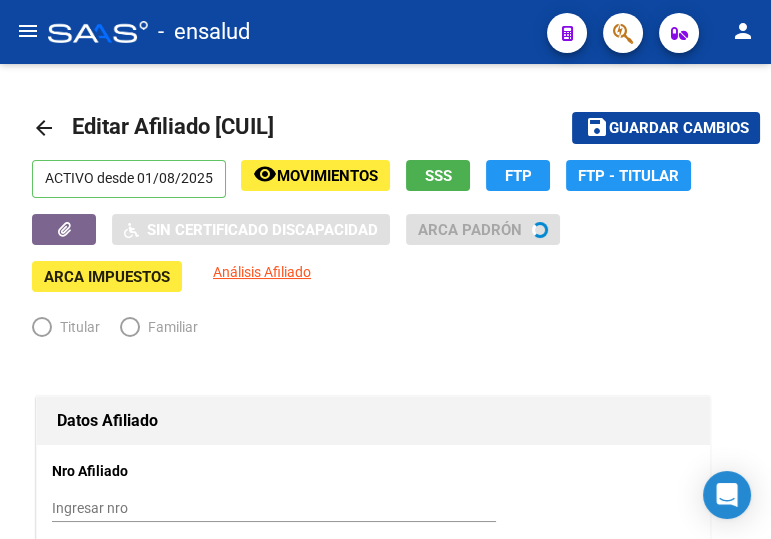 radio on "true" 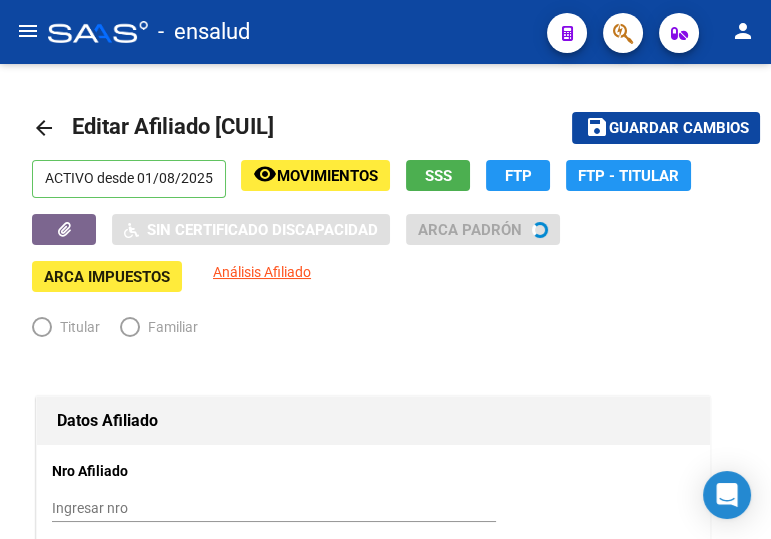 type on "[CUIL]" 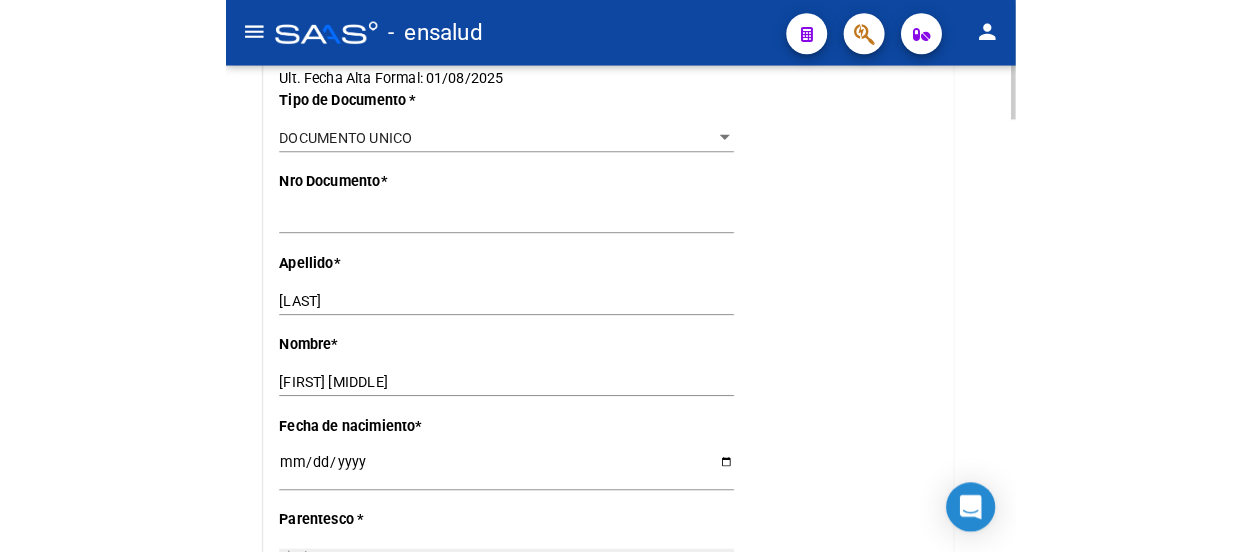 scroll, scrollTop: 0, scrollLeft: 0, axis: both 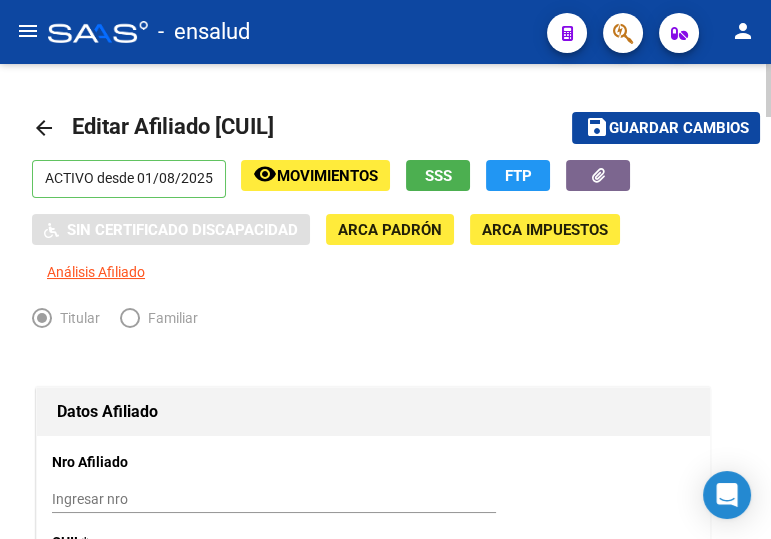 drag, startPoint x: 609, startPoint y: 115, endPoint x: 760, endPoint y: 202, distance: 174.26991 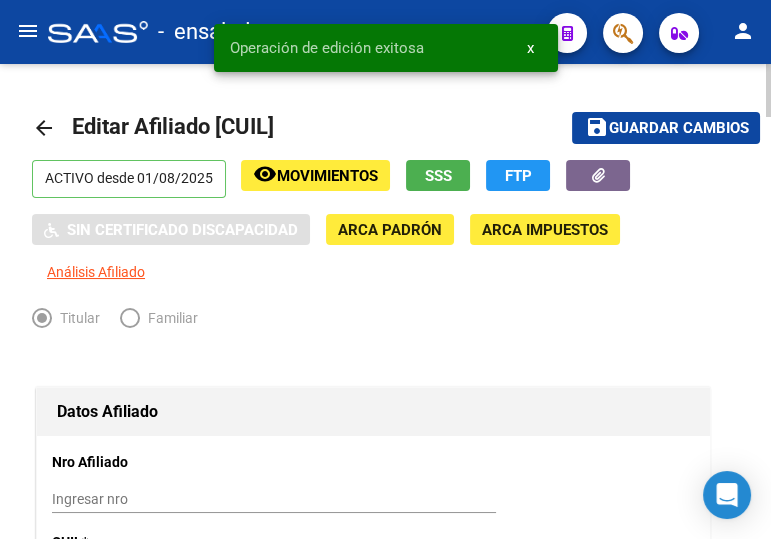 drag, startPoint x: 471, startPoint y: 308, endPoint x: 739, endPoint y: 227, distance: 279.9732 